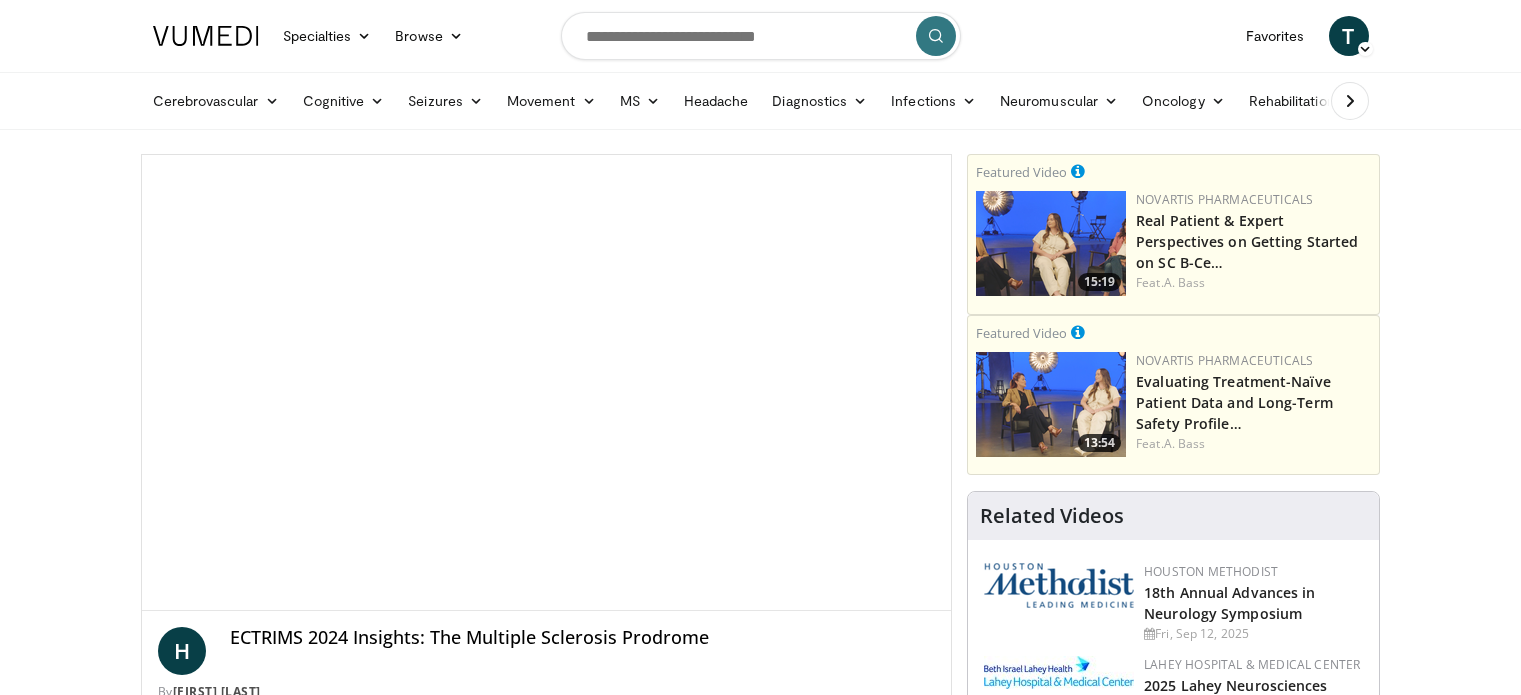 scroll, scrollTop: 0, scrollLeft: 0, axis: both 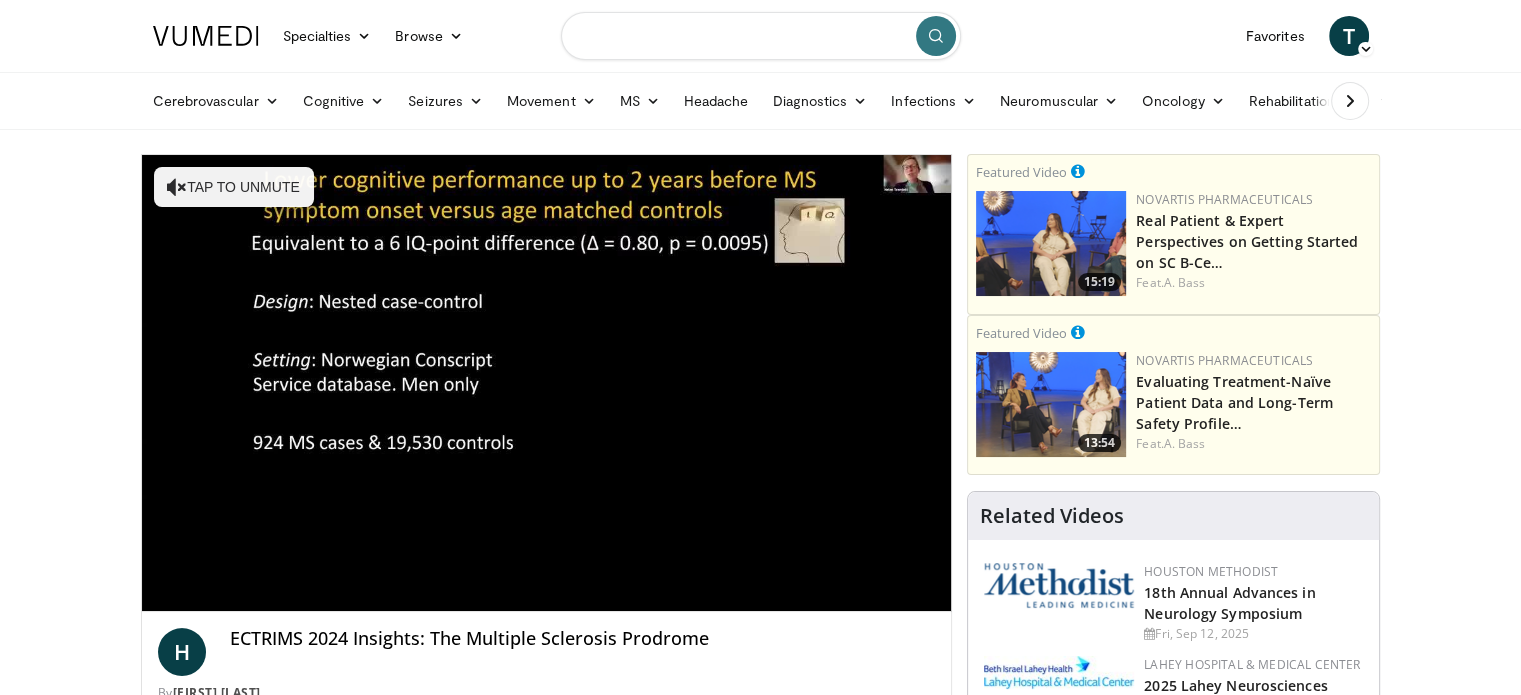 click at bounding box center (761, 36) 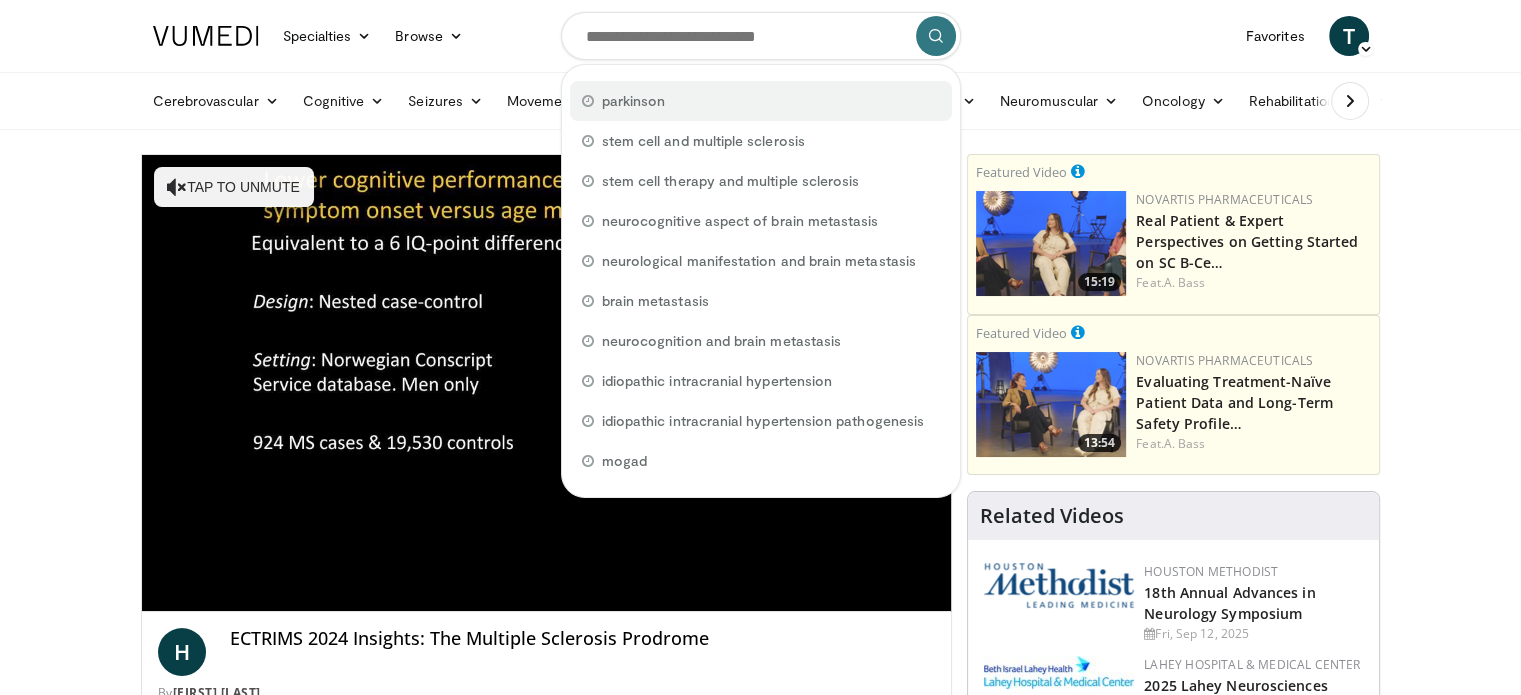 click on "parkinson" at bounding box center [634, 101] 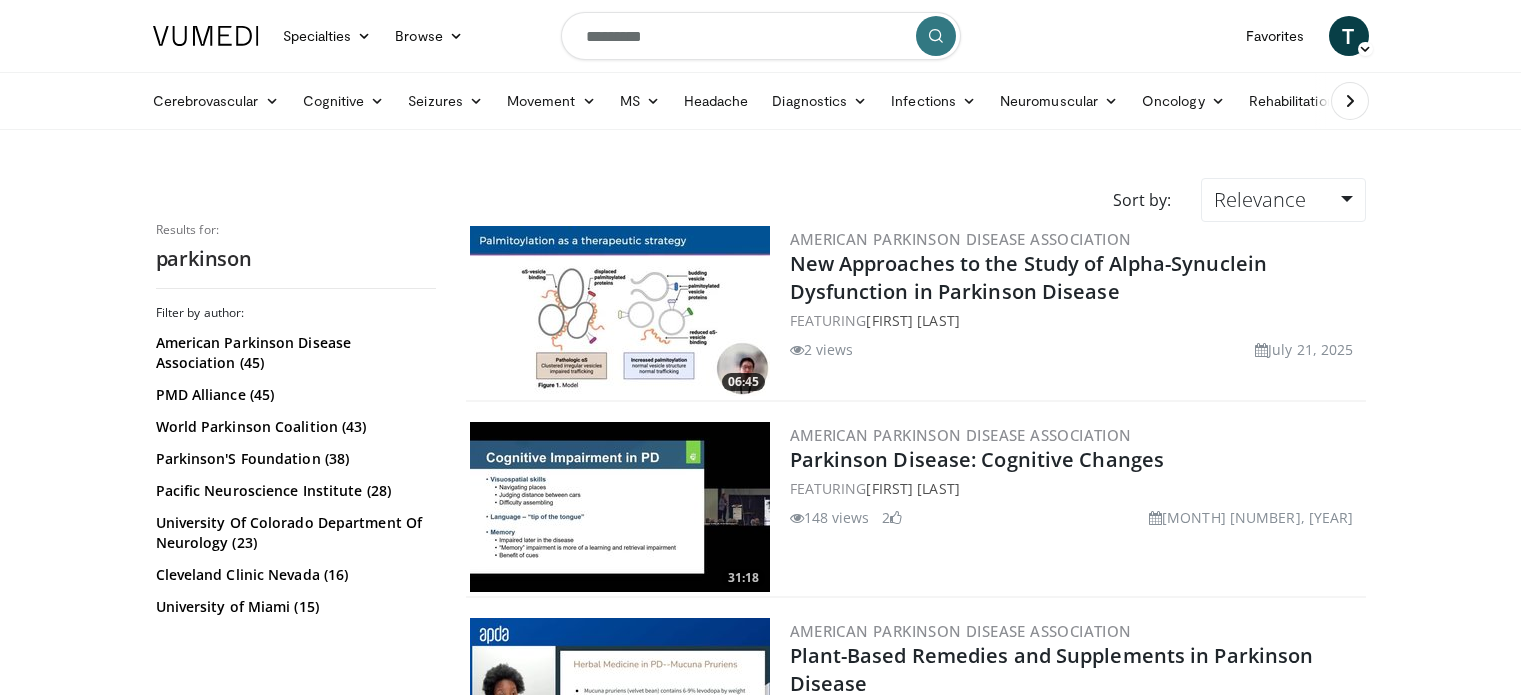 scroll, scrollTop: 0, scrollLeft: 0, axis: both 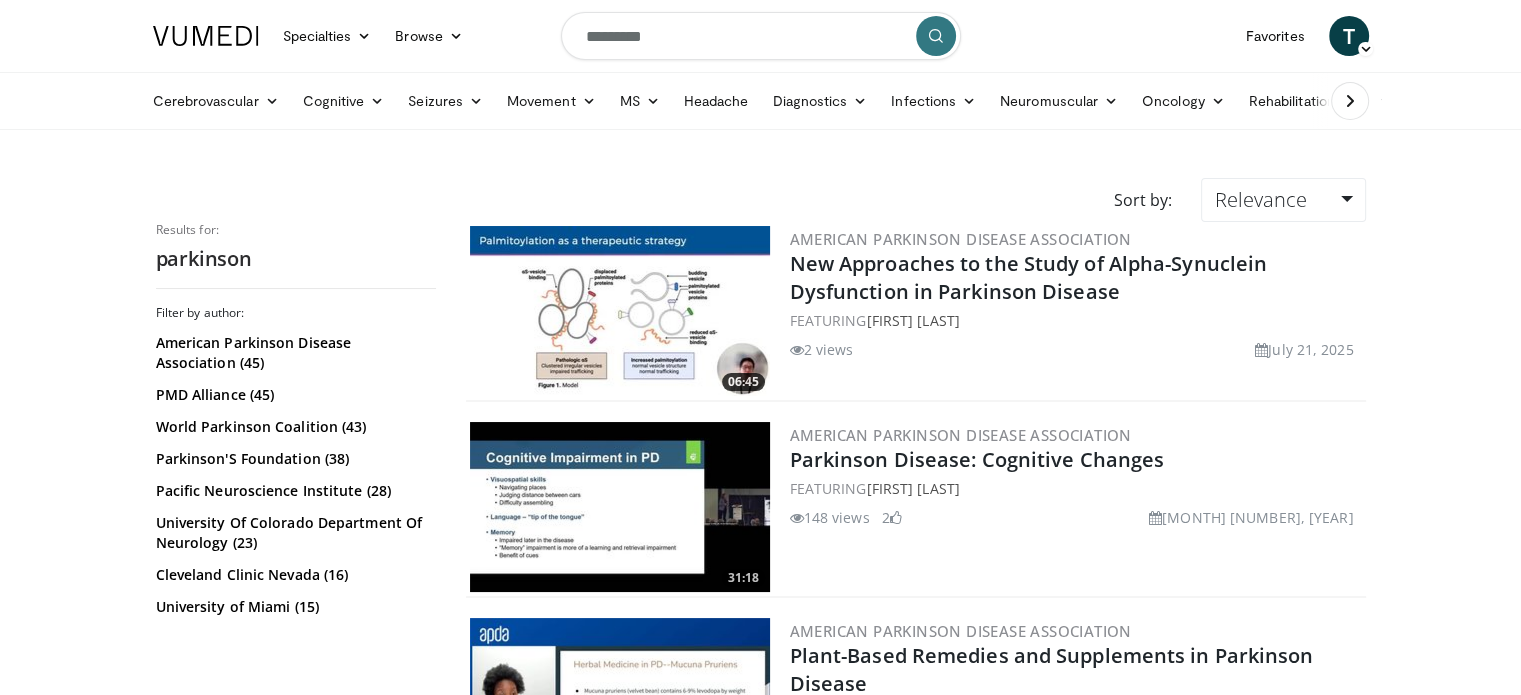 click on "Specialties
Adult & Family Medicine
Allergy, Asthma, Immunology
Anesthesiology
Cardiology
Dental
Dermatology
Endocrinology
Gastroenterology & Hepatology
General Surgery
Hematology & Oncology
Infectious Disease
Nephrology
Neurology
Neurosurgery
Obstetrics & Gynecology
Ophthalmology
Oral Maxillofacial
Orthopaedics
Otolaryngology
Pediatrics
Plastic Surgery
Podiatry
Psychiatry
Pulmonology
Radiation Oncology
Radiology
Rheumatology
Urology" at bounding box center [760, 2687] 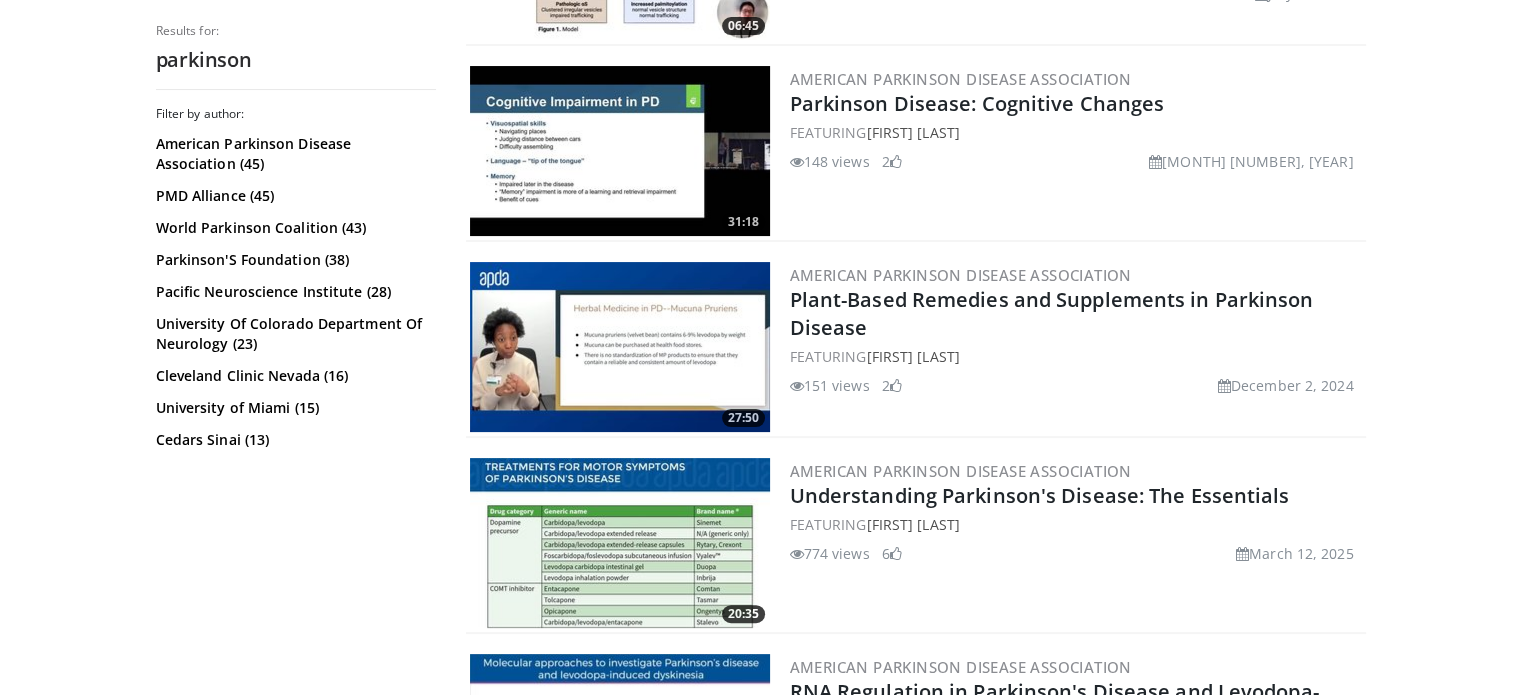 scroll, scrollTop: 360, scrollLeft: 0, axis: vertical 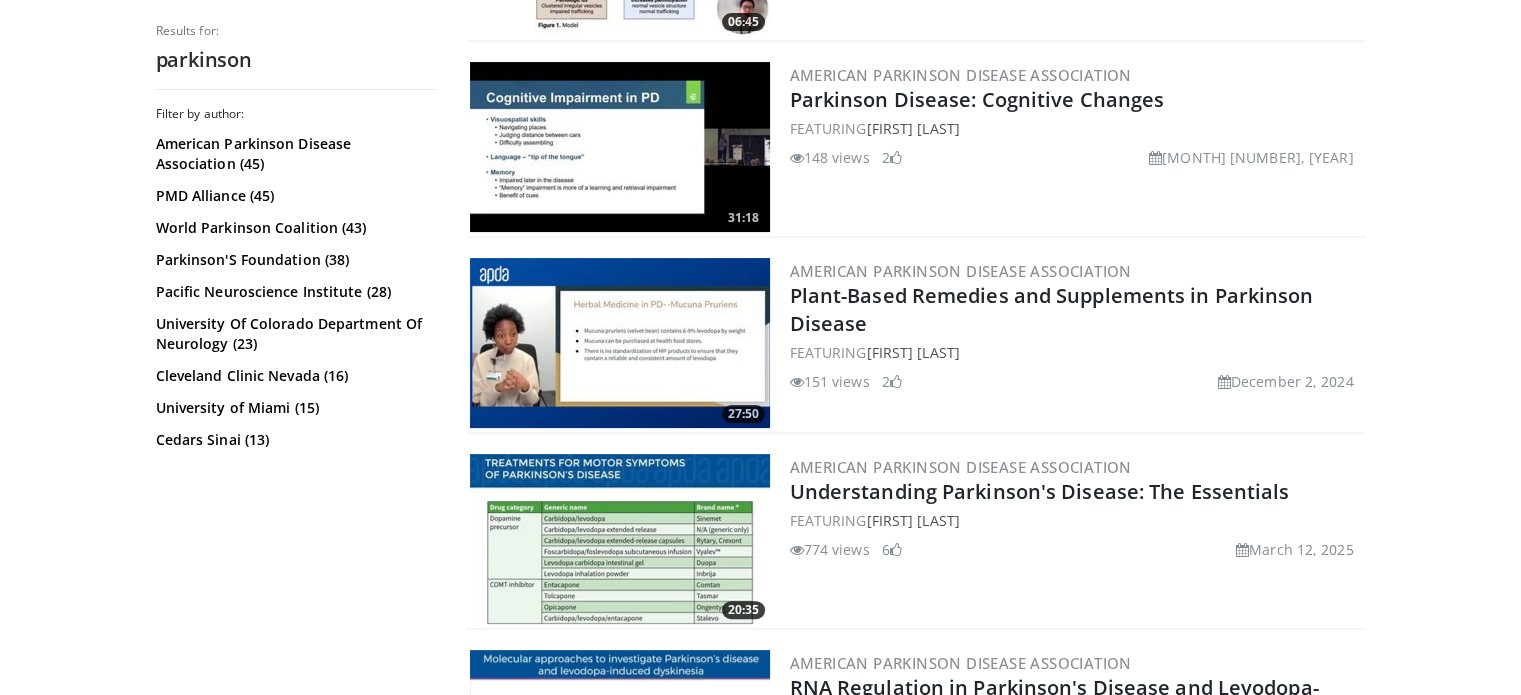 click on "Specialties
Adult & Family Medicine
Allergy, Asthma, Immunology
Anesthesiology
Cardiology
Dental
Dermatology
Endocrinology
Gastroenterology & Hepatology
General Surgery
Hematology & Oncology
Infectious Disease
Nephrology
Neurology
Neurosurgery
Obstetrics & Gynecology
Ophthalmology
Oral Maxillofacial
Orthopaedics
Otolaryngology
Pediatrics
Plastic Surgery
Podiatry
Psychiatry
Pulmonology
Radiation Oncology
Radiology
Rheumatology
Urology" at bounding box center [760, 2327] 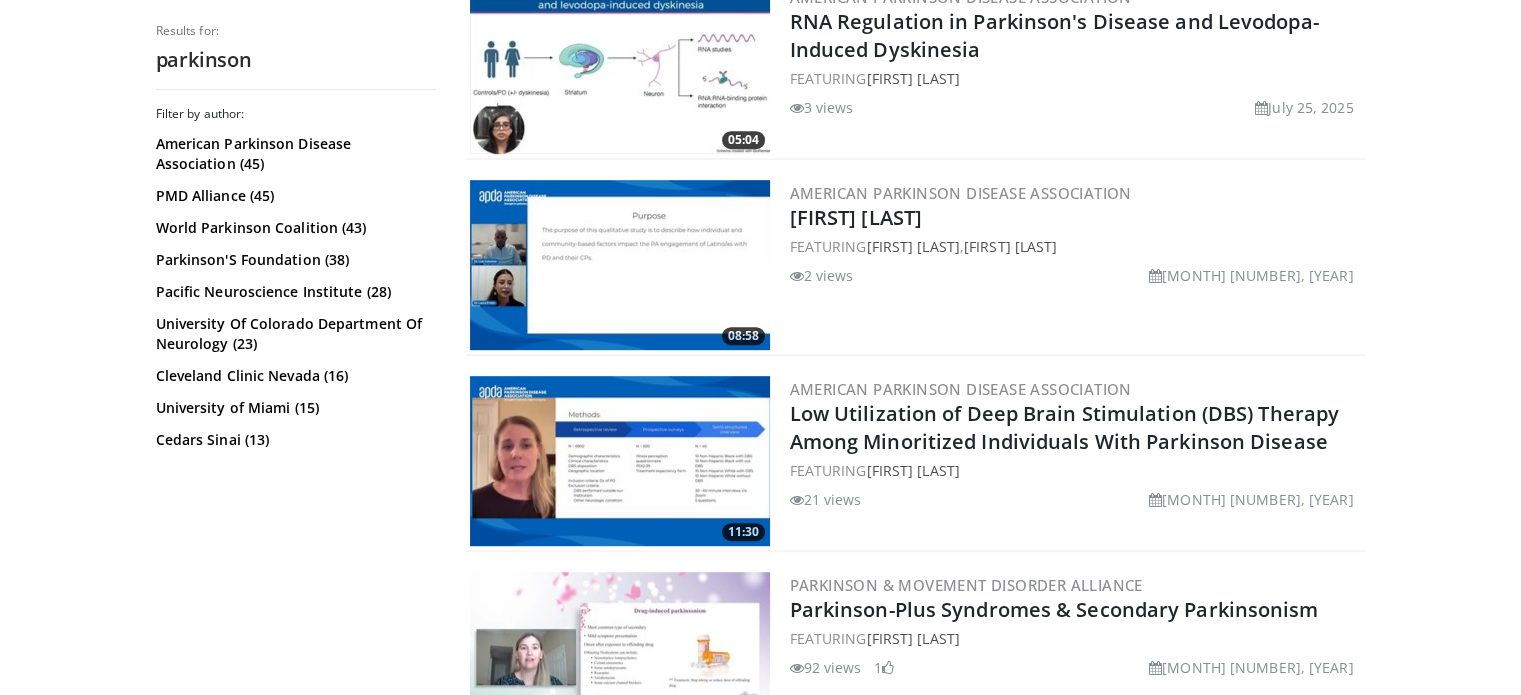 scroll, scrollTop: 1160, scrollLeft: 0, axis: vertical 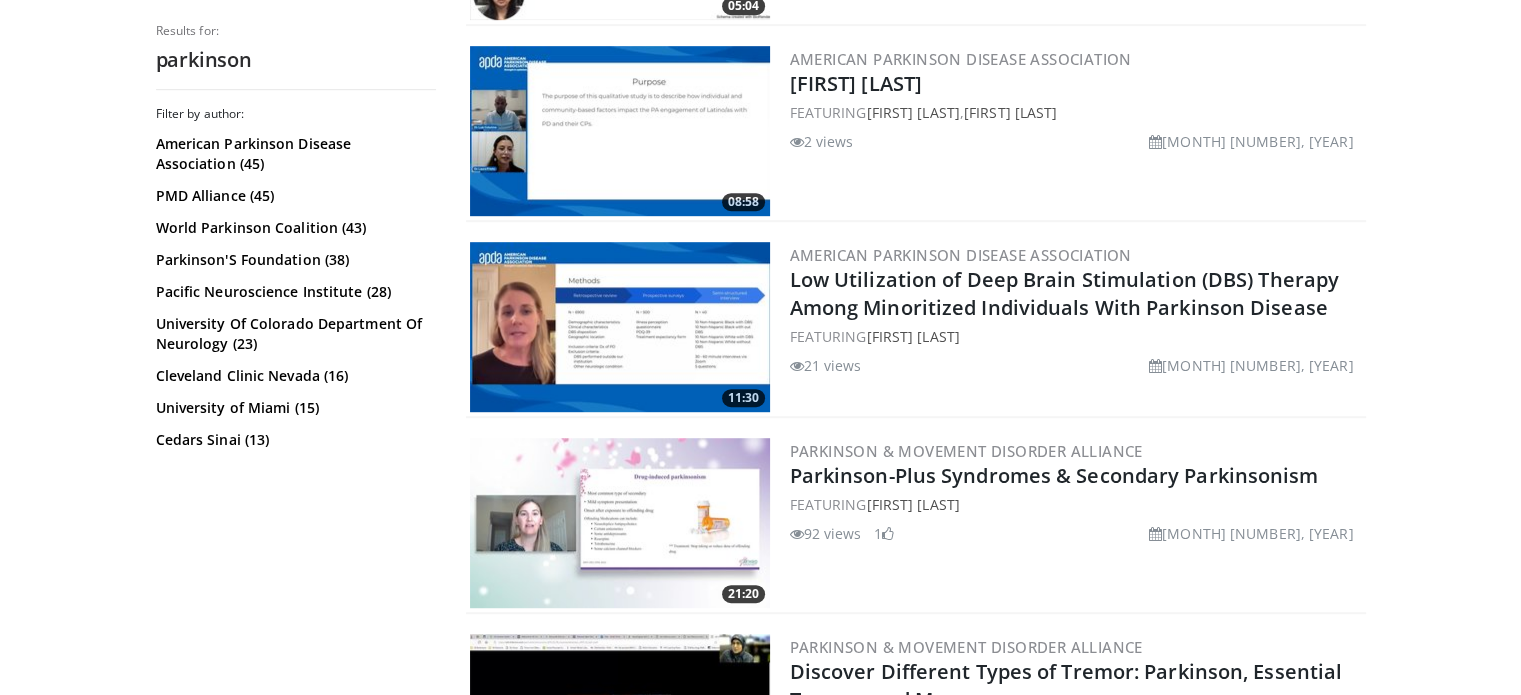 click on "Specialties
Adult & Family Medicine
Allergy, Asthma, Immunology
Anesthesiology
Cardiology
Dental
Dermatology
Endocrinology
Gastroenterology & Hepatology
General Surgery
Hematology & Oncology
Infectious Disease
Nephrology
Neurology
Neurosurgery
Obstetrics & Gynecology
Ophthalmology
Oral Maxillofacial
Orthopaedics
Otolaryngology
Pediatrics
Plastic Surgery
Podiatry
Psychiatry
Pulmonology
Radiation Oncology
Radiology
Rheumatology
Urology" at bounding box center [760, 1527] 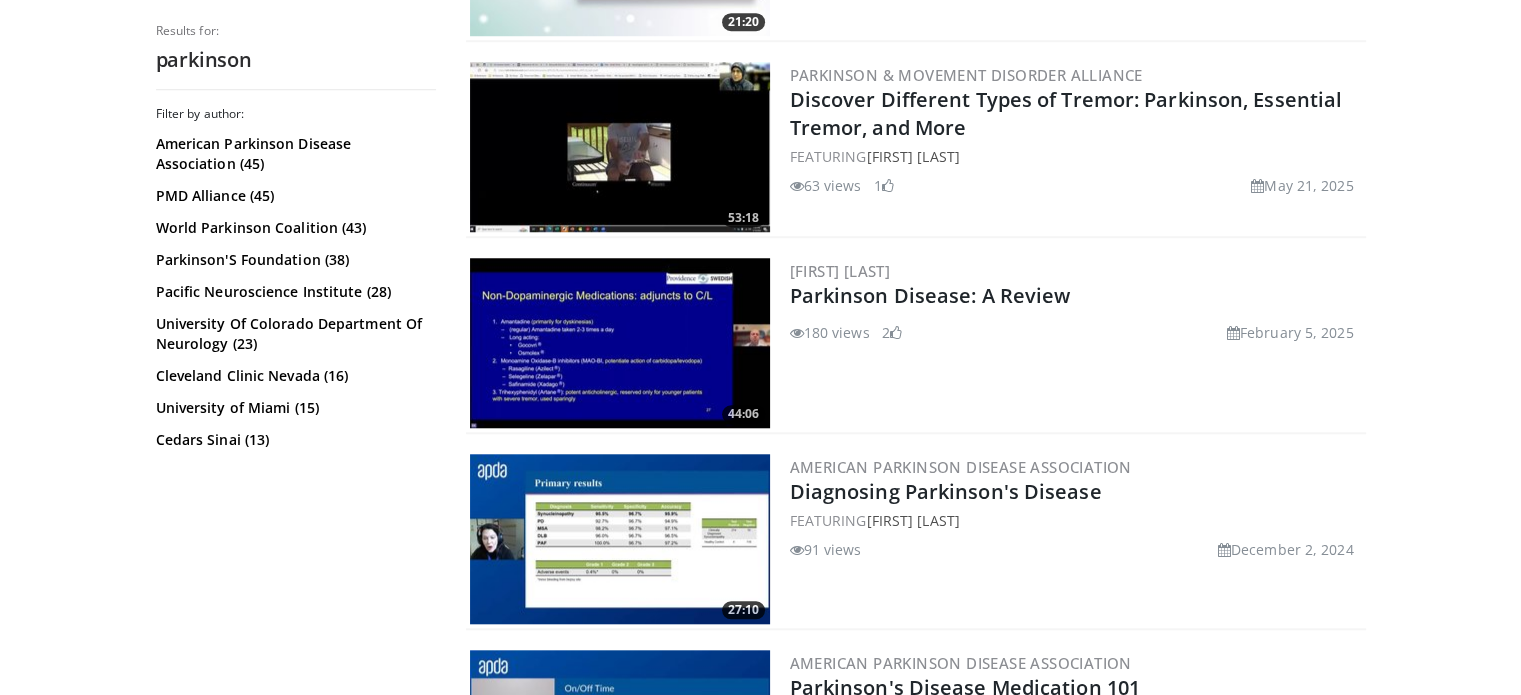 scroll, scrollTop: 1800, scrollLeft: 0, axis: vertical 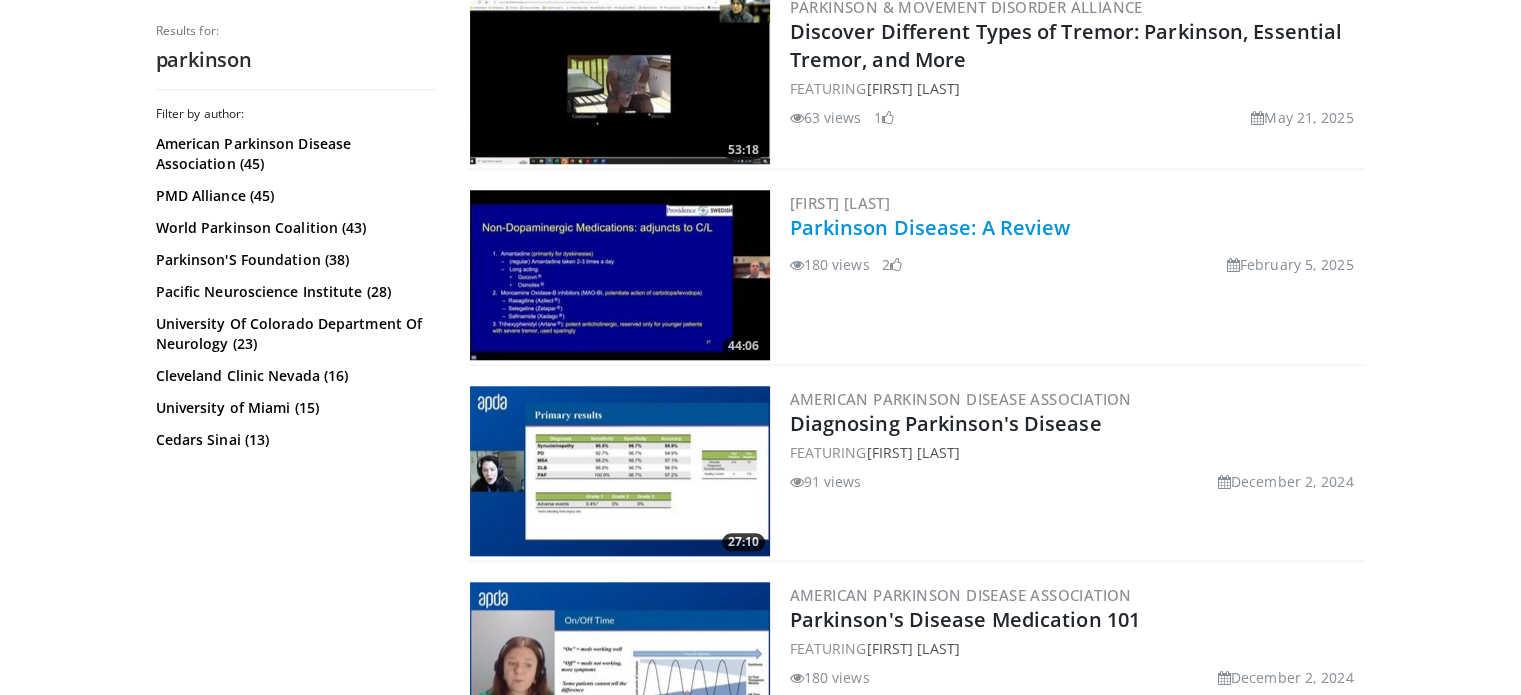 click on "Parkinson Disease: A Review" at bounding box center (930, 227) 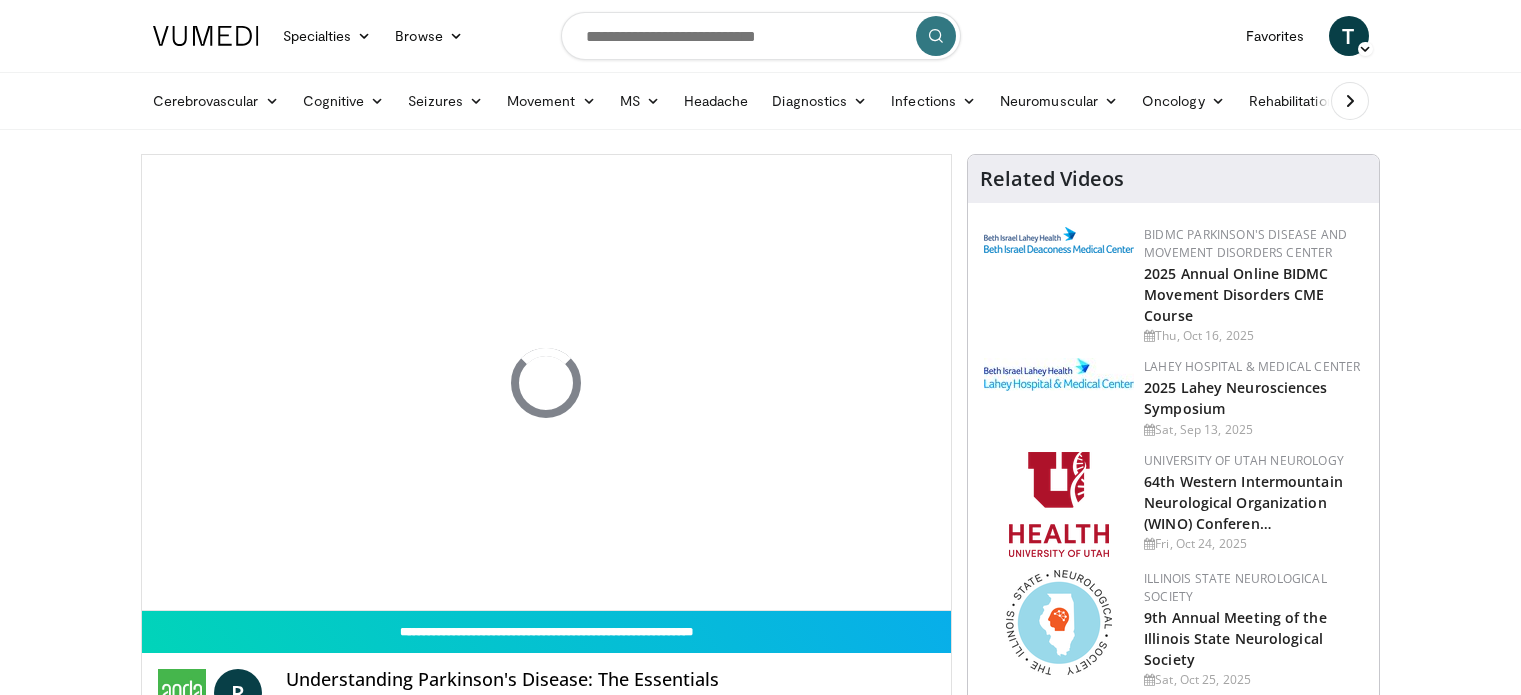 scroll, scrollTop: 0, scrollLeft: 0, axis: both 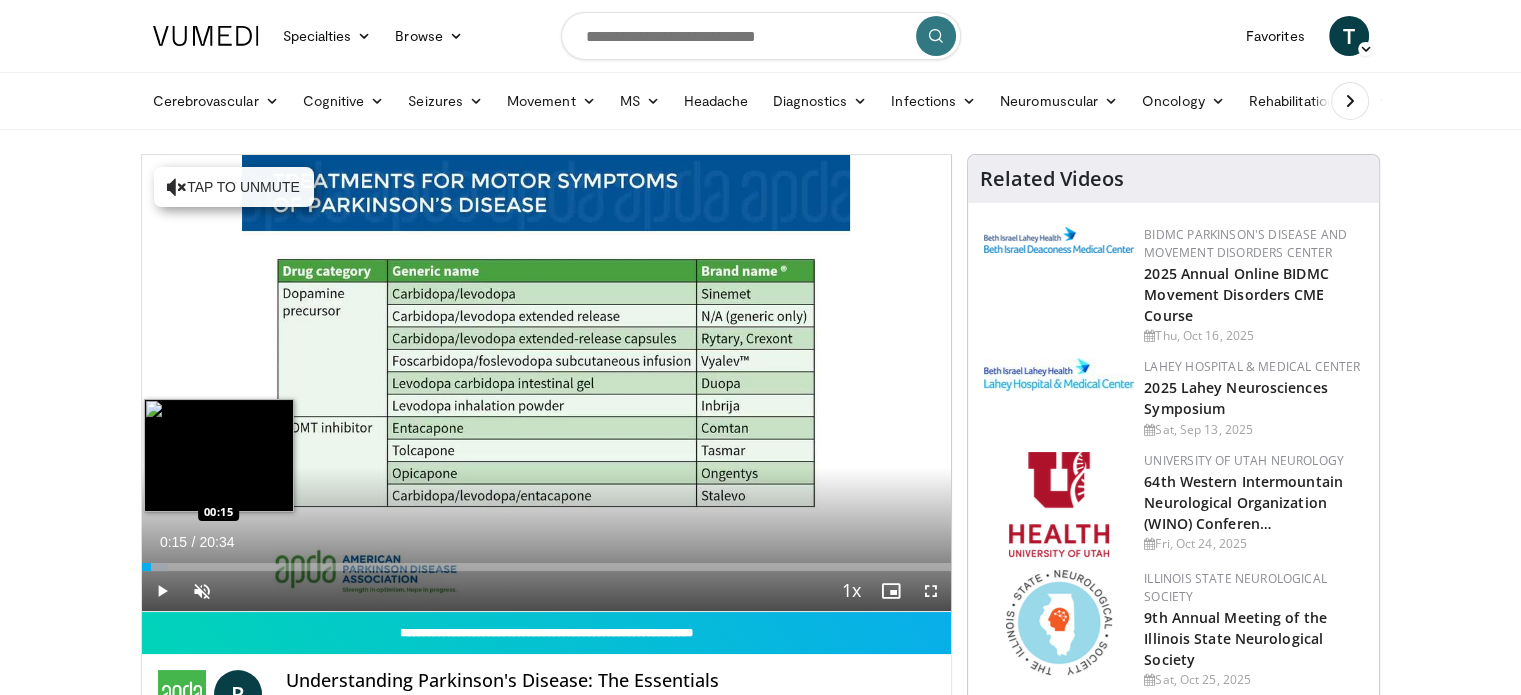click at bounding box center [155, 567] 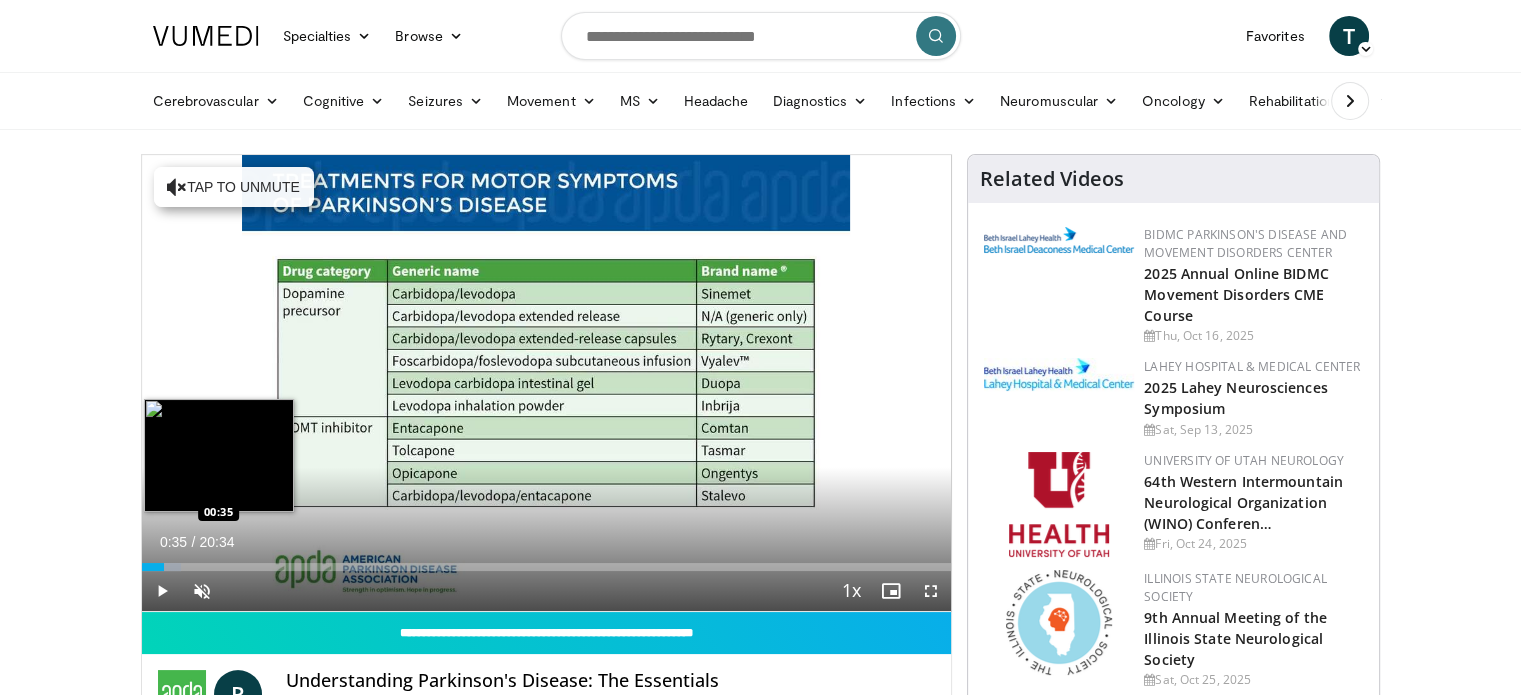click on "Loaded :  4.85% 00:35 00:35" at bounding box center (547, 567) 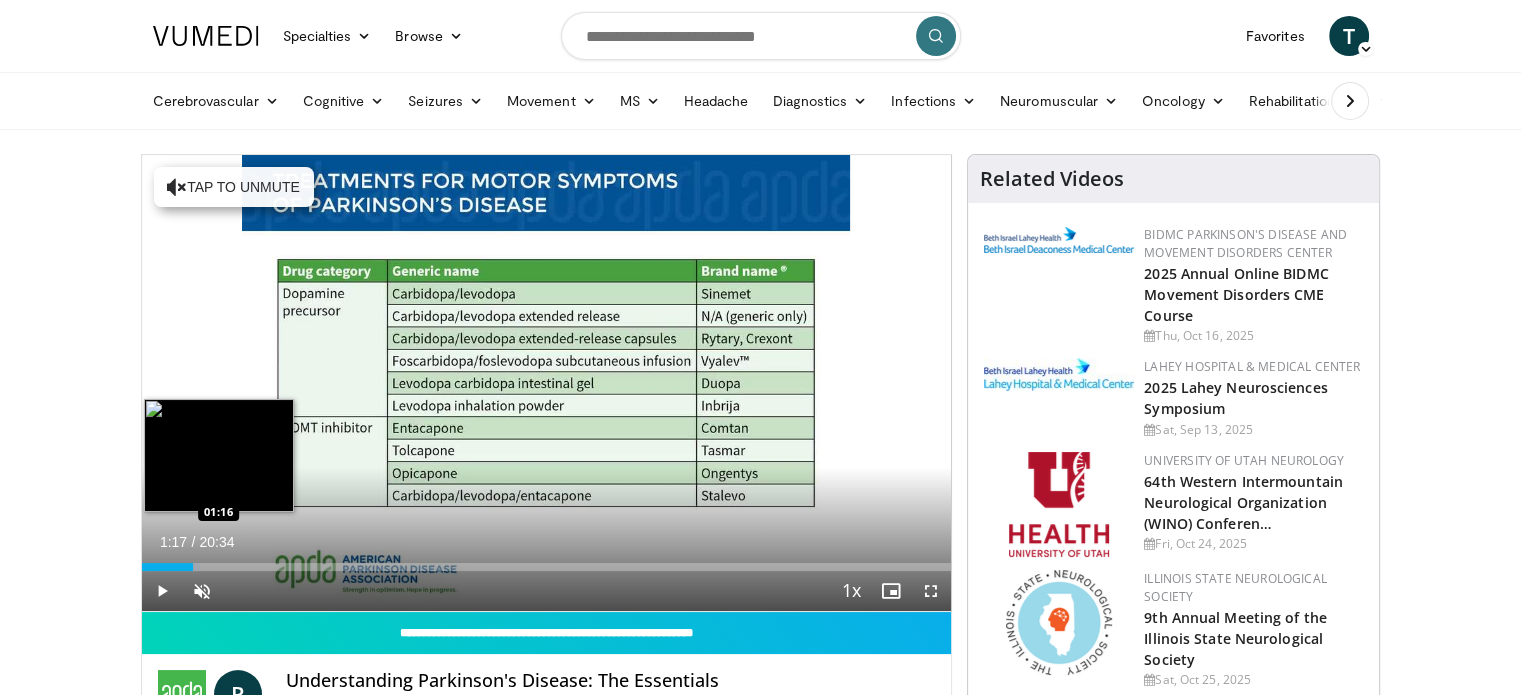 click on "Loaded :  7.28% 01:17 01:16" at bounding box center [547, 567] 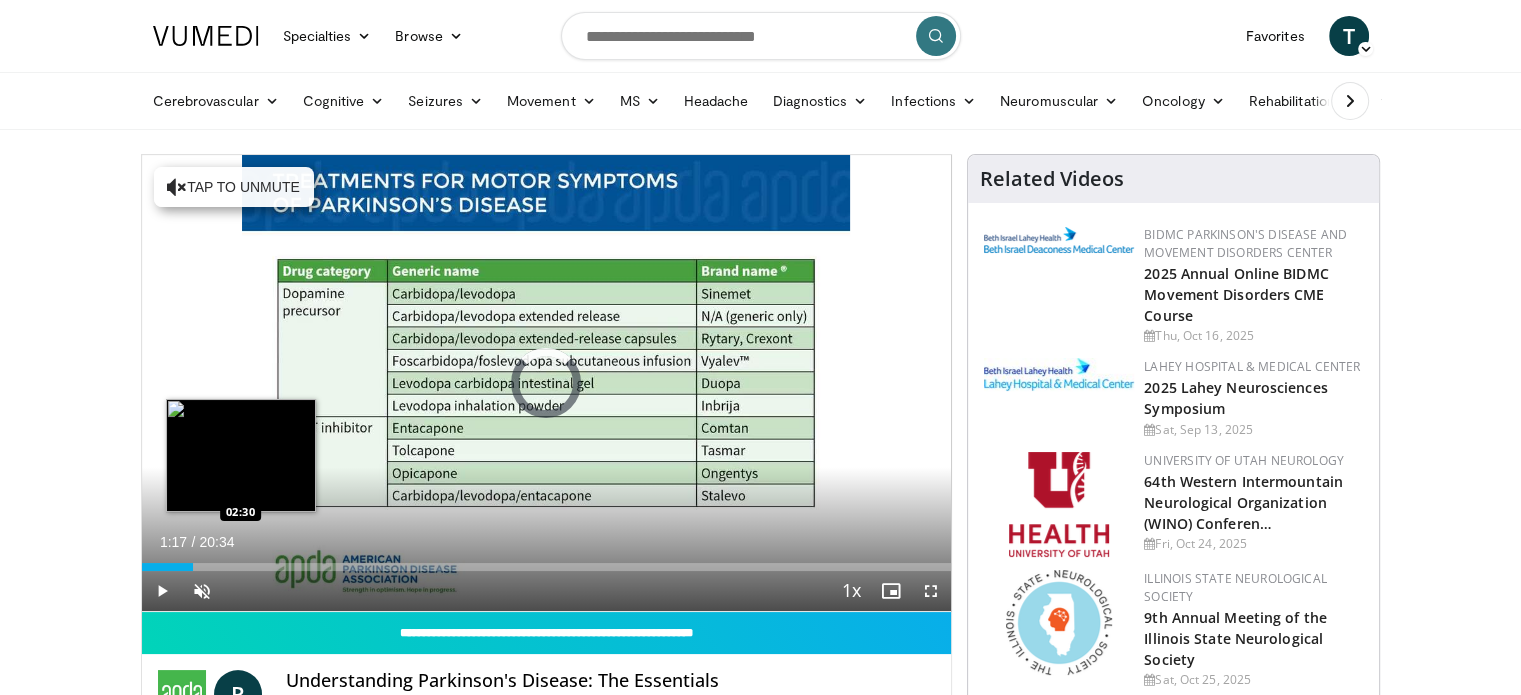click on "Loaded :  0.00% 01:17 02:30" at bounding box center [547, 561] 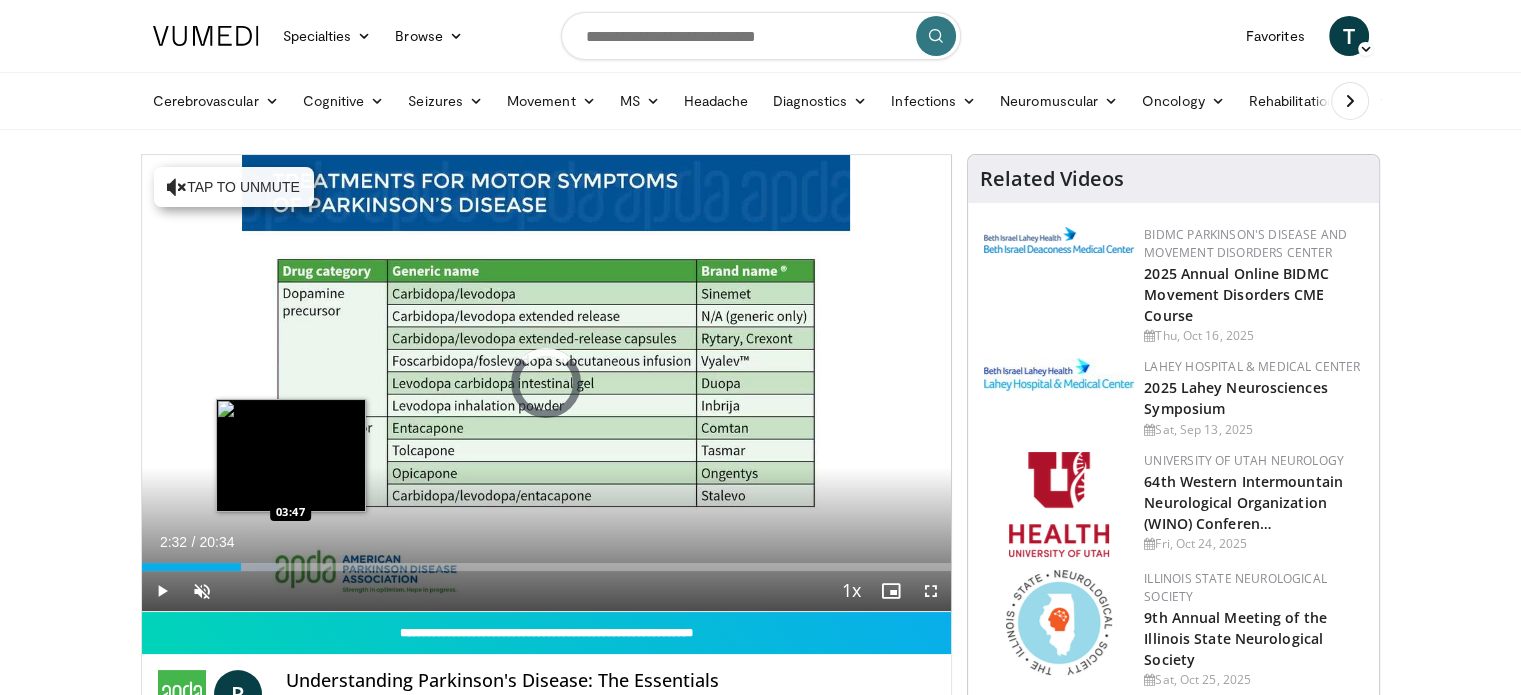 click on "Loaded :  17.01% 02:32 03:47" at bounding box center (547, 561) 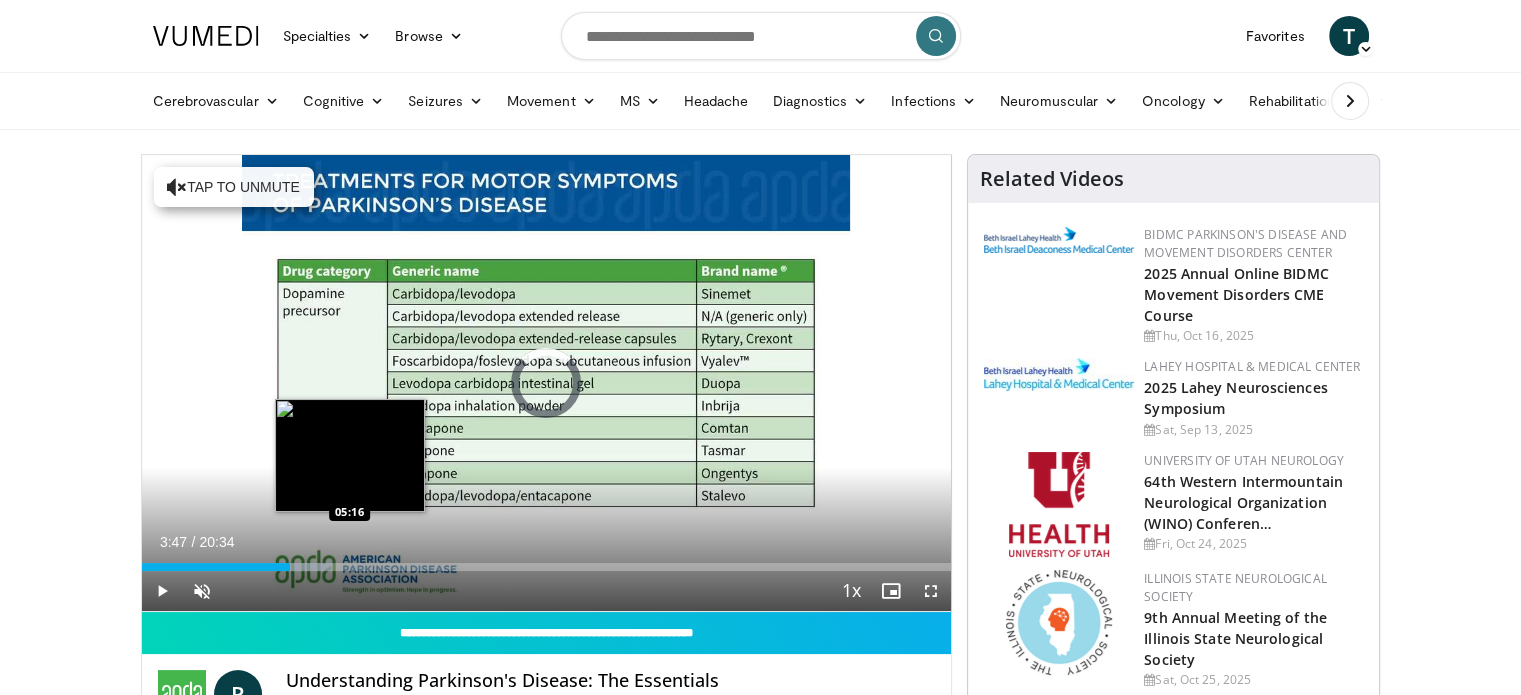 click on "Loaded :  23.46% 03:47 05:16" at bounding box center (547, 567) 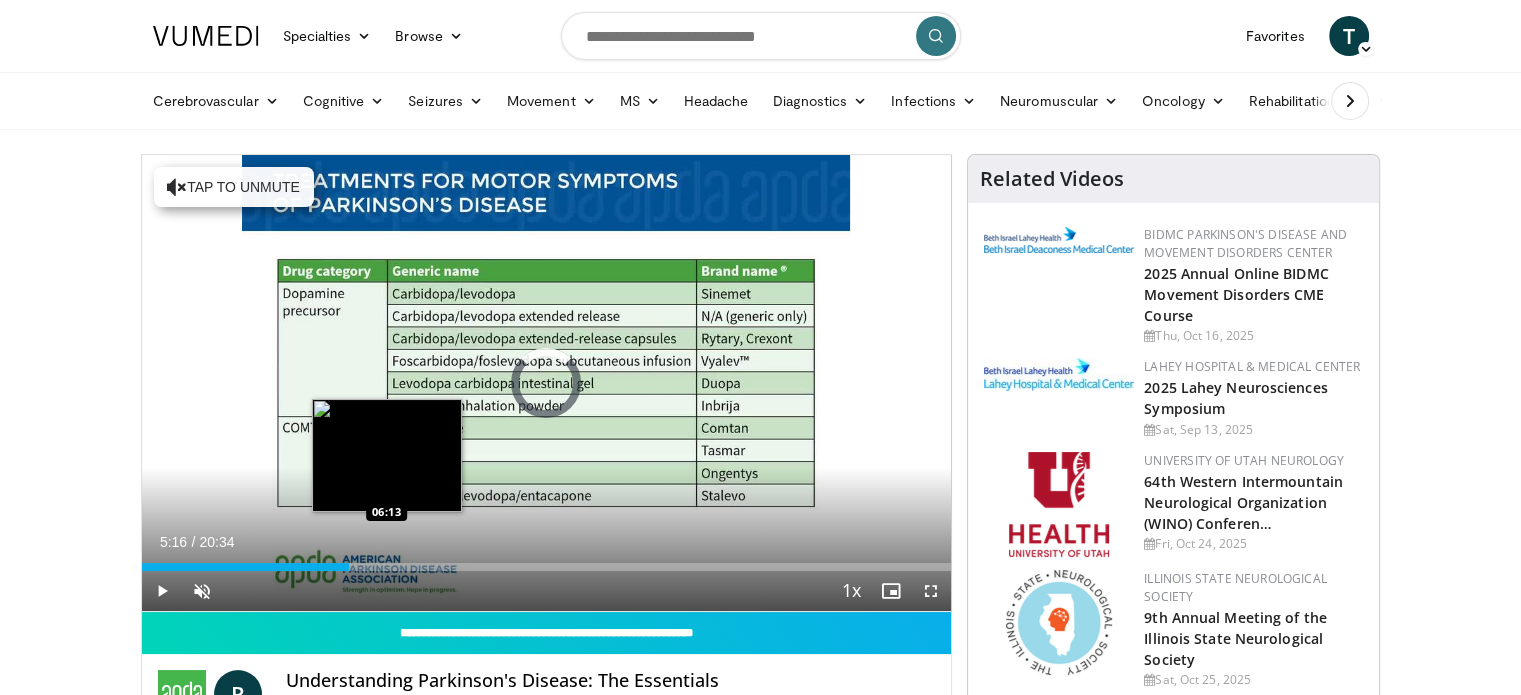 click on "Loaded :  0.00% 05:16 06:13" at bounding box center (547, 567) 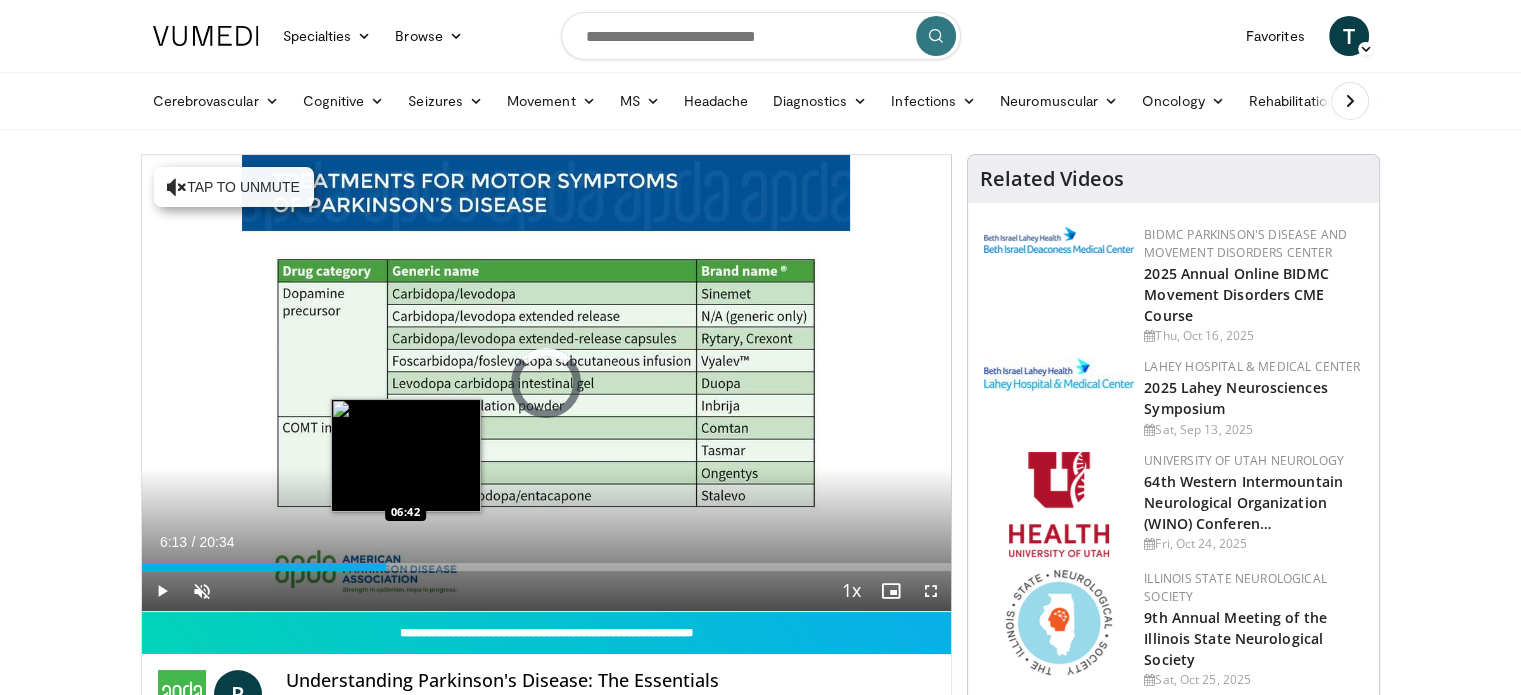 click on "Loaded :  30.74% 06:13 06:42" at bounding box center [547, 567] 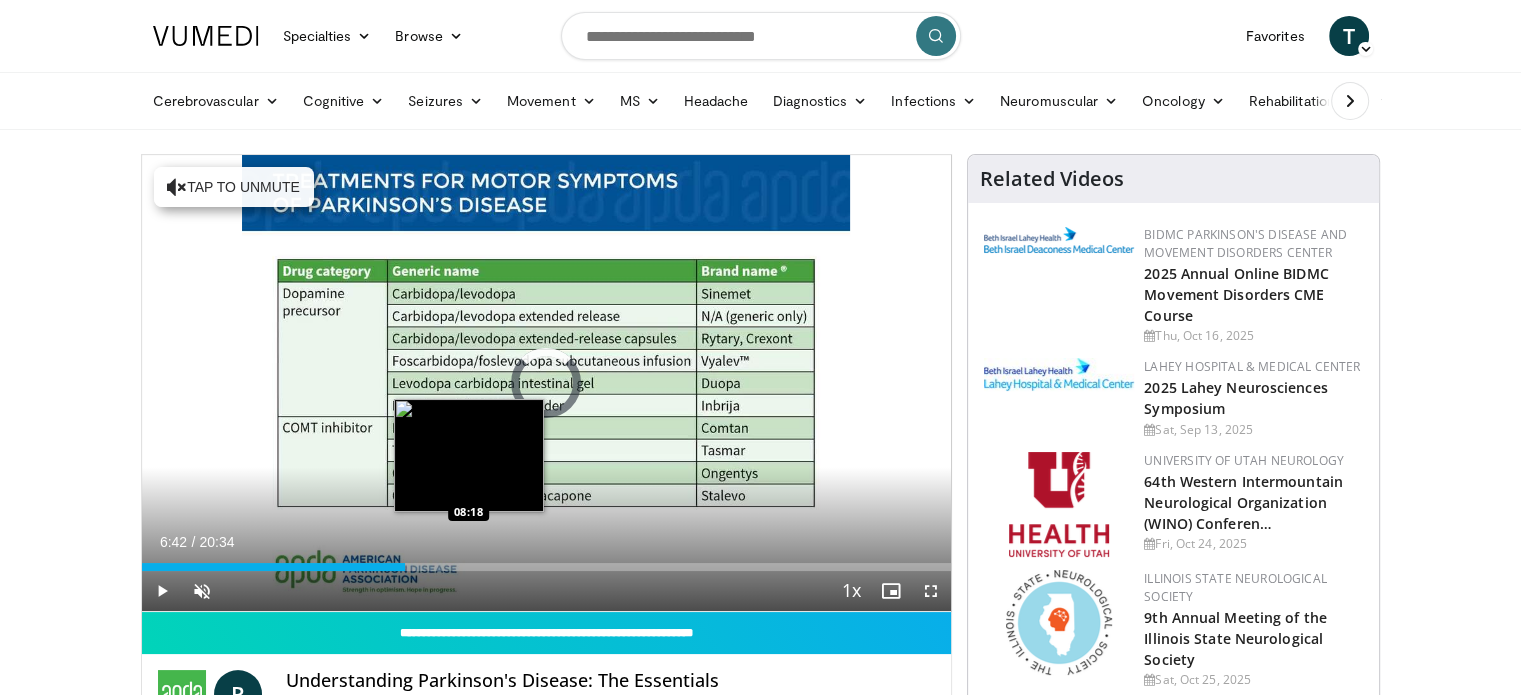 click on "Loaded :  0.00% 06:42 08:18" at bounding box center [547, 567] 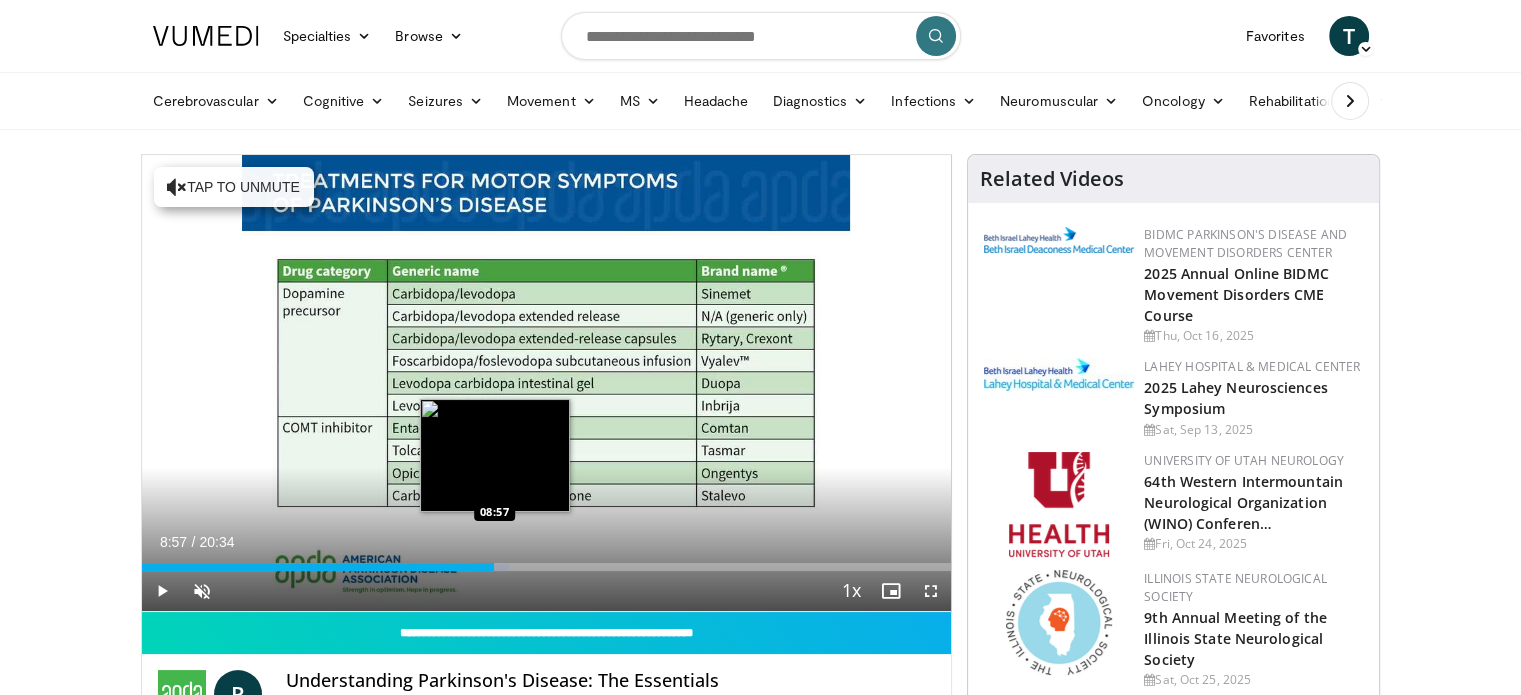 click on "Loaded :  45.36% 08:57 08:57" at bounding box center (547, 561) 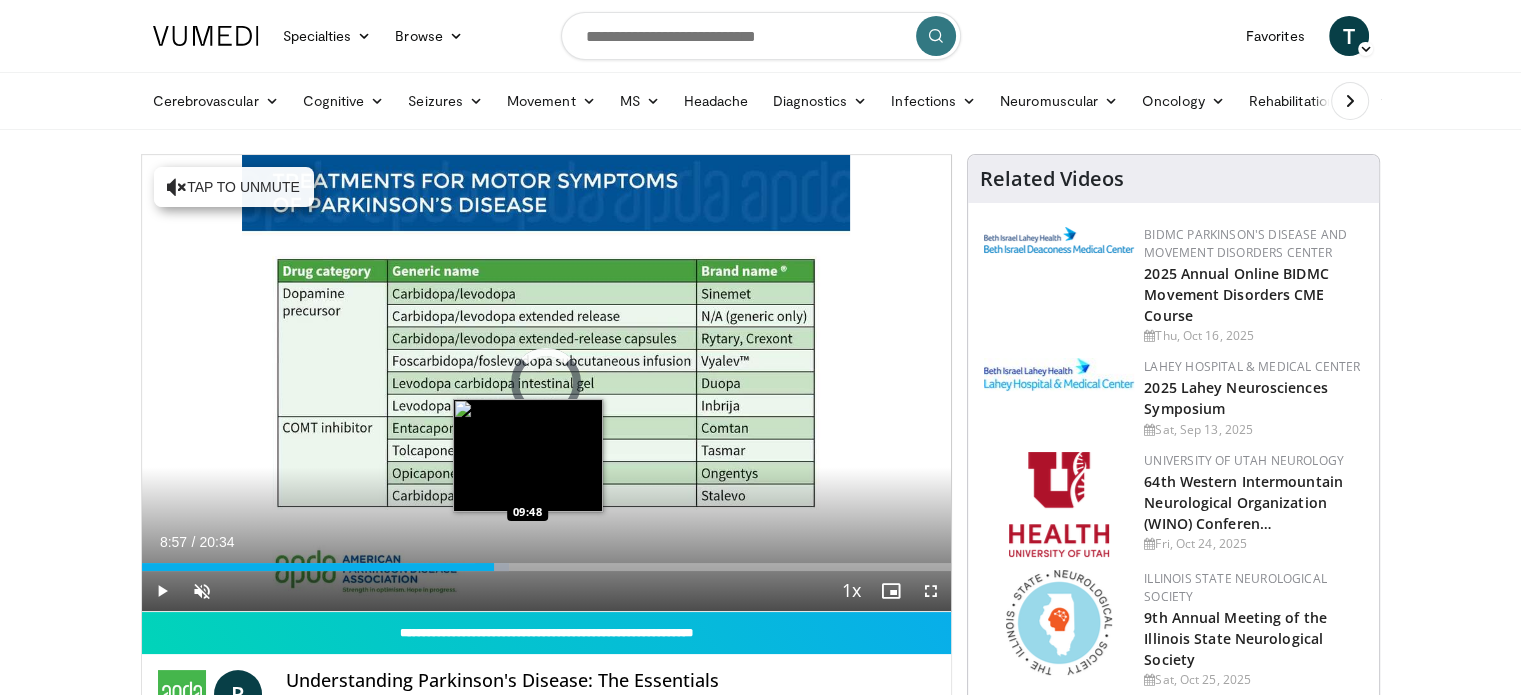 click on "Loaded :  45.36% 08:57 09:48" at bounding box center (547, 561) 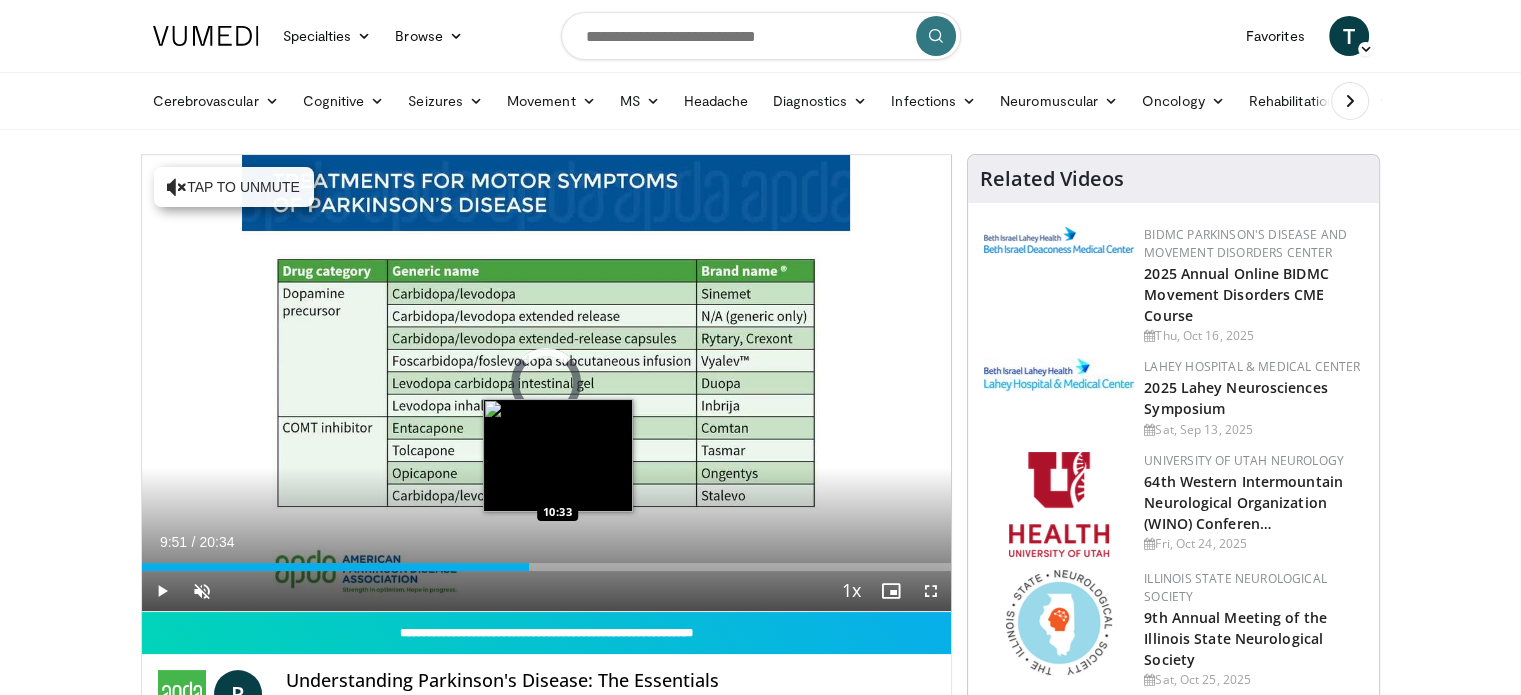 click on "Loaded :  0.00% 09:51 10:33" at bounding box center [547, 561] 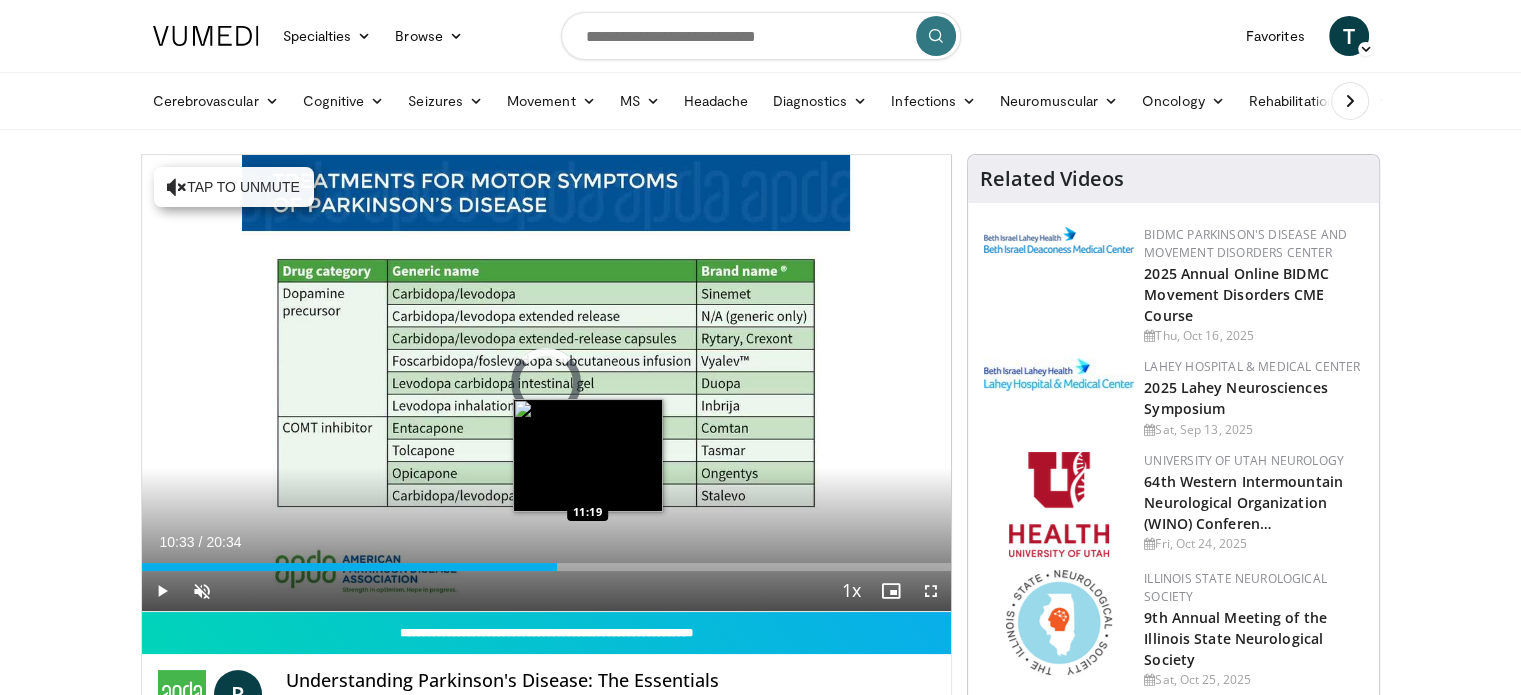 click on "Loaded :  0.00% 10:33 11:19" at bounding box center [547, 561] 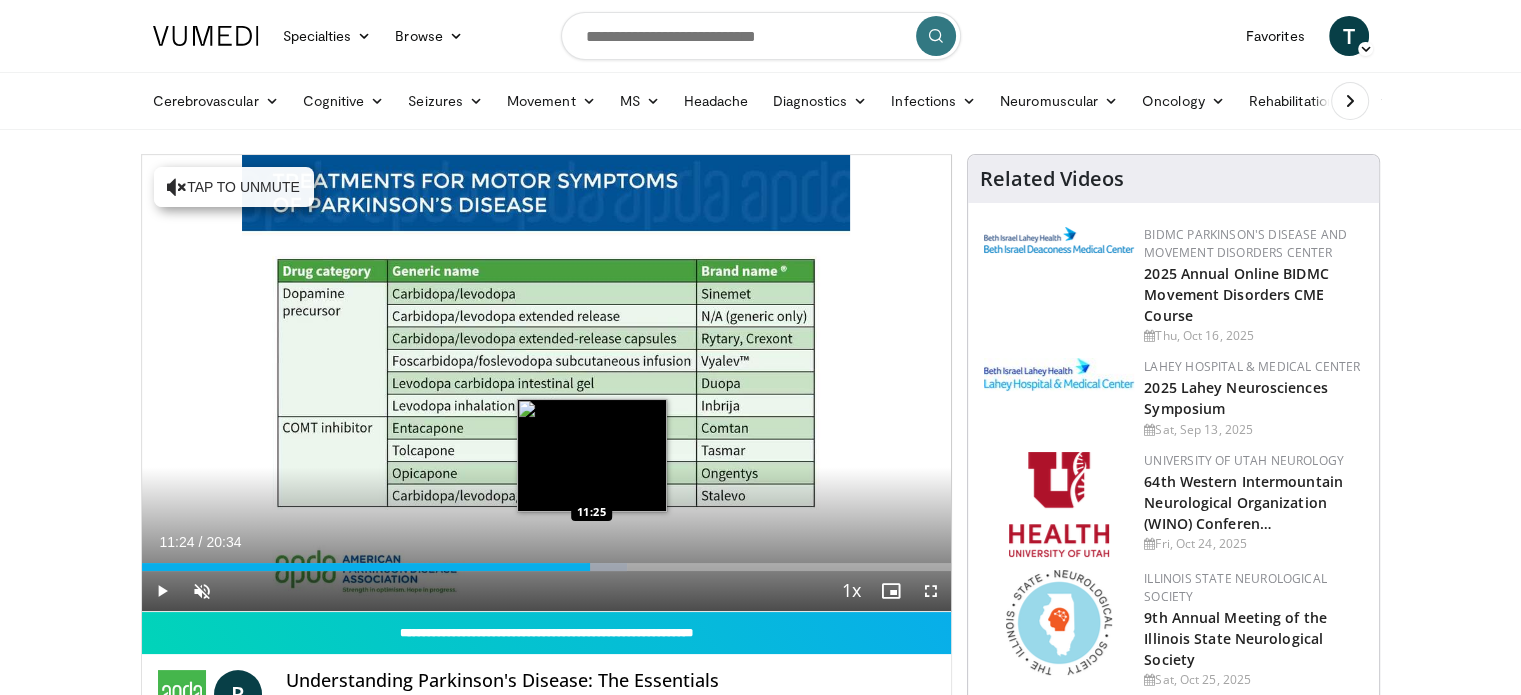click on "Loaded :  59.94% 11:24 11:25" at bounding box center (547, 561) 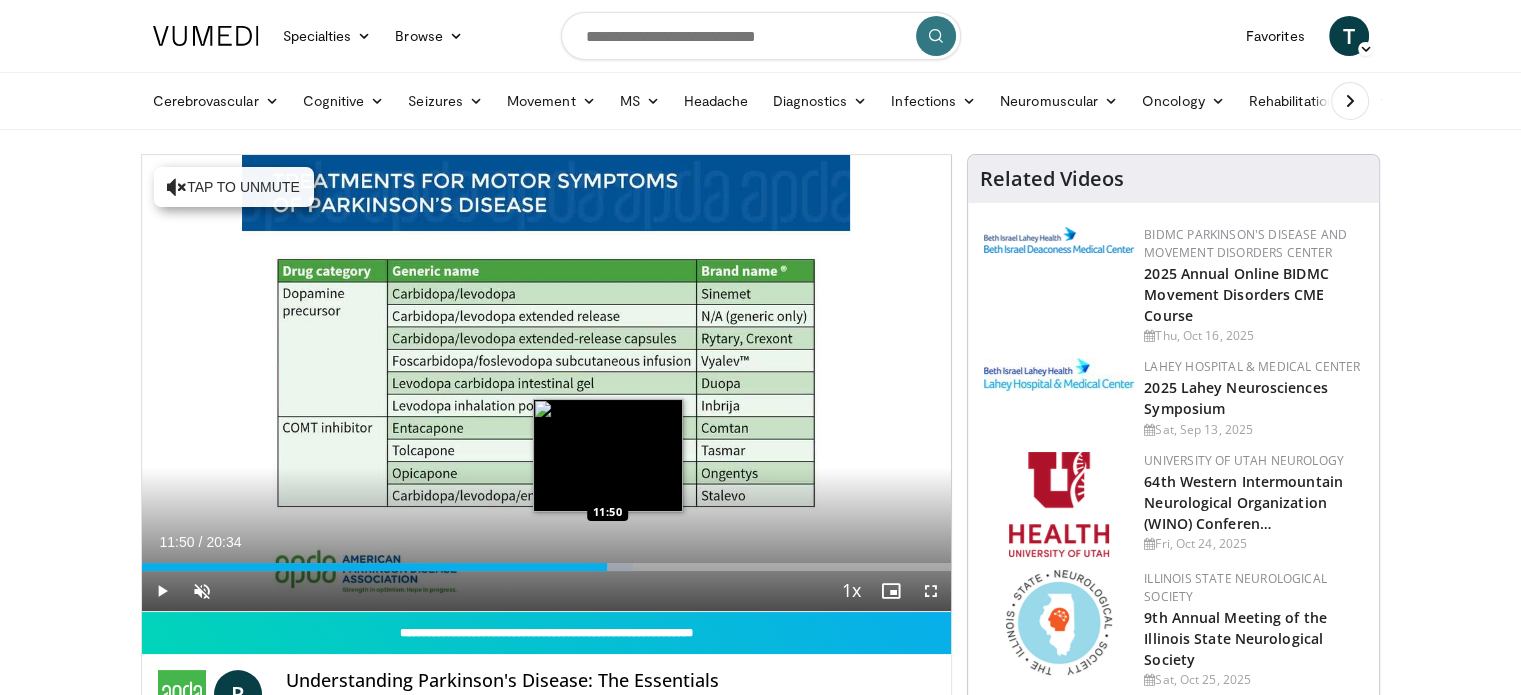 click on "Loaded :  60.66% 11:50 11:50" at bounding box center (547, 561) 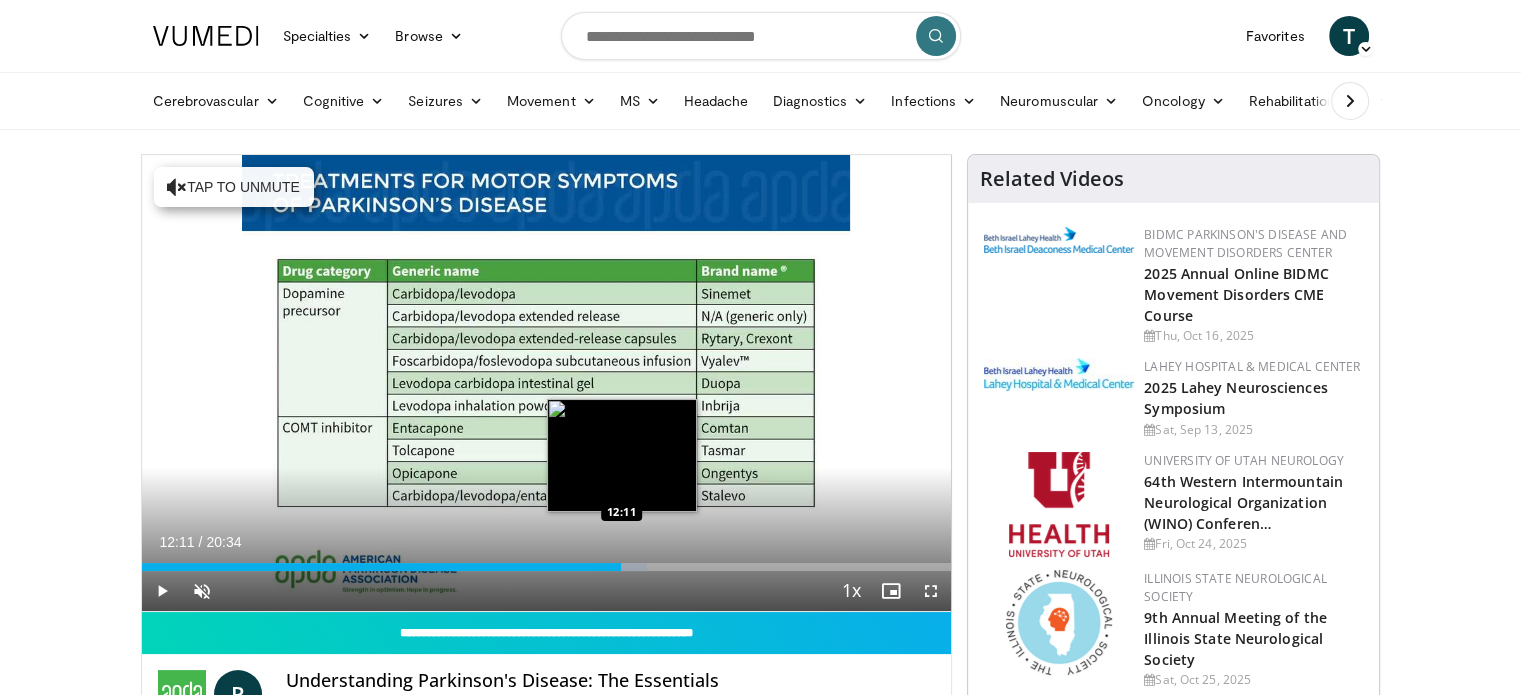 click on "Loaded :  62.38% 12:11 12:11" at bounding box center (547, 561) 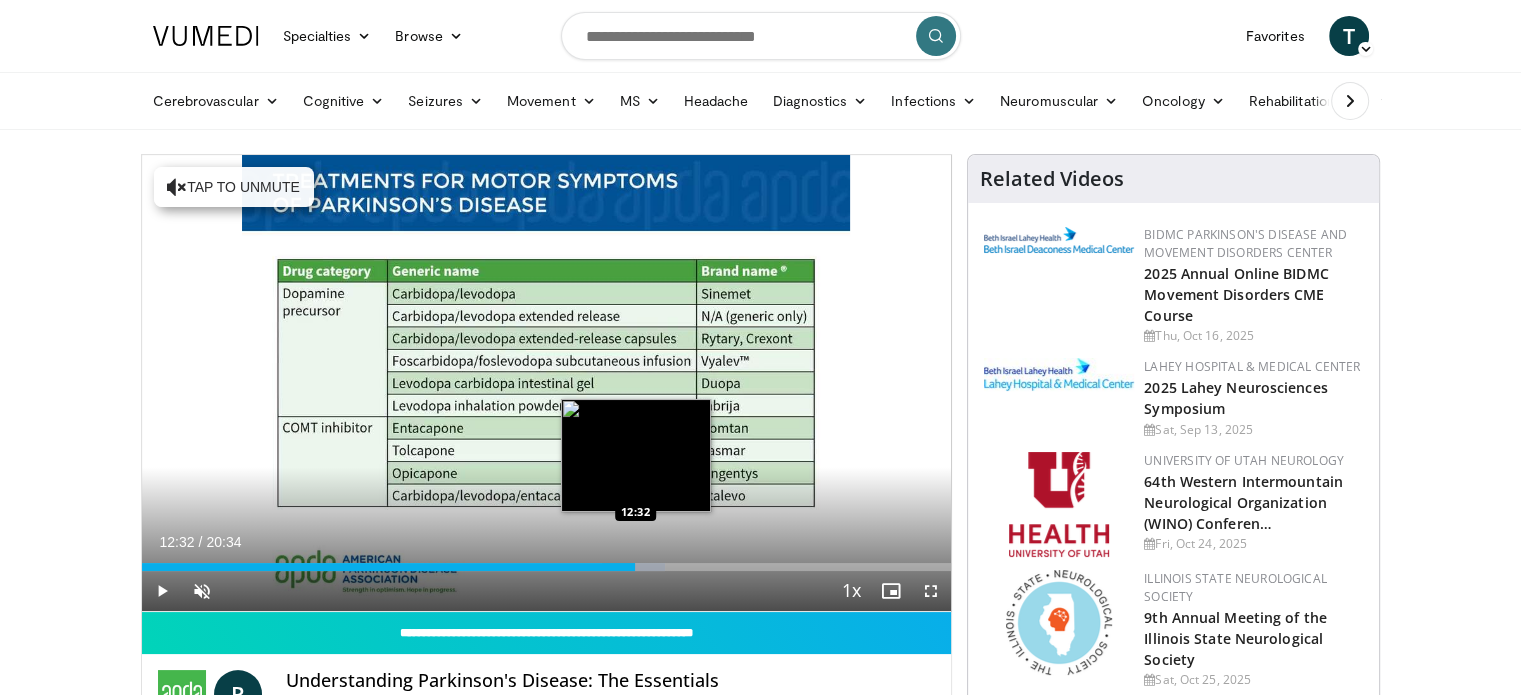 click on "Loaded :  64.71% 12:32 12:32" at bounding box center (547, 561) 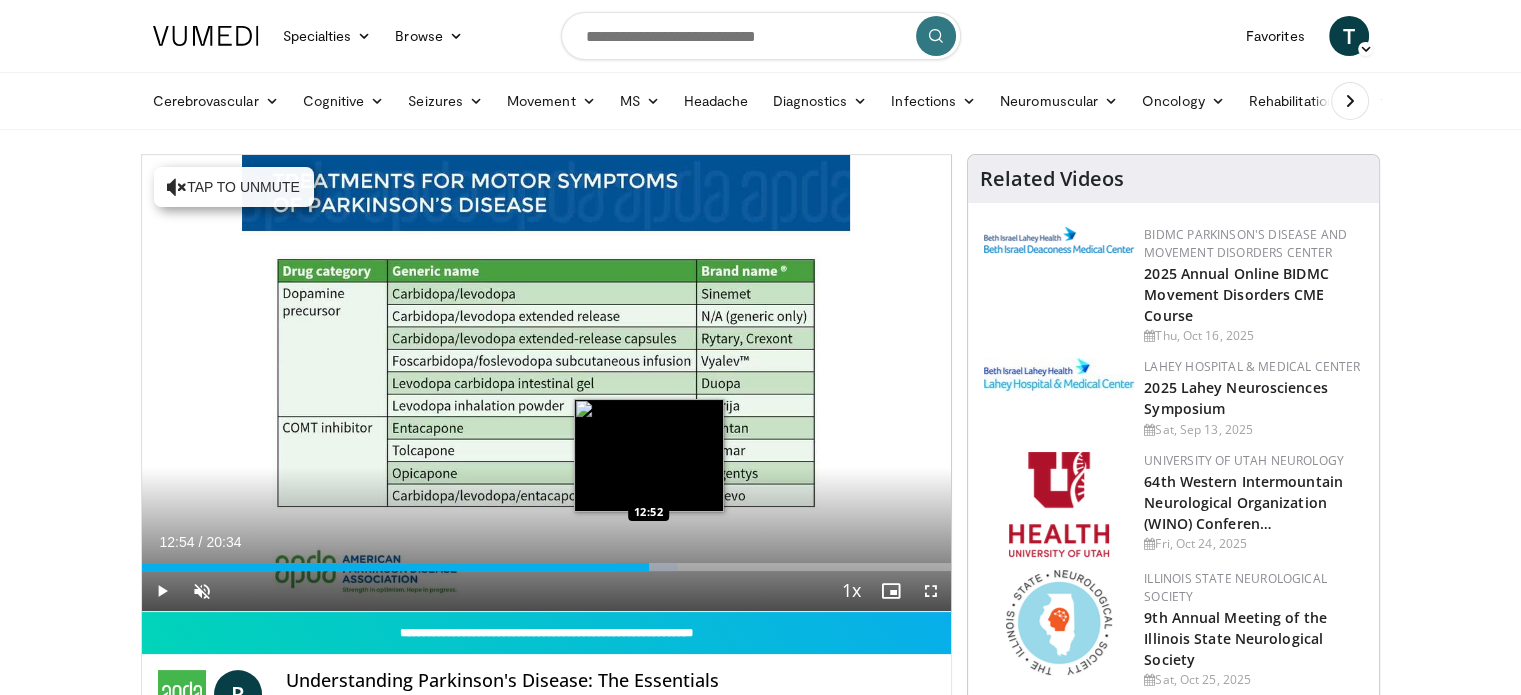 click on "Loaded :  66.32% 12:32 12:52" at bounding box center (547, 561) 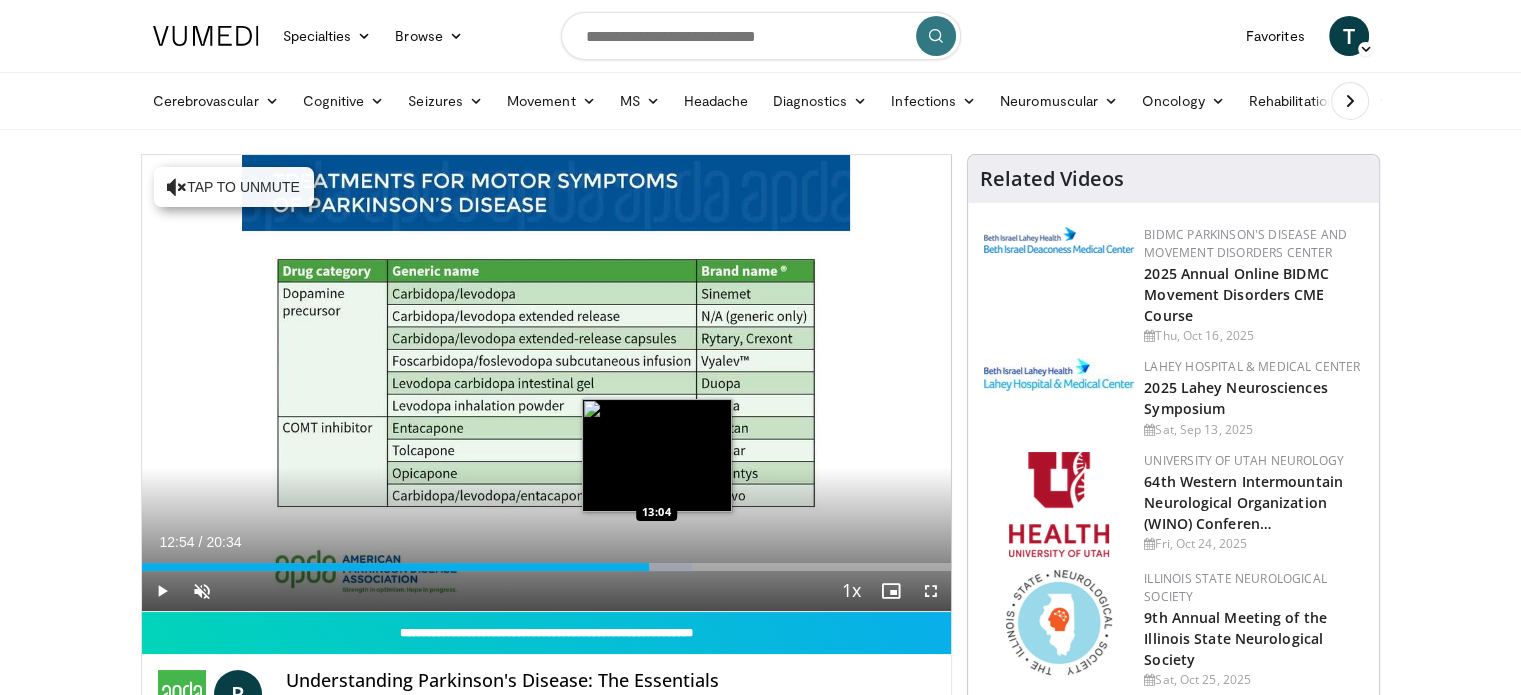 click on "Loaded :  67.94% 12:54 13:04" at bounding box center (547, 561) 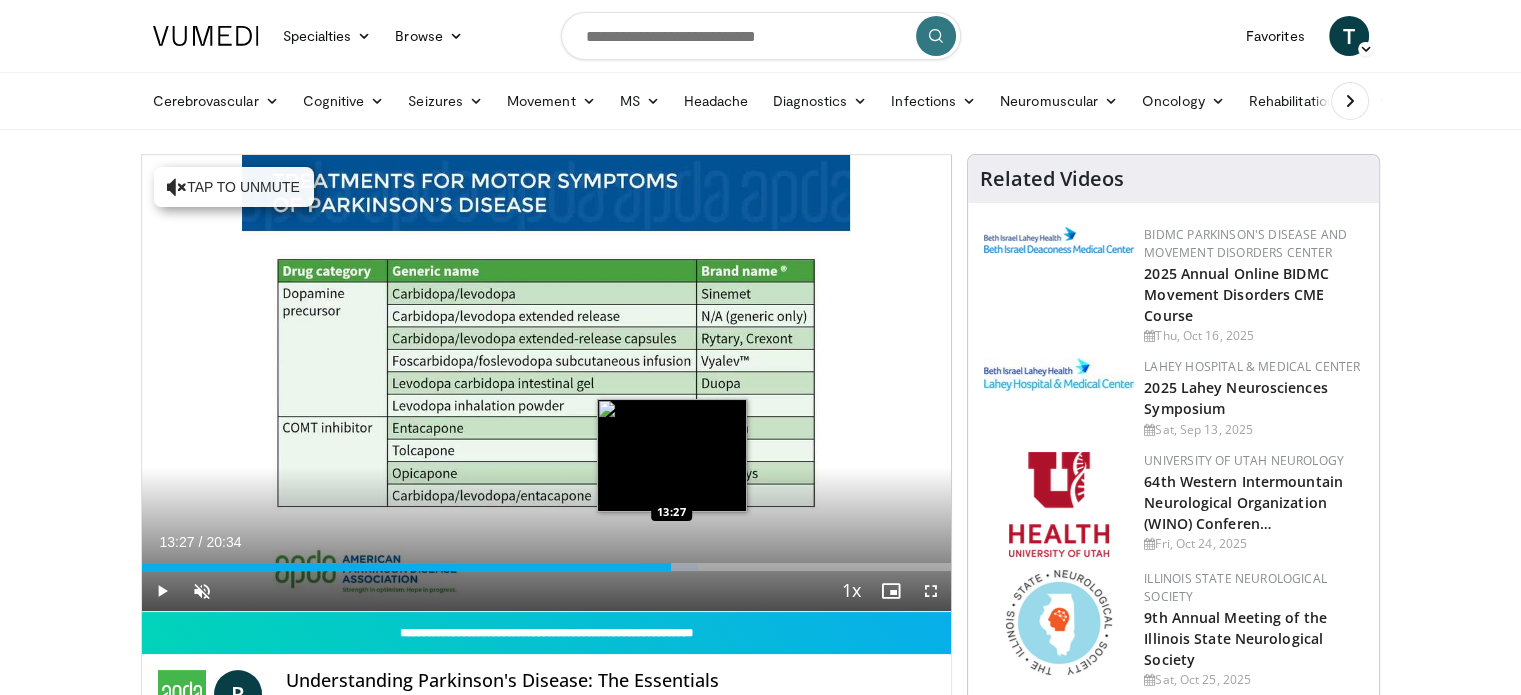 click on "Loaded :  68.75% 13:27 13:27" at bounding box center (547, 561) 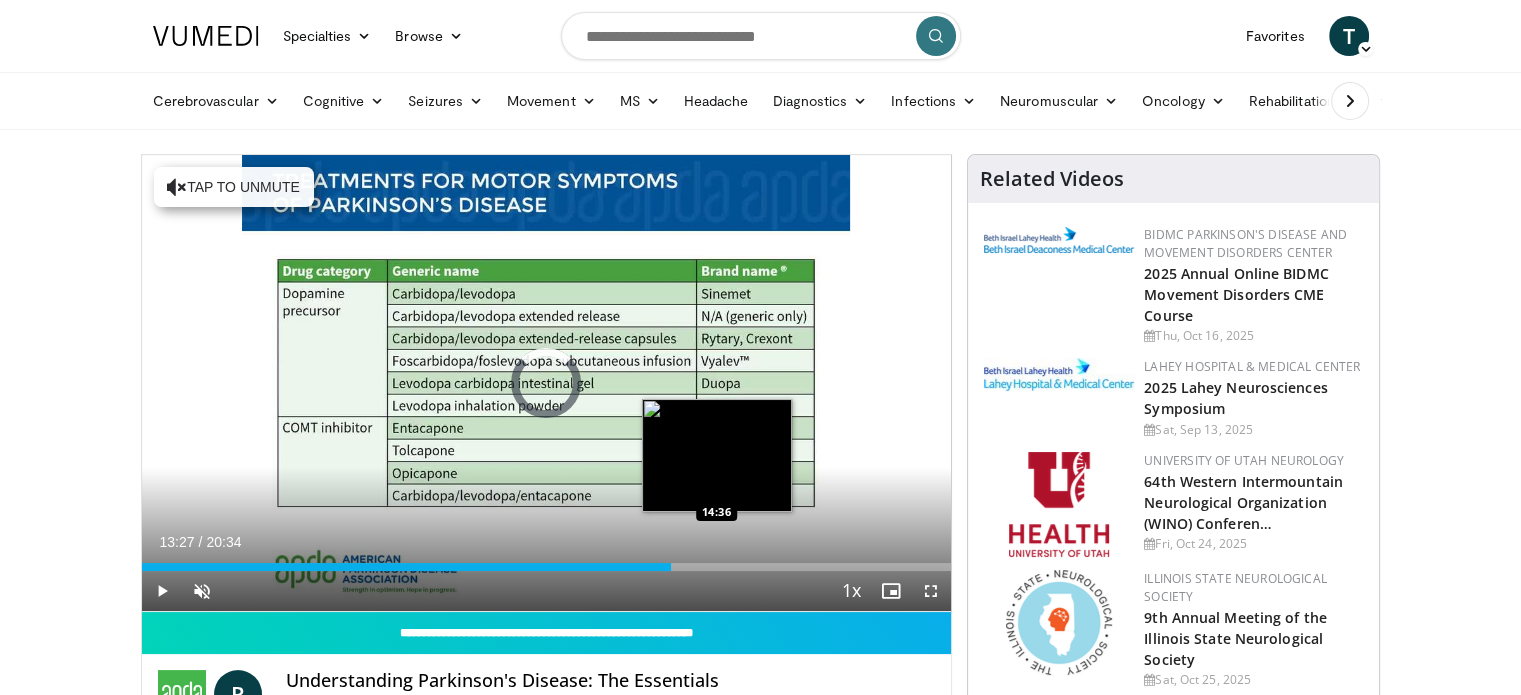 click on "Loaded :  0.00% 13:27 14:36" at bounding box center [547, 561] 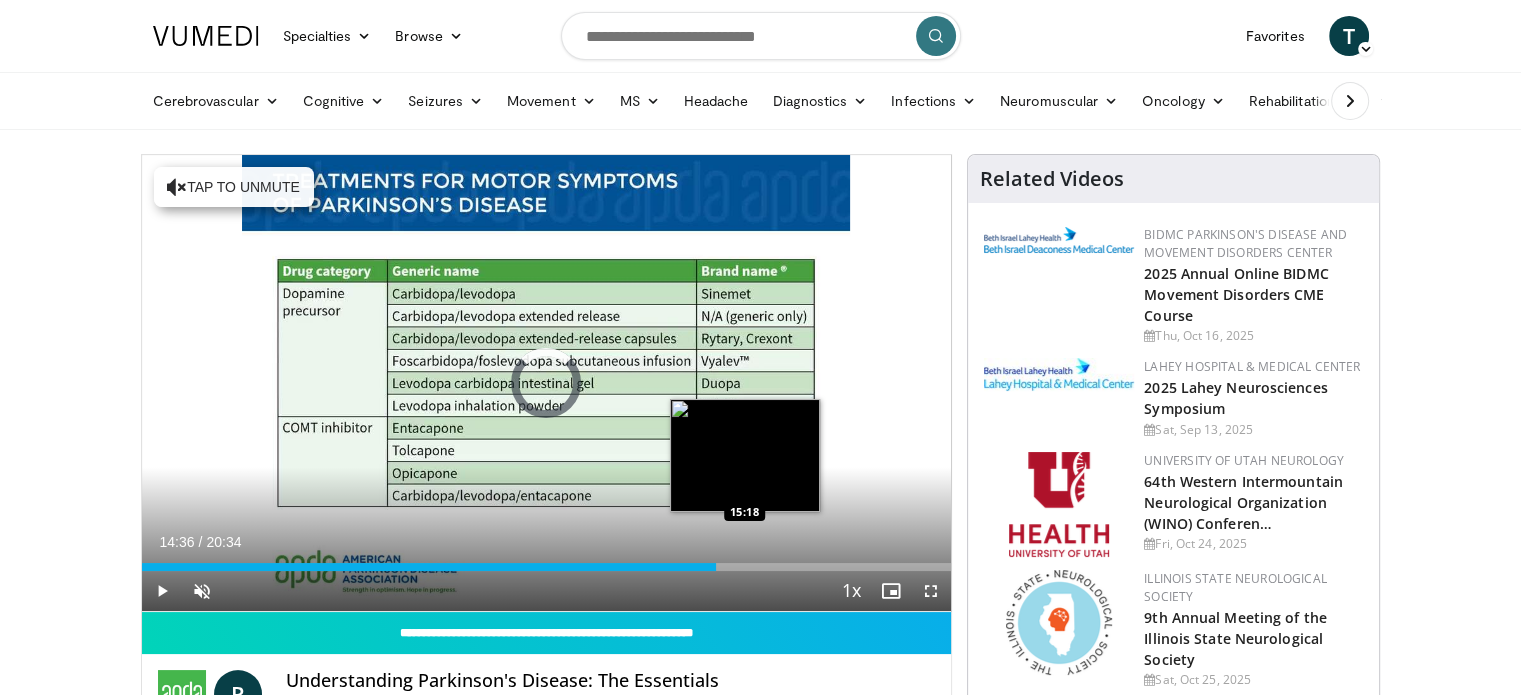 click on "Loaded :  0.00% 14:36 15:18" at bounding box center [547, 567] 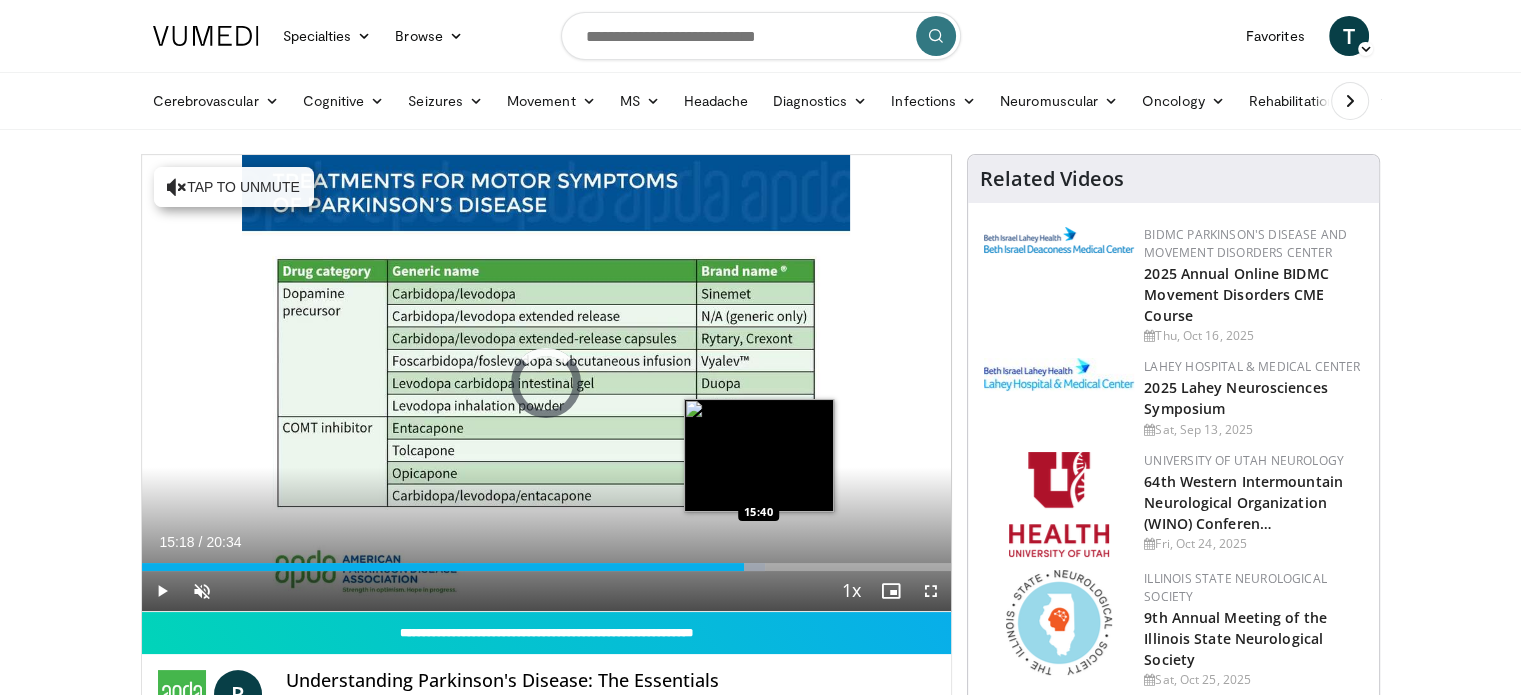 click on "Loaded :  76.96% 15:18 15:40" at bounding box center (547, 567) 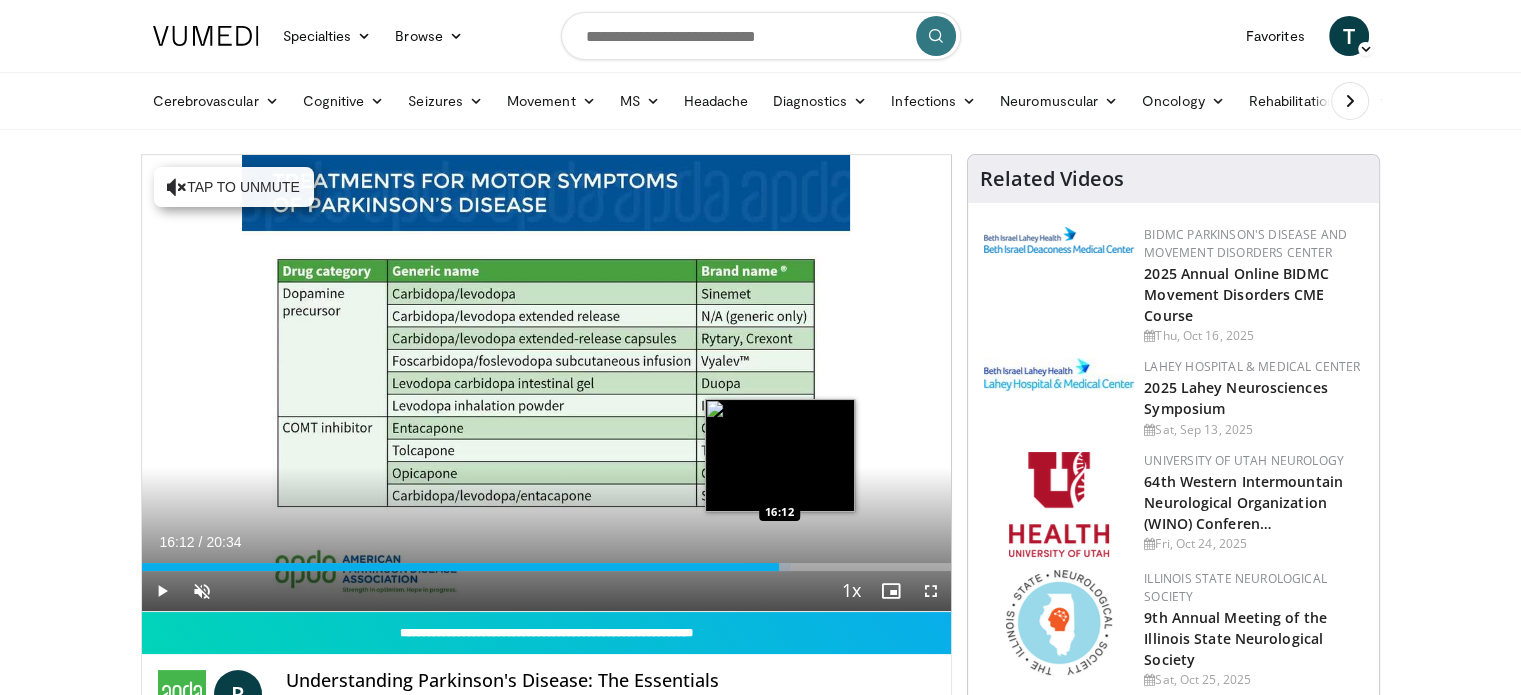 click on "Loaded :  80.20% 16:12 16:12" at bounding box center (547, 561) 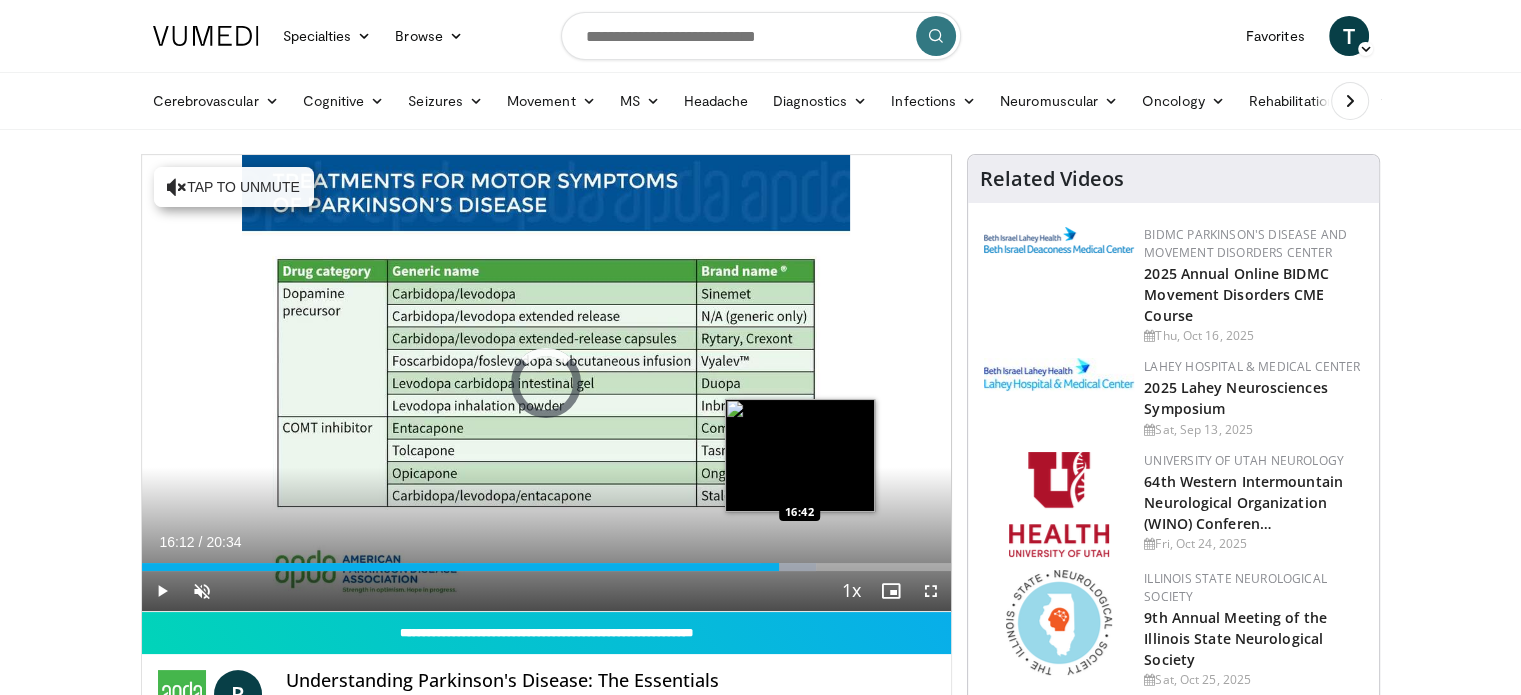 click on "Loaded :  83.31% 16:12 16:42" at bounding box center [547, 561] 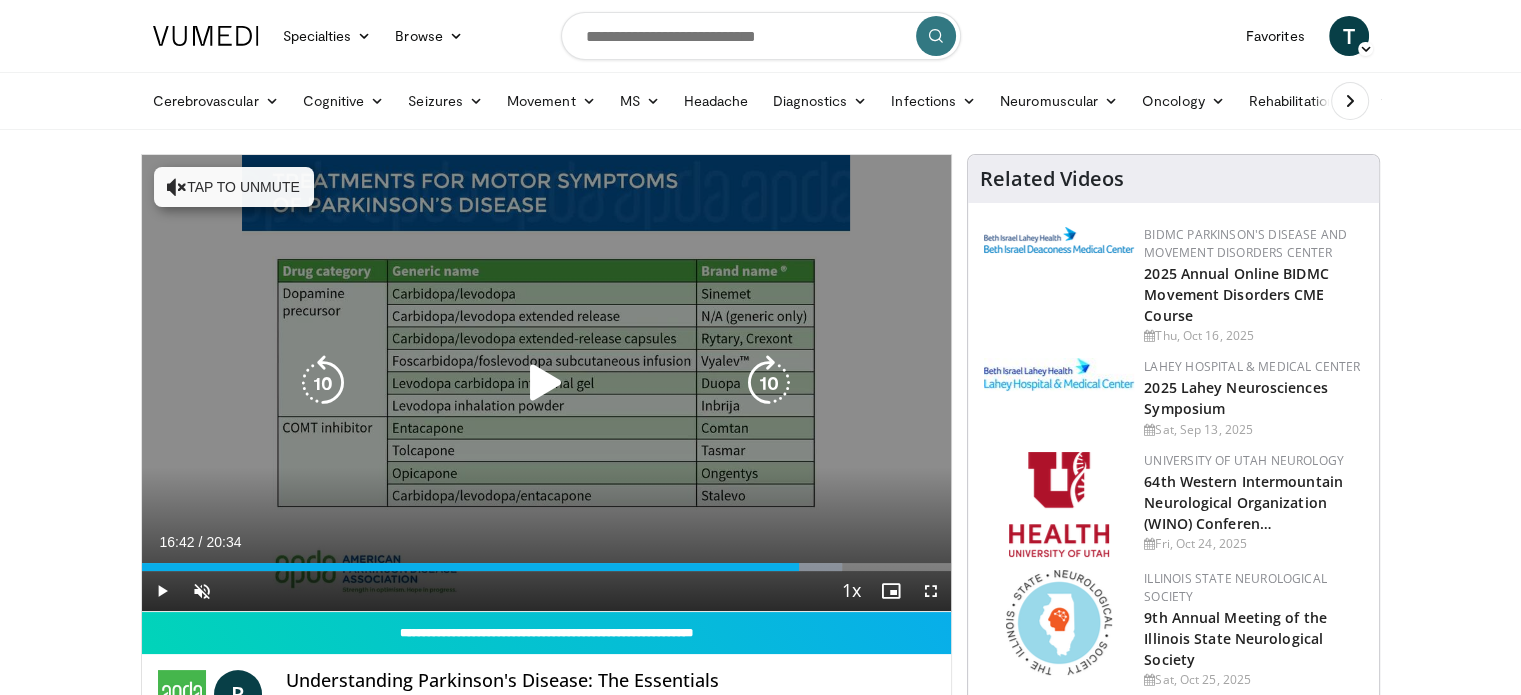 click on "Tap to unmute" at bounding box center [234, 187] 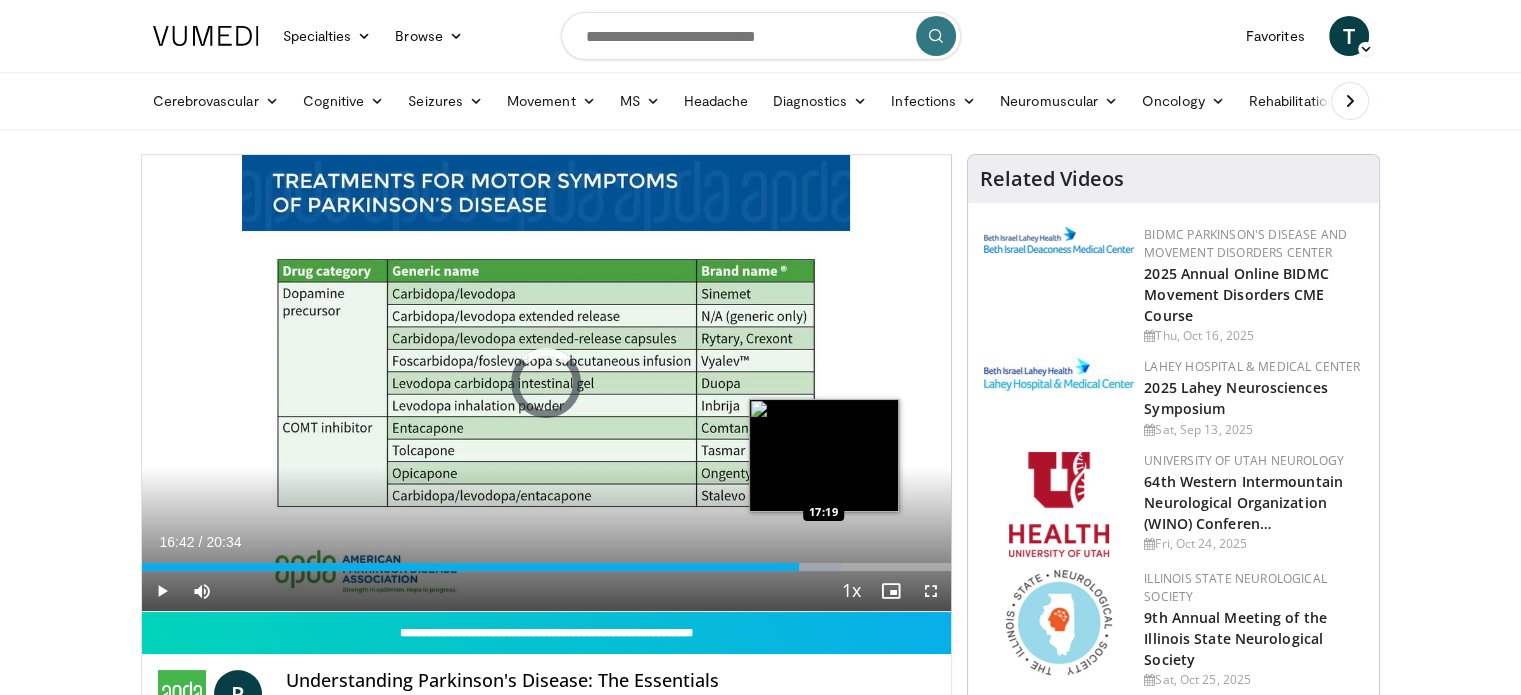 click on "Loaded :  86.54% 16:42 17:19" at bounding box center [547, 567] 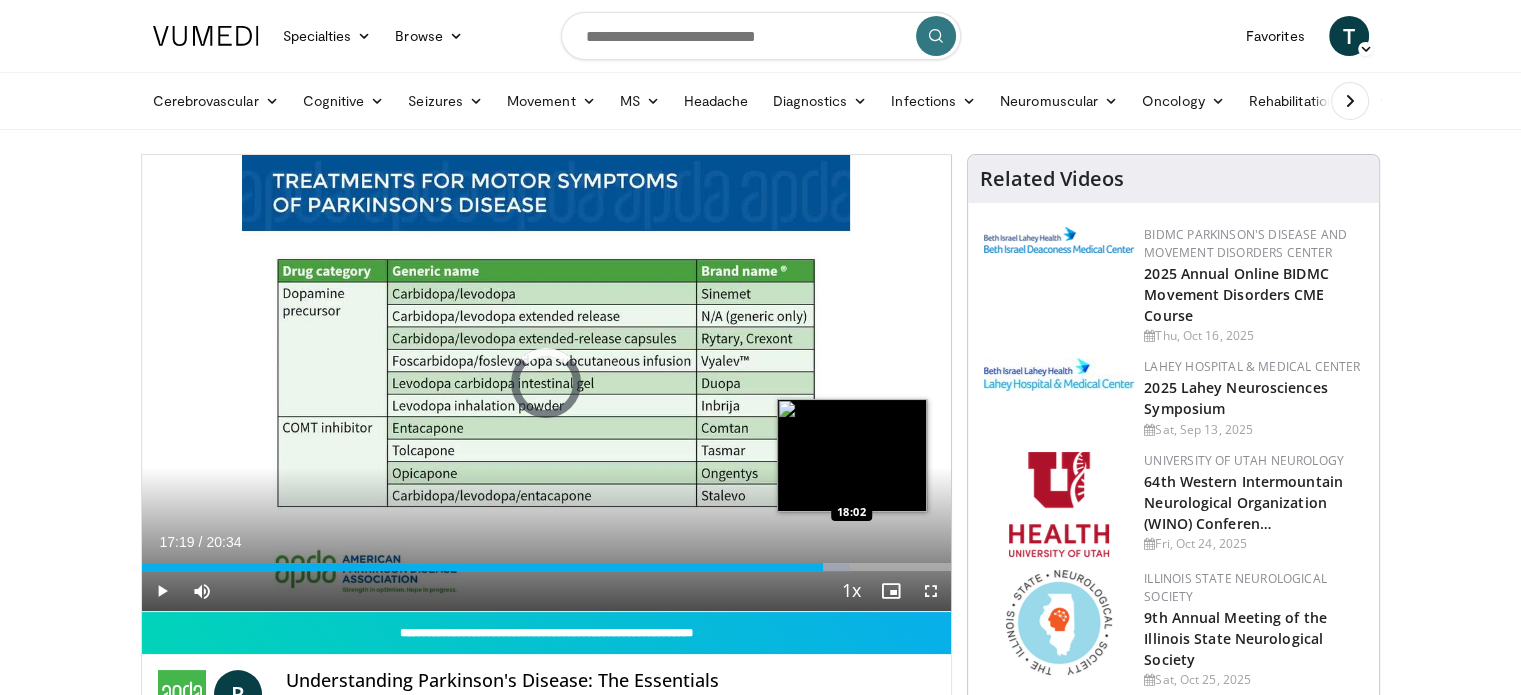 click on "Loaded :  87.49% 17:19 18:02" at bounding box center (547, 567) 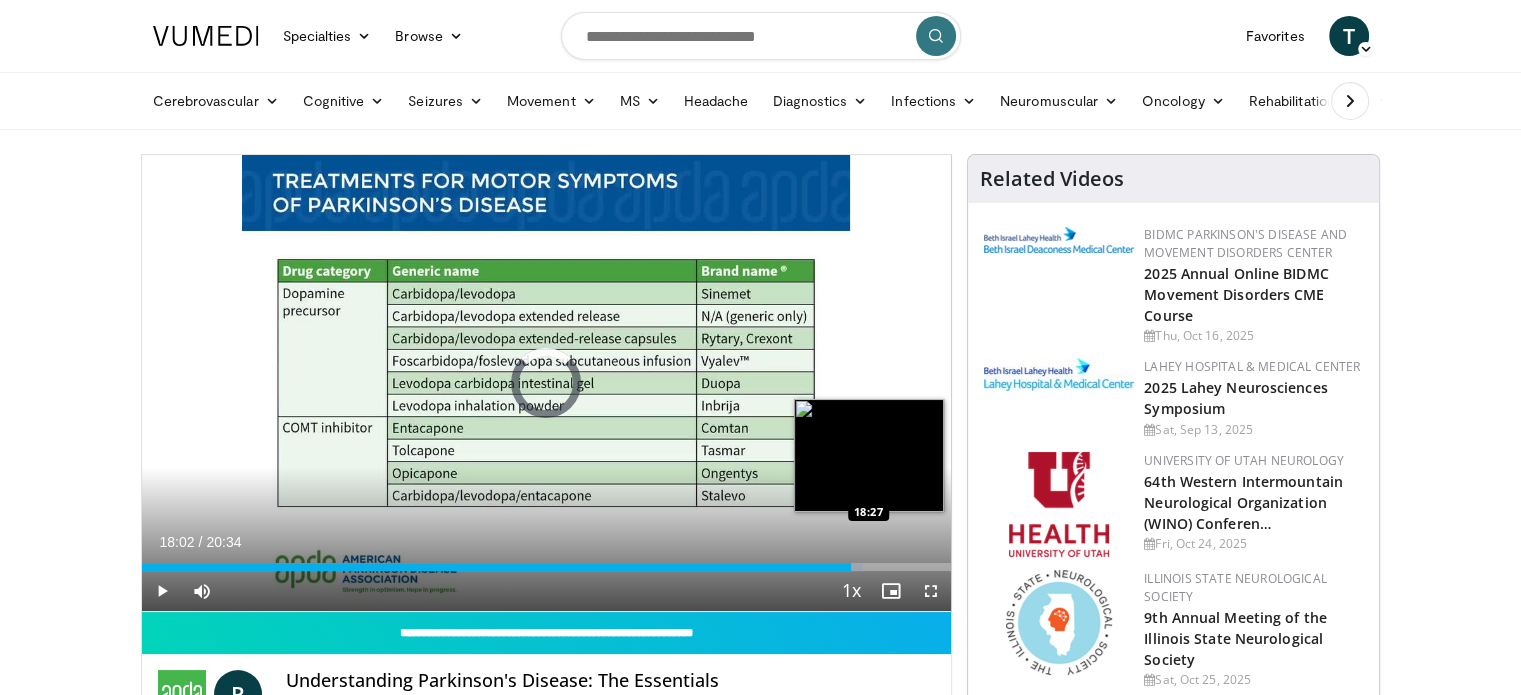 click on "Loaded :  89.11% 18:02 18:27" at bounding box center (547, 567) 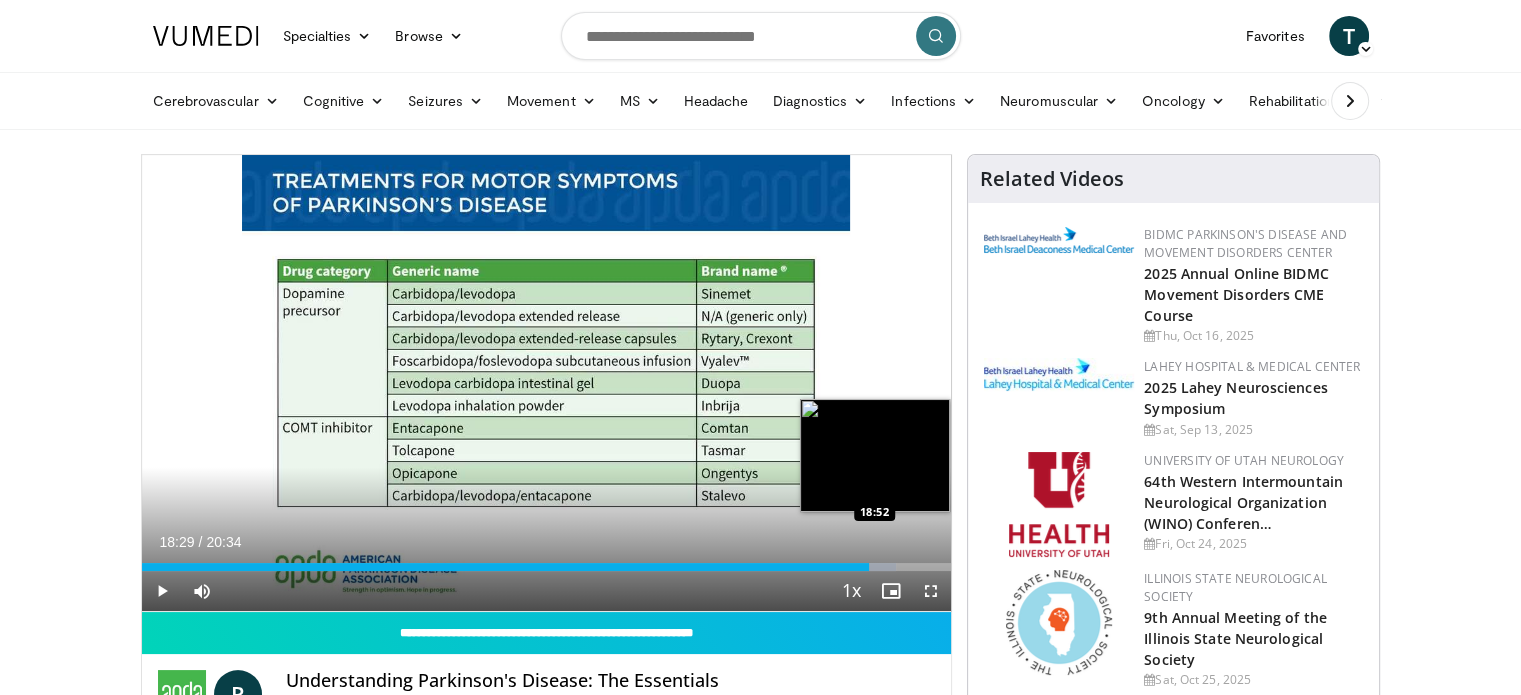 click on "Loaded :  93.16% 18:29 18:52" at bounding box center (547, 567) 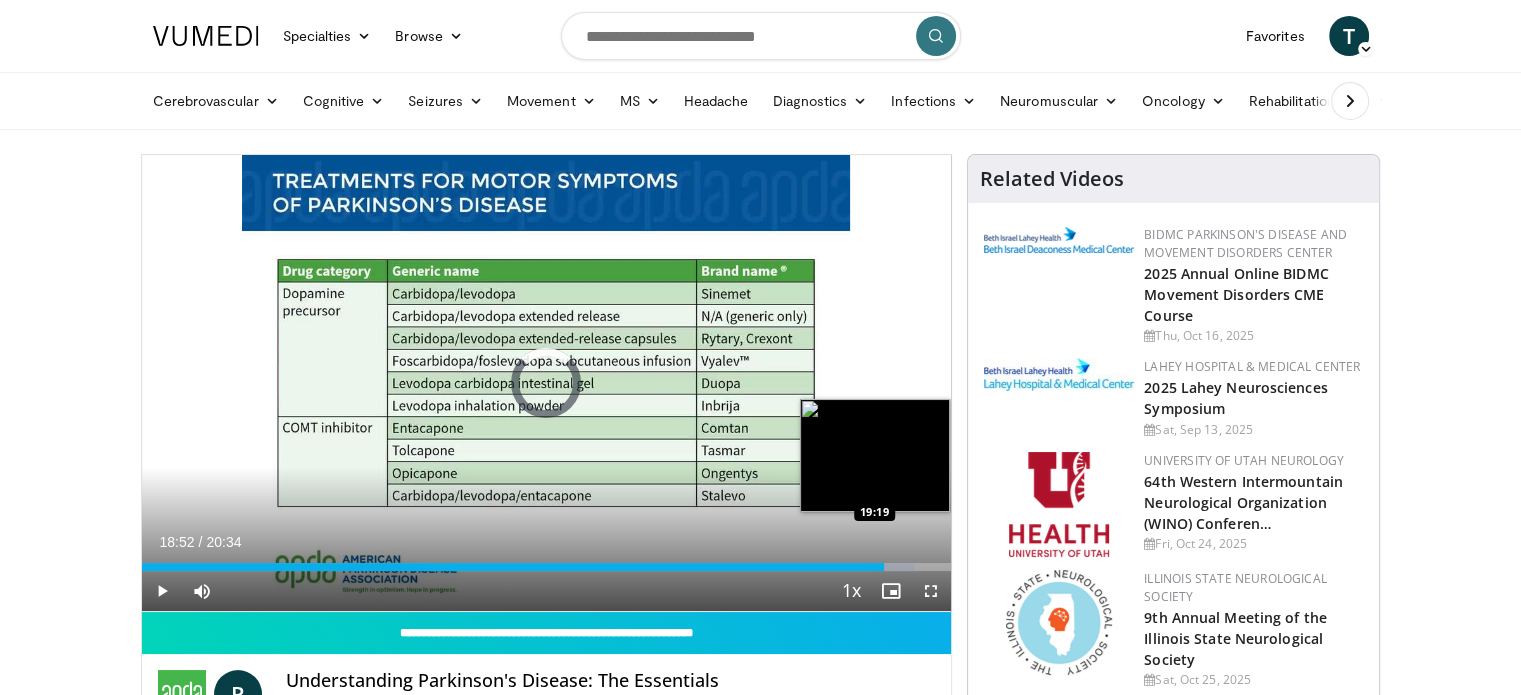 click at bounding box center [891, 567] 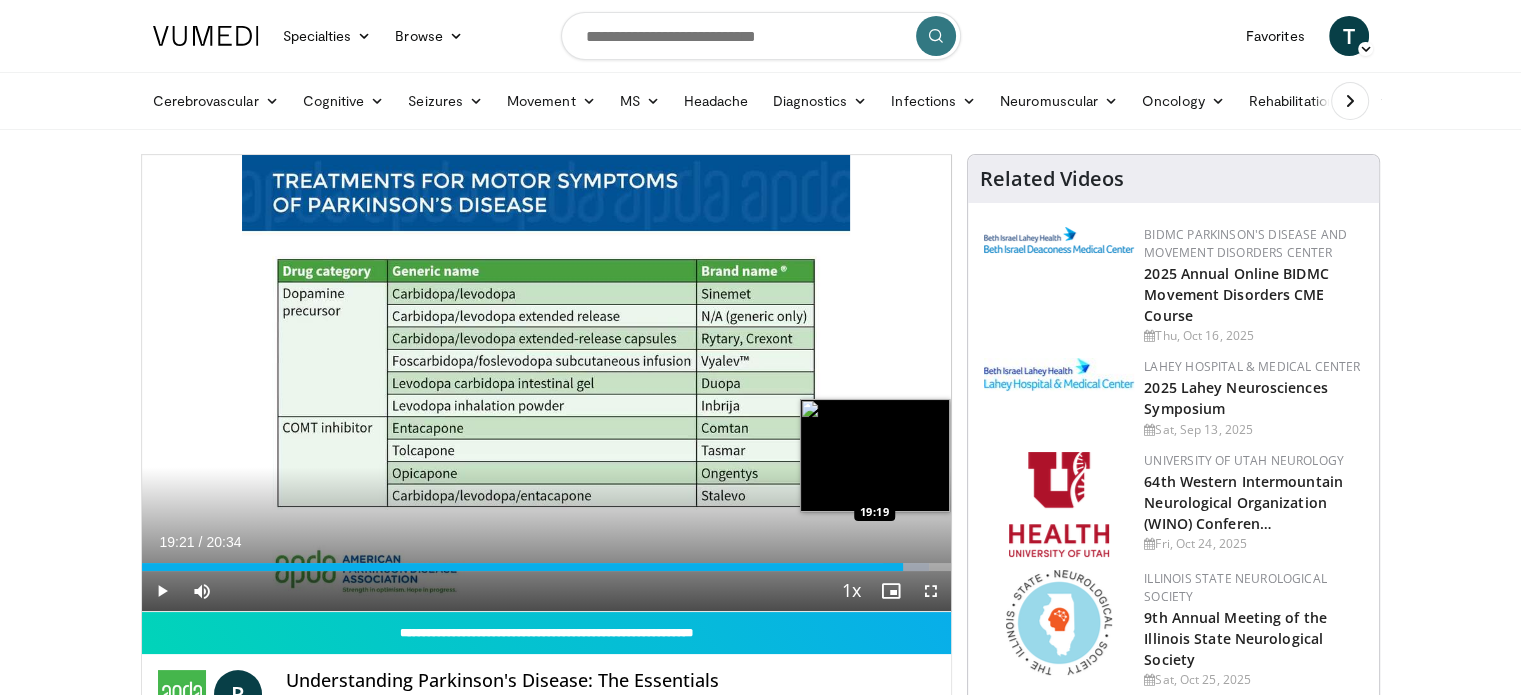click on "Loaded :  97.21% 19:21 19:19" at bounding box center (547, 567) 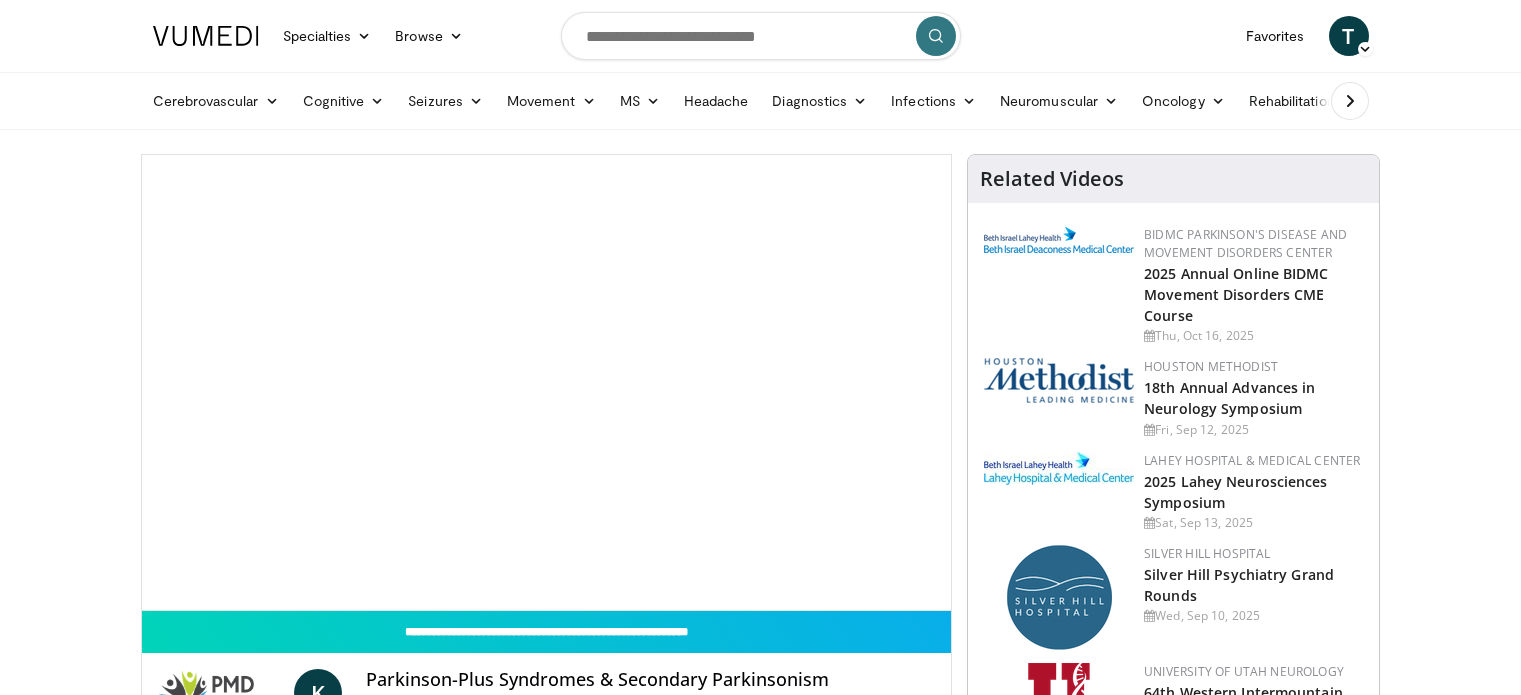 scroll, scrollTop: 0, scrollLeft: 0, axis: both 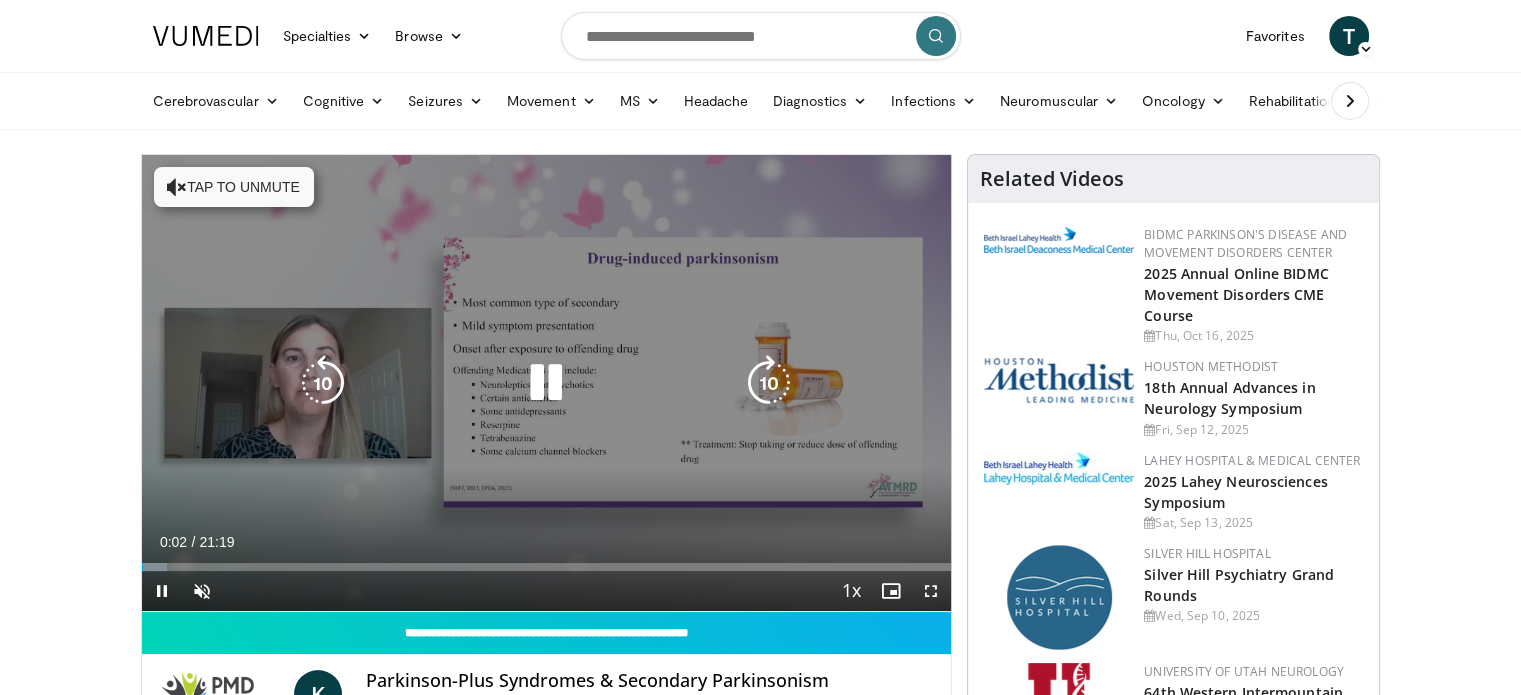 click on "Tap to unmute" at bounding box center (234, 187) 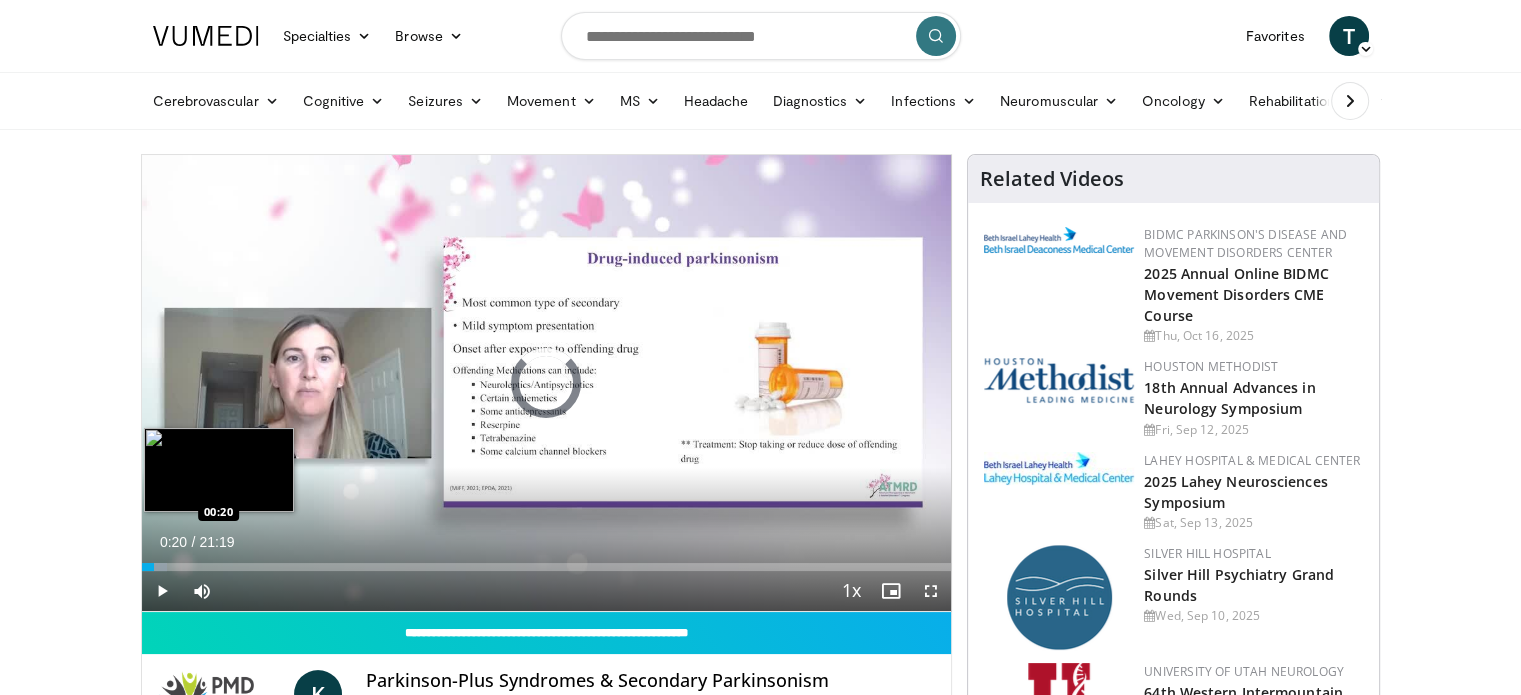 click on "Loaded :  3.12% 00:05 00:20" at bounding box center (547, 561) 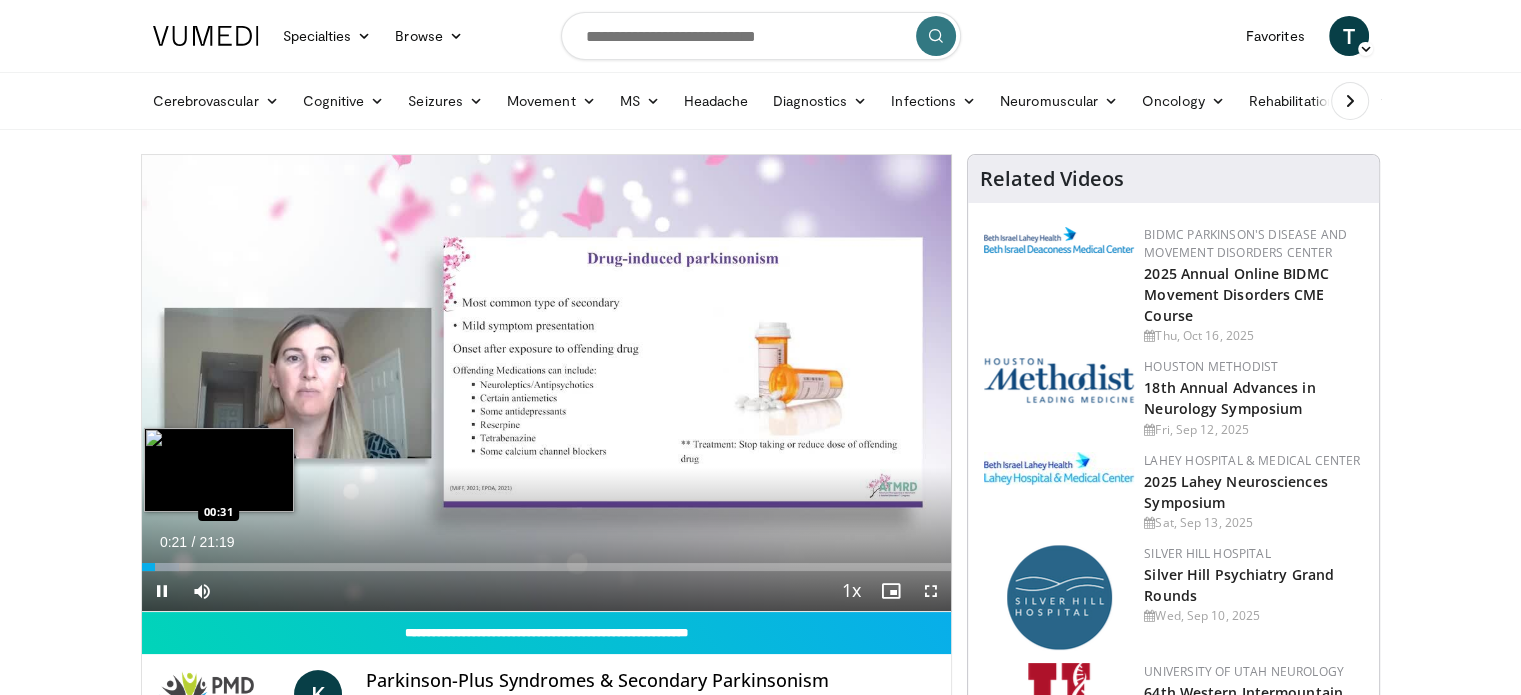 click on "Loaded :  4.69% 00:21 00:31" at bounding box center [547, 567] 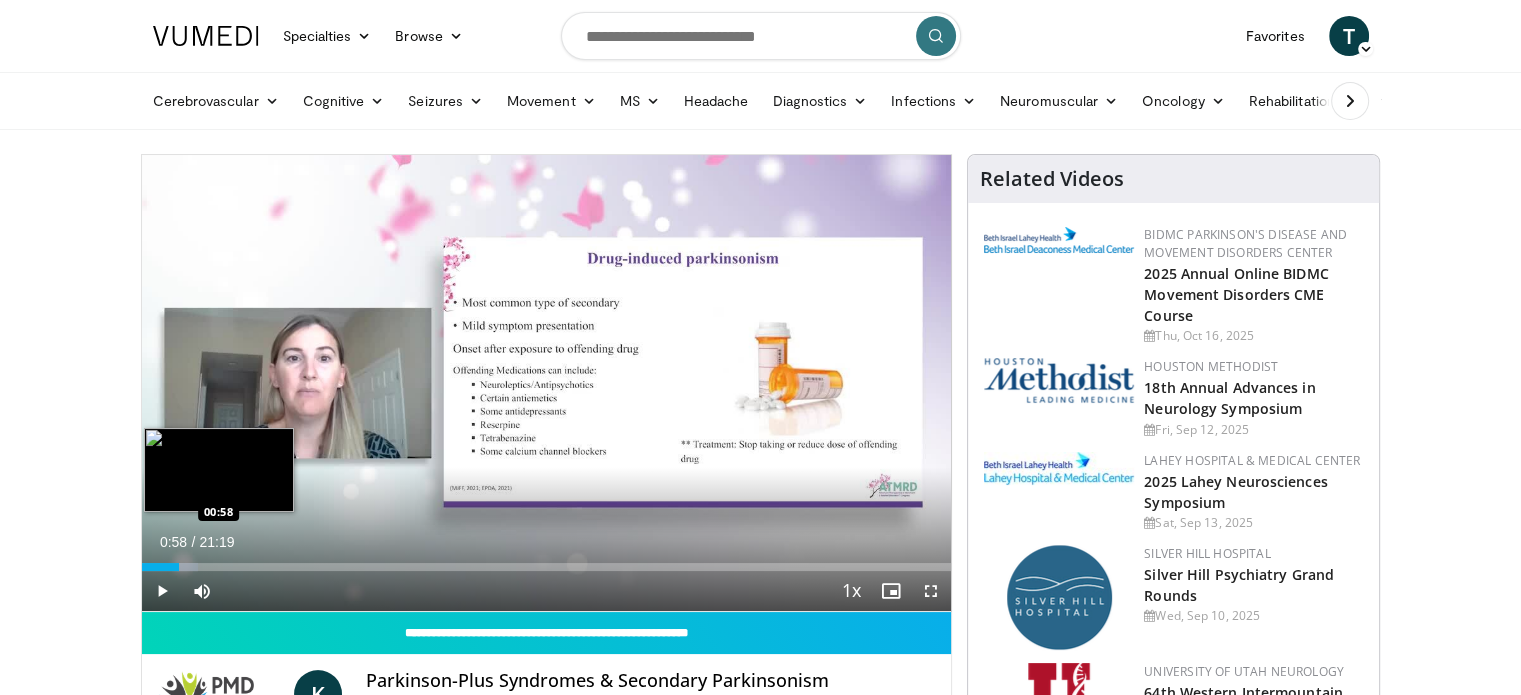 click on "Loaded :  7.04% 00:35 00:58" at bounding box center (547, 567) 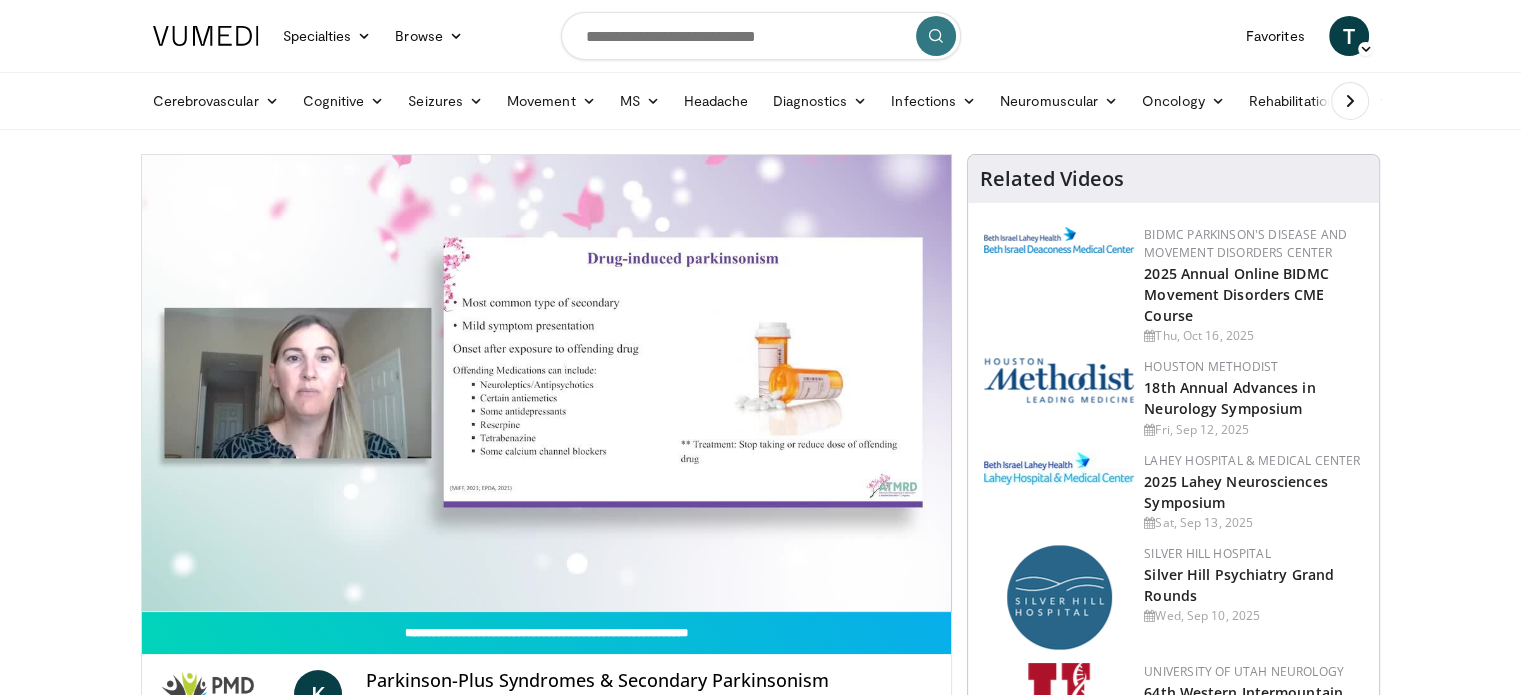 click on "**********" at bounding box center (547, 383) 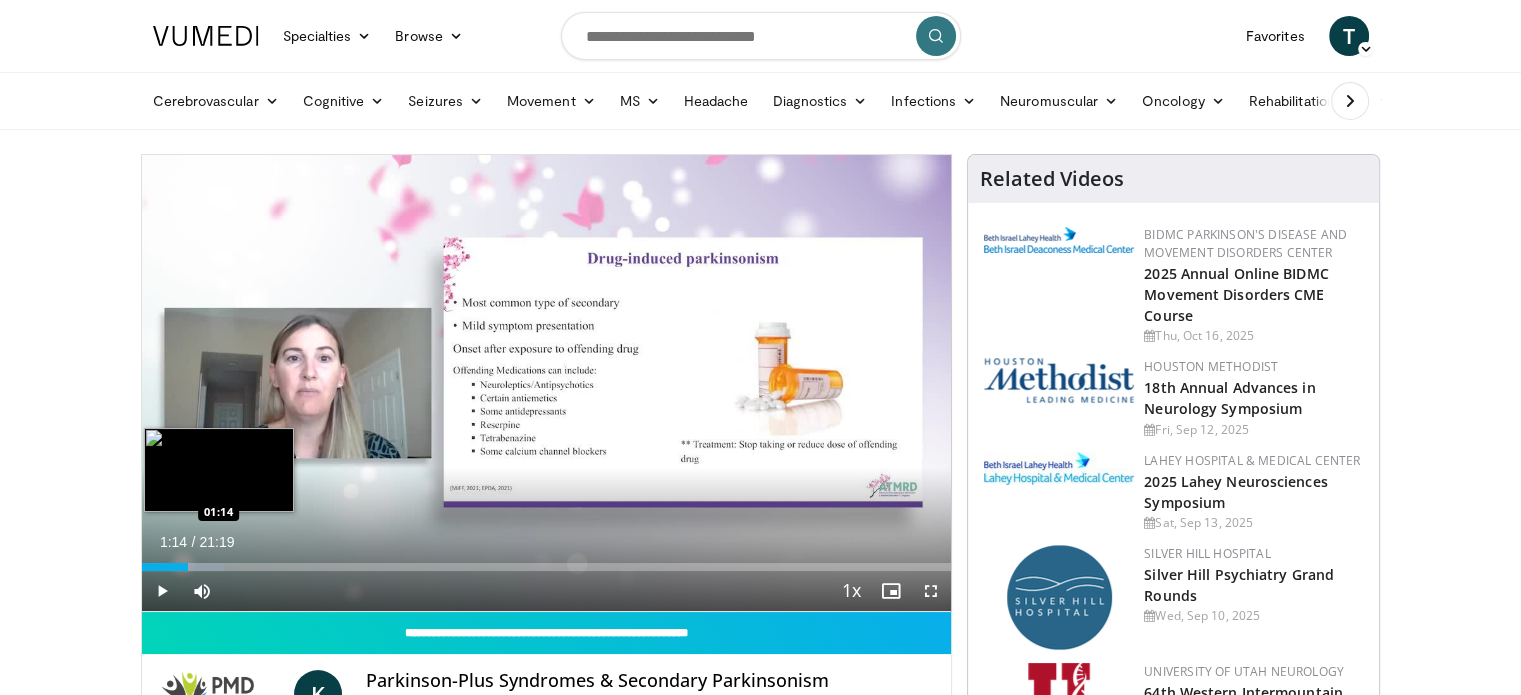 click on "Loaded :  10.14% 01:02 01:14" at bounding box center [547, 567] 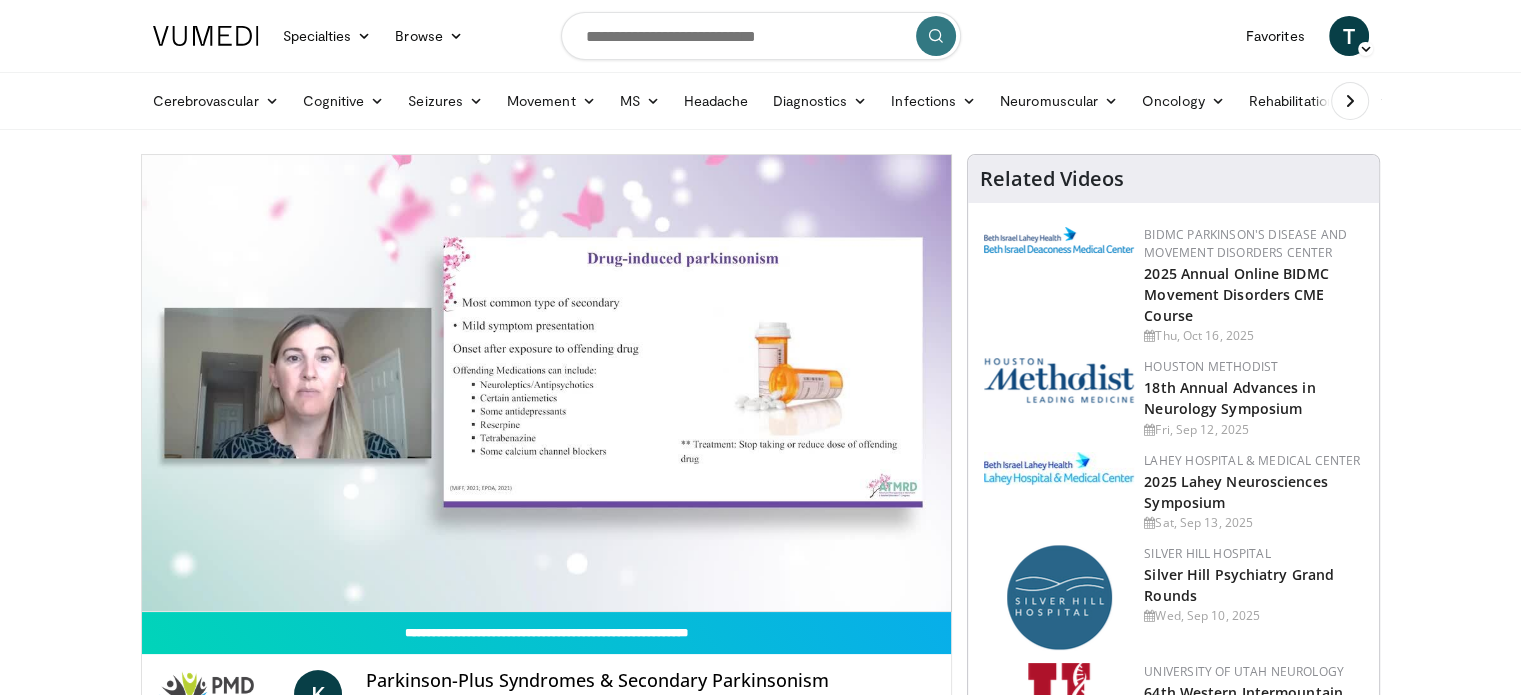 click on "**********" at bounding box center (547, 383) 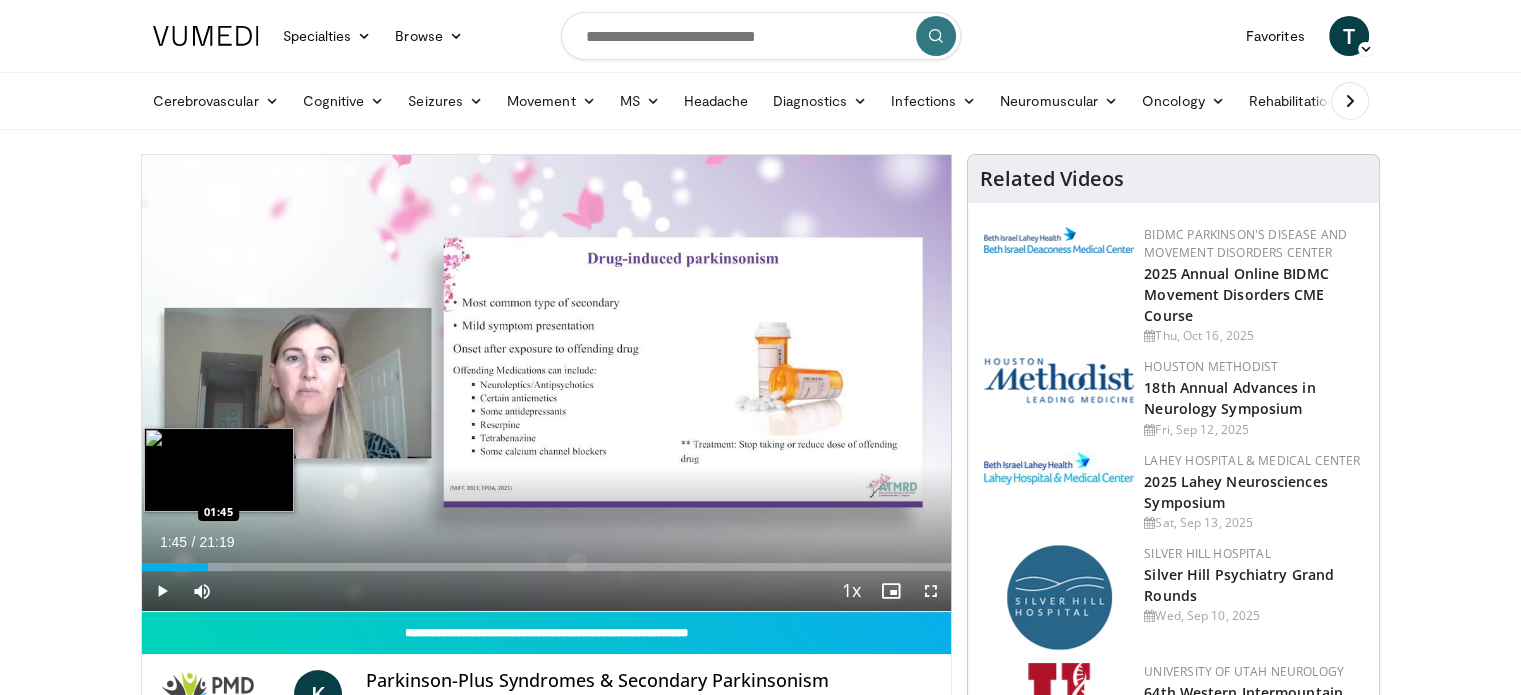 click at bounding box center (200, 567) 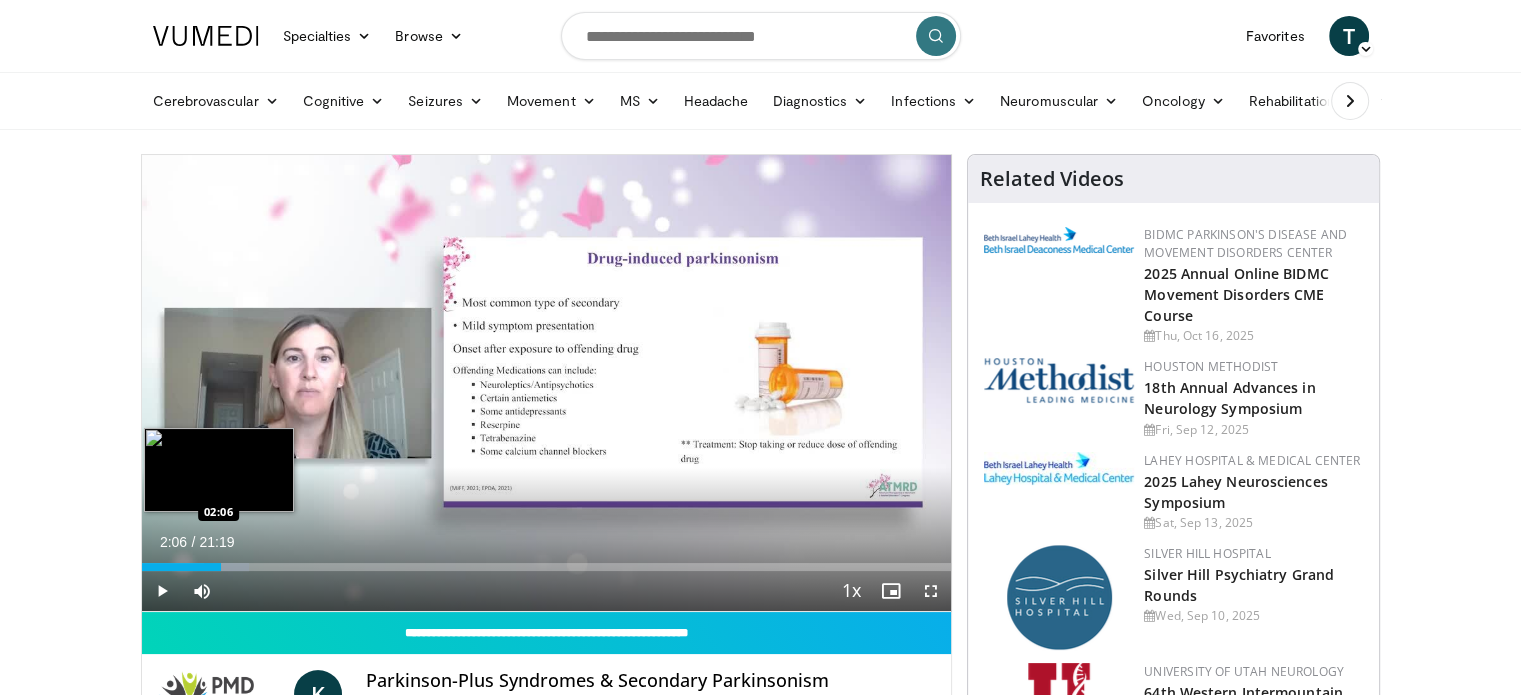 click at bounding box center [226, 567] 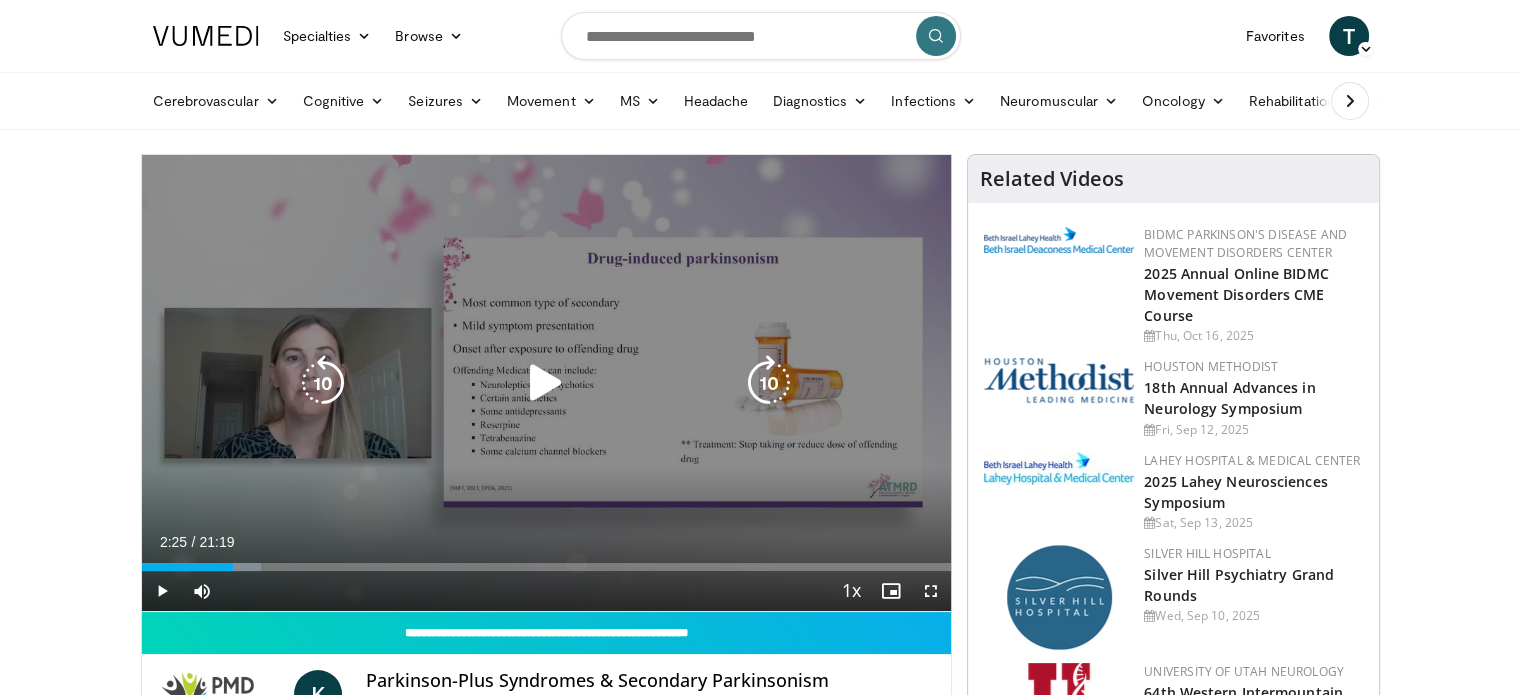 click on "Loaded :  14.82% 02:25 02:23" at bounding box center [547, 567] 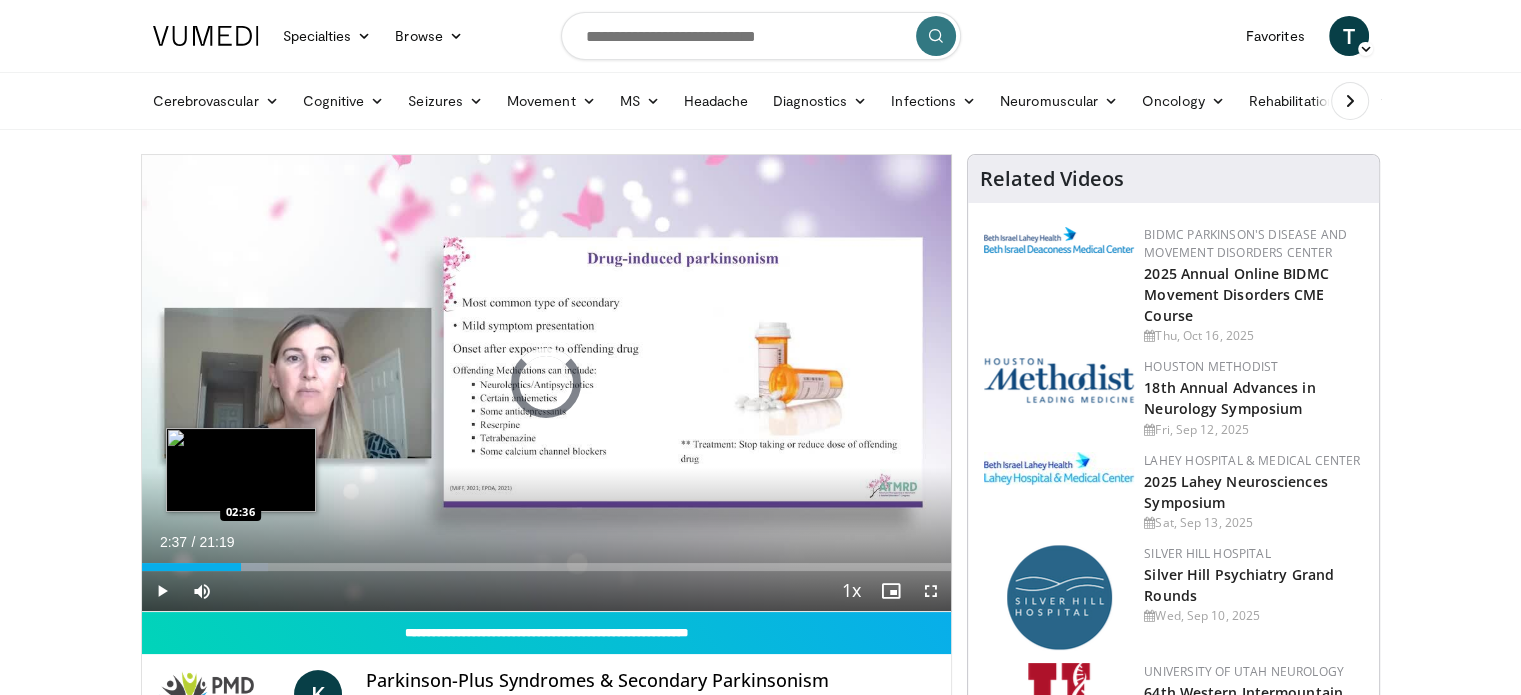click on "Loaded :  15.60% 02:26 02:36" at bounding box center [547, 567] 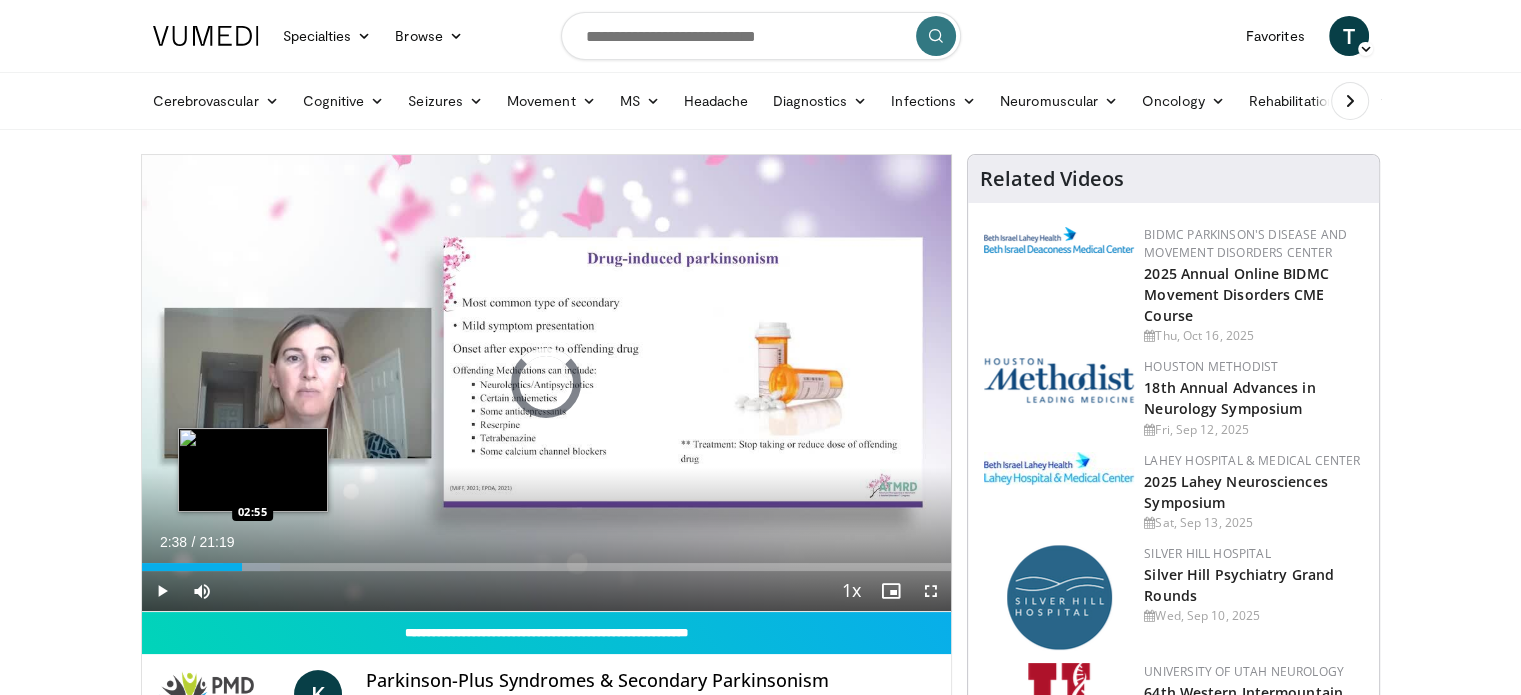 click on "Loaded :  17.16% 02:55 02:55" at bounding box center [547, 567] 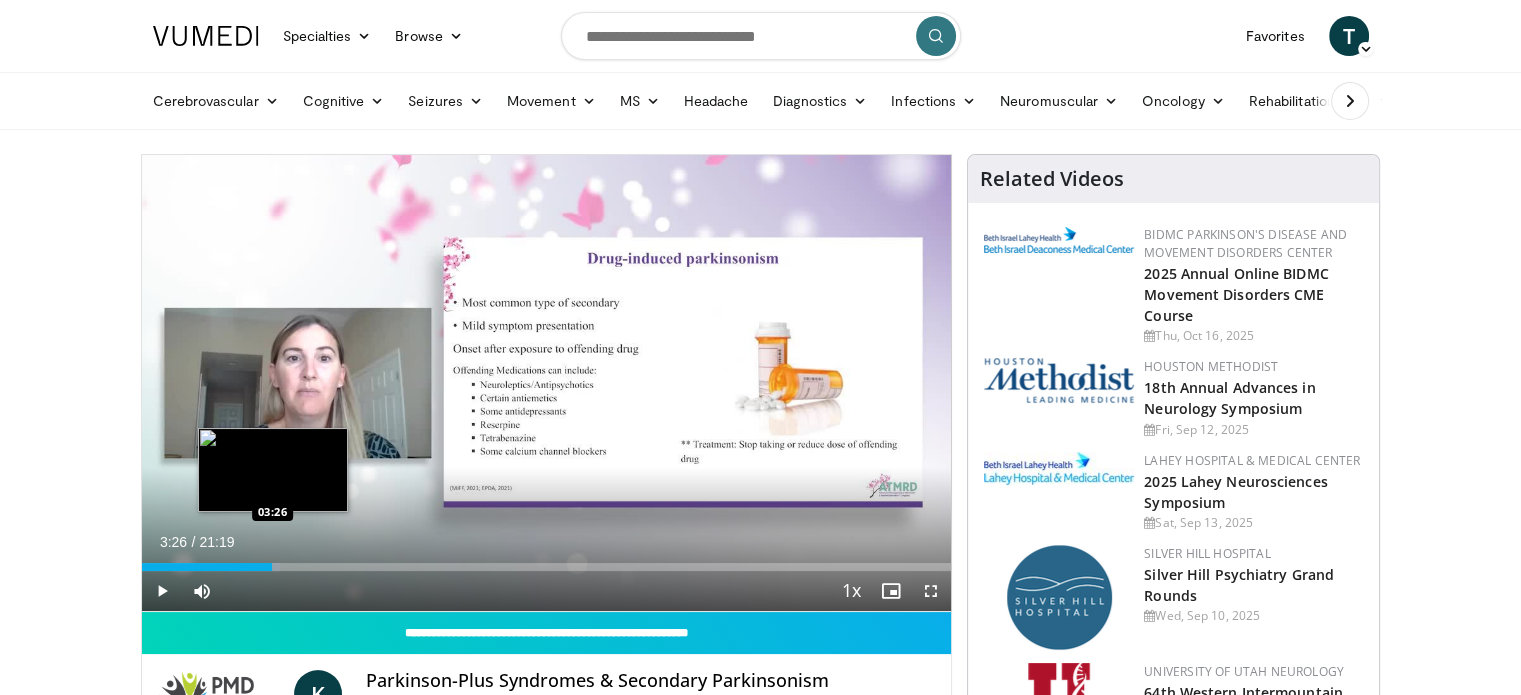 click on "Loaded :  17.16% 03:26 03:26" at bounding box center (547, 561) 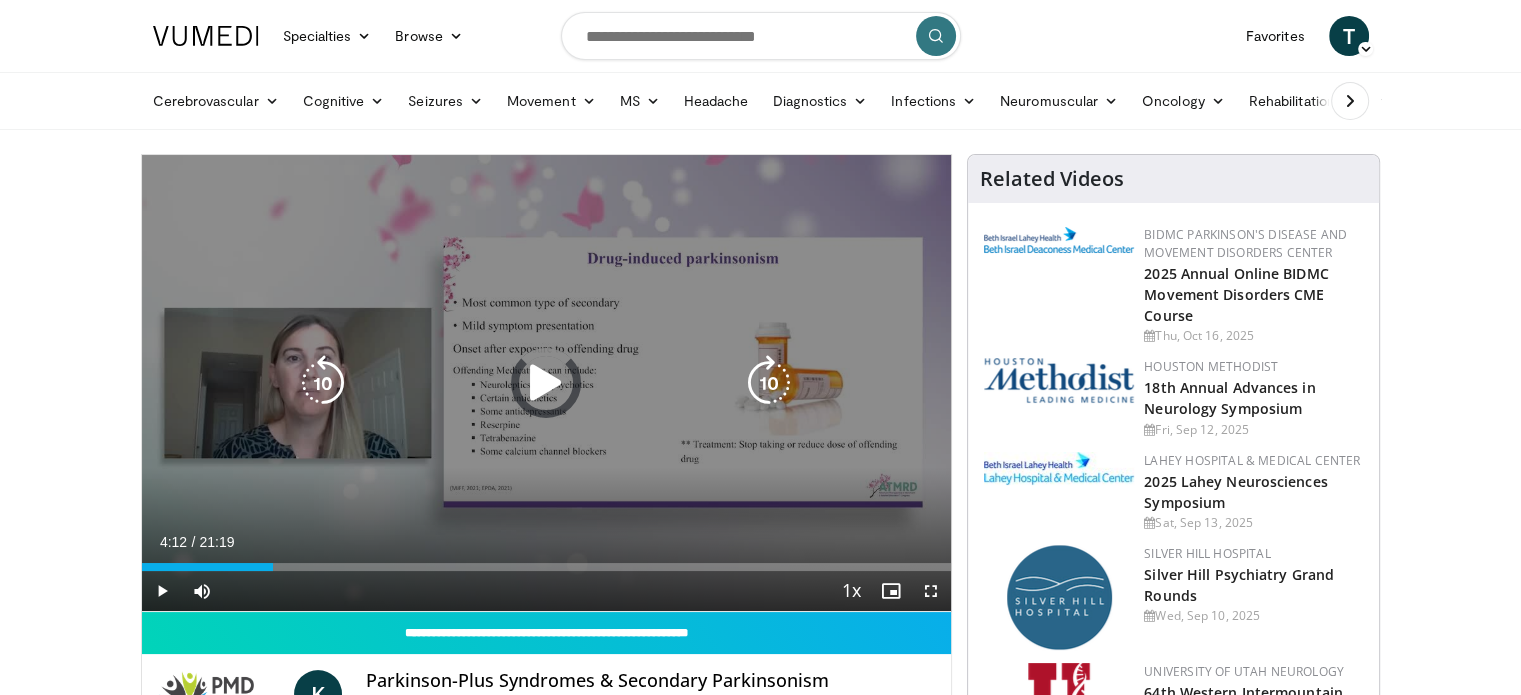click on "Loaded :  0.00% 03:27 03:26" at bounding box center [547, 561] 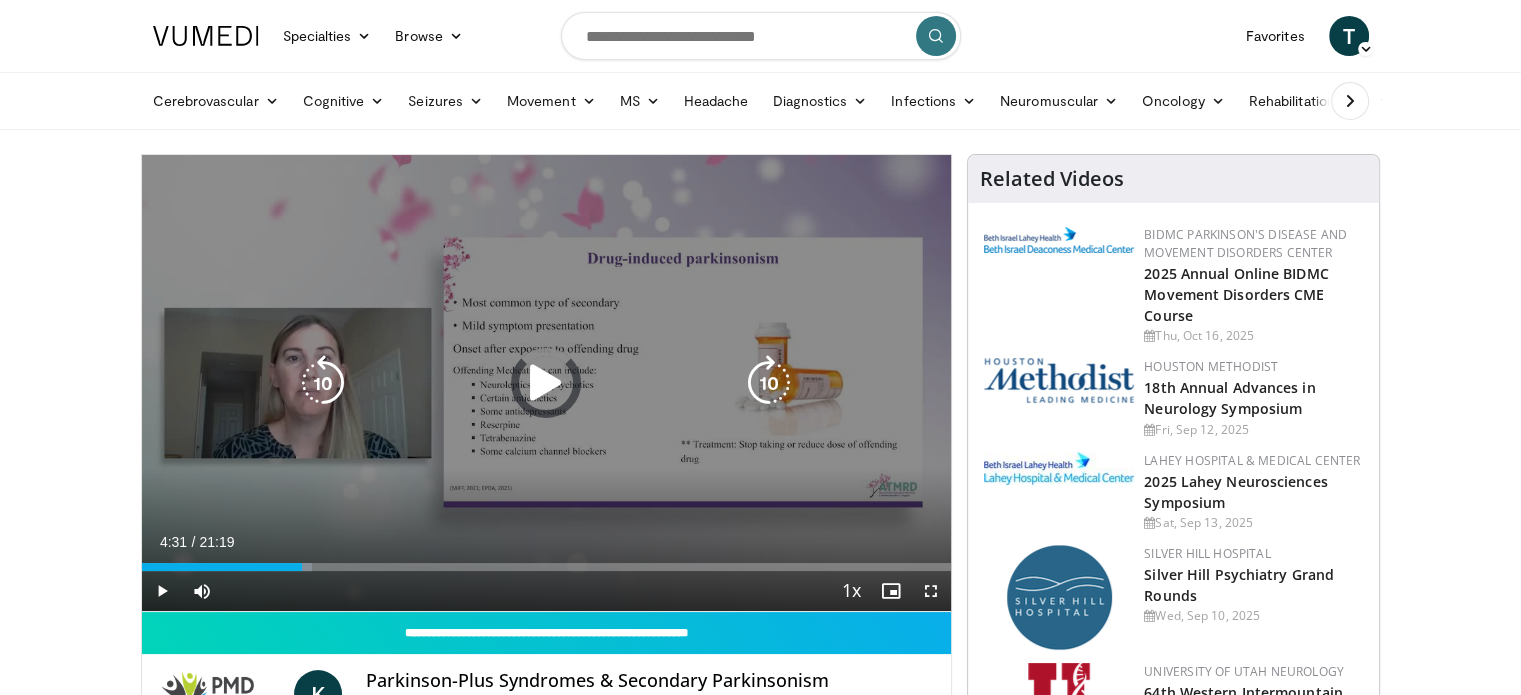 click on "Loaded :  21.12% 04:13 03:26" at bounding box center [547, 561] 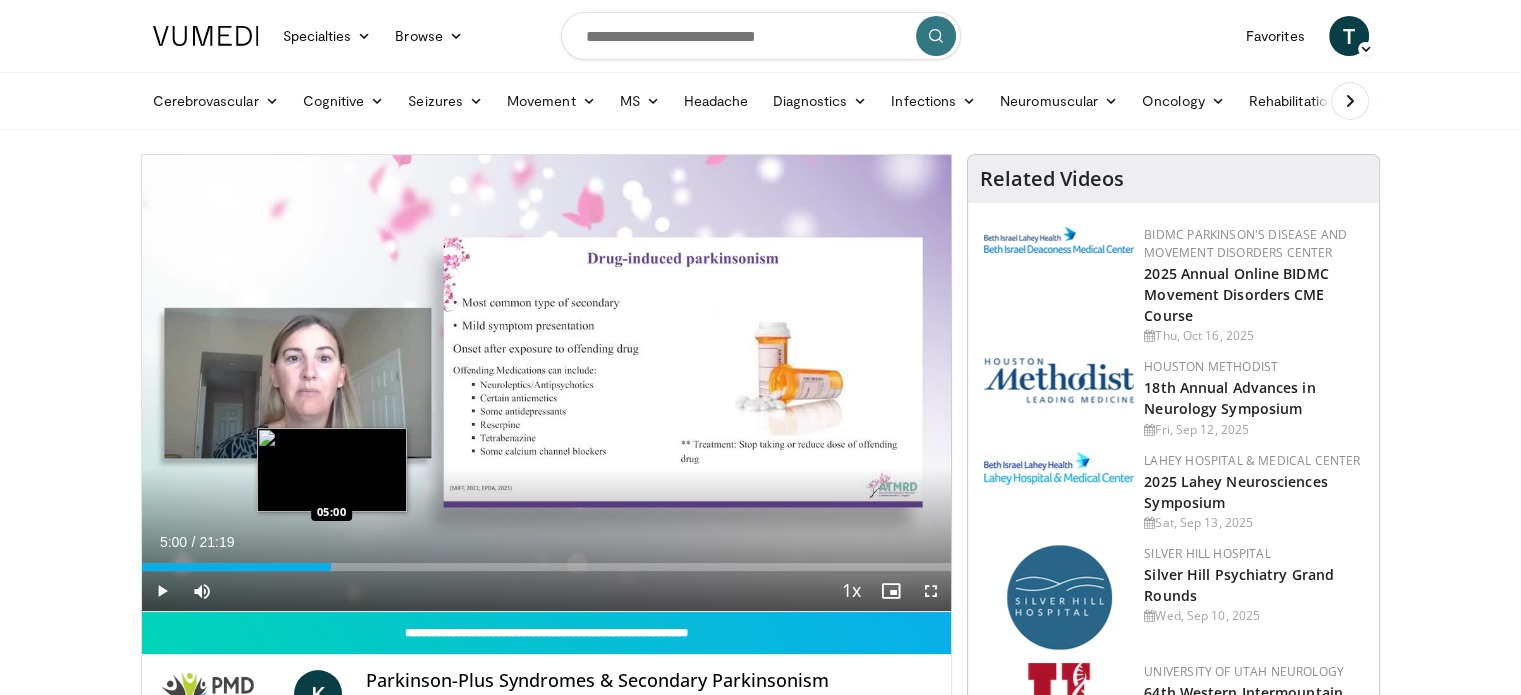click on "Loaded :  24.25% 05:00 05:00" at bounding box center [547, 561] 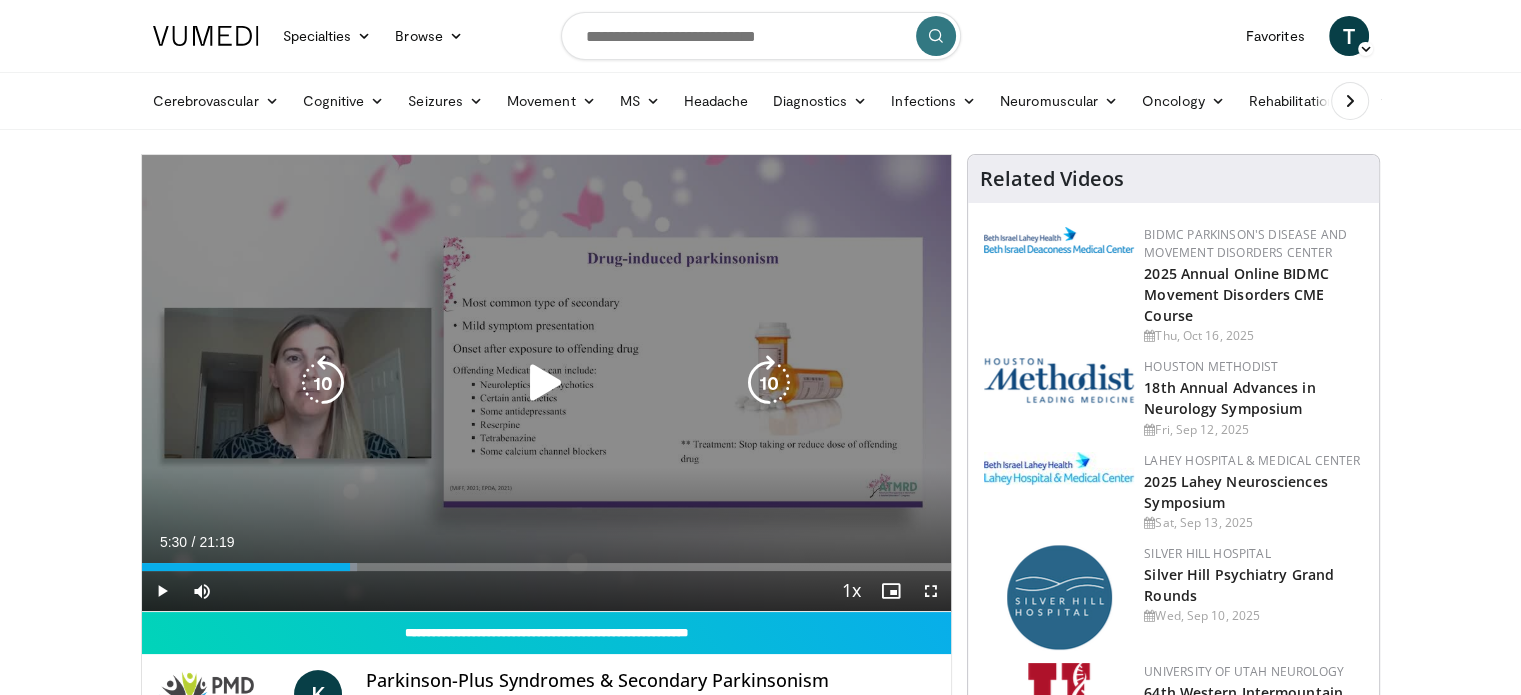 click on "Loaded :  26.60% 05:30 05:00" at bounding box center (547, 561) 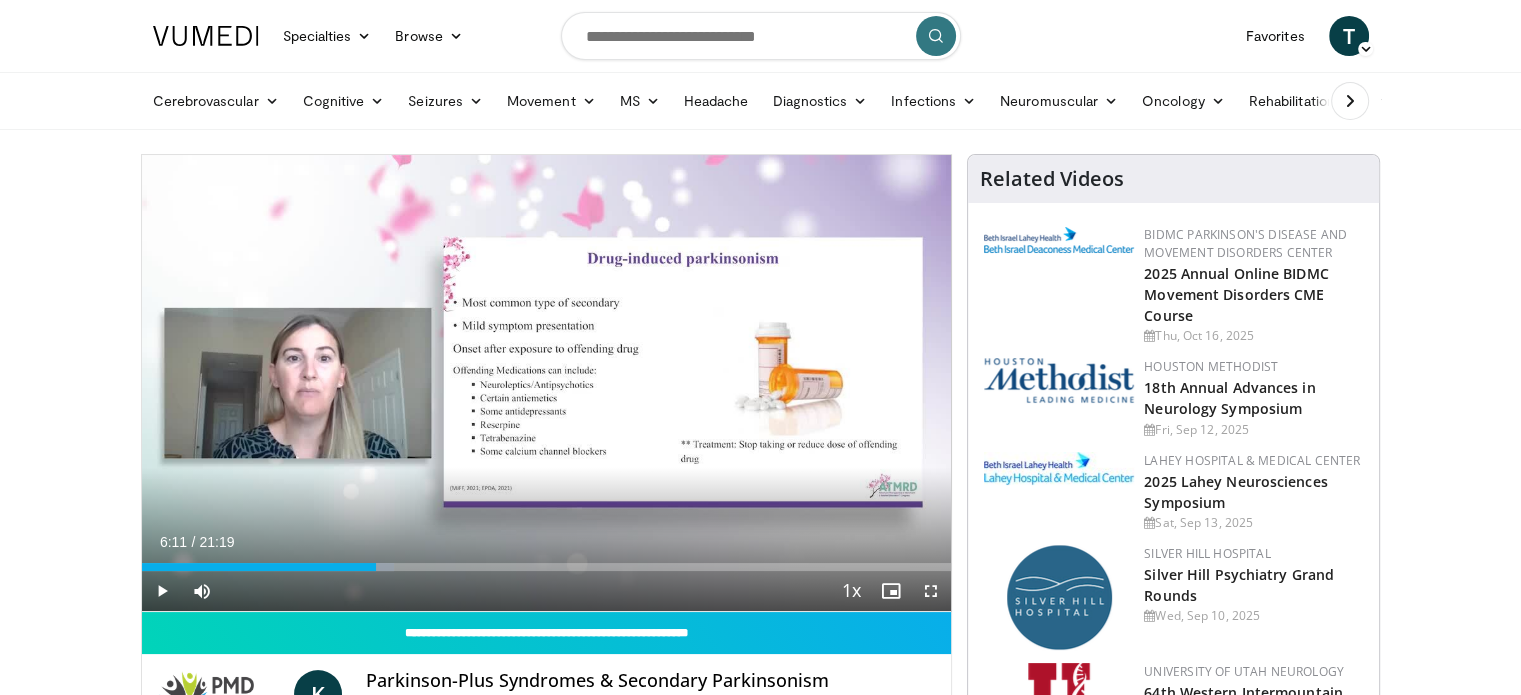 click at bounding box center (363, 567) 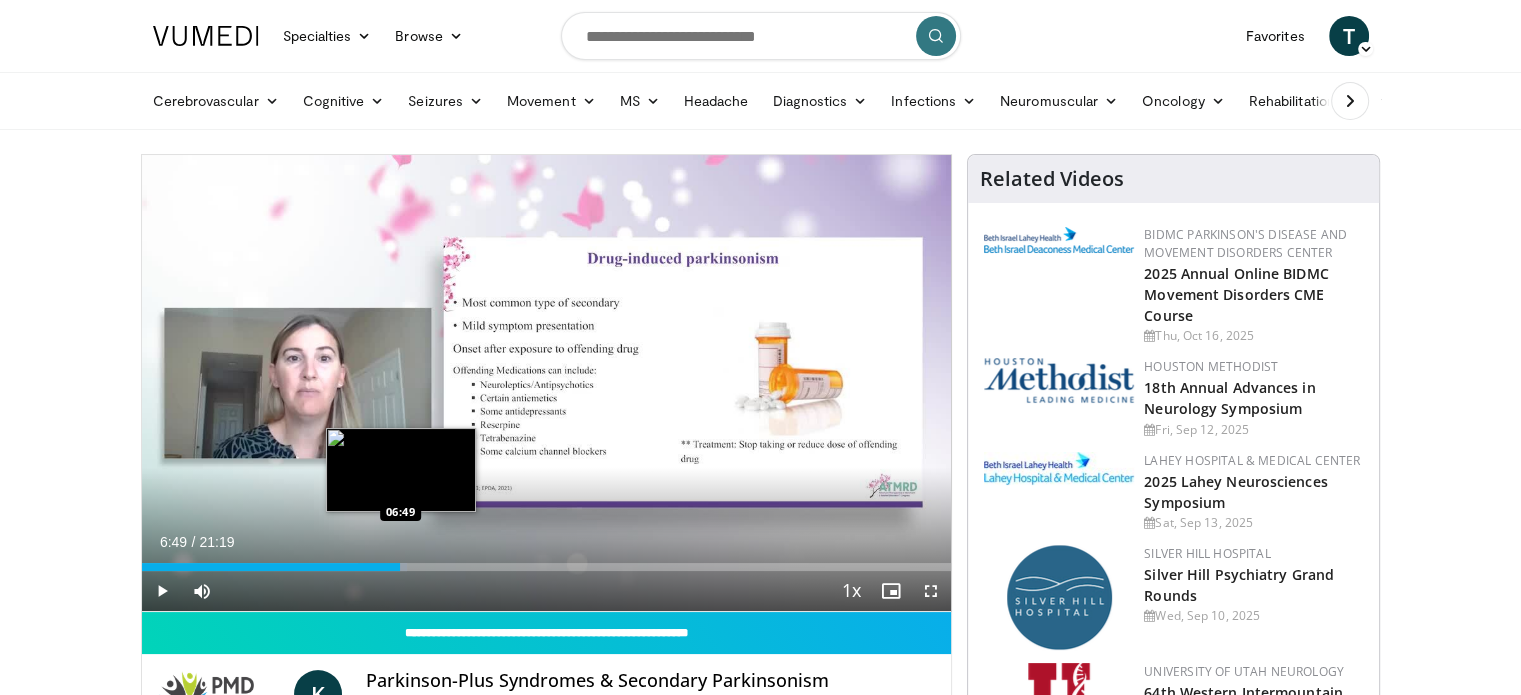 click on "Loaded :  32.77% 06:12 06:49" at bounding box center (547, 567) 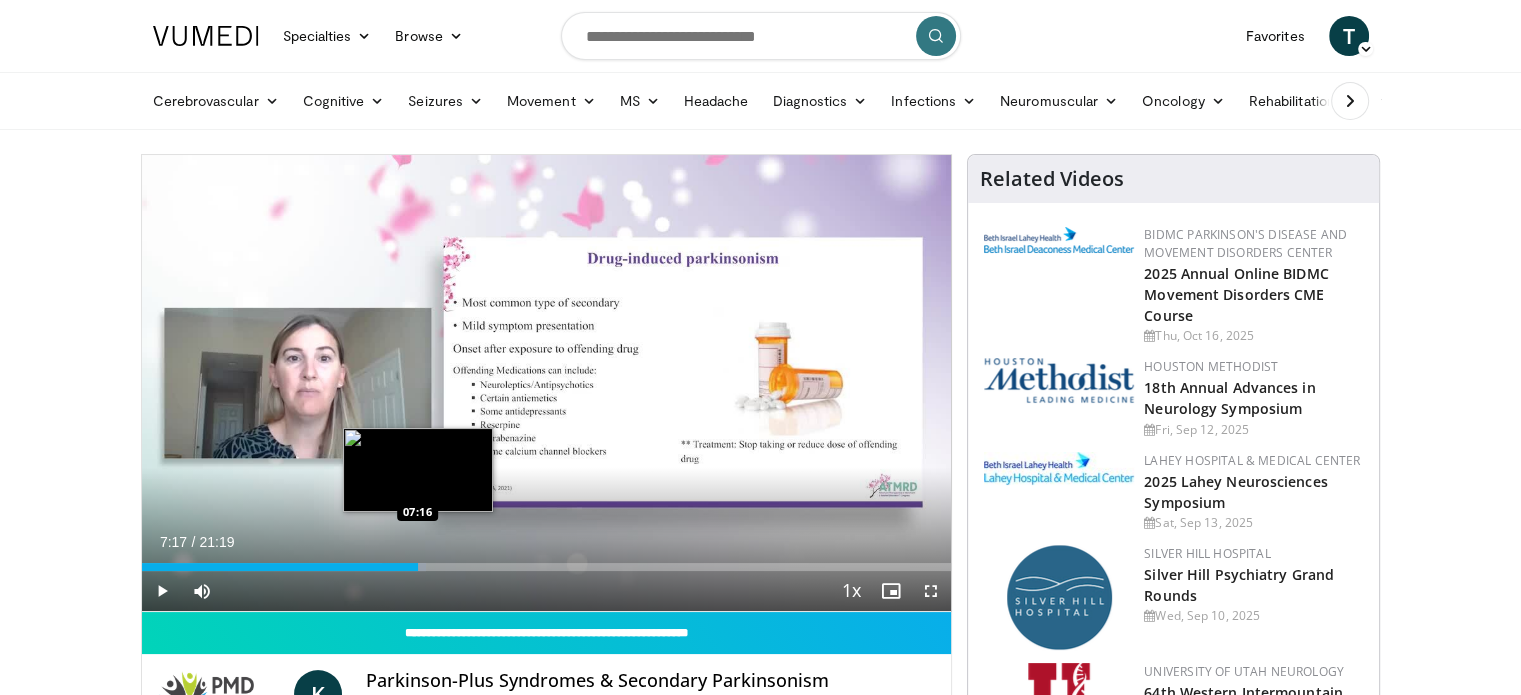 click on "Loaded :  35.11% 07:17 07:16" at bounding box center (547, 567) 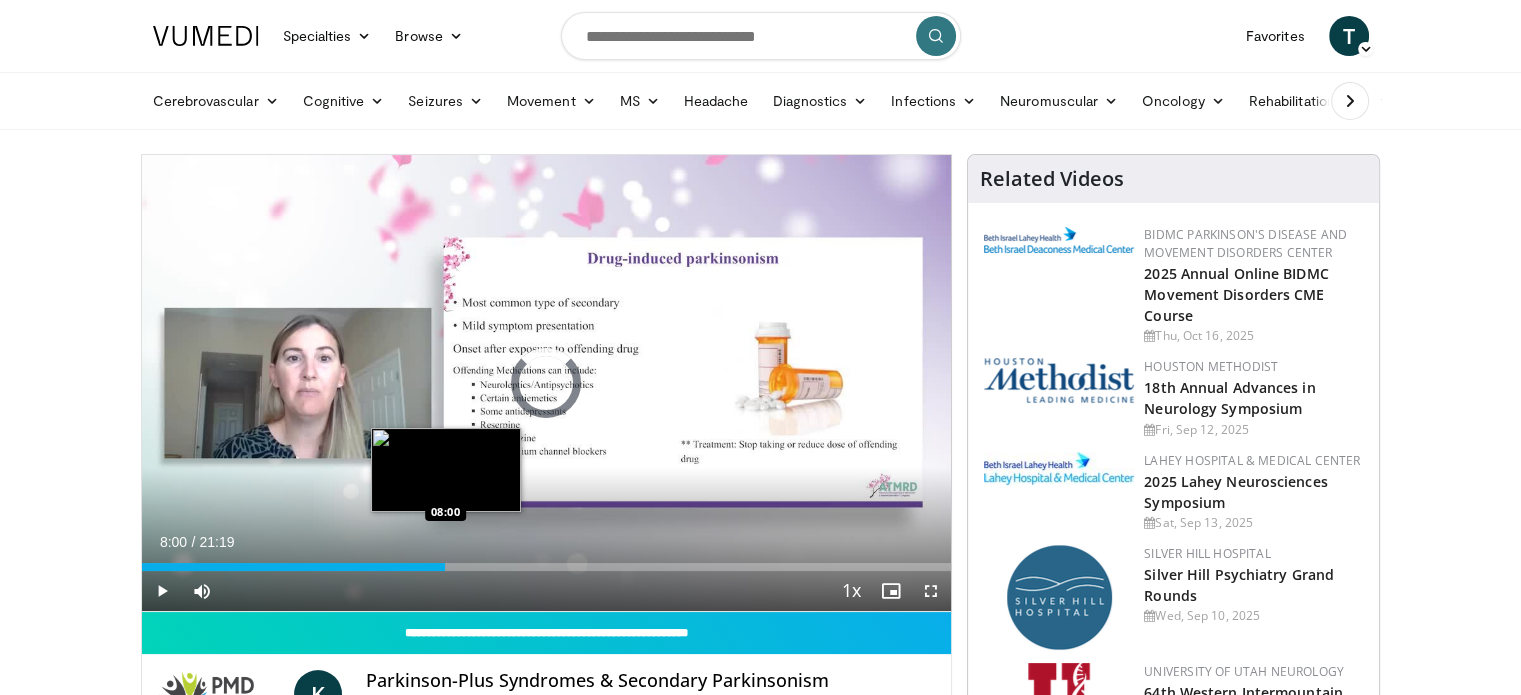 click on "Loaded :  0.00% 07:18 08:00" at bounding box center [547, 567] 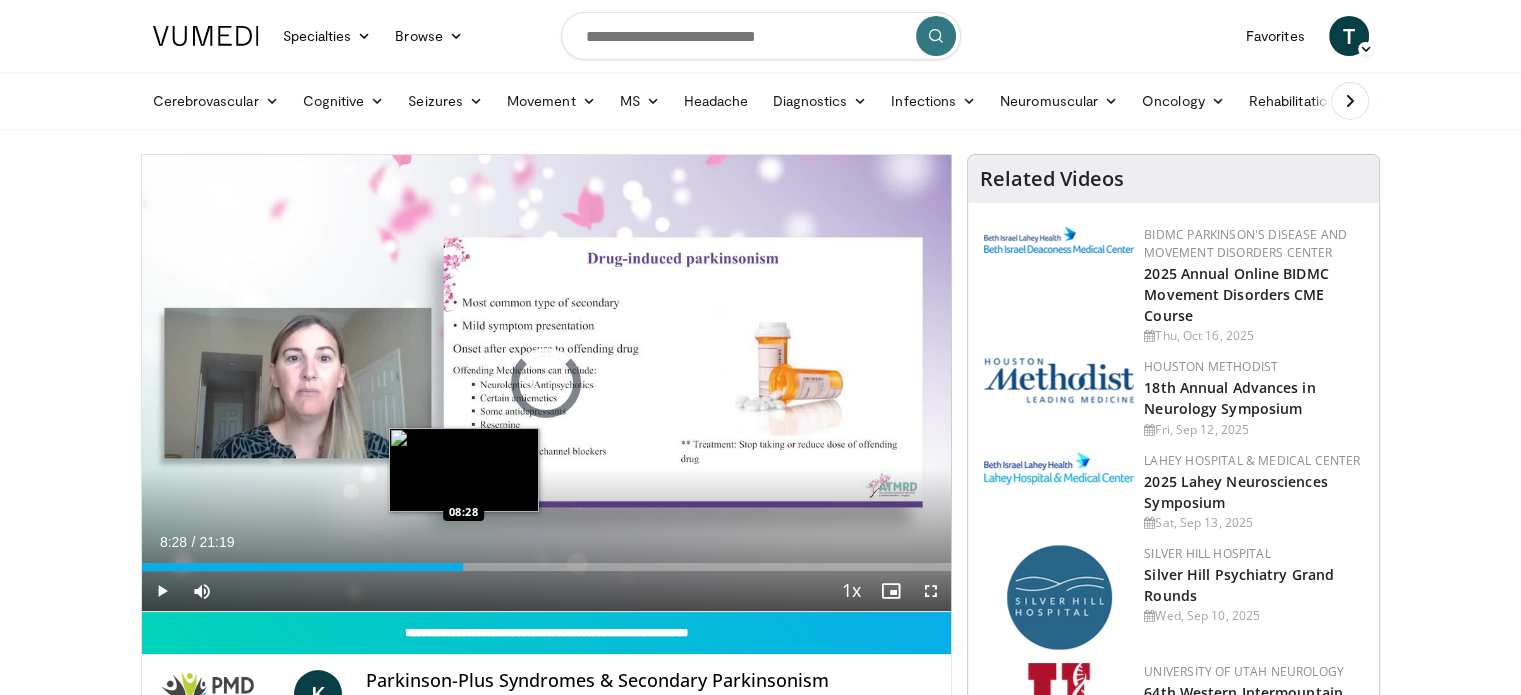 click on "Loaded :  39.11% 08:01 08:28" at bounding box center [547, 561] 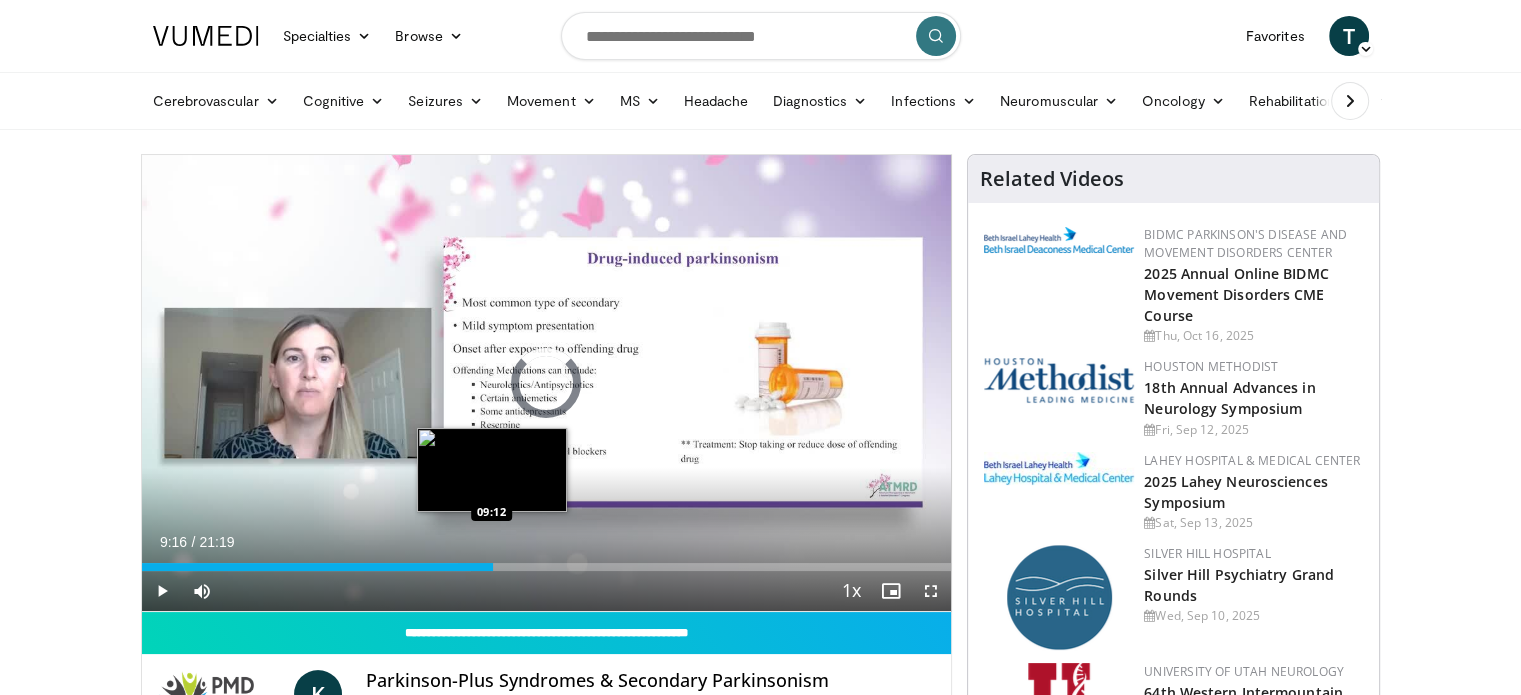 click on "Loaded :  40.68% 09:16 09:12" at bounding box center [547, 561] 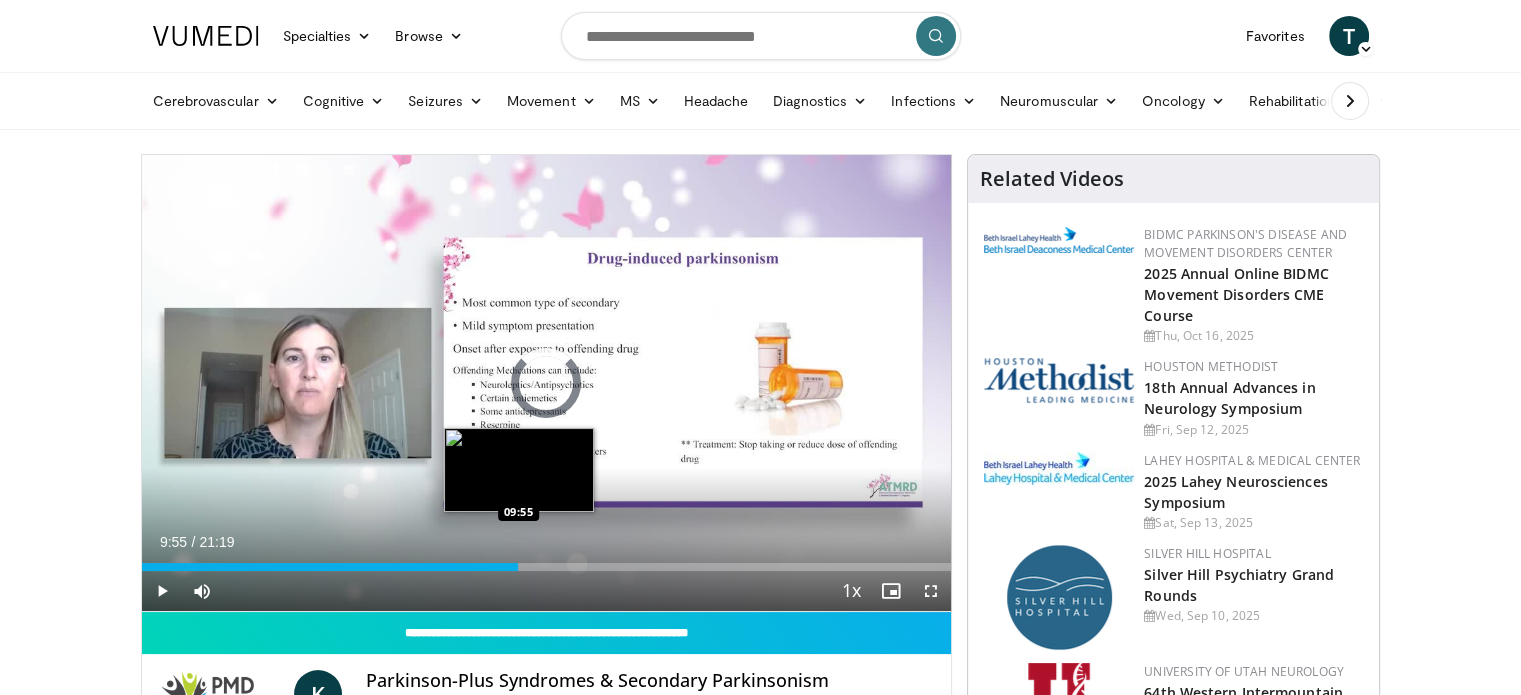 click on "Loaded :  0.00% 09:55 09:55" at bounding box center [547, 561] 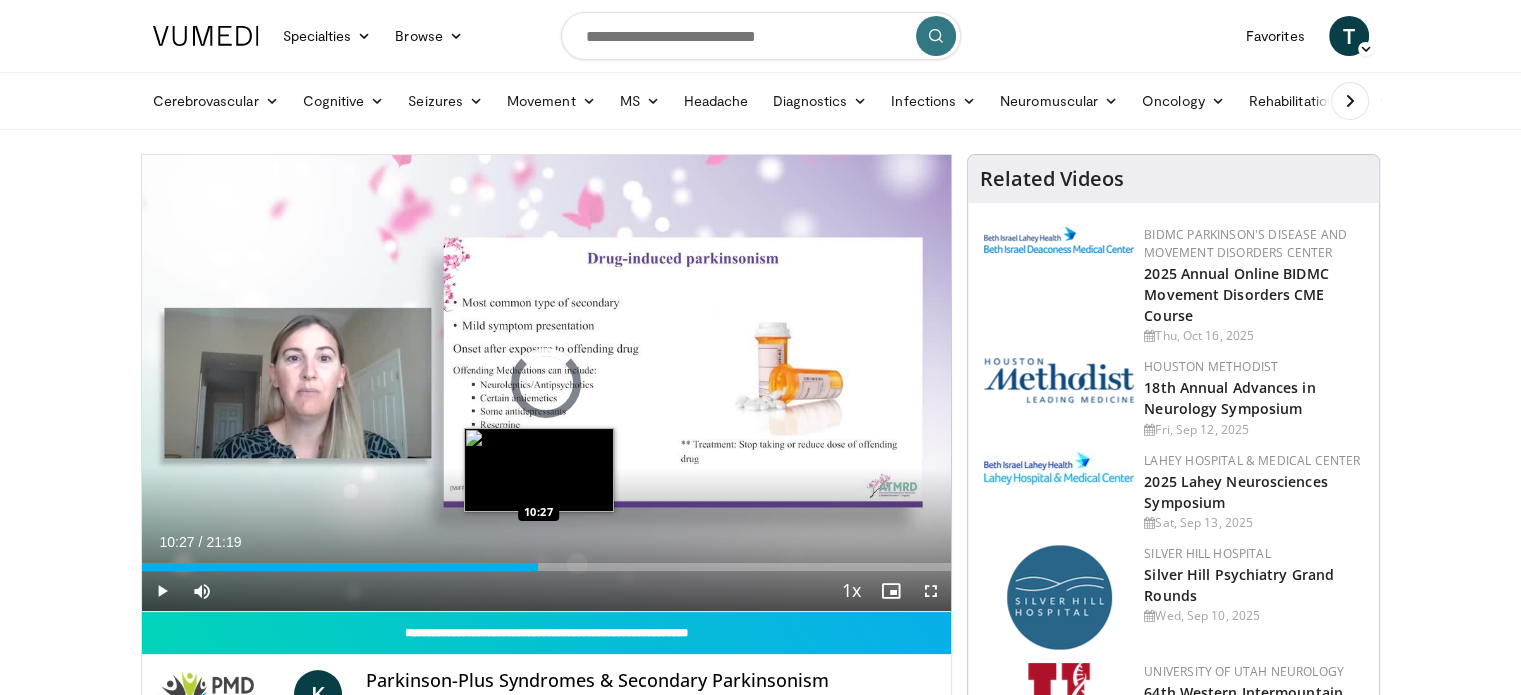 click on "Loaded :  46.94% 09:55 10:27" at bounding box center [547, 561] 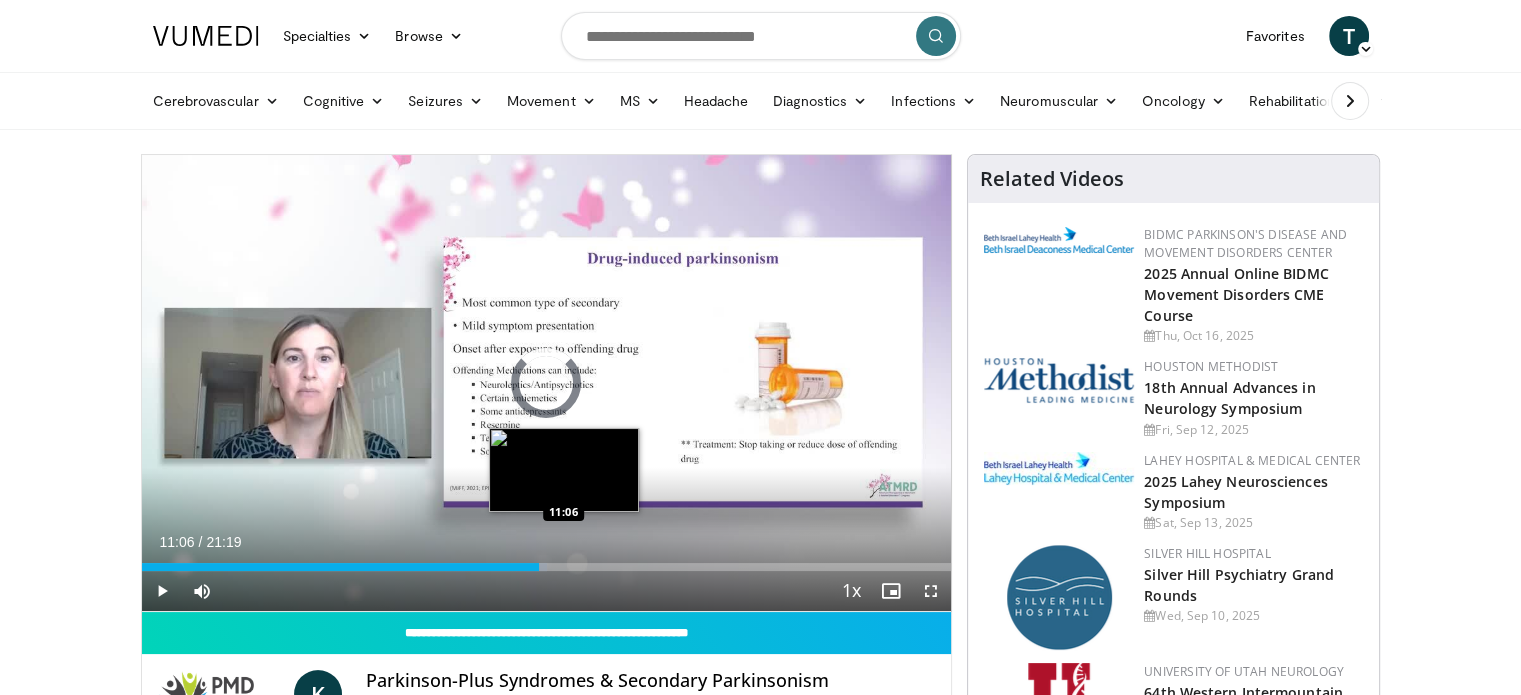 click on "Loaded :  50.07% 11:06 11:06" at bounding box center (547, 561) 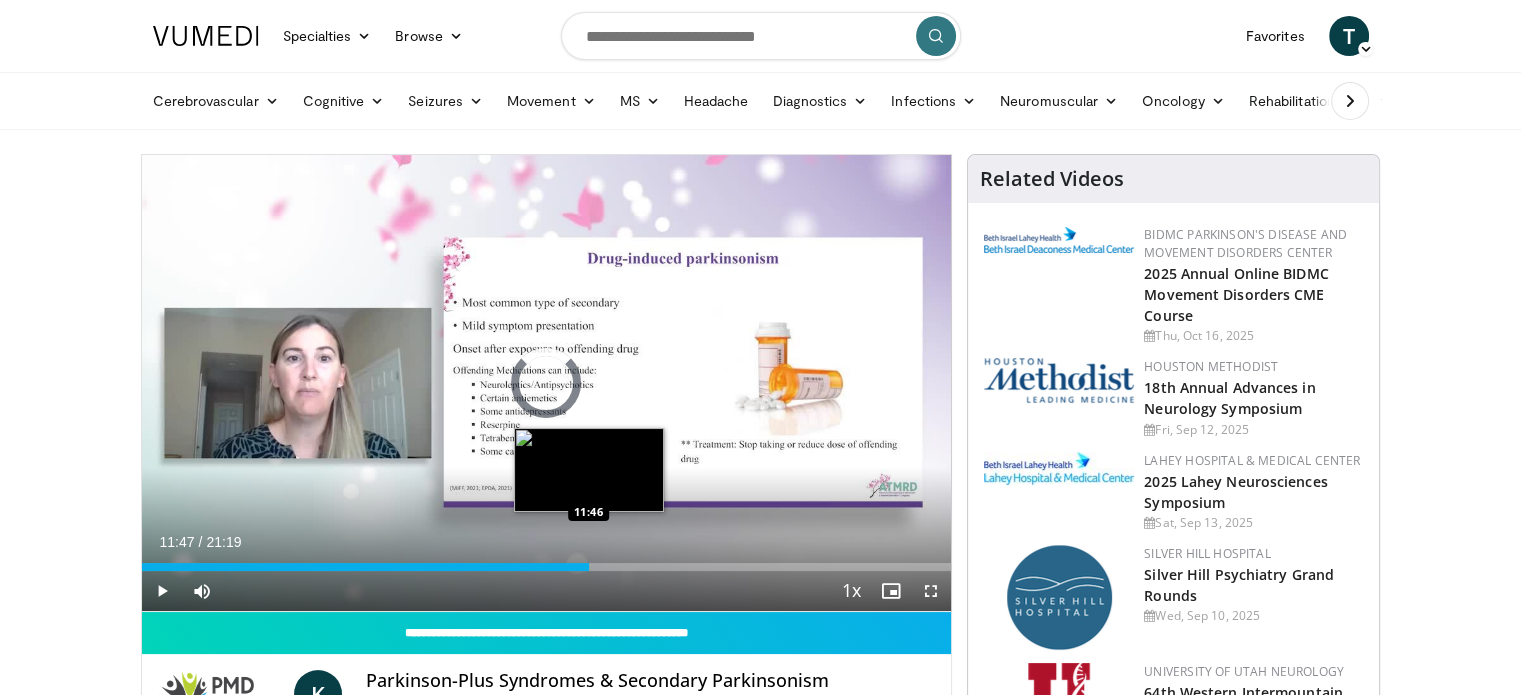 click on "Loaded :  0.00% 11:08 11:46" at bounding box center [547, 561] 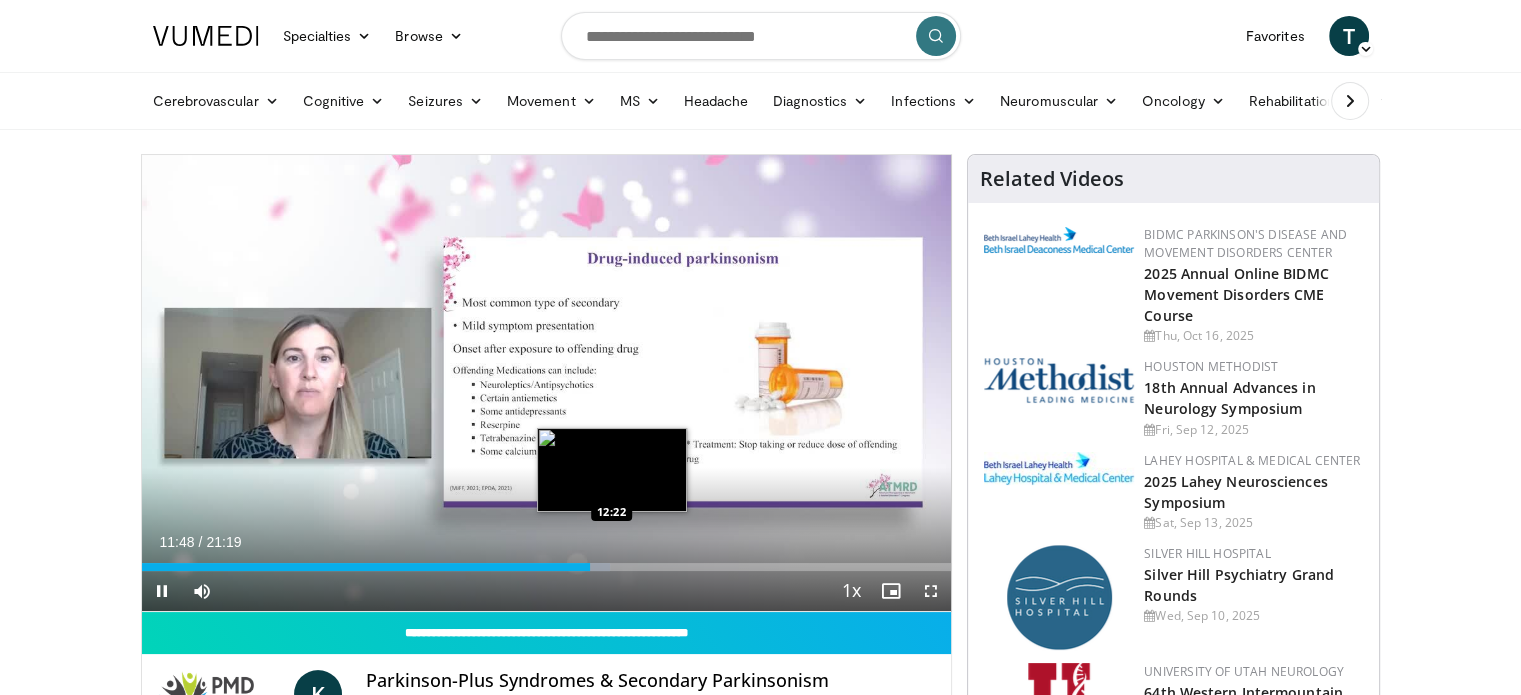 click on "Loaded :  57.89% 11:48 12:22" at bounding box center [547, 567] 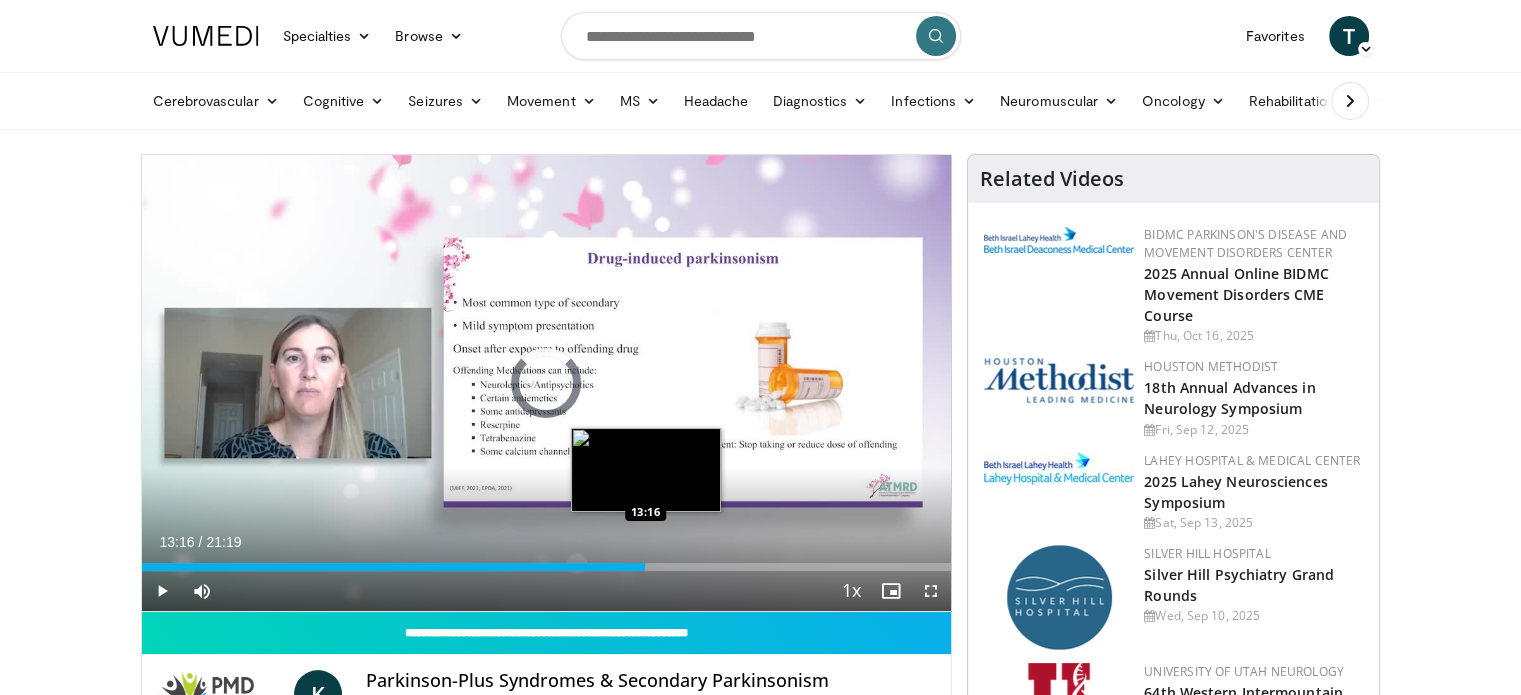 click on "Loaded :  59.45% 13:16 13:16" at bounding box center [547, 567] 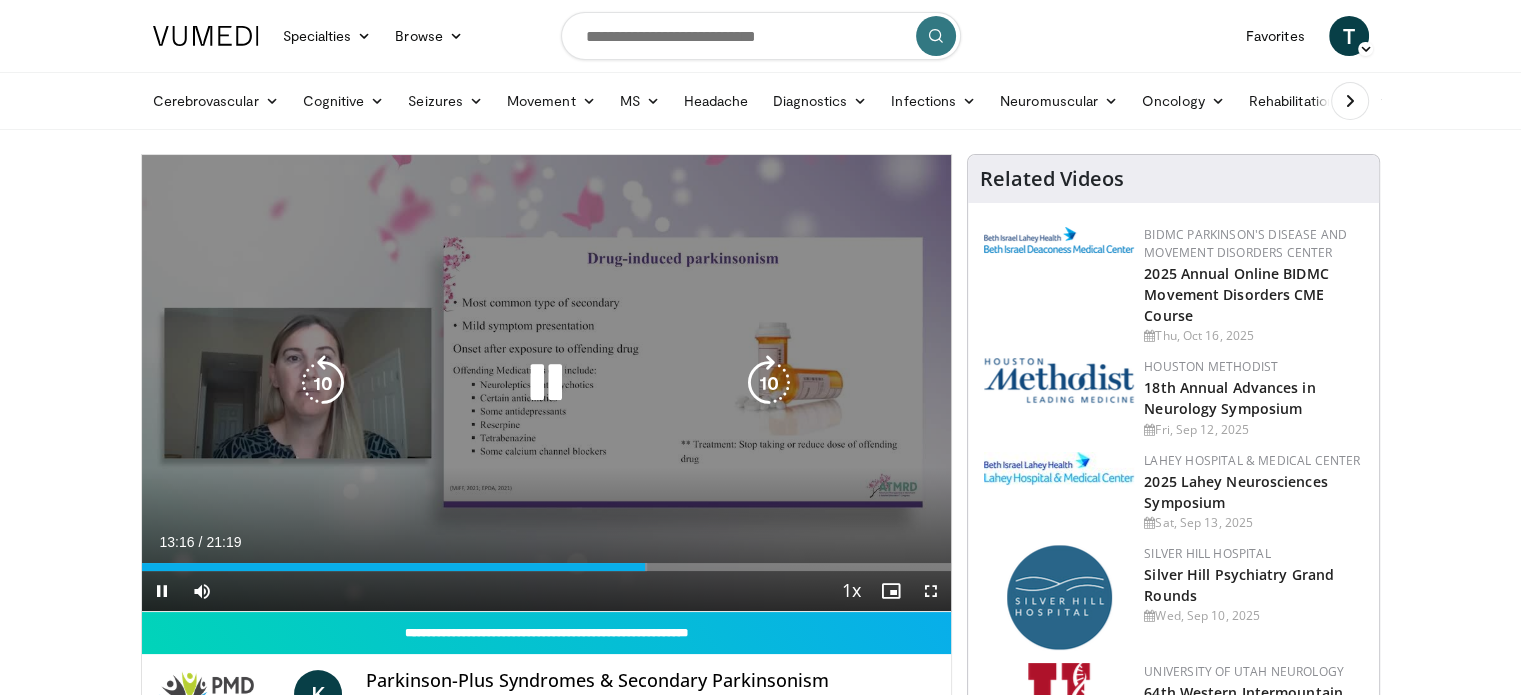 click on "Loaded :  62.42% 13:16 13:44" at bounding box center (547, 561) 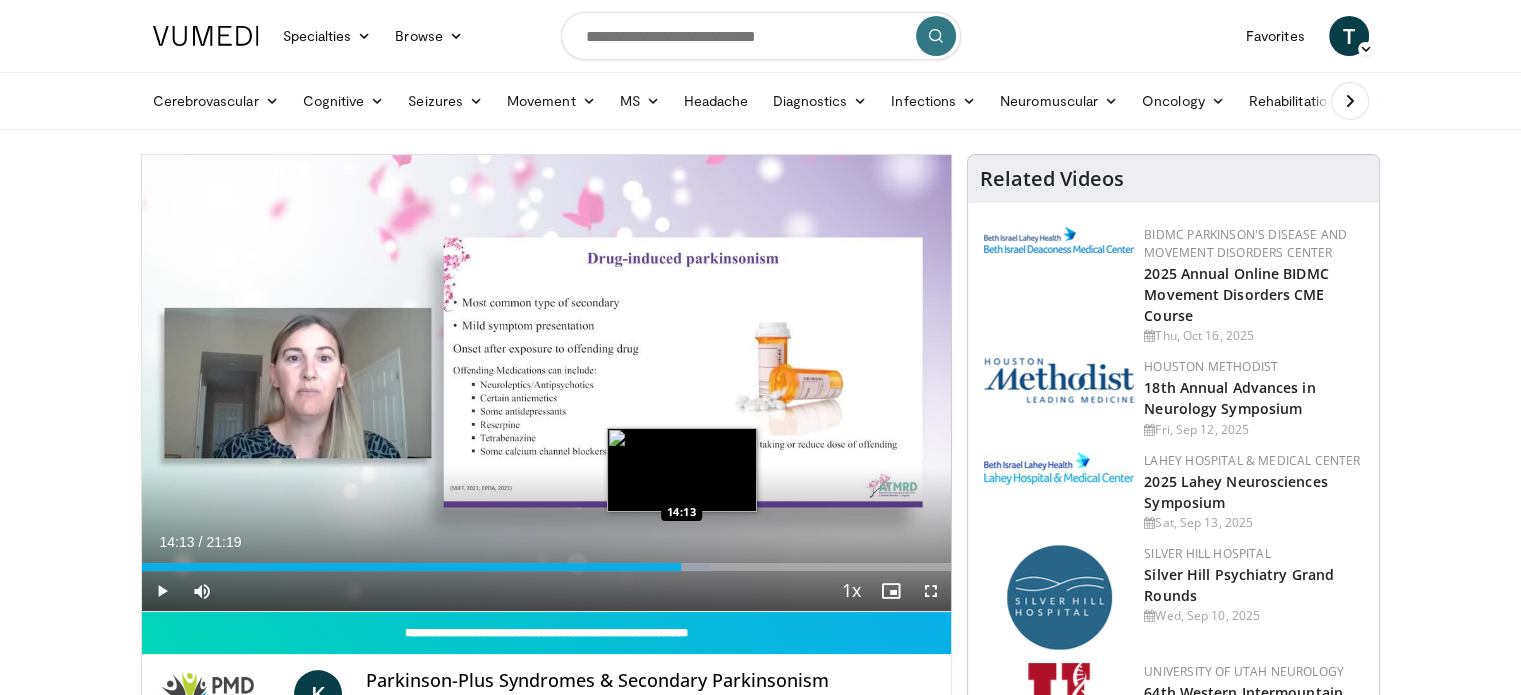 click at bounding box center (688, 567) 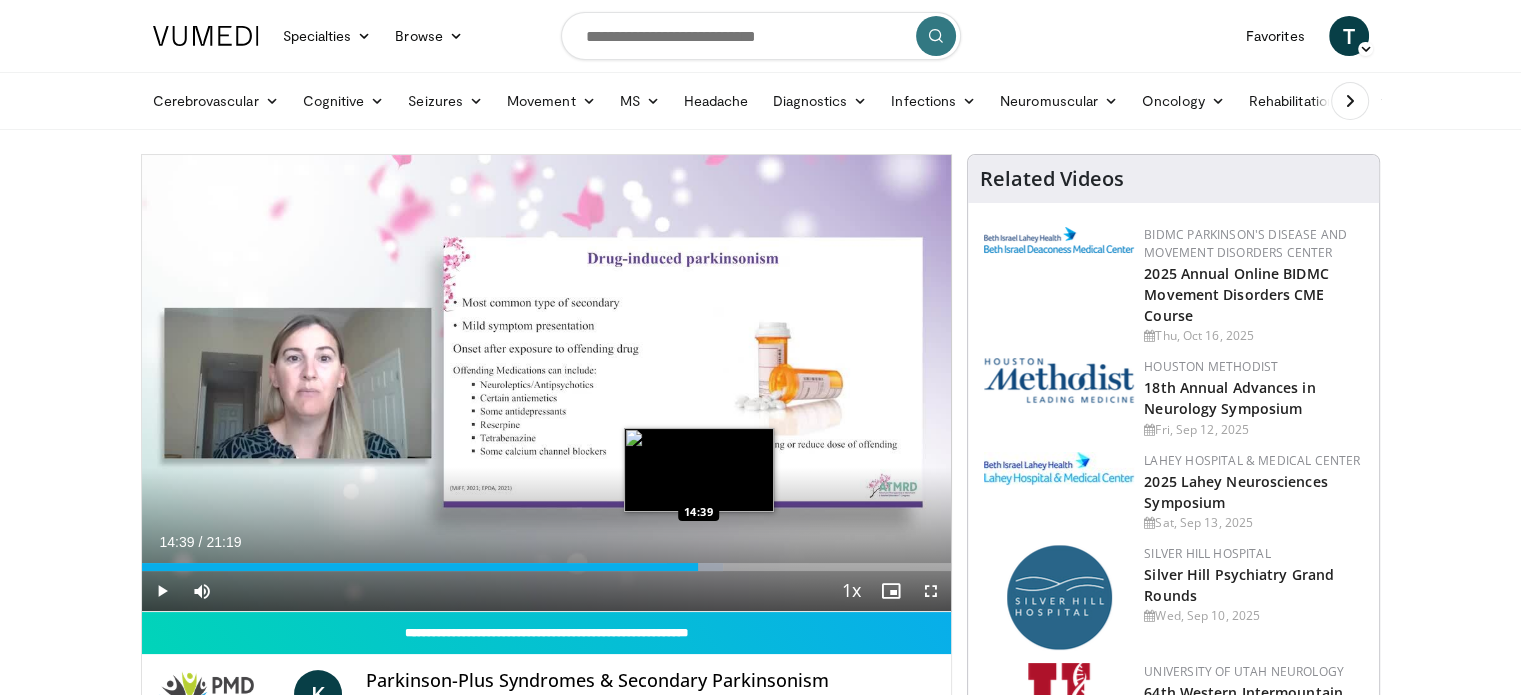 click at bounding box center (695, 567) 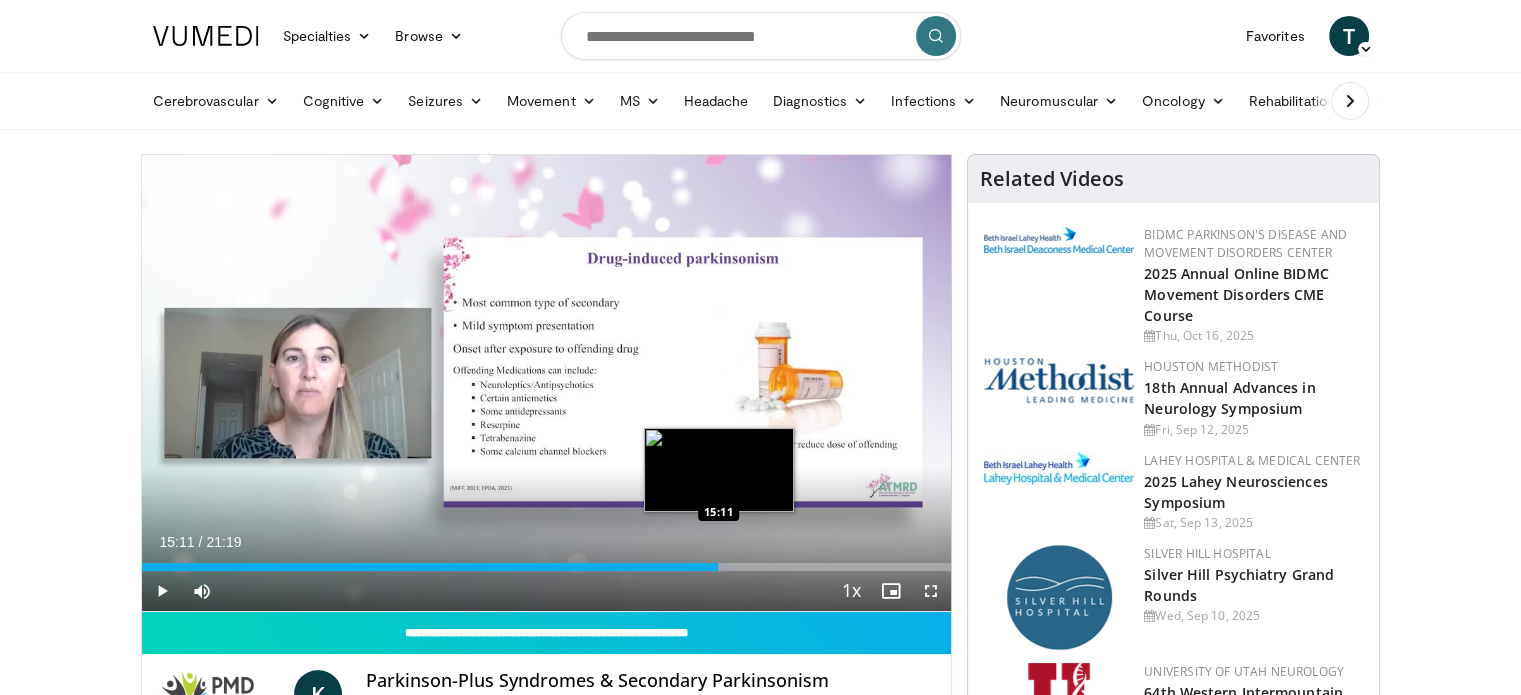 click on "Loaded :  72.56% 15:11 15:11" at bounding box center (547, 567) 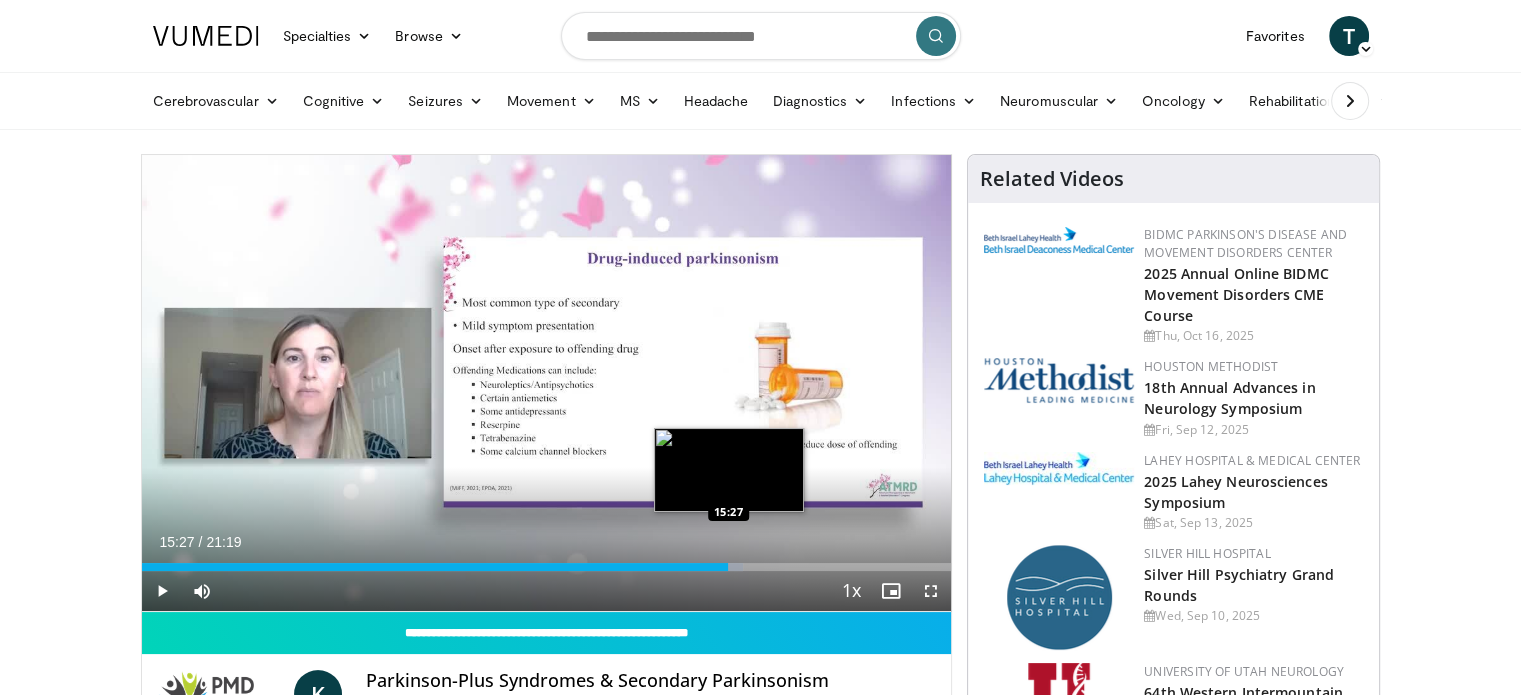 click on "Loaded :  74.32% 15:27 15:27" at bounding box center [547, 561] 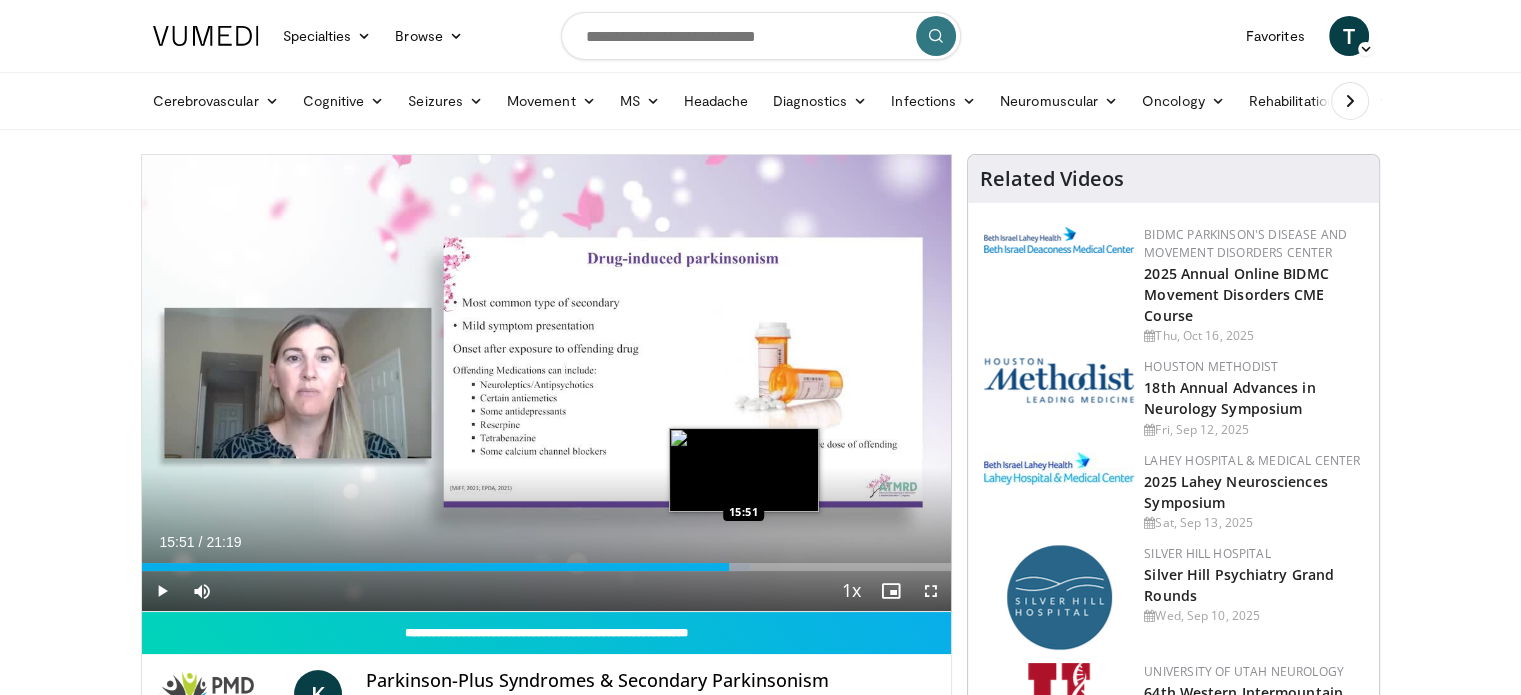 click on "Loaded :  75.10% 15:51 15:51" at bounding box center (547, 561) 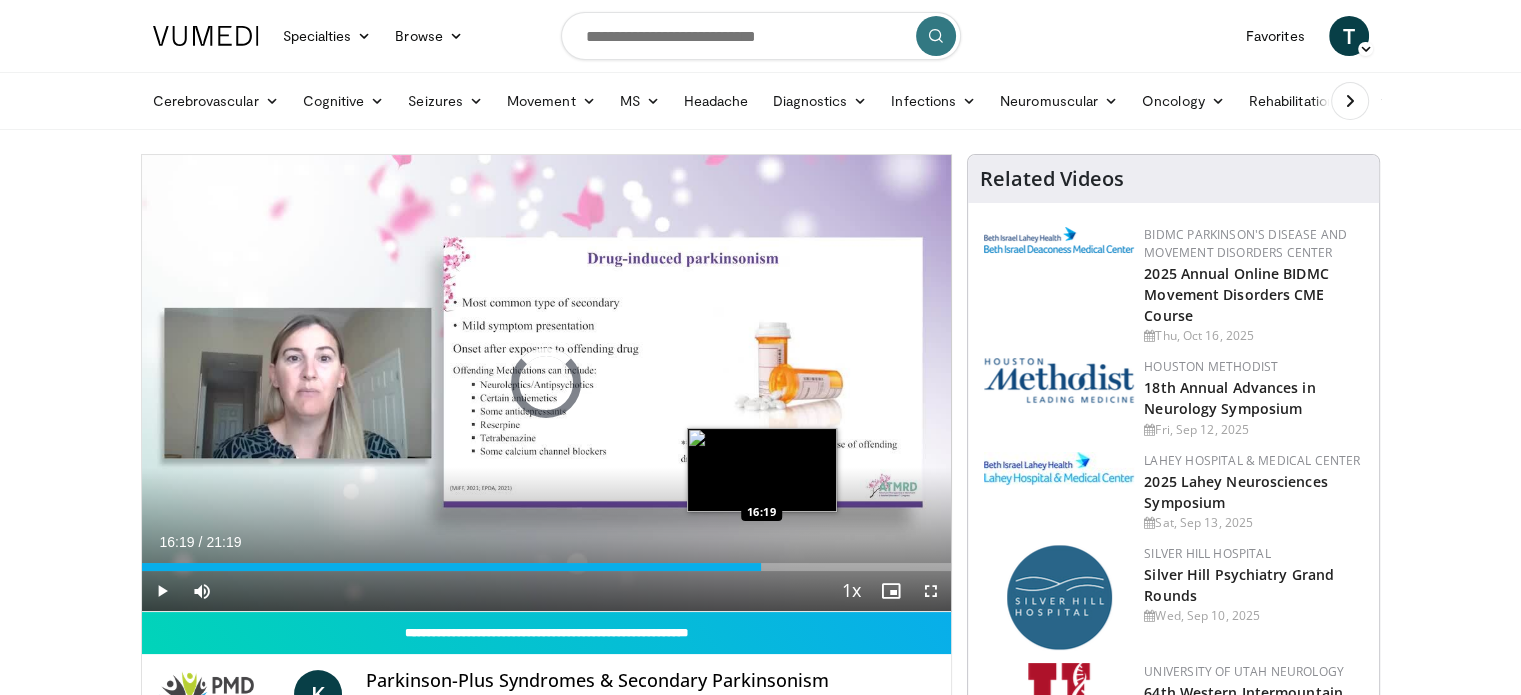 click on "Loaded :  0.00% 16:19 16:19" at bounding box center [547, 561] 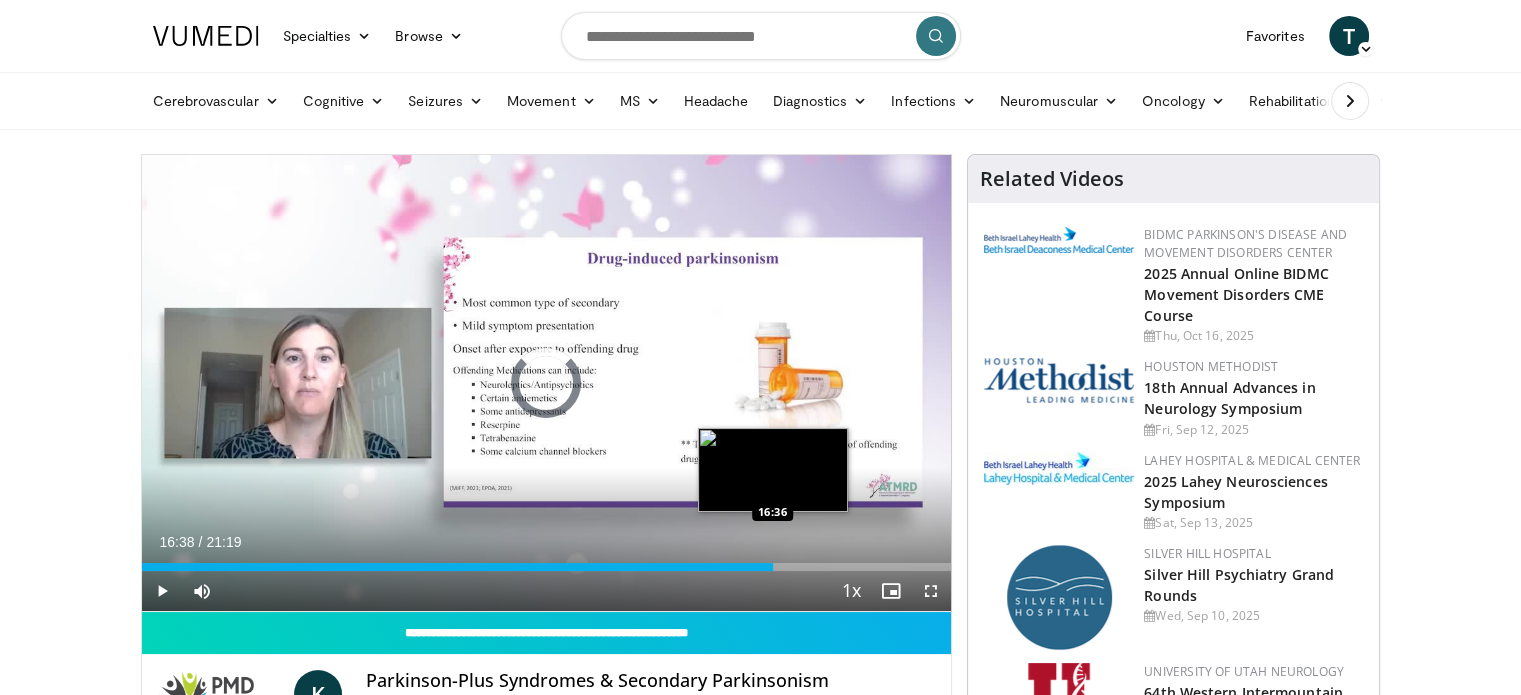 click on "Loaded :  0.00% 16:38 16:36" at bounding box center [547, 561] 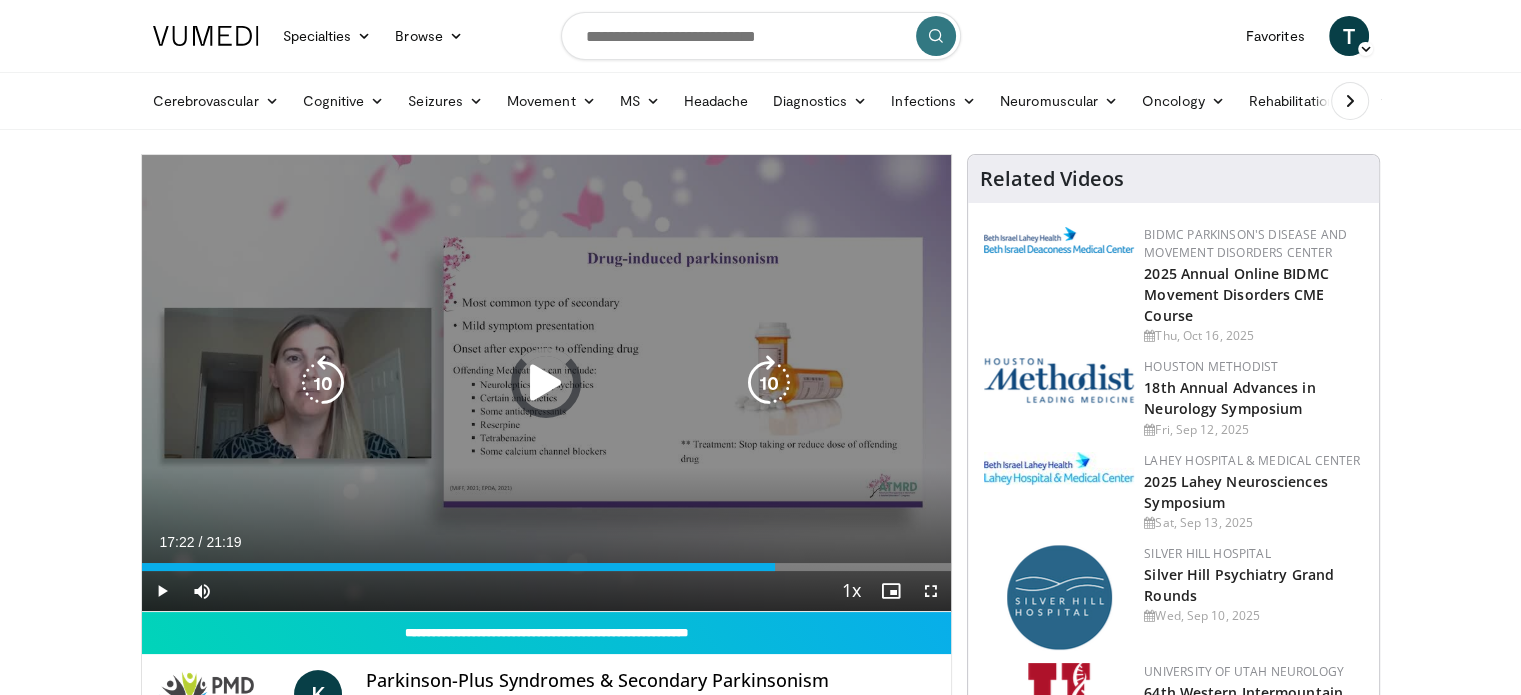 click on "Loaded :  0.00% 16:41 17:22" at bounding box center [547, 561] 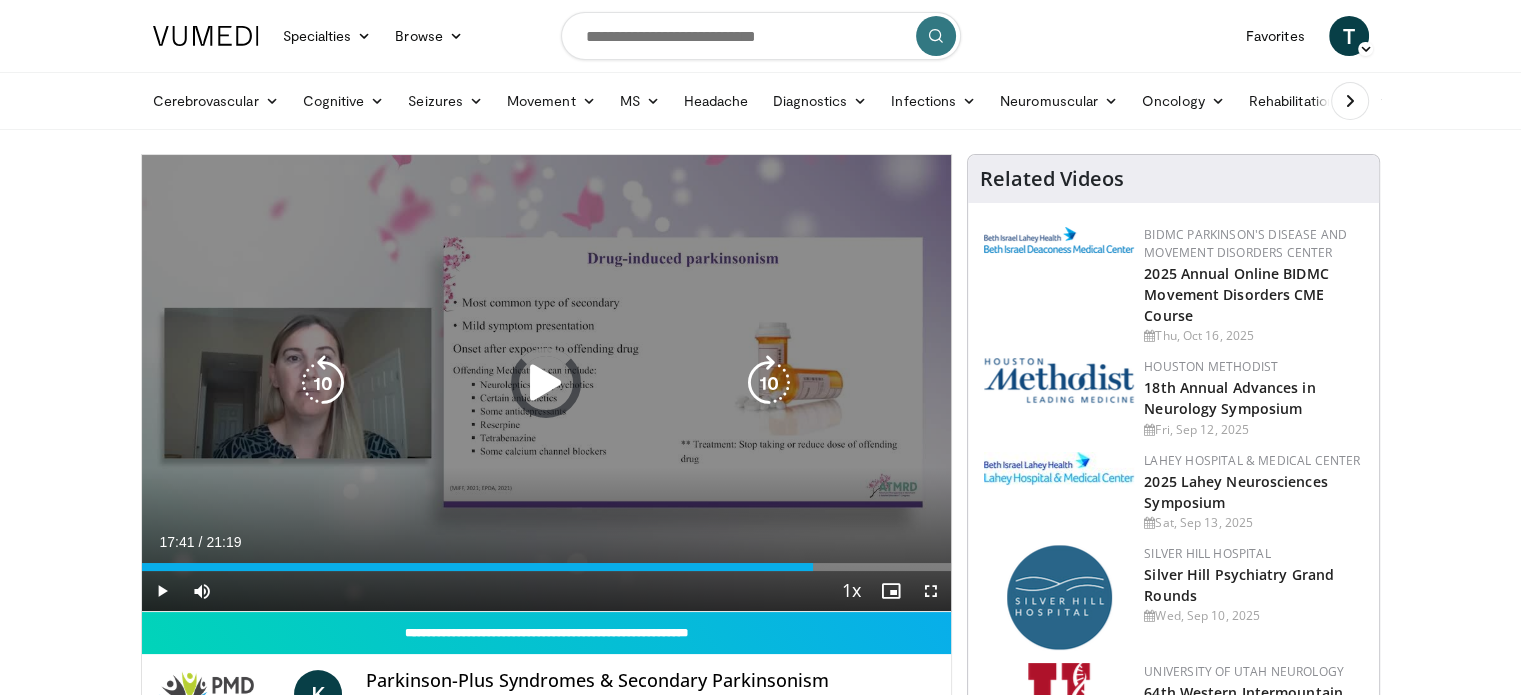 click on "Loaded :  0.00% 17:41 17:22" at bounding box center [547, 561] 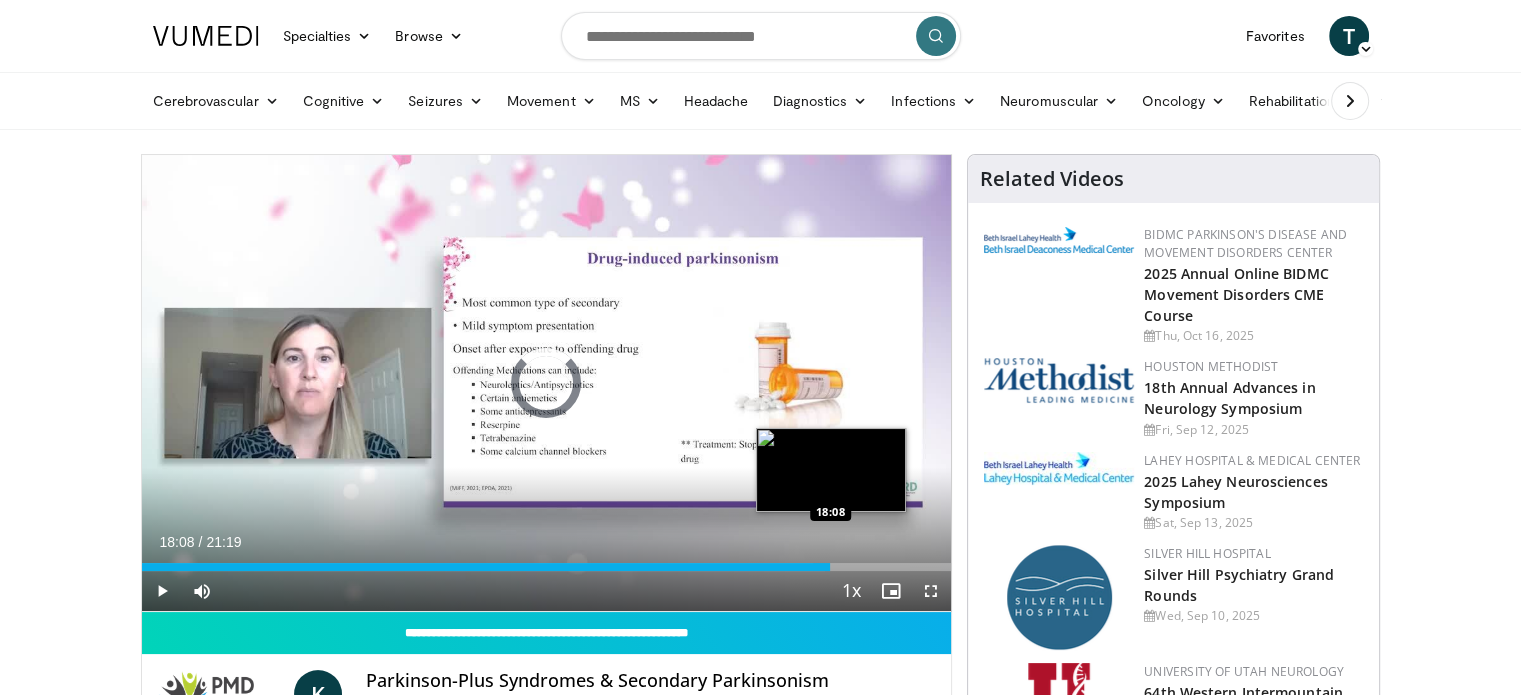 click on "Loaded :  84.48% 18:08 18:08" at bounding box center (547, 561) 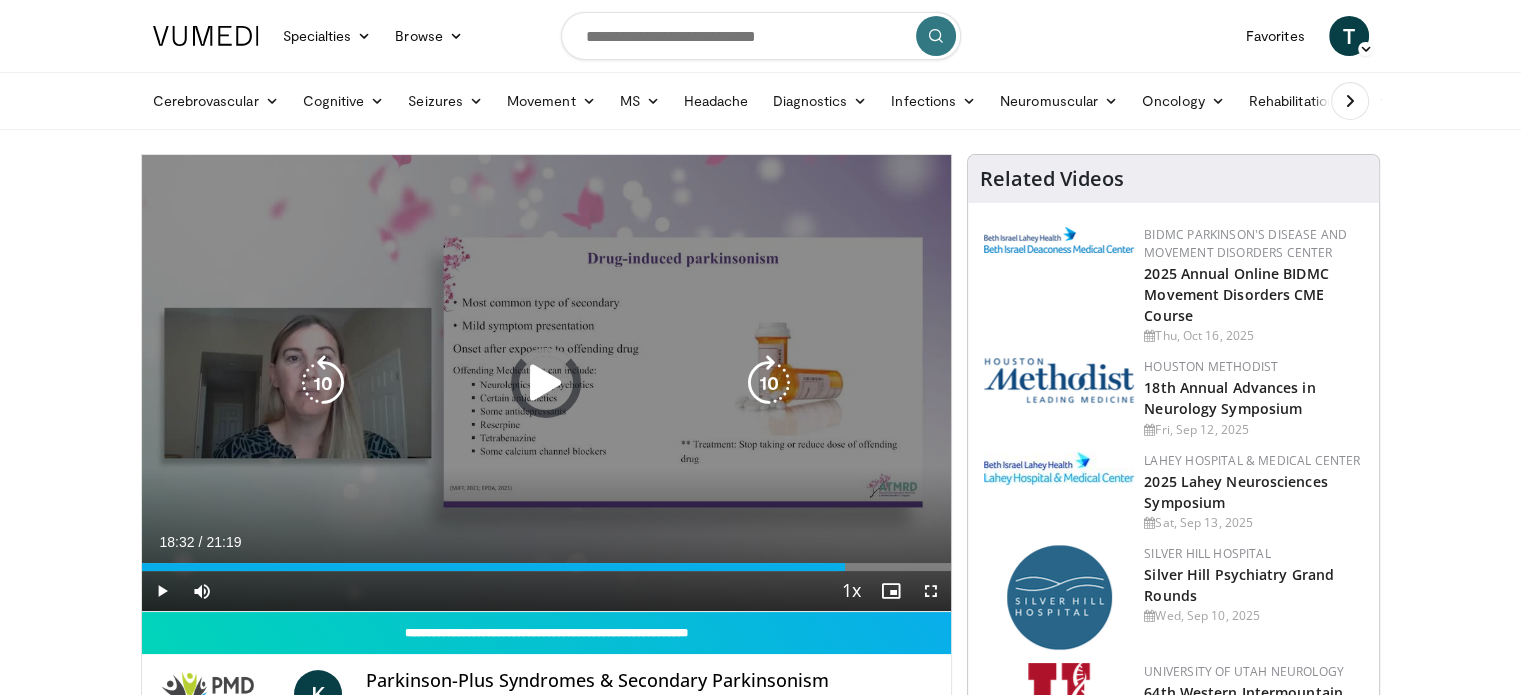 click on "Loaded :  86.05% 18:32 18:08" at bounding box center (547, 561) 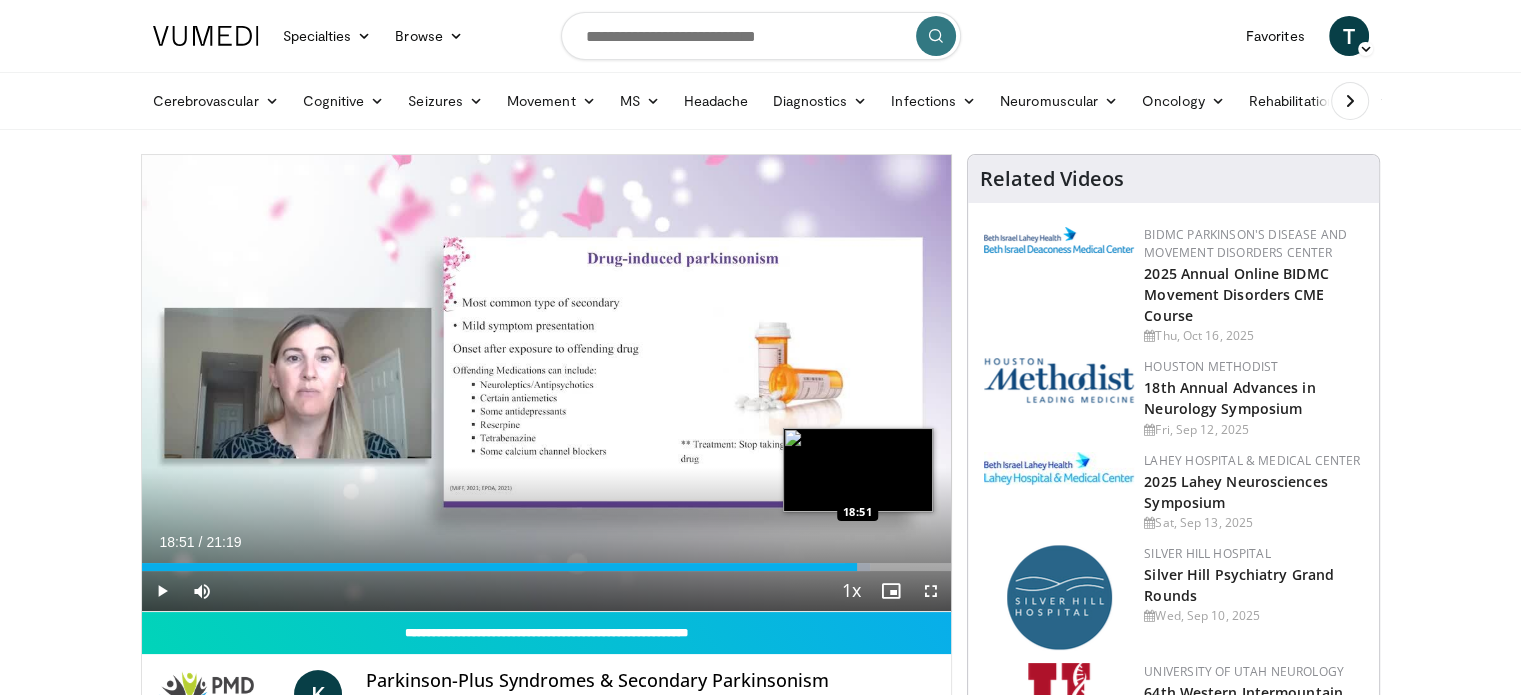 click on "Loaded :  89.96% 18:51 18:51" at bounding box center [547, 561] 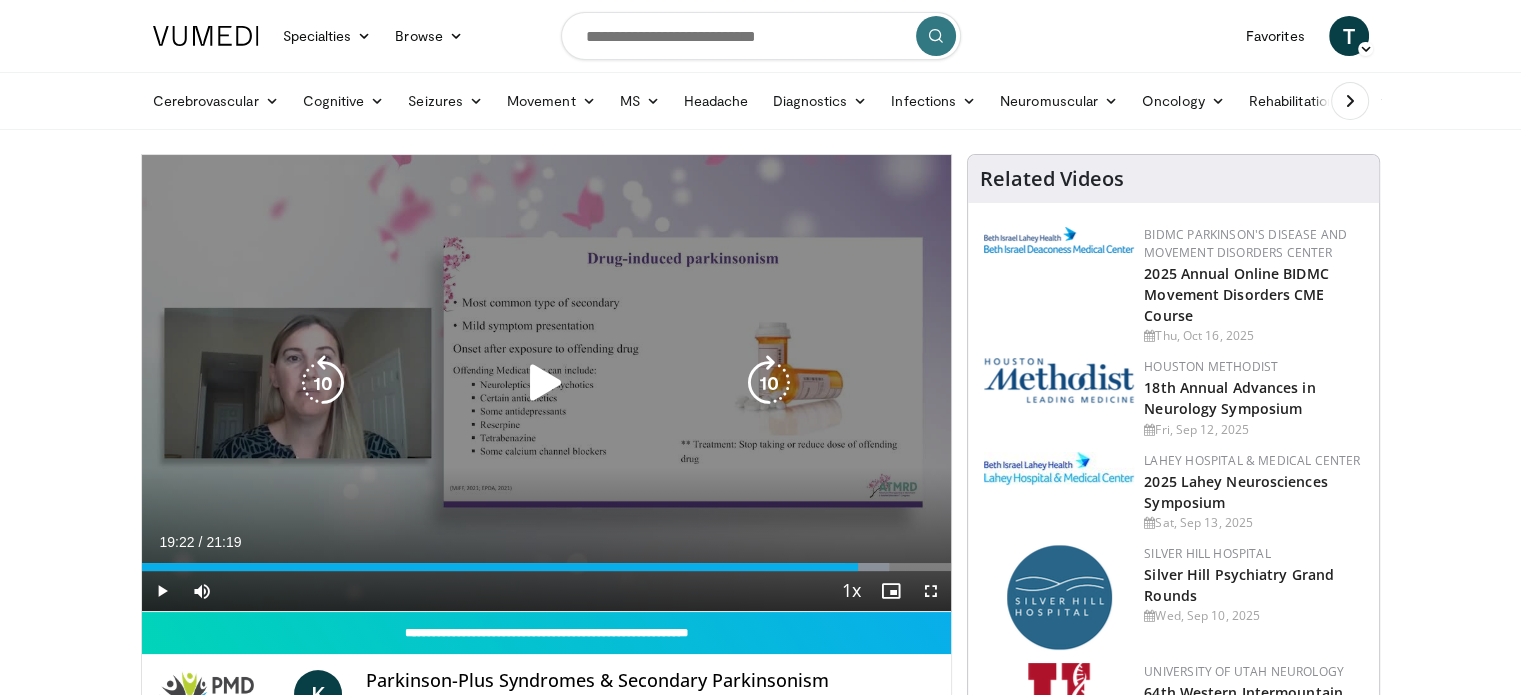 click on "Loaded :  92.31% 18:52 18:51" at bounding box center [547, 561] 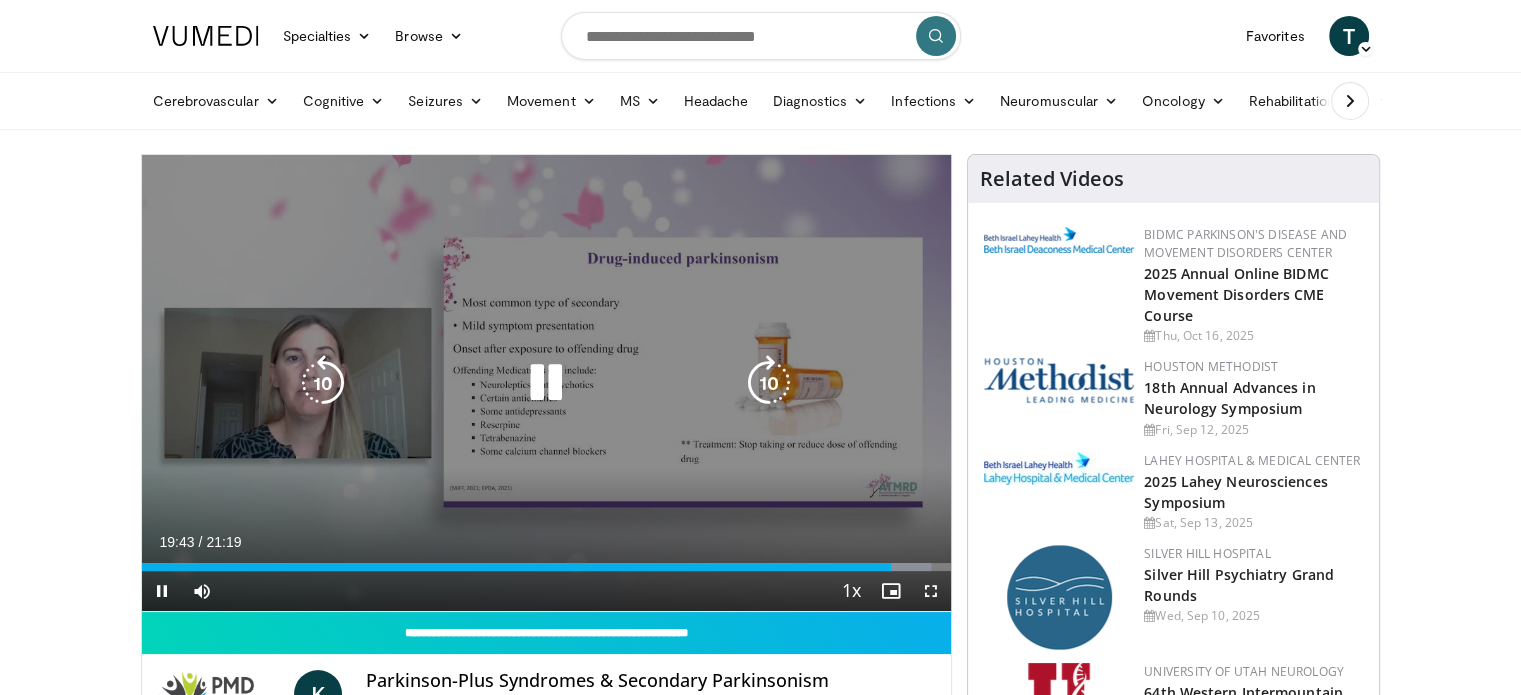 click at bounding box center (546, 383) 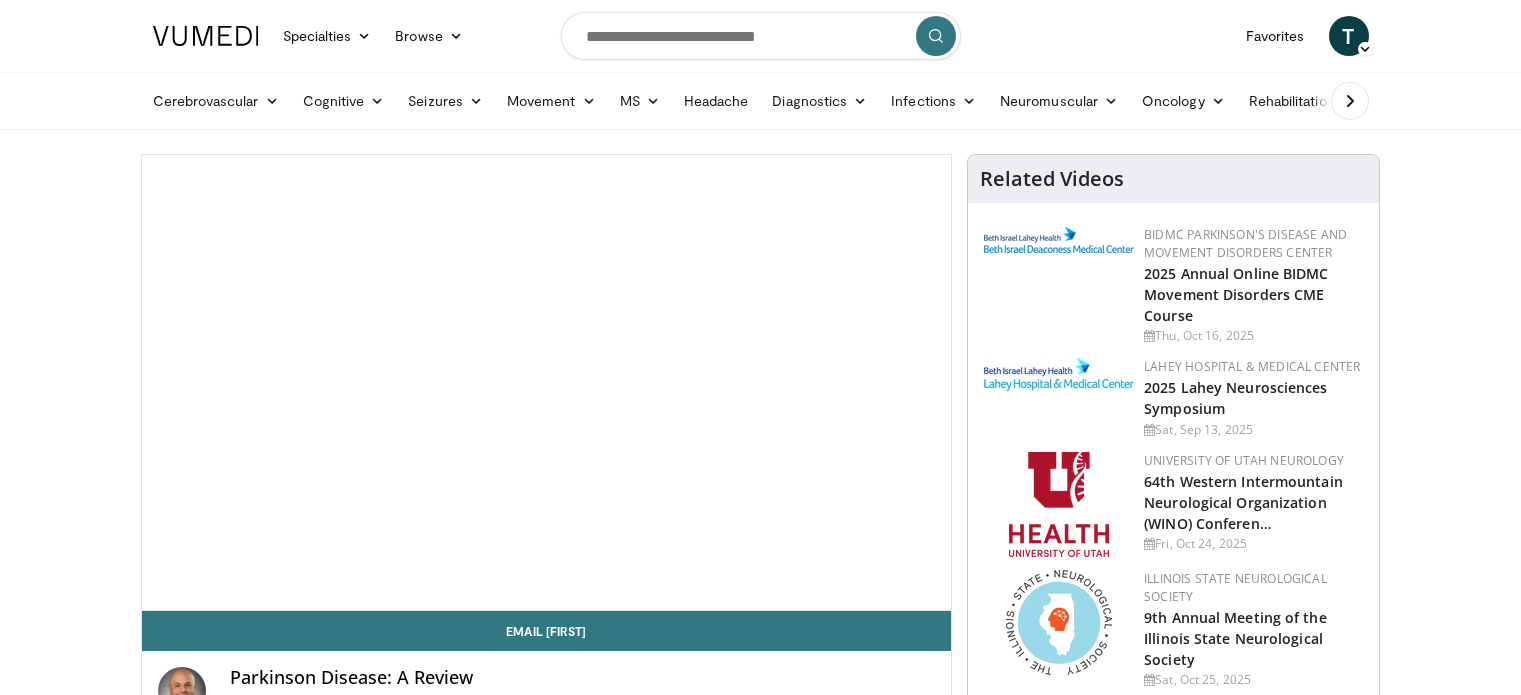 scroll, scrollTop: 0, scrollLeft: 0, axis: both 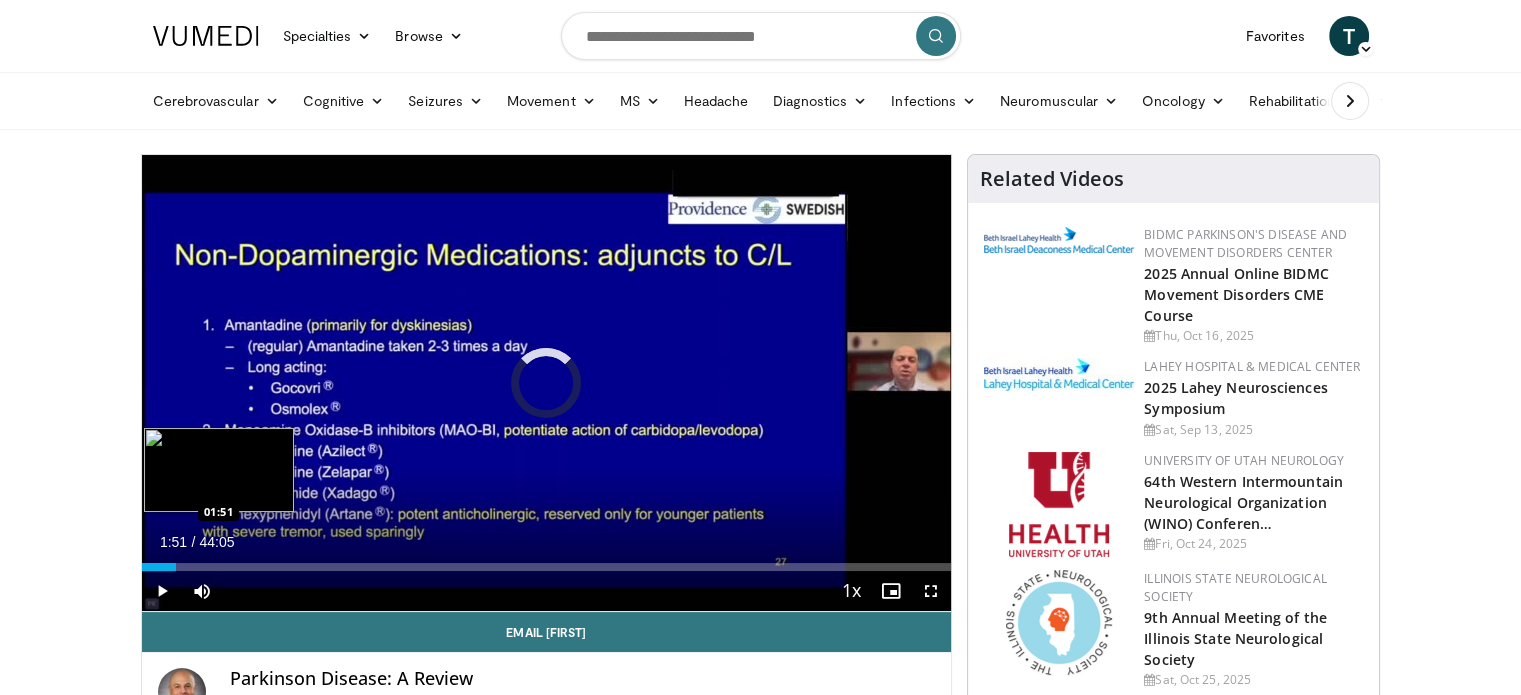 click on "Loaded :  3.75% 00:37 01:51" at bounding box center [547, 567] 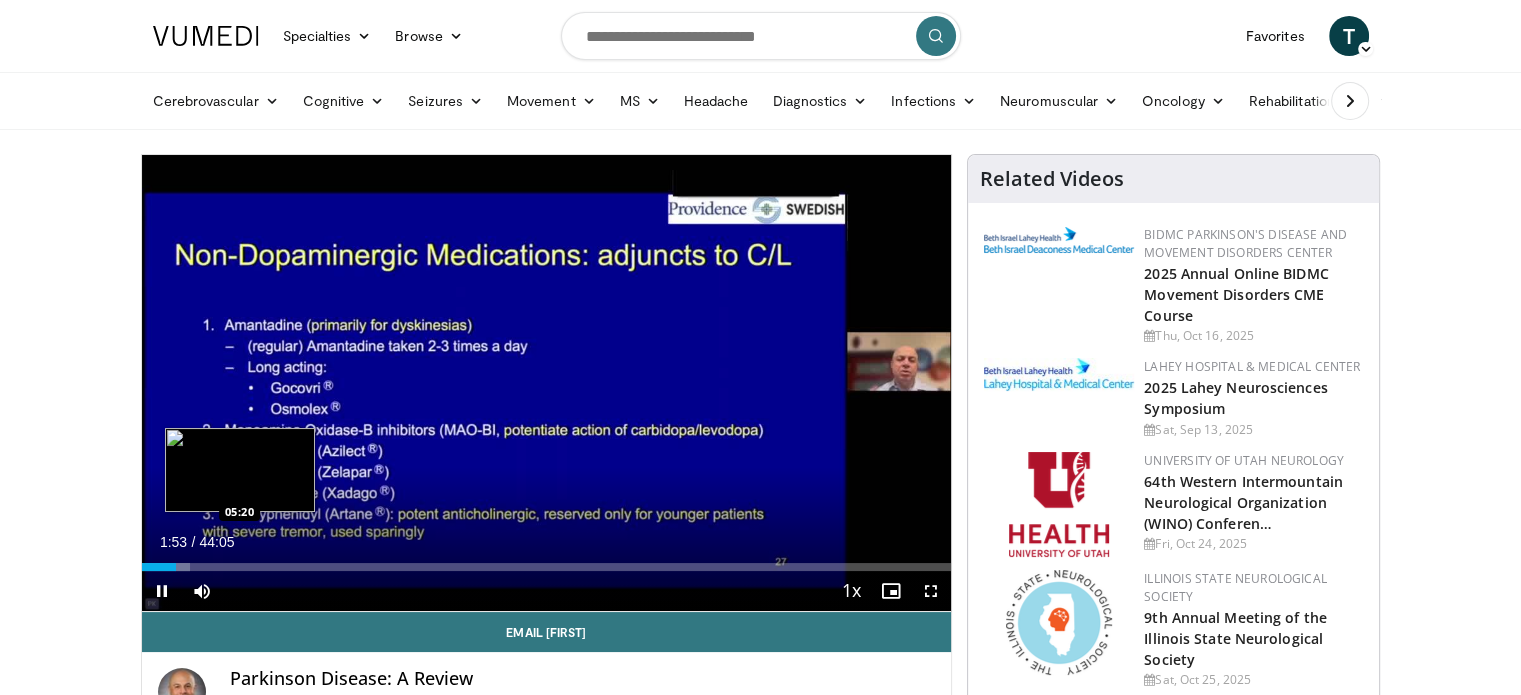 click on "Loaded :  6.05% 01:53 05:20" at bounding box center [547, 567] 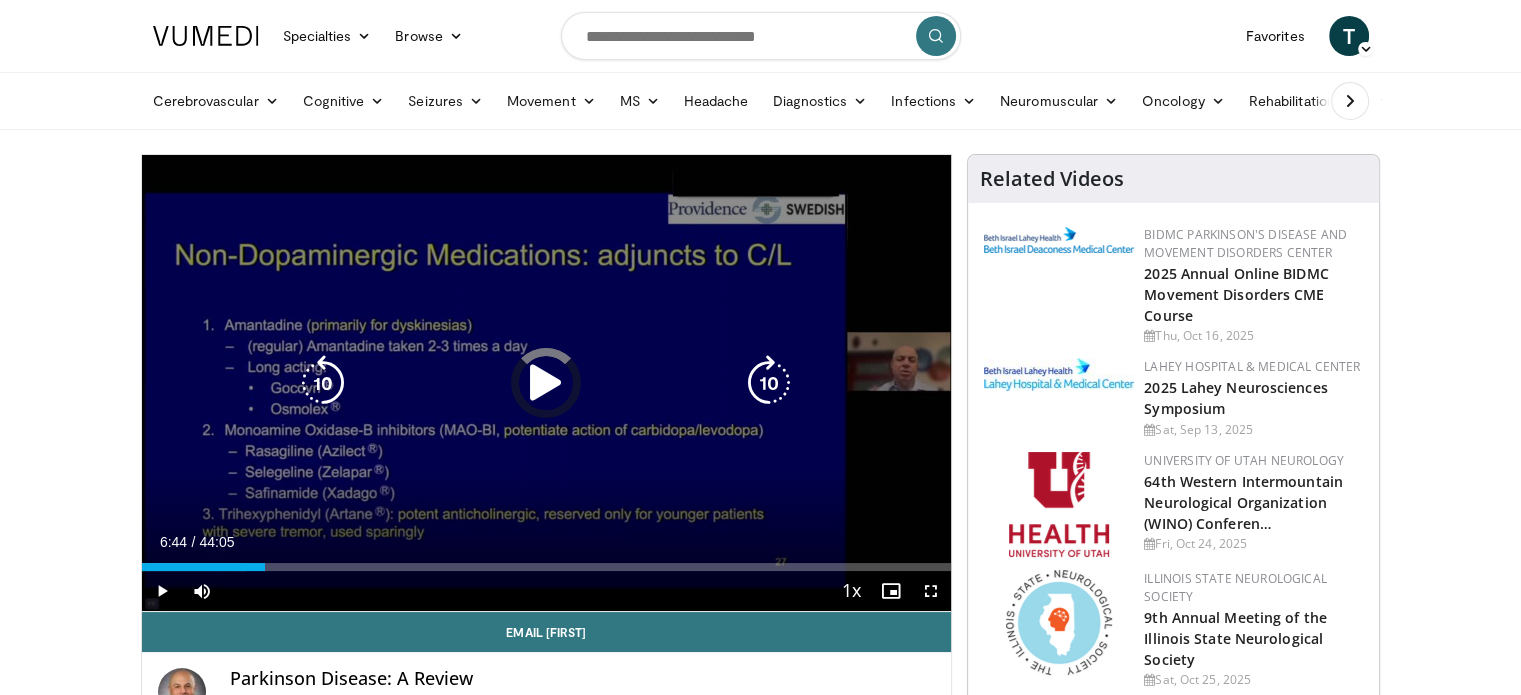 click on "Loaded :  12.85% 06:44 06:41" at bounding box center (547, 567) 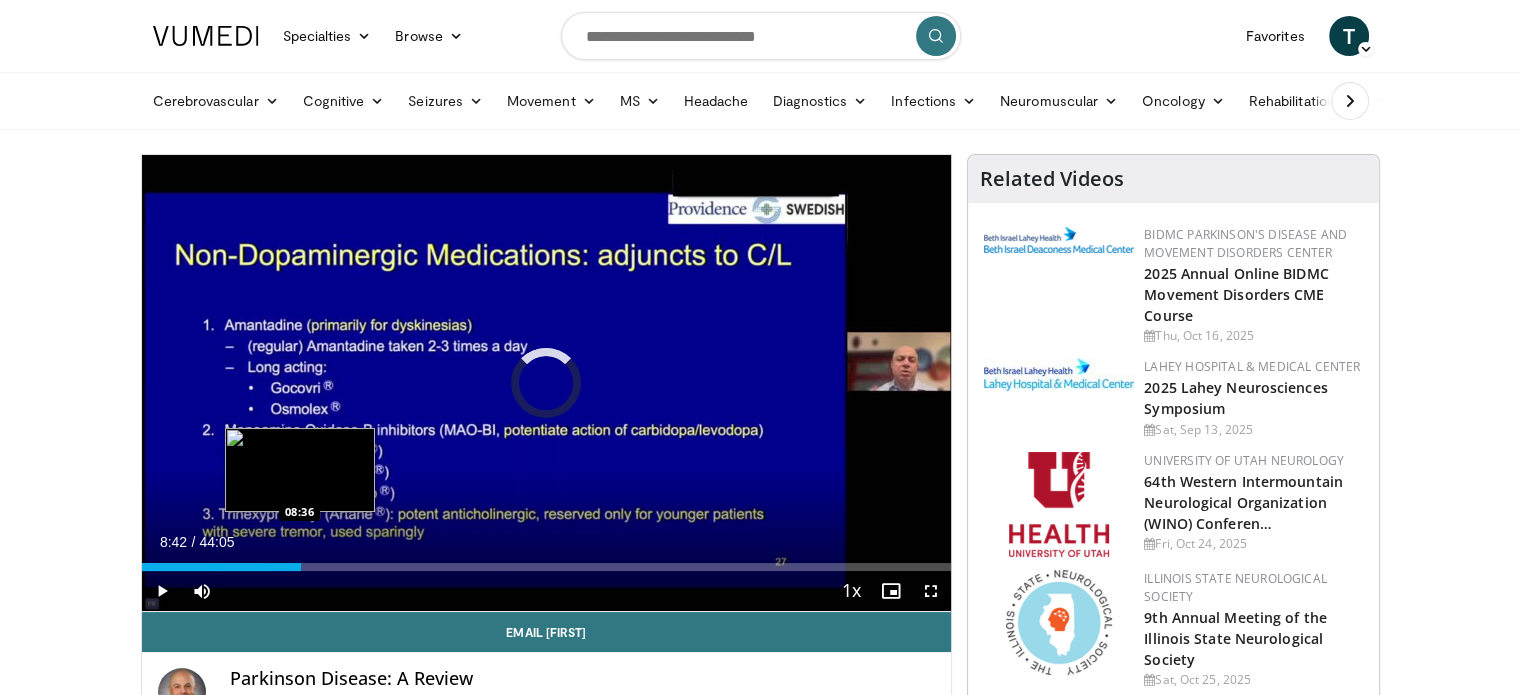 click on "Loaded :  15.88% 08:42 08:36" at bounding box center (547, 561) 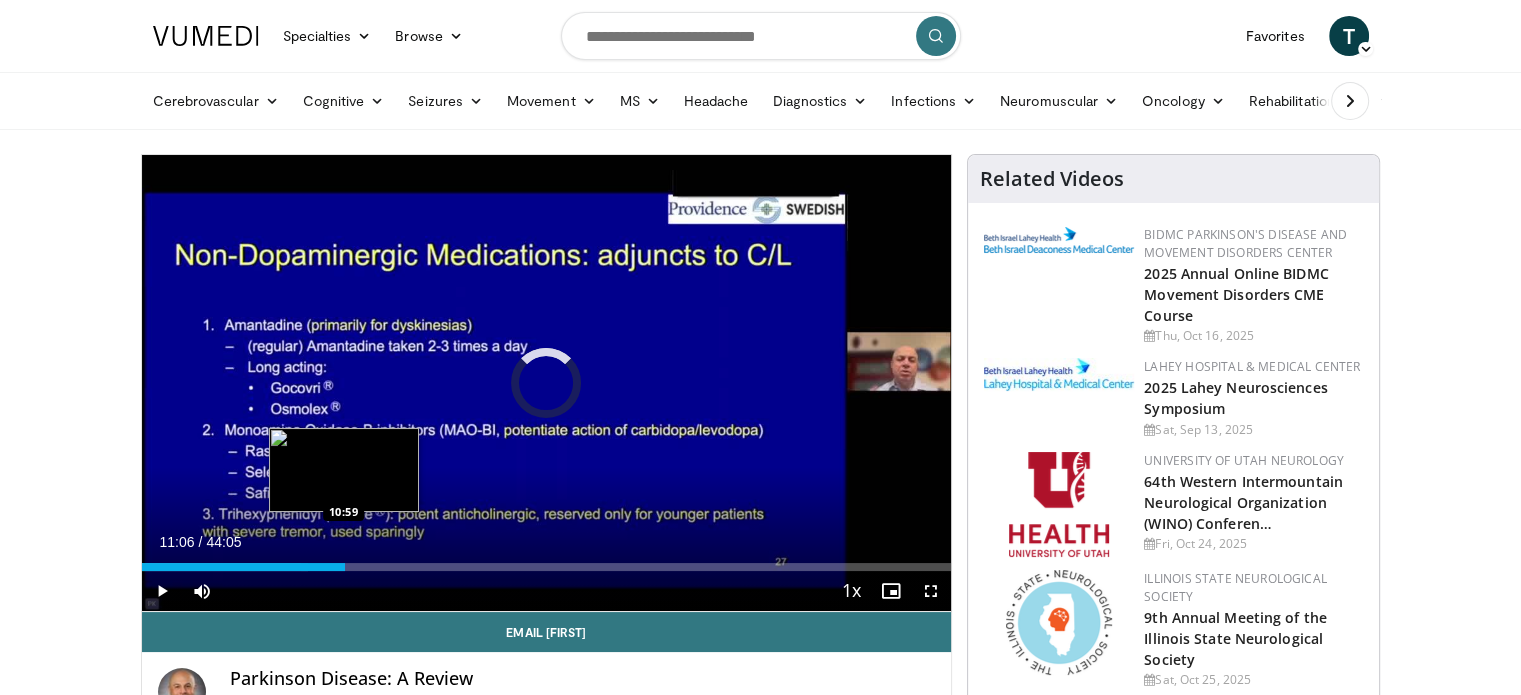 click on "Loaded :  20.62% 08:43 10:59" at bounding box center (547, 561) 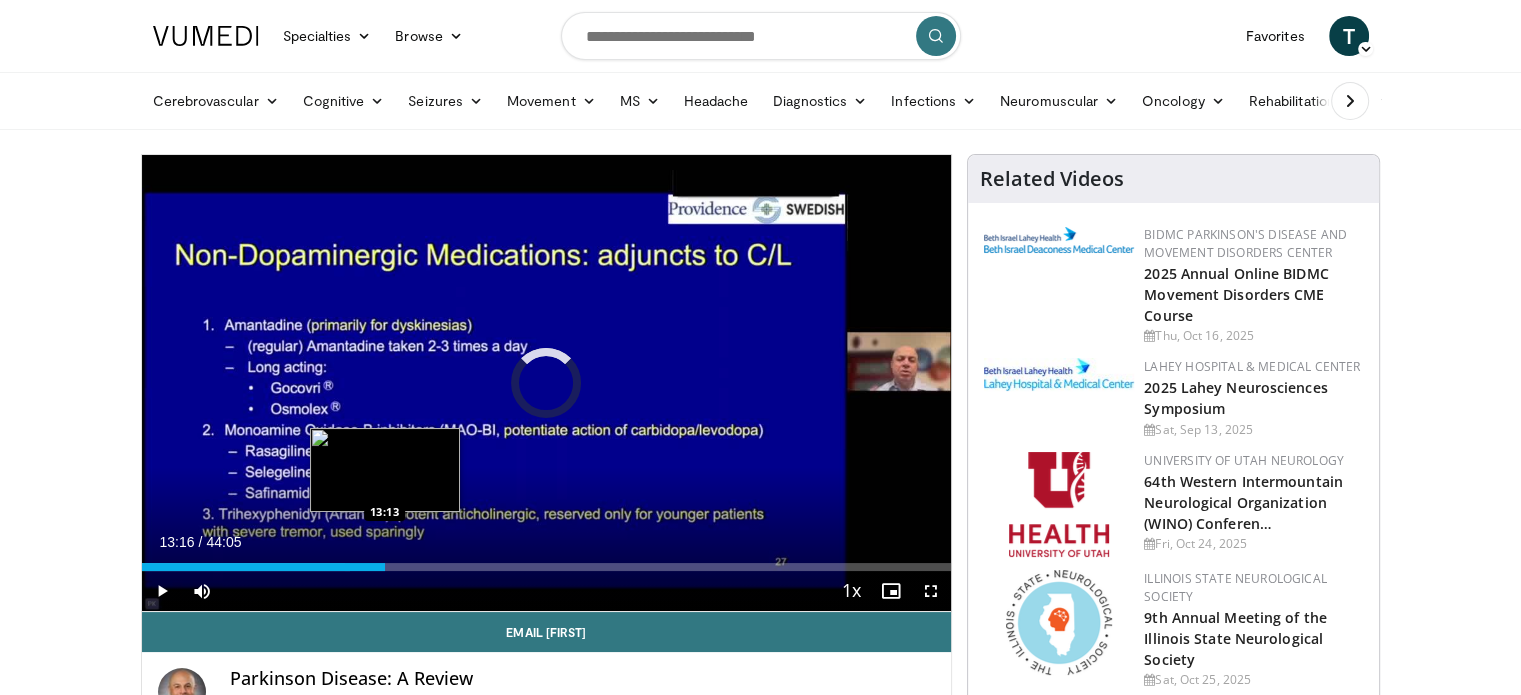 click on "Loaded :  25.70% 11:07 13:13" at bounding box center (547, 561) 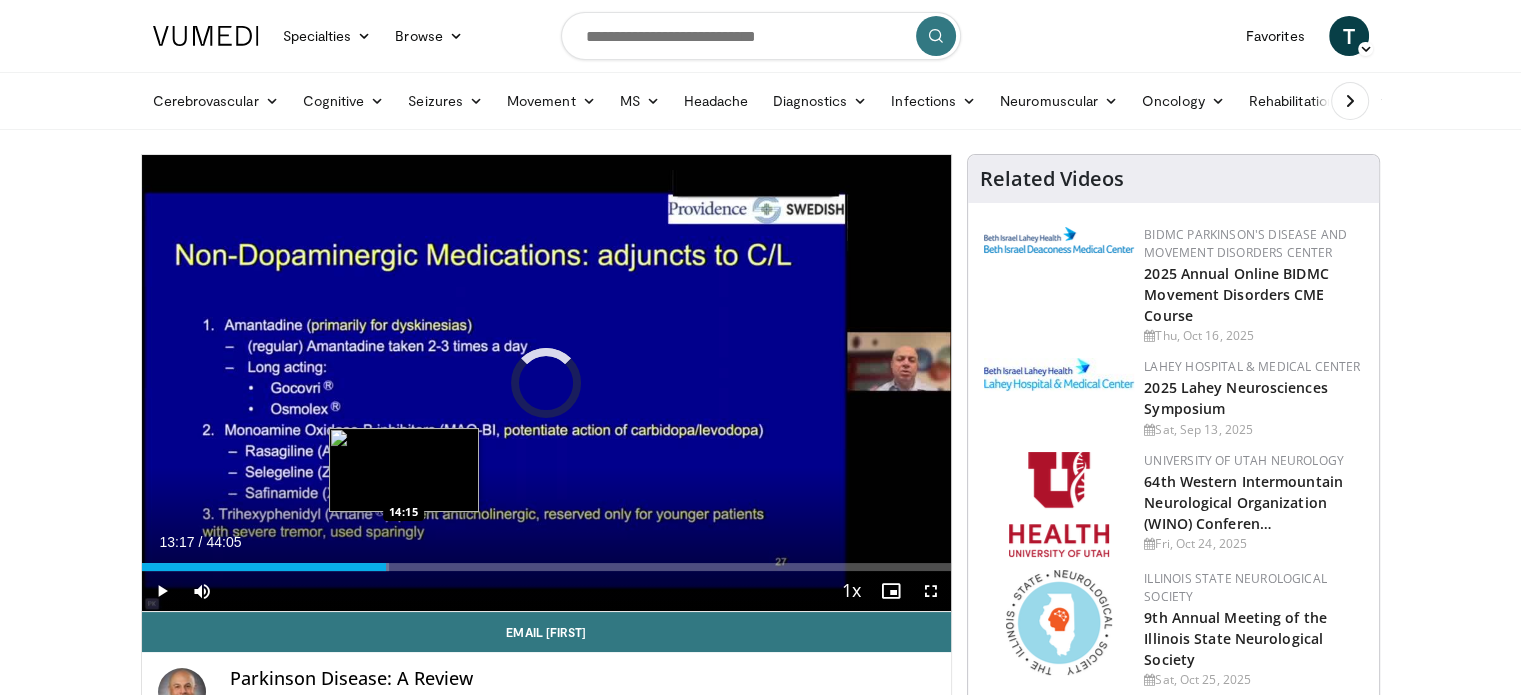 click on "Loaded :  30.62% 13:17 14:15" at bounding box center (547, 561) 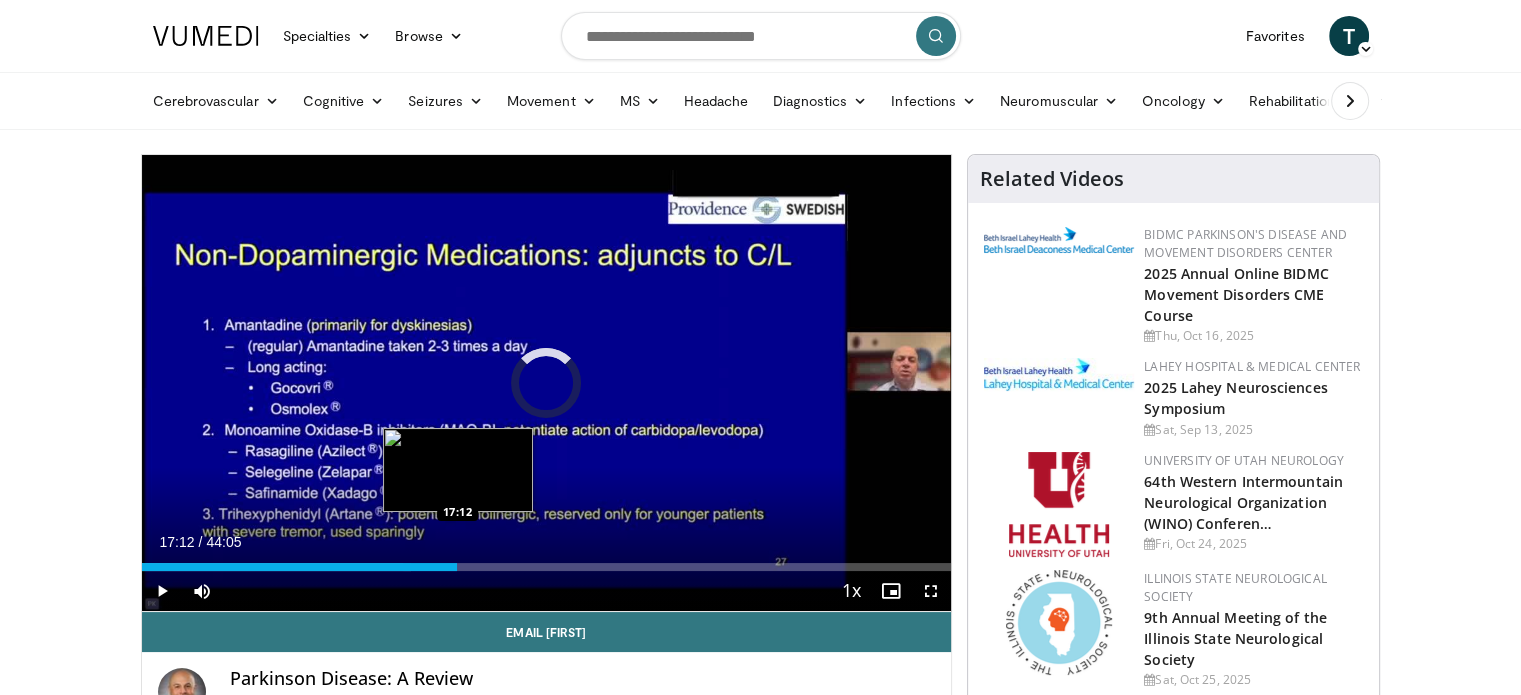 click on "Loaded :  33.26% 14:16 17:12" at bounding box center (547, 561) 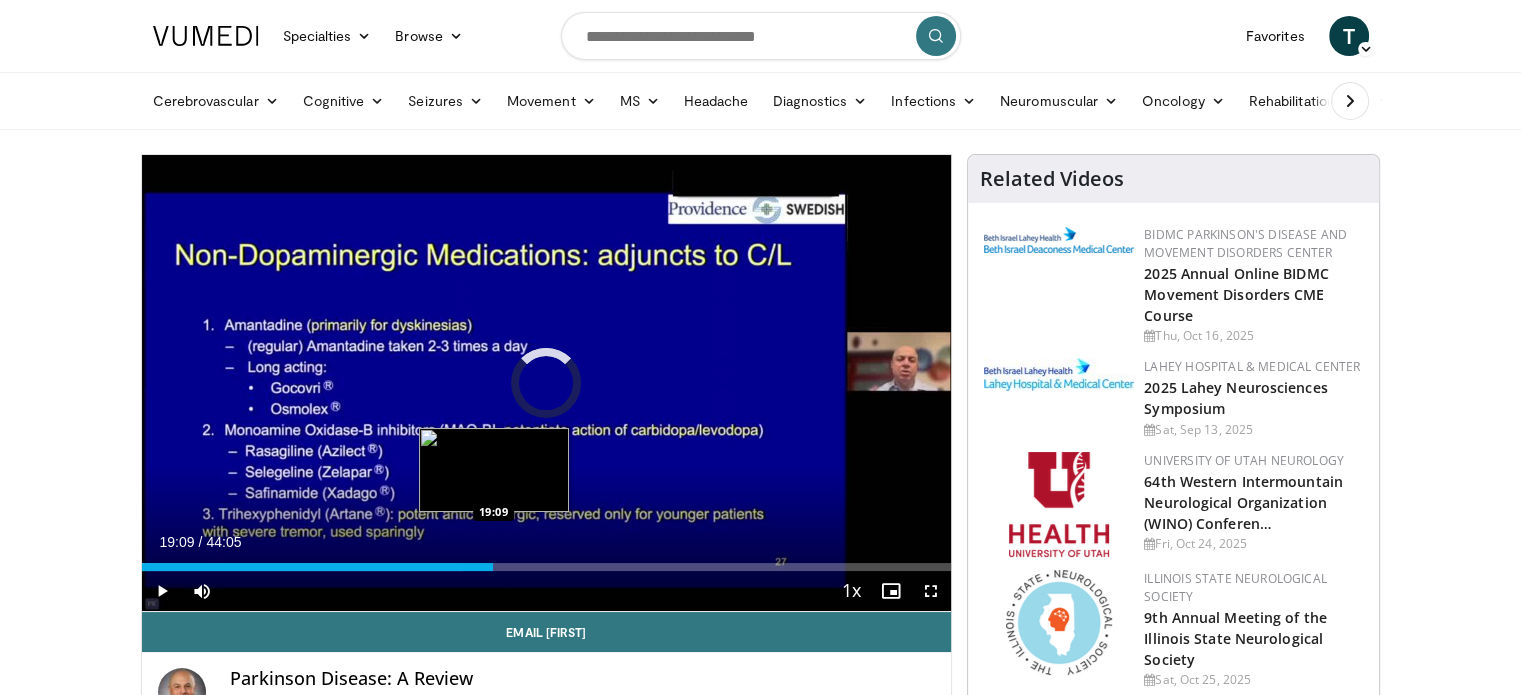 click on "Loaded :  39.69% 19:09 19:09" at bounding box center [547, 567] 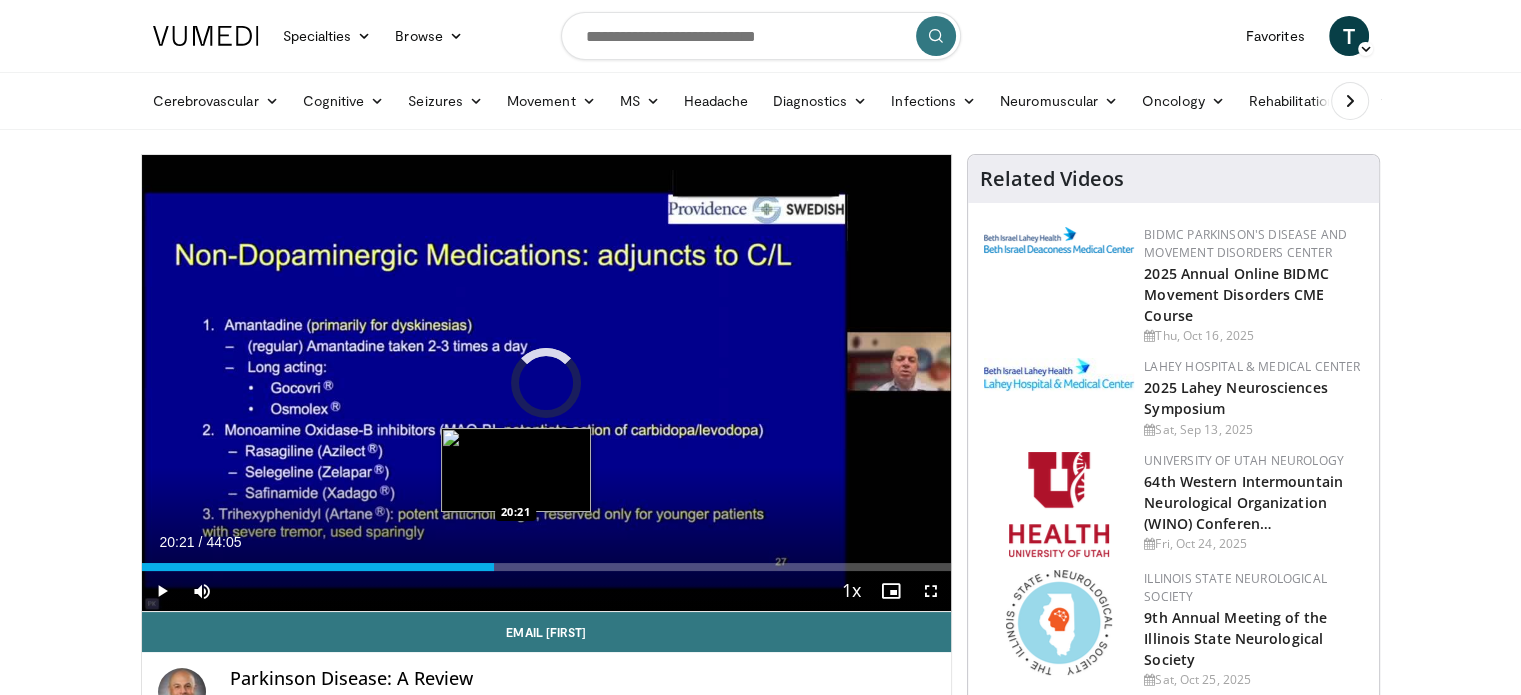 click on "Loaded :  0.00% 20:21 20:21" at bounding box center [547, 567] 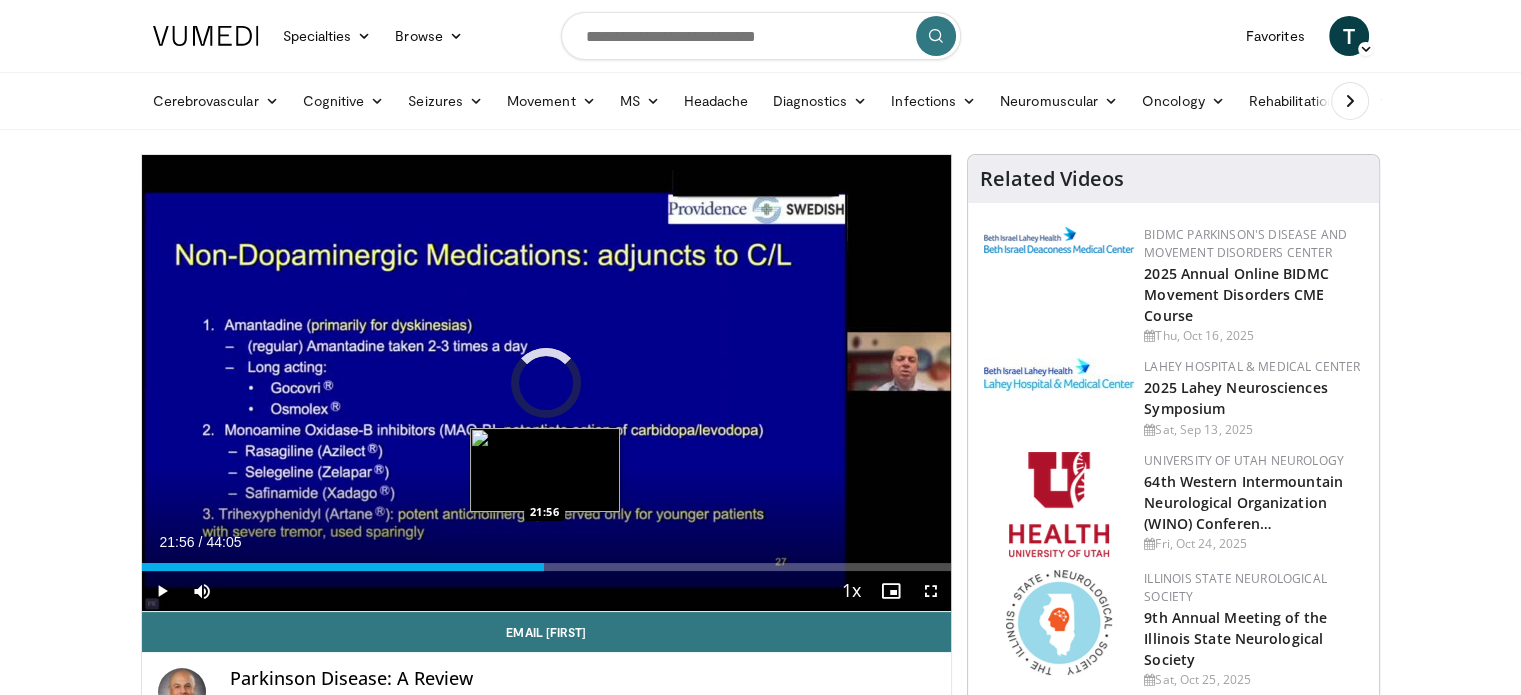 click on "Loaded :  0.00% 21:56 21:56" at bounding box center [547, 567] 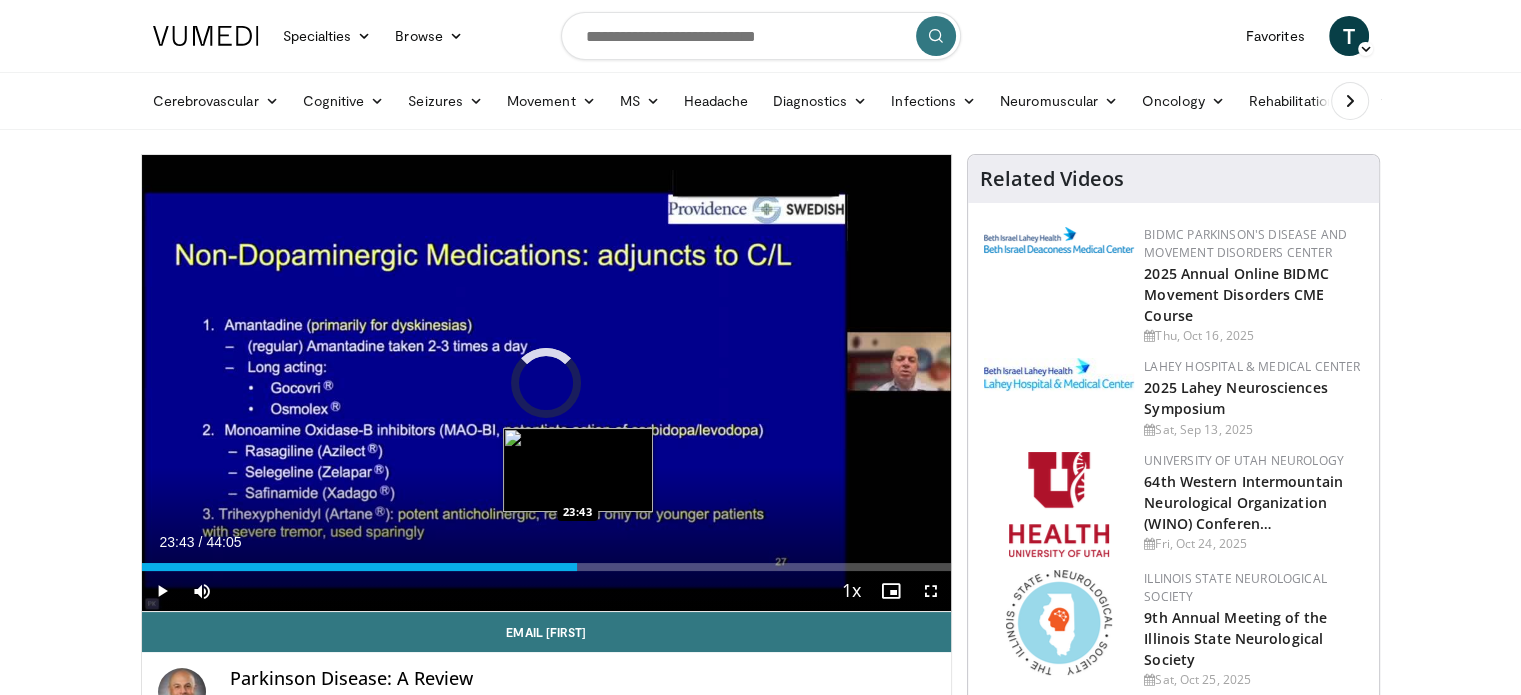 click on "Loaded :  0.00% 23:43 23:43" at bounding box center [547, 561] 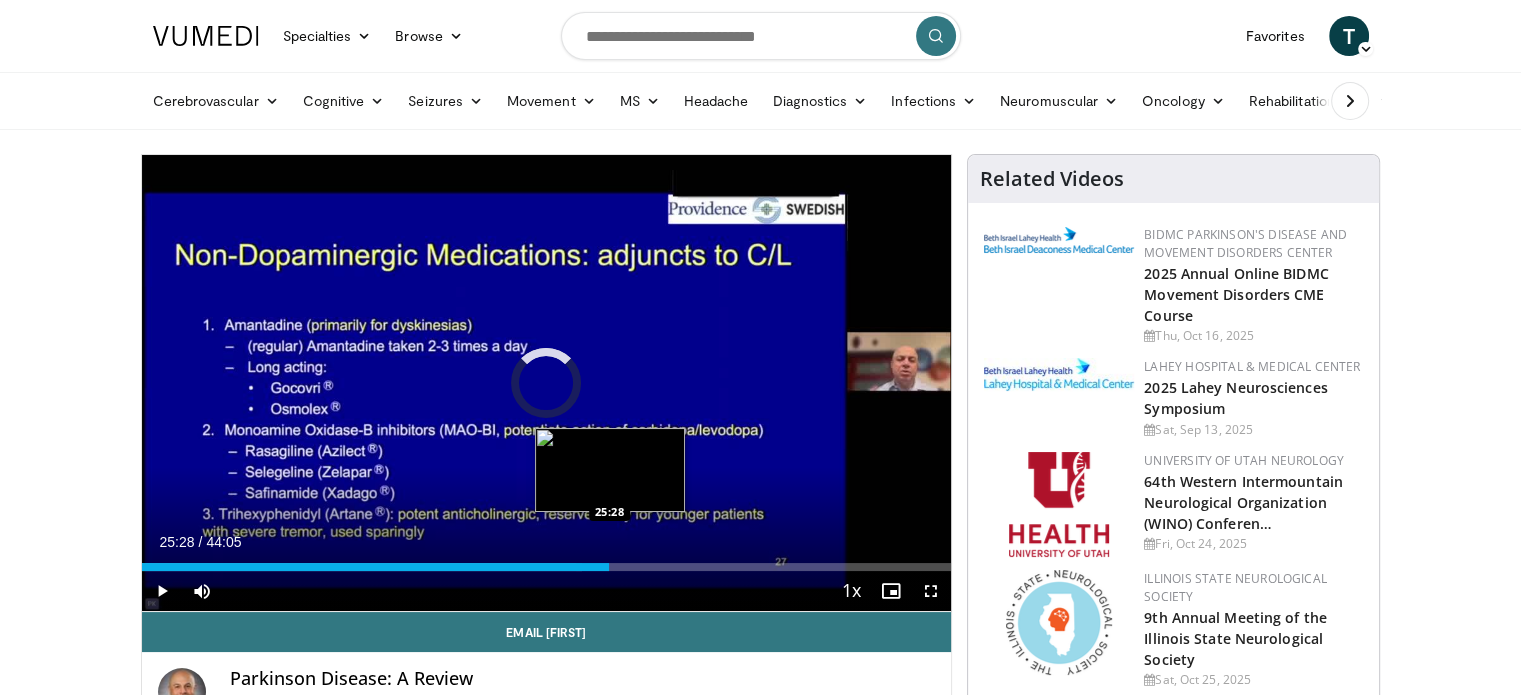 click on "Loaded :  54.37% 23:44 25:28" at bounding box center (547, 561) 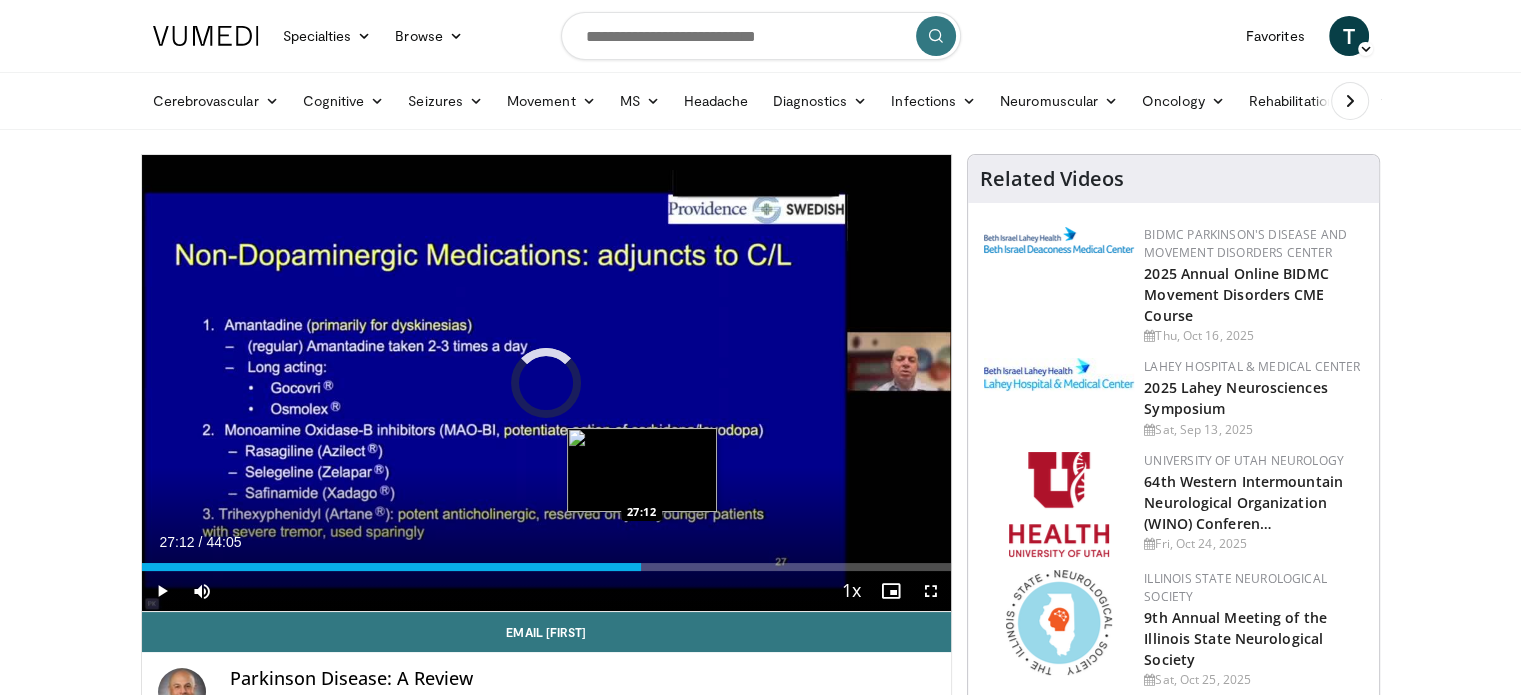 click on "Loaded :  0.00% 25:29 27:12" at bounding box center (547, 561) 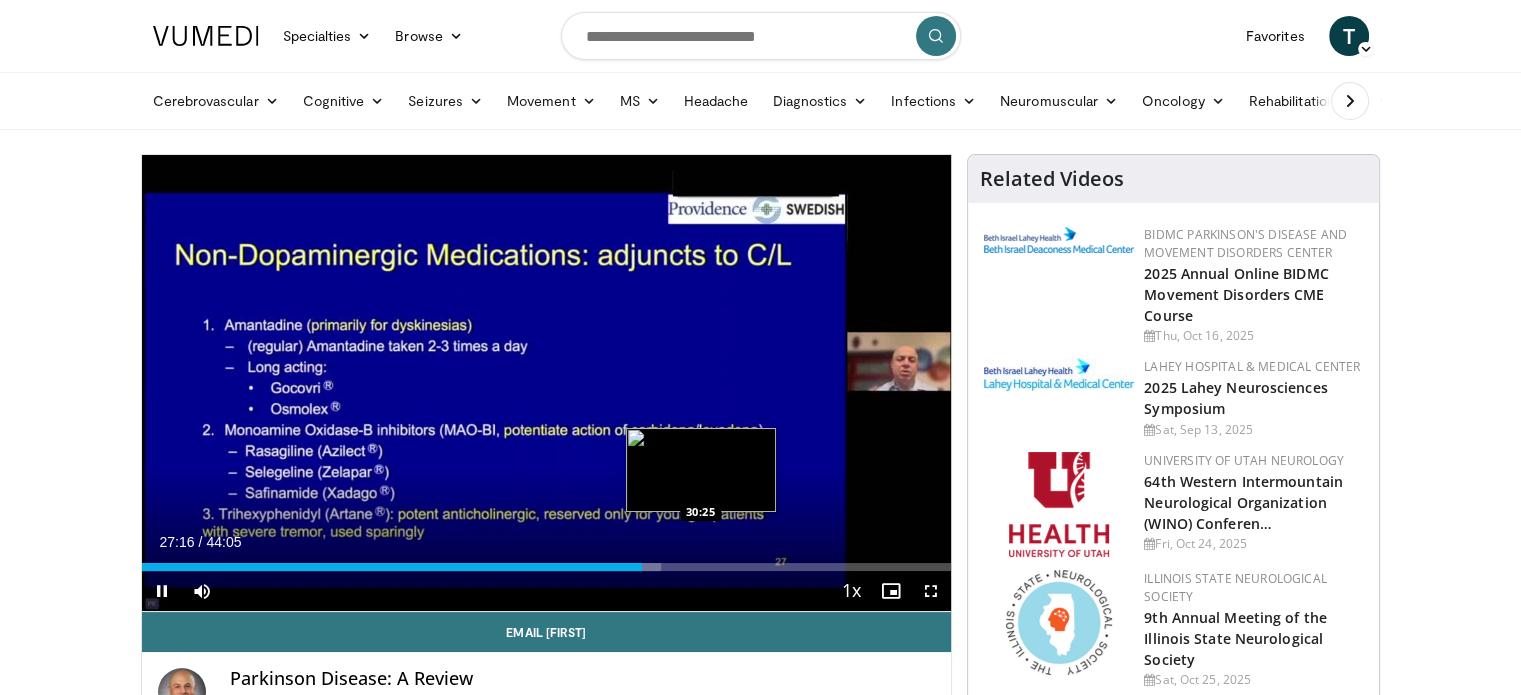 click on "**********" at bounding box center (547, 383) 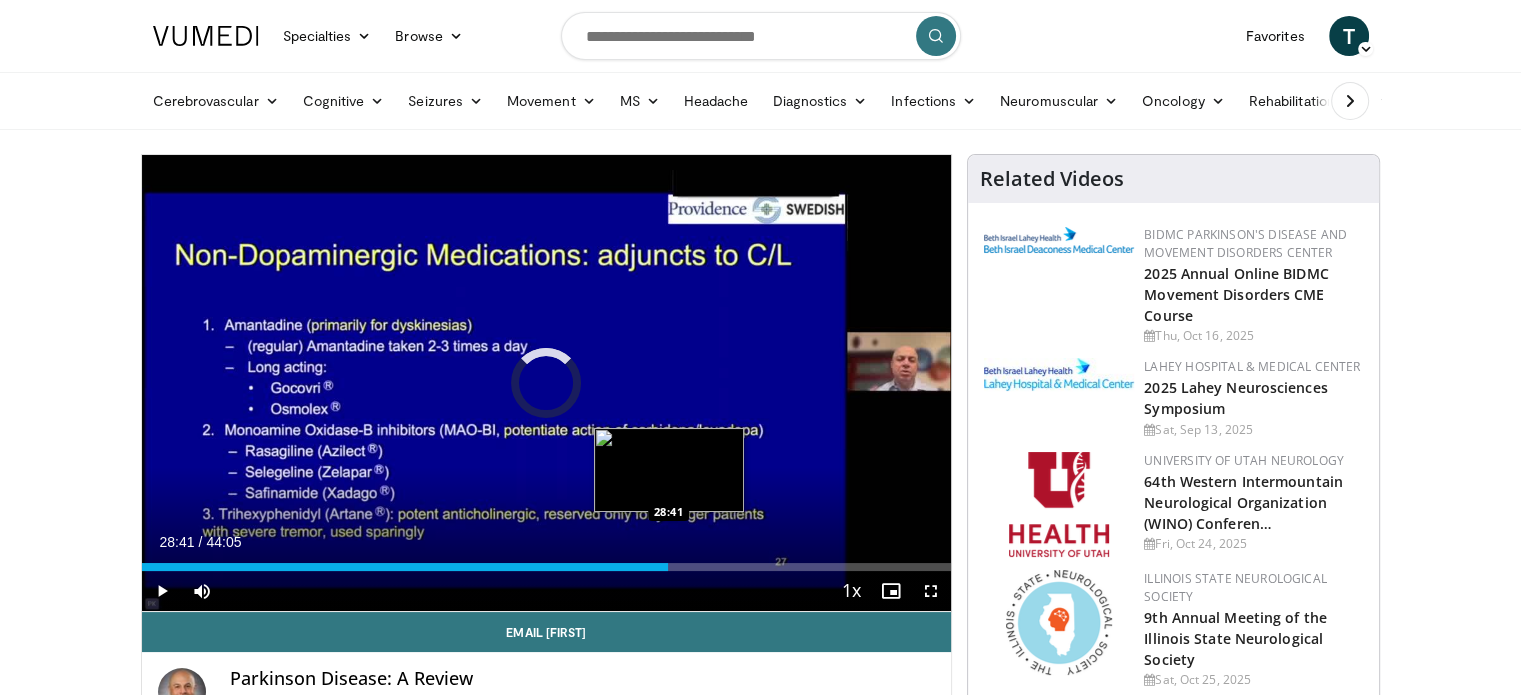 click on "Loaded :  0.00% 28:41 28:41" at bounding box center (547, 567) 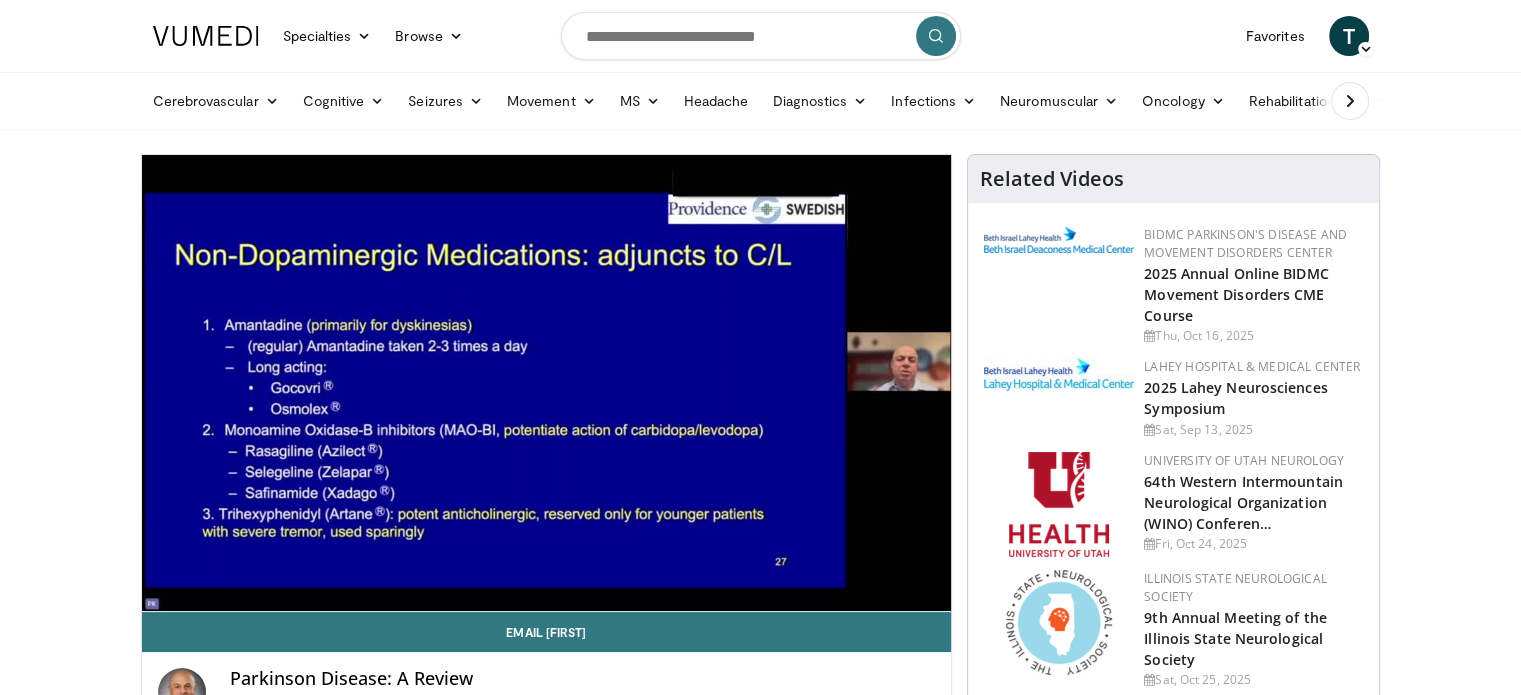 click on "**********" at bounding box center [547, 383] 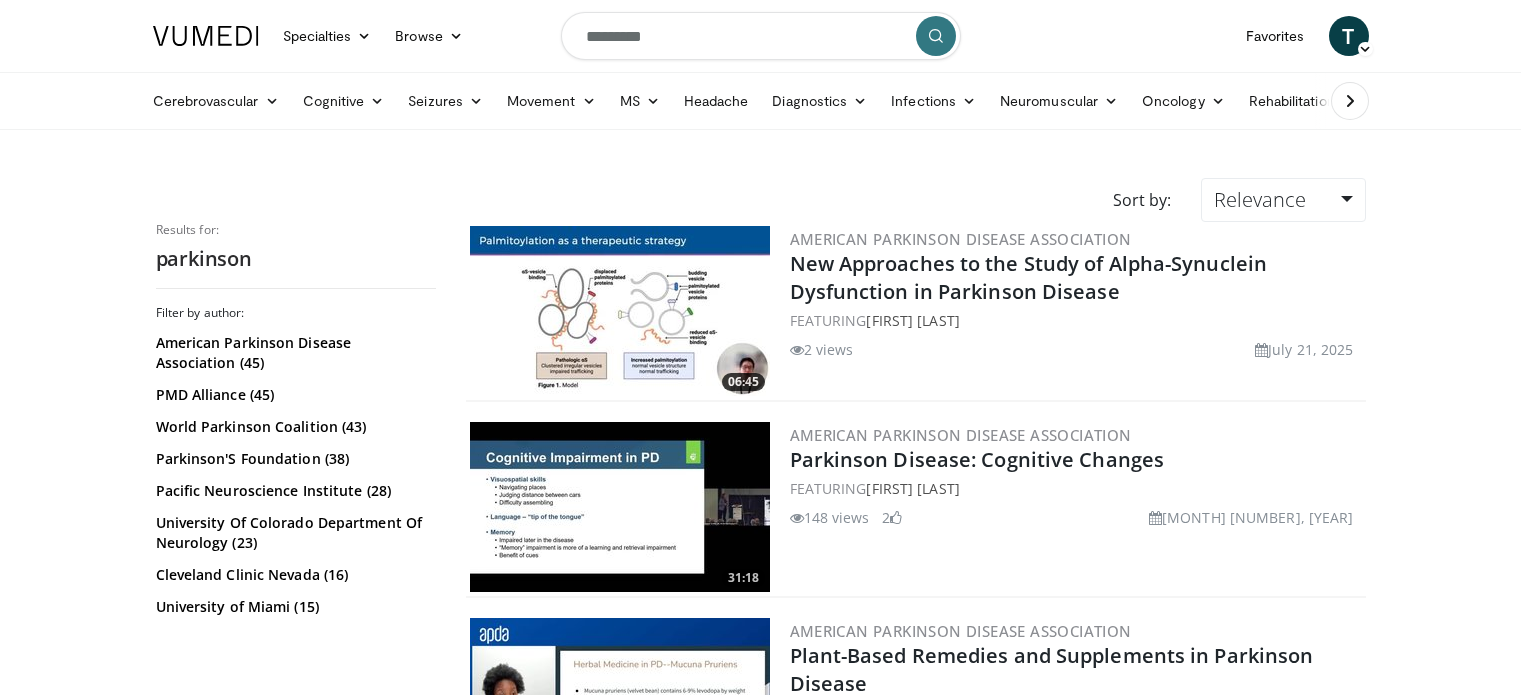 scroll, scrollTop: 1800, scrollLeft: 0, axis: vertical 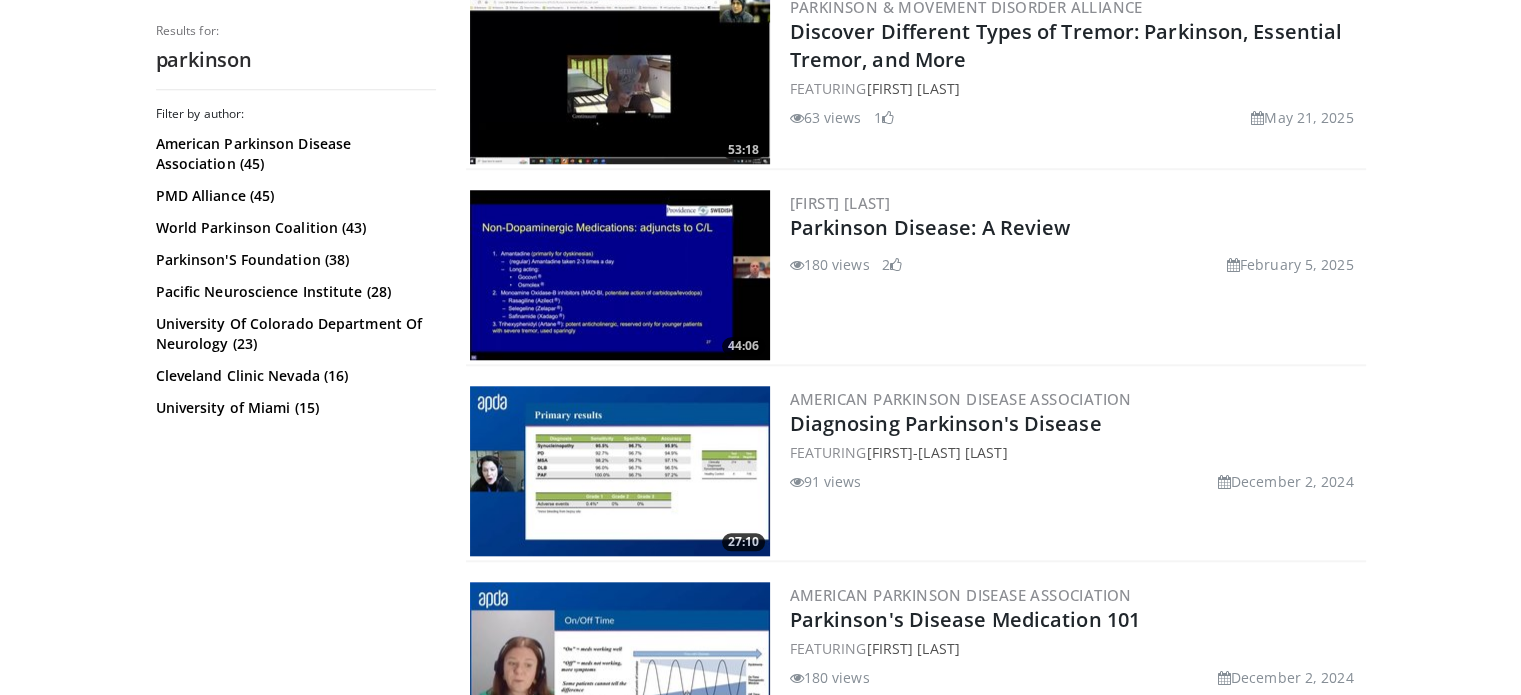click on "Specialties
Adult & Family Medicine
Allergy, Asthma, Immunology
Anesthesiology
Cardiology
Dental
Dermatology
Endocrinology
Gastroenterology & Hepatology
General Surgery
Hematology & Oncology
Infectious Disease
Nephrology
Neurology
Neurosurgery
Obstetrics & Gynecology
Ophthalmology
Oral Maxillofacial
Orthopaedics
Otolaryngology
Pediatrics
Plastic Surgery
Podiatry
Psychiatry
Pulmonology
Radiation Oncology
Radiology
Rheumatology
Urology" at bounding box center [760, 887] 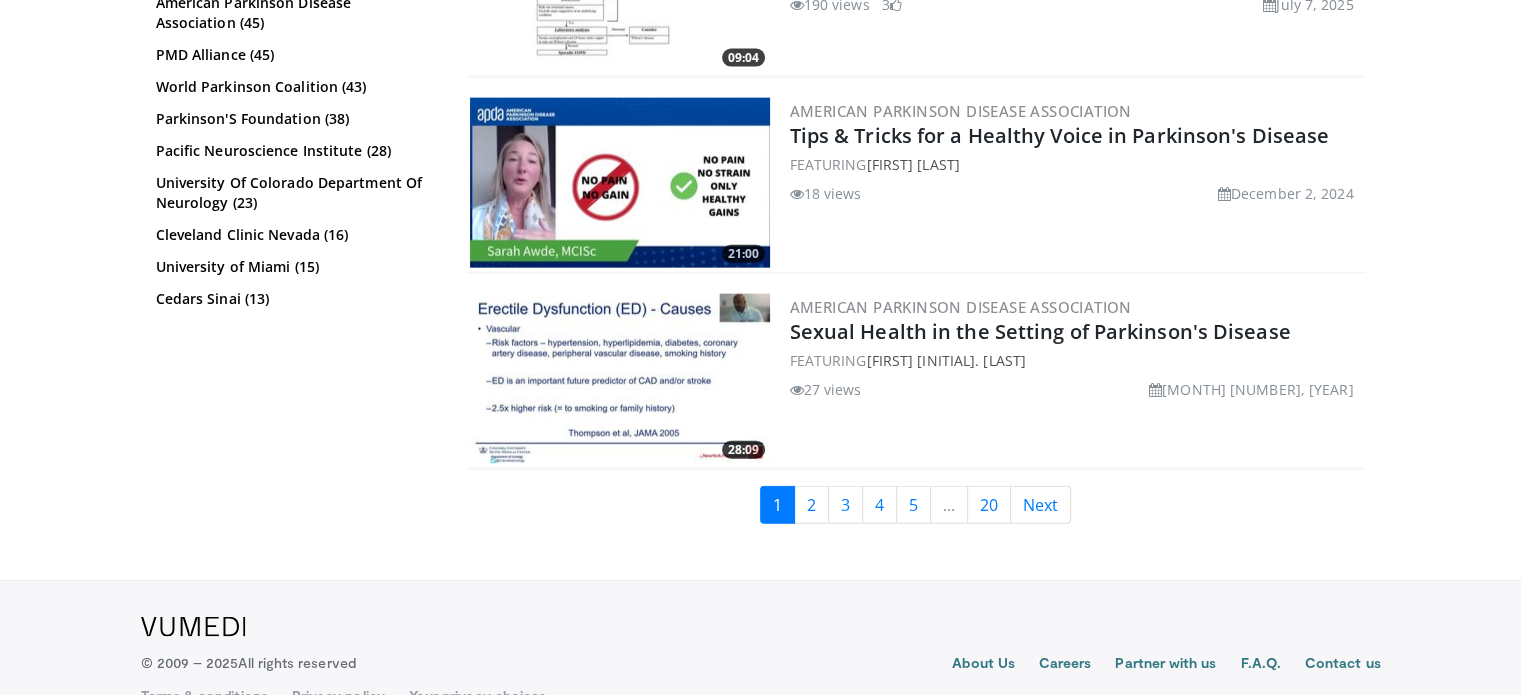 scroll, scrollTop: 4668, scrollLeft: 0, axis: vertical 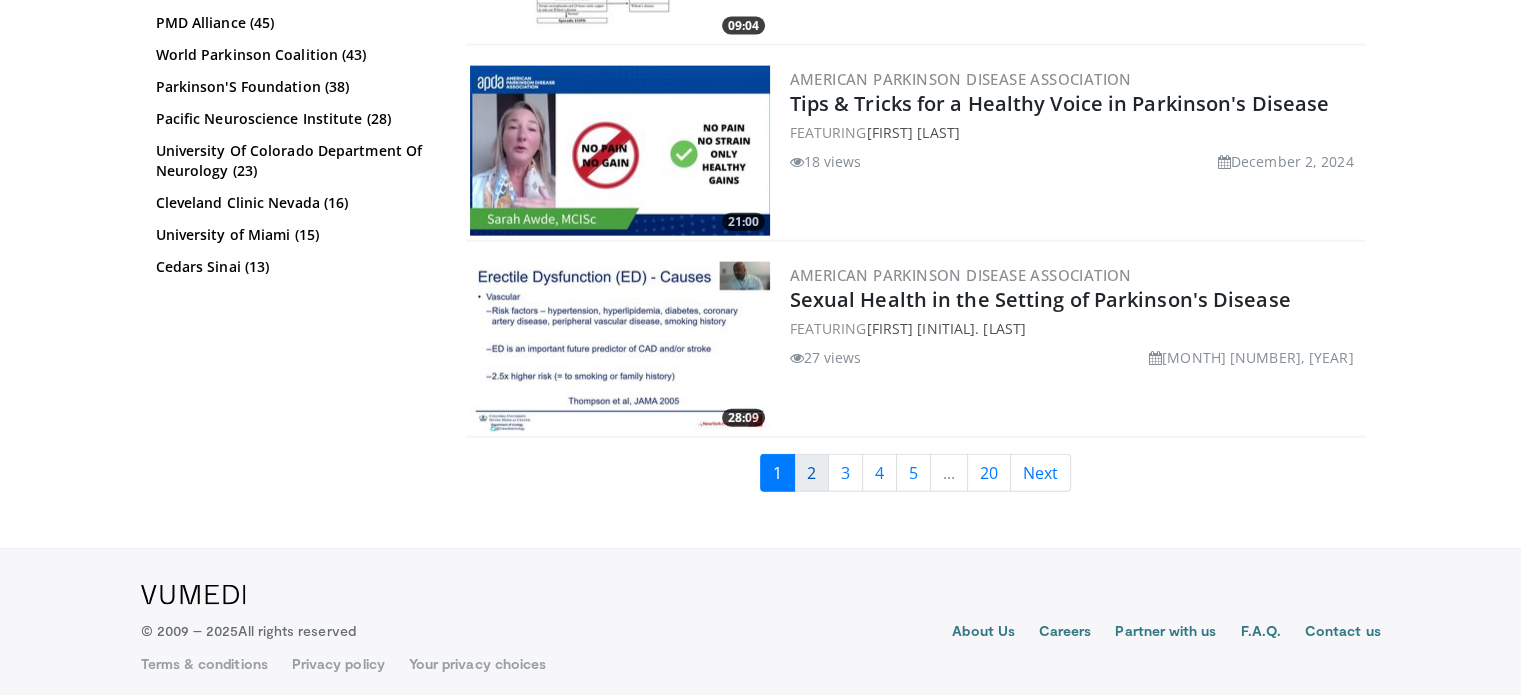 click on "2" at bounding box center (811, 473) 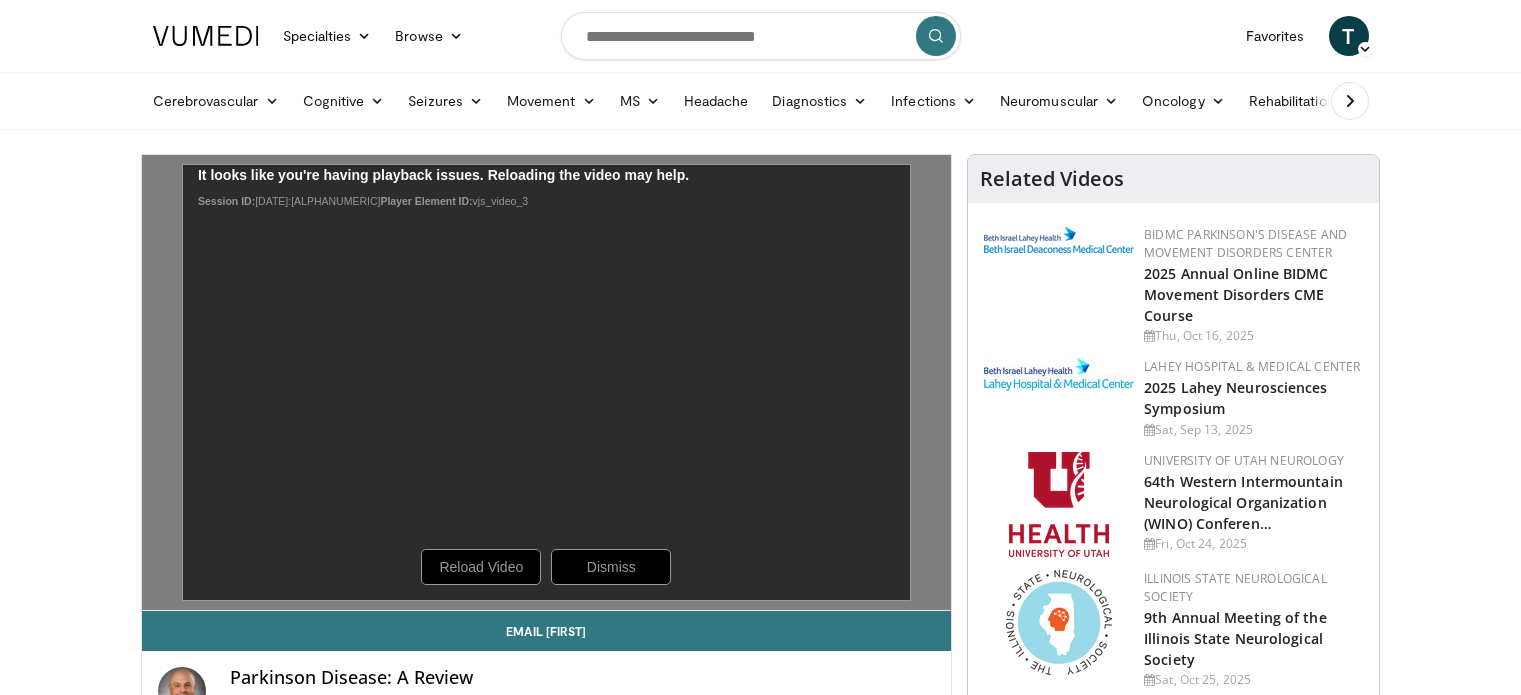 scroll, scrollTop: 0, scrollLeft: 0, axis: both 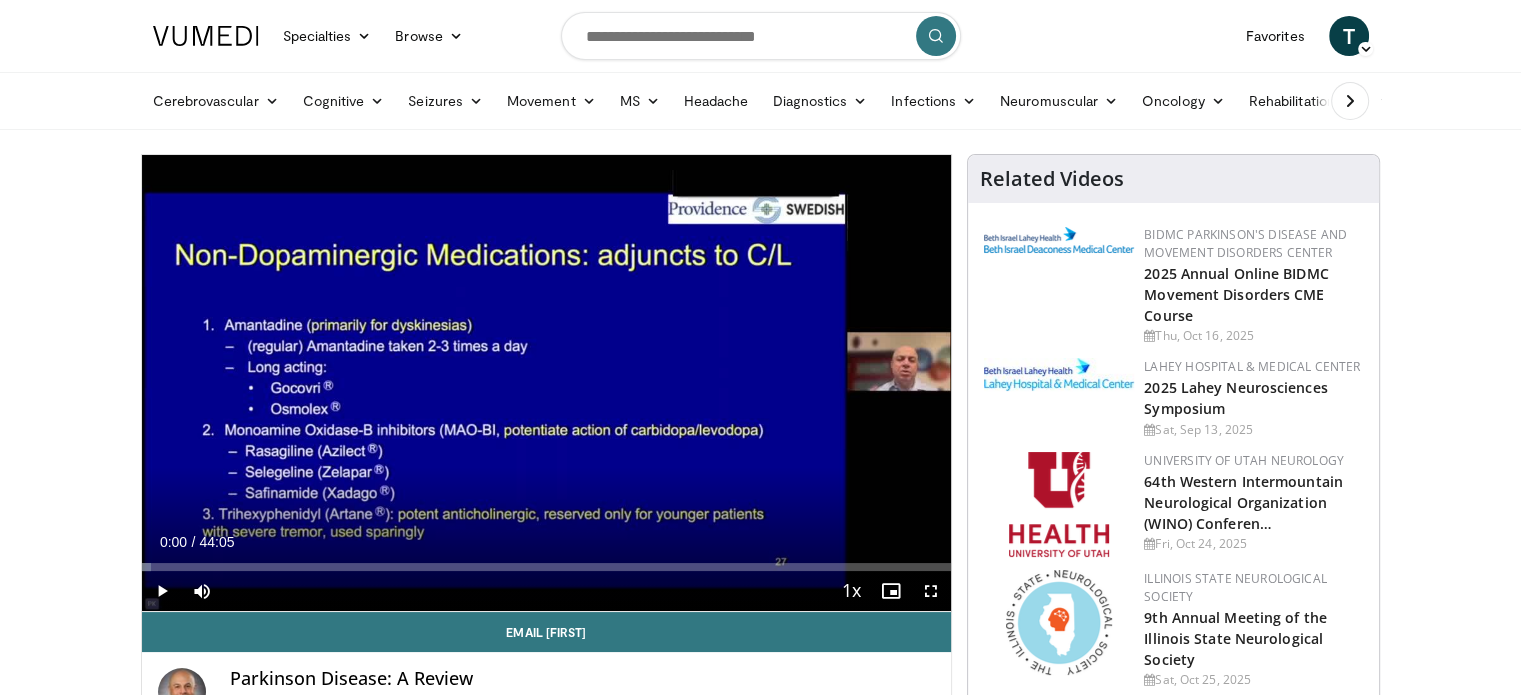 click on "Specialties
Adult & Family Medicine
Allergy, Asthma, Immunology
Anesthesiology
Cardiology
Dental
Dermatology
Endocrinology
Gastroenterology & Hepatology
General Surgery
Hematology & Oncology
Infectious Disease
Nephrology
Neurology
Neurosurgery
Obstetrics & Gynecology
Ophthalmology
Oral Maxillofacial
Orthopaedics
Otolaryngology
Pediatrics
Plastic Surgery
Podiatry
Psychiatry
Pulmonology
Radiation Oncology
Radiology
Rheumatology
Urology" at bounding box center (760, 1806) 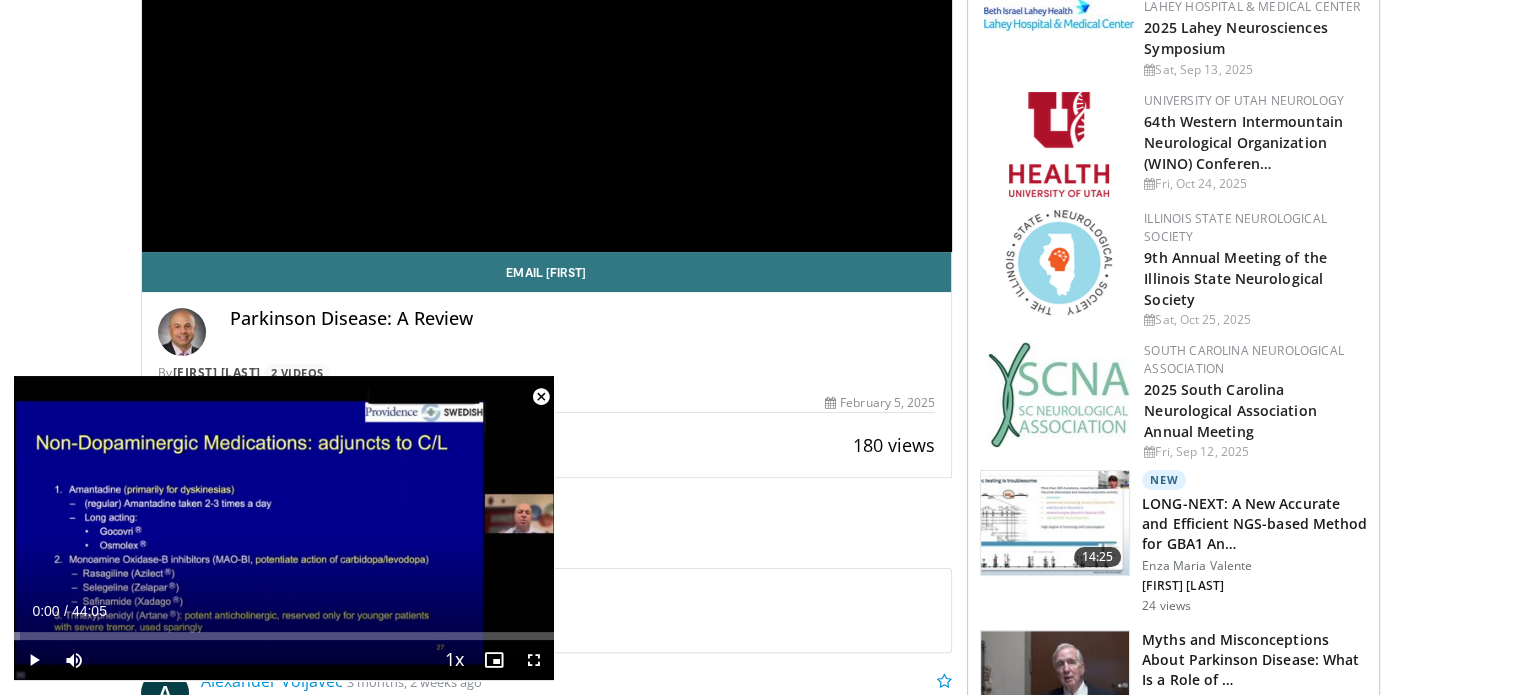 scroll, scrollTop: 320, scrollLeft: 0, axis: vertical 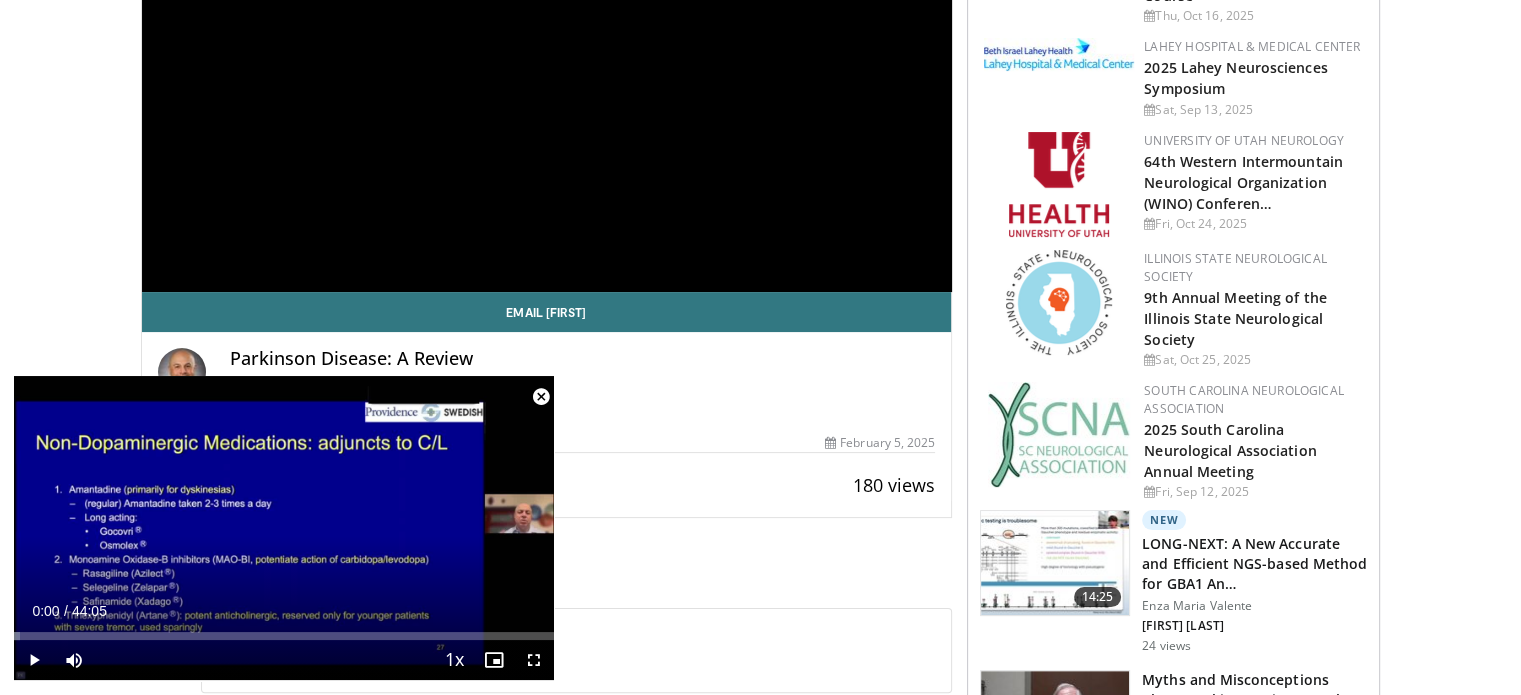 click at bounding box center [541, 397] 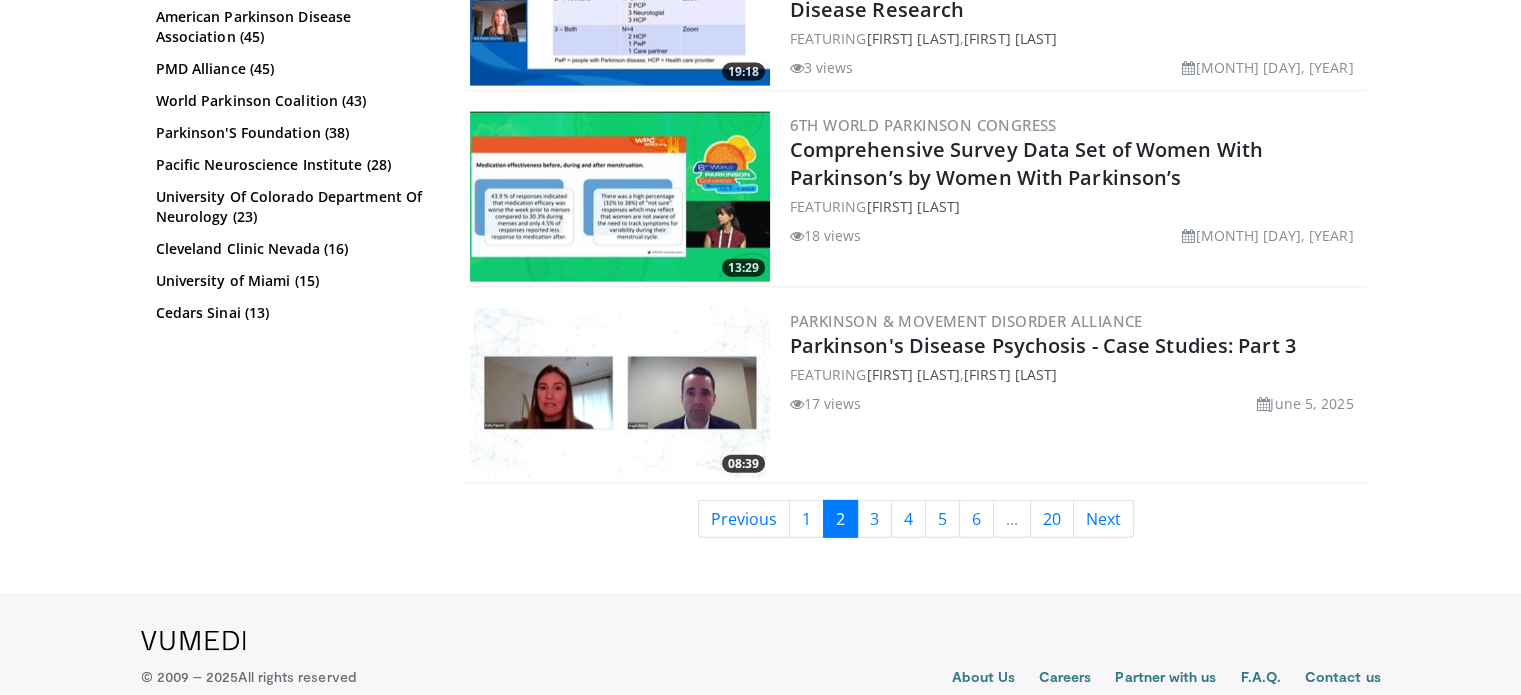 scroll, scrollTop: 4668, scrollLeft: 0, axis: vertical 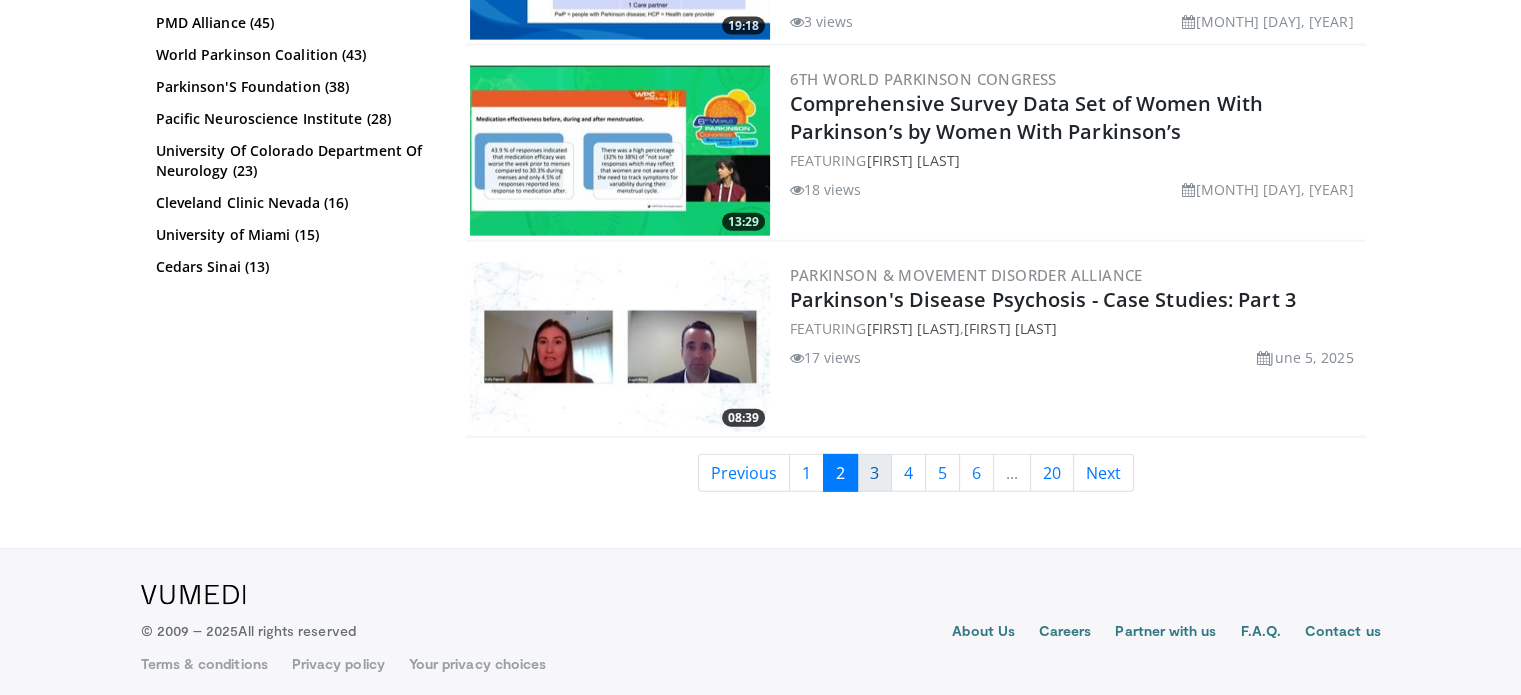 click on "3" at bounding box center [874, 473] 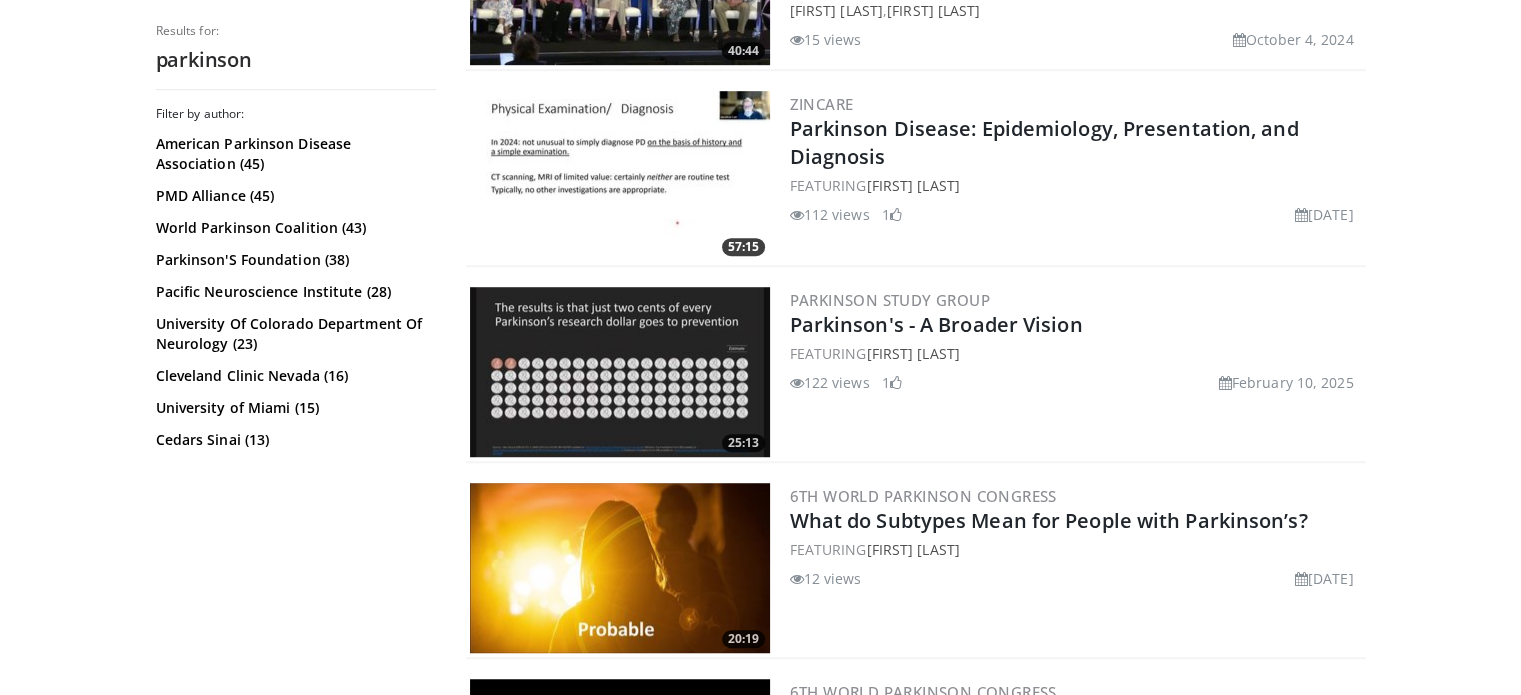 scroll, scrollTop: 1320, scrollLeft: 0, axis: vertical 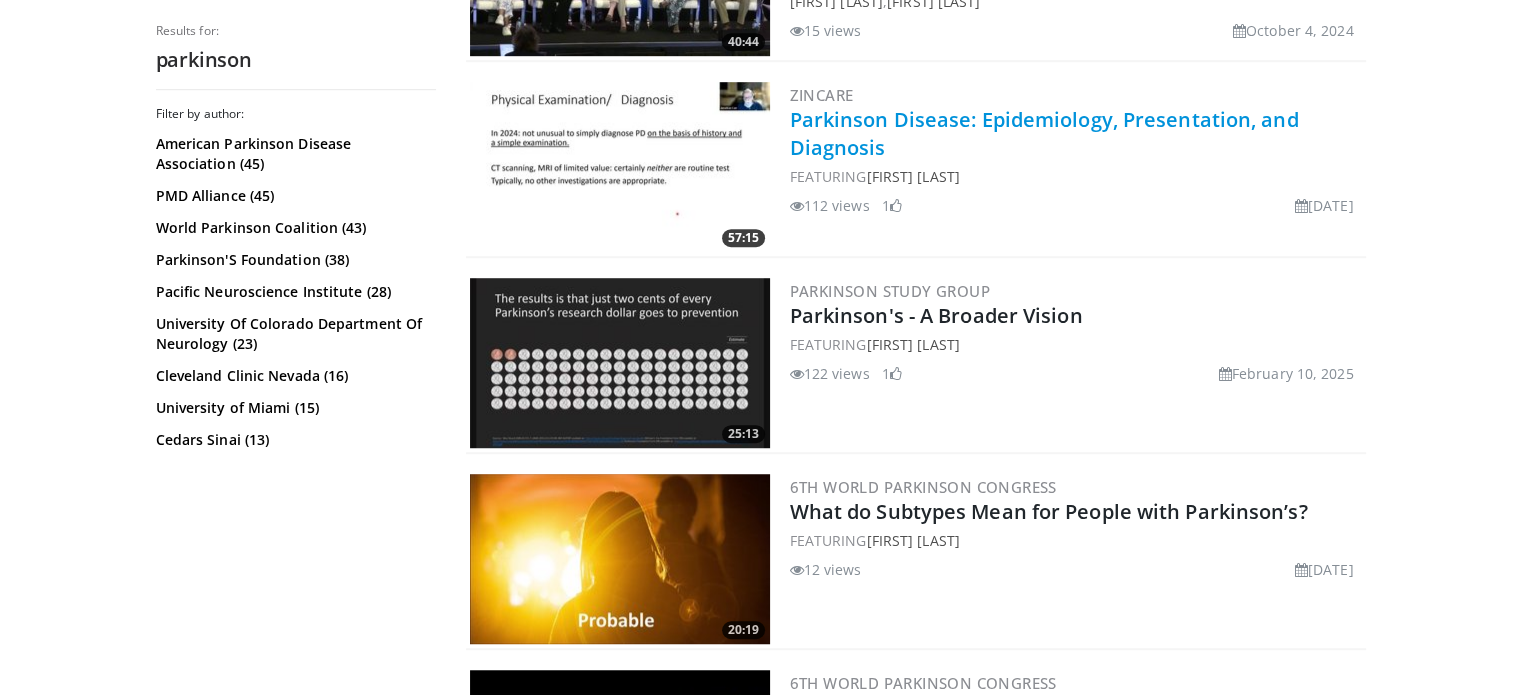 click on "Parkinson Disease: Epidemiology, Presentation, and Diagnosis" at bounding box center (1044, 133) 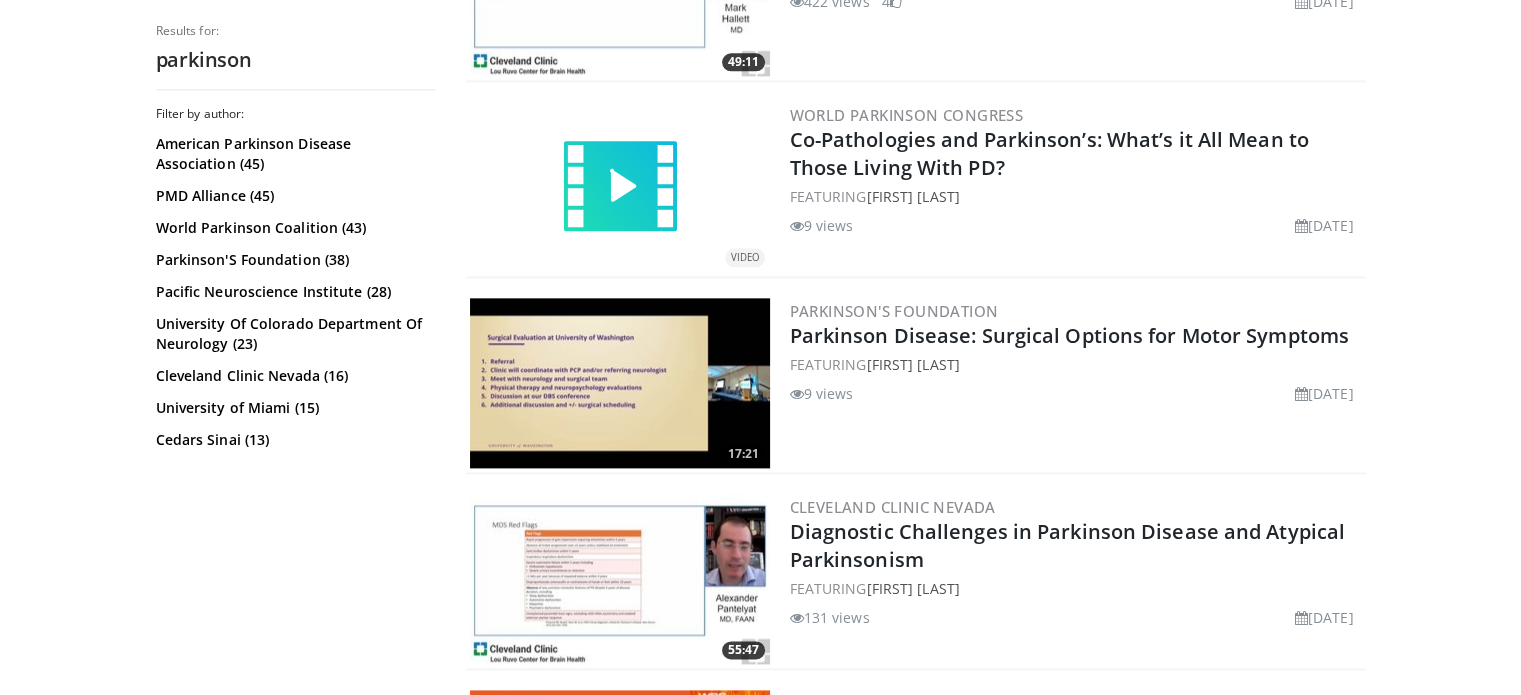 scroll, scrollTop: 2480, scrollLeft: 0, axis: vertical 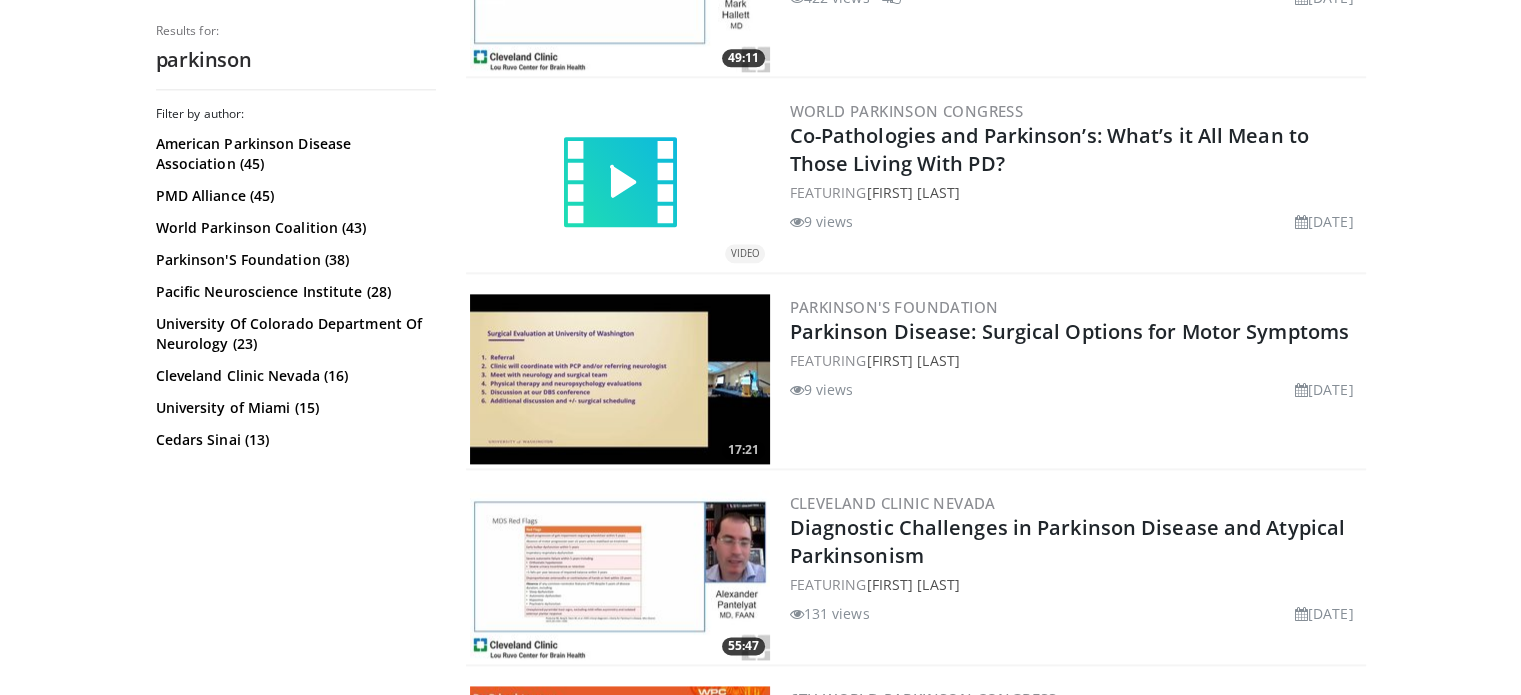 click on "Results for:
parkinson
Filter by author:
[COMPANY_NAME] ([NUMBER])
[COMPANY_NAME] ([NUMBER])
[COMPANY_NAME] ([NUMBER])
[COMPANY_NAME] ([NUMBER])
[COMPANY_NAME] ([NUMBER])
[COMPANY_NAME] ([NUMBER])
[COMPANY_NAME] ([NUMBER])
[COMPANY_NAME] ([NUMBER])
[COMPANY_NAME] ([NUMBER])
[COMPANY_NAME] ([NUMBER])
[COMPANY_NAME] ([NUMBER])
[COMPANY_NAME] ([NUMBER])" at bounding box center [296, 219] 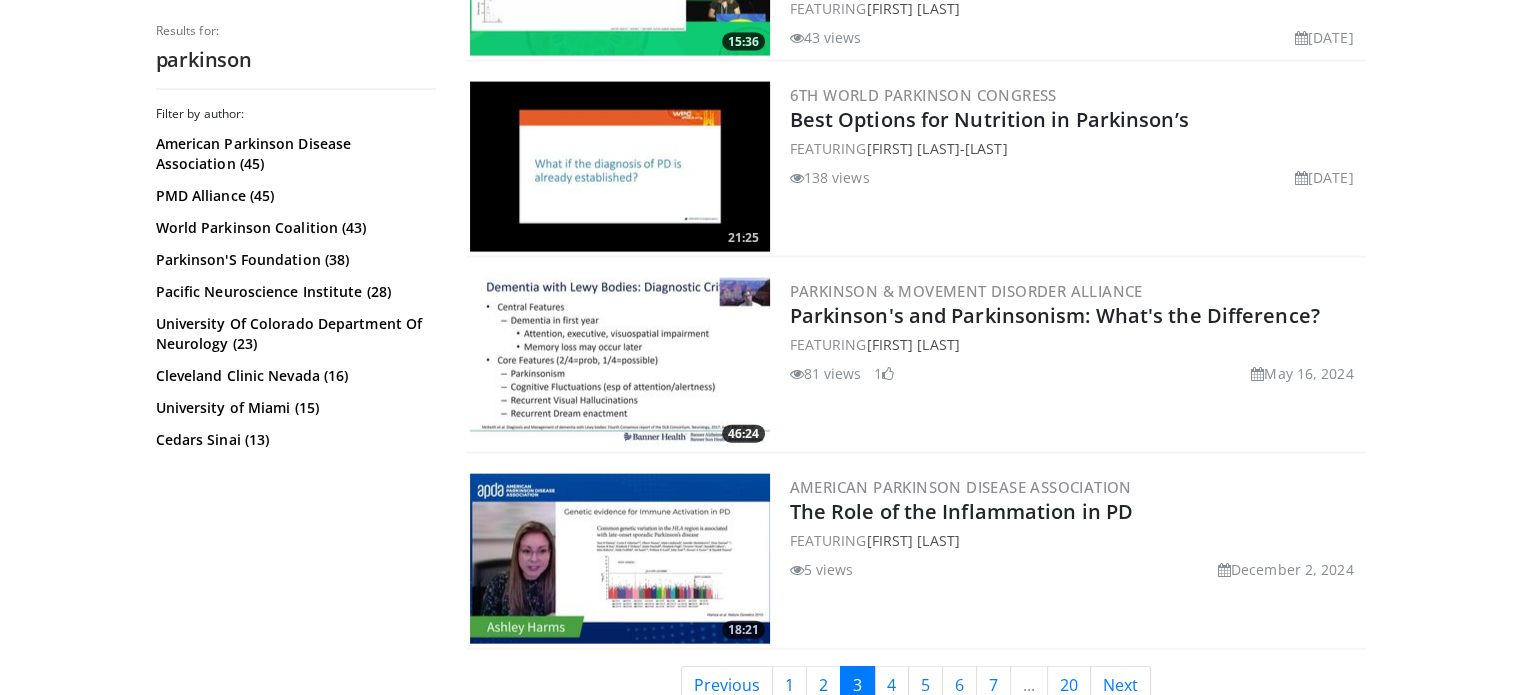 scroll, scrollTop: 4480, scrollLeft: 0, axis: vertical 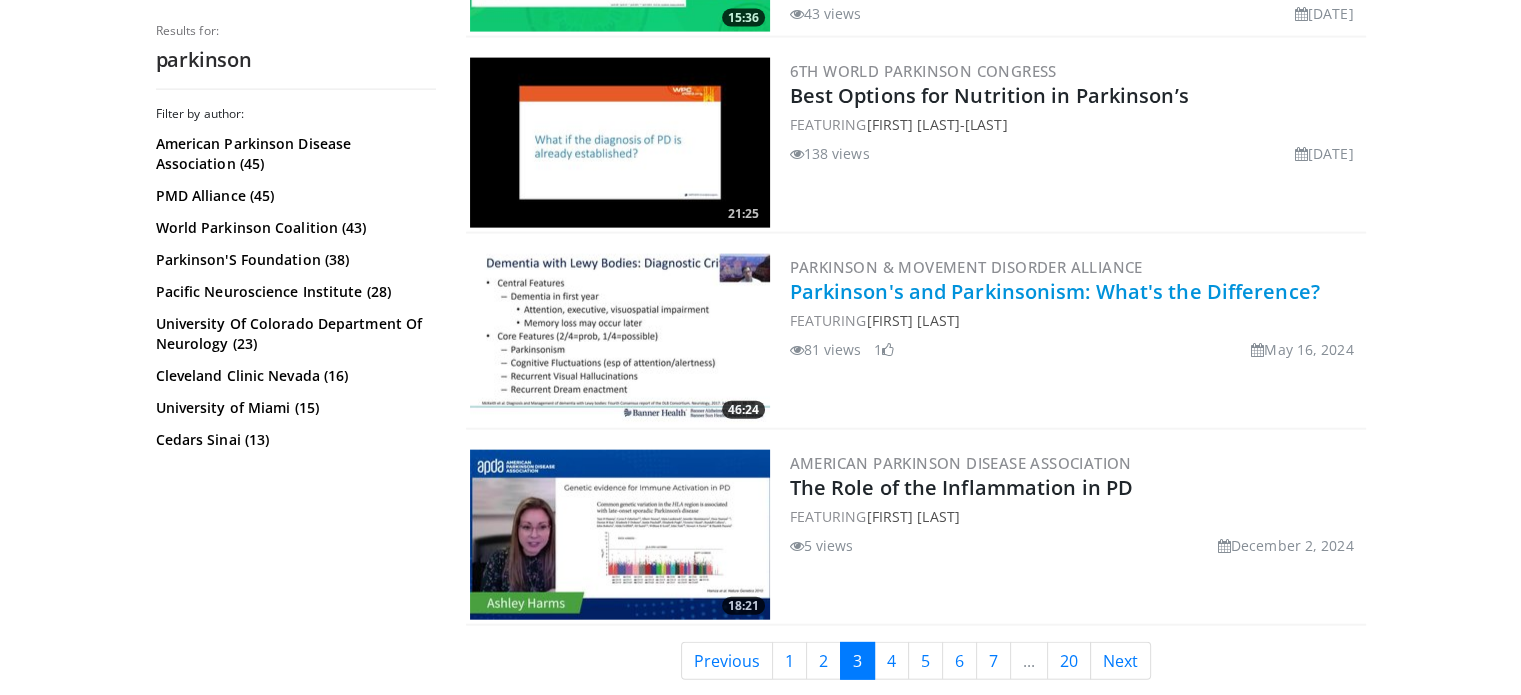 click on "Parkinson's and Parkinsonism: What's the Difference?" at bounding box center [1055, 291] 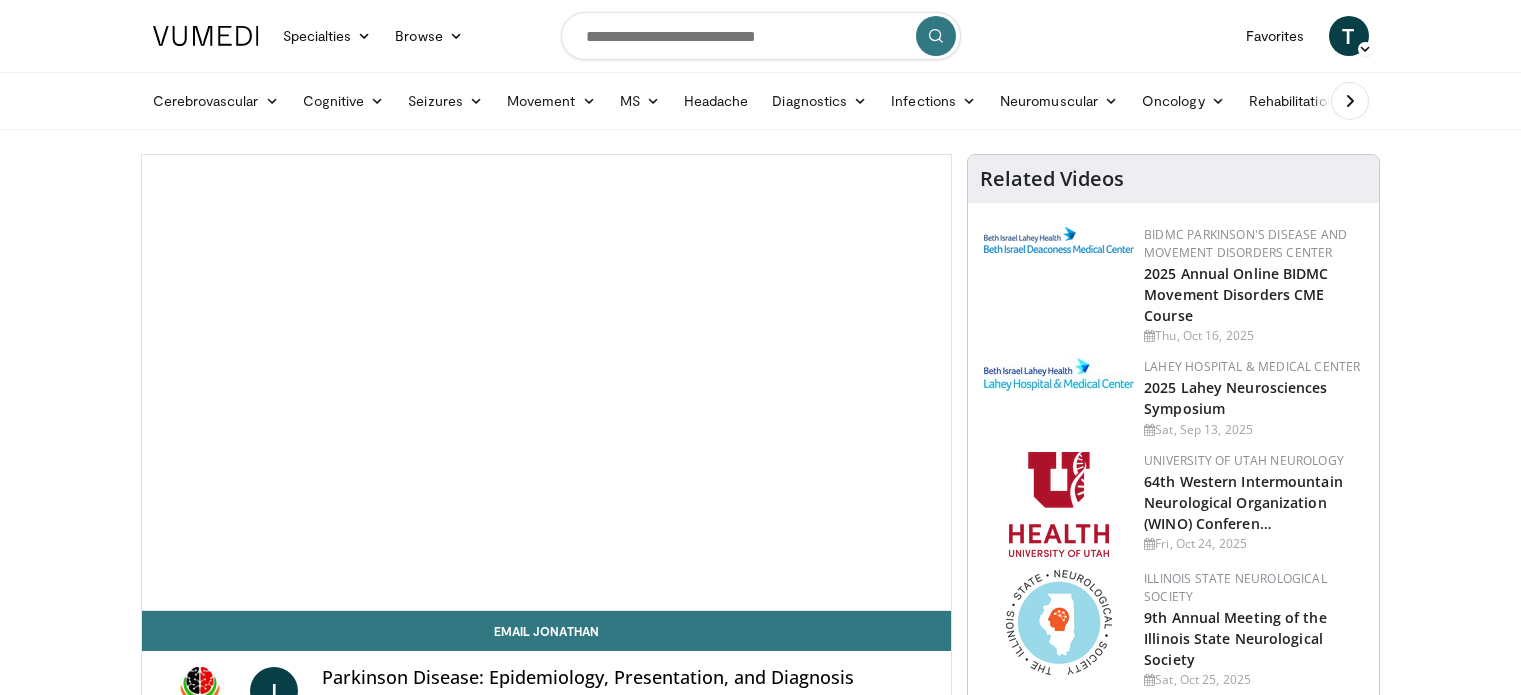 scroll, scrollTop: 0, scrollLeft: 0, axis: both 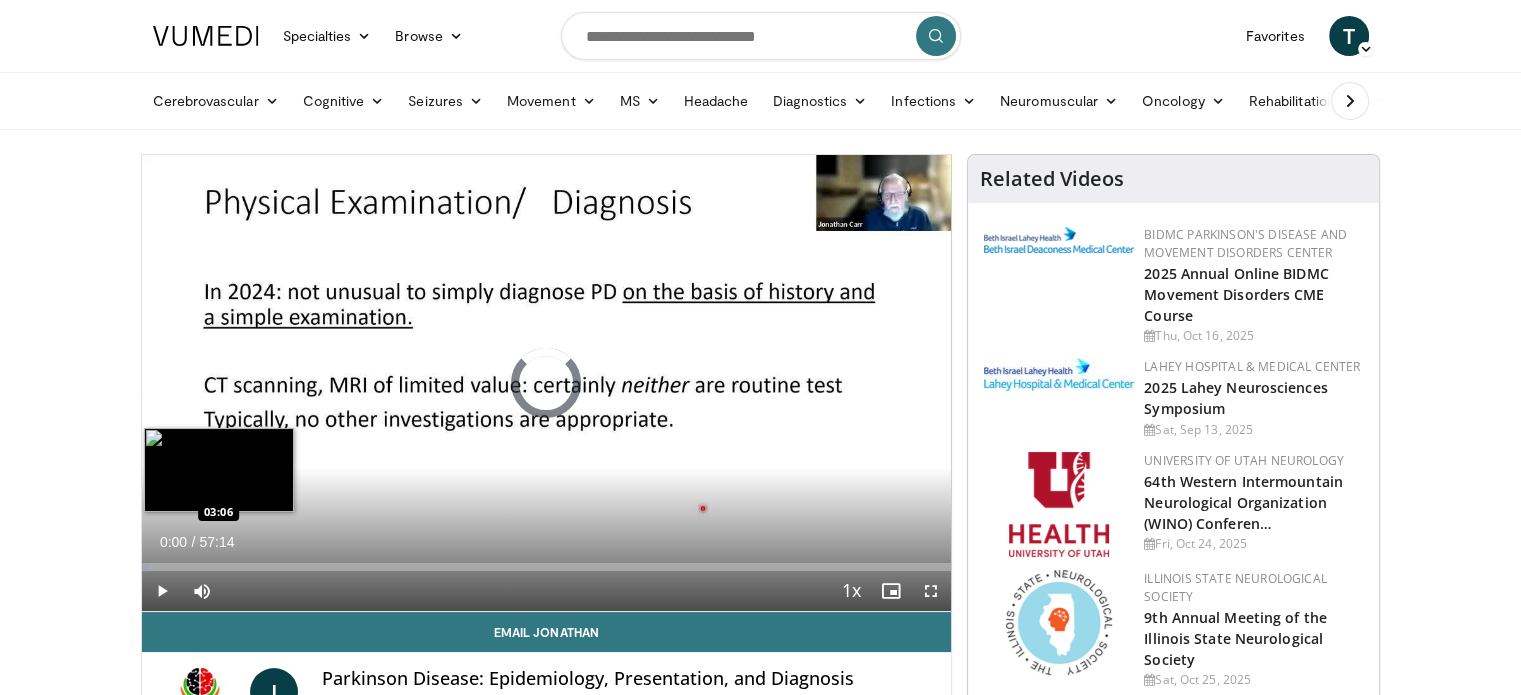 click on "Loaded :  0.87% 00:00 03:06" at bounding box center (547, 567) 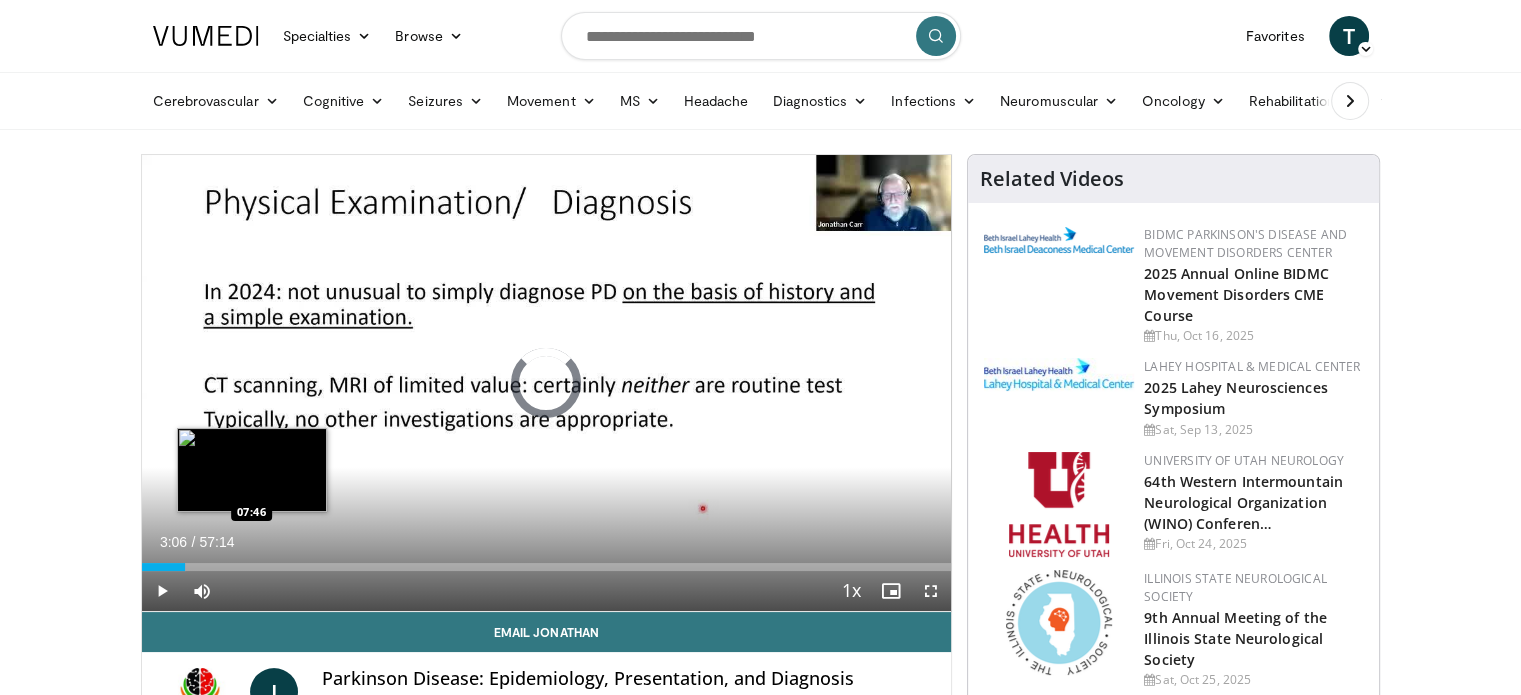 click on "Loaded :  5.53% 03:06 07:46" at bounding box center (547, 561) 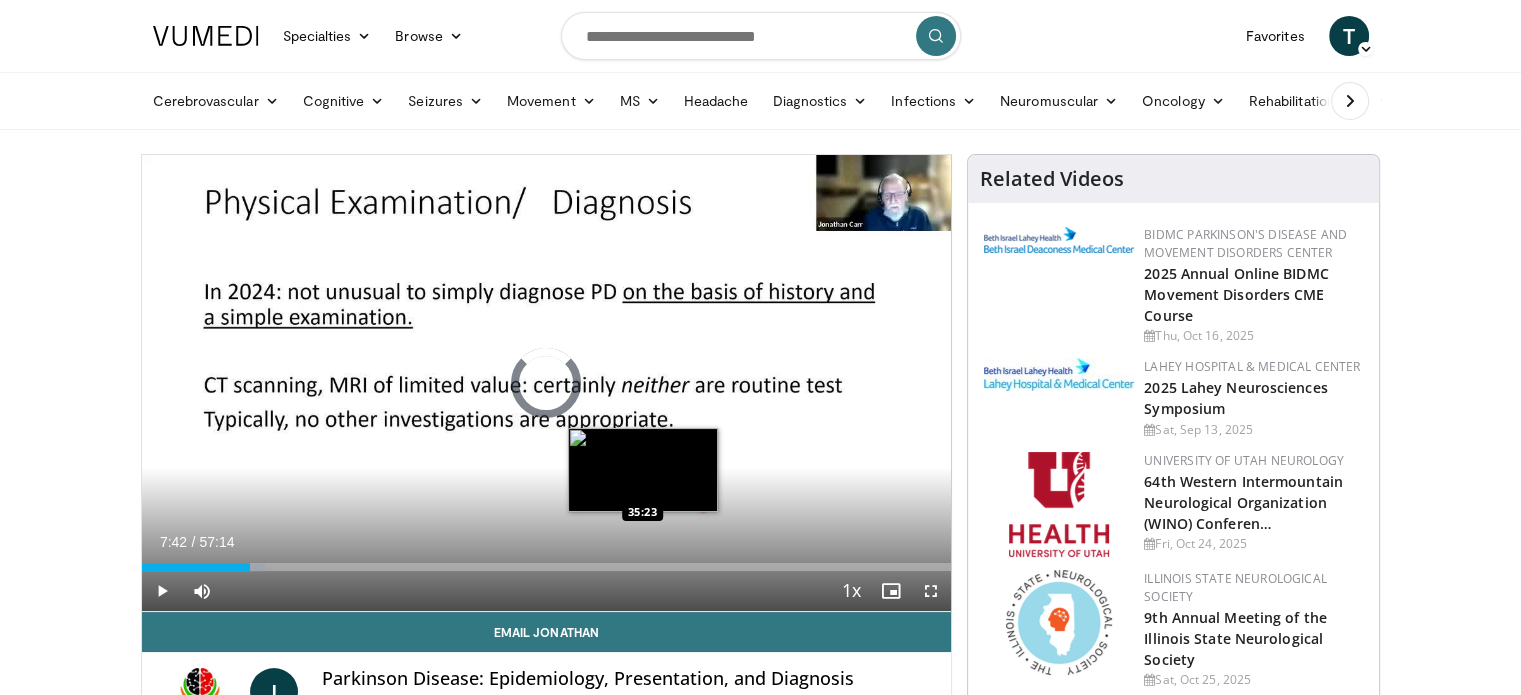 click on "Loaded :  15.31% 07:42 35:23" at bounding box center [547, 561] 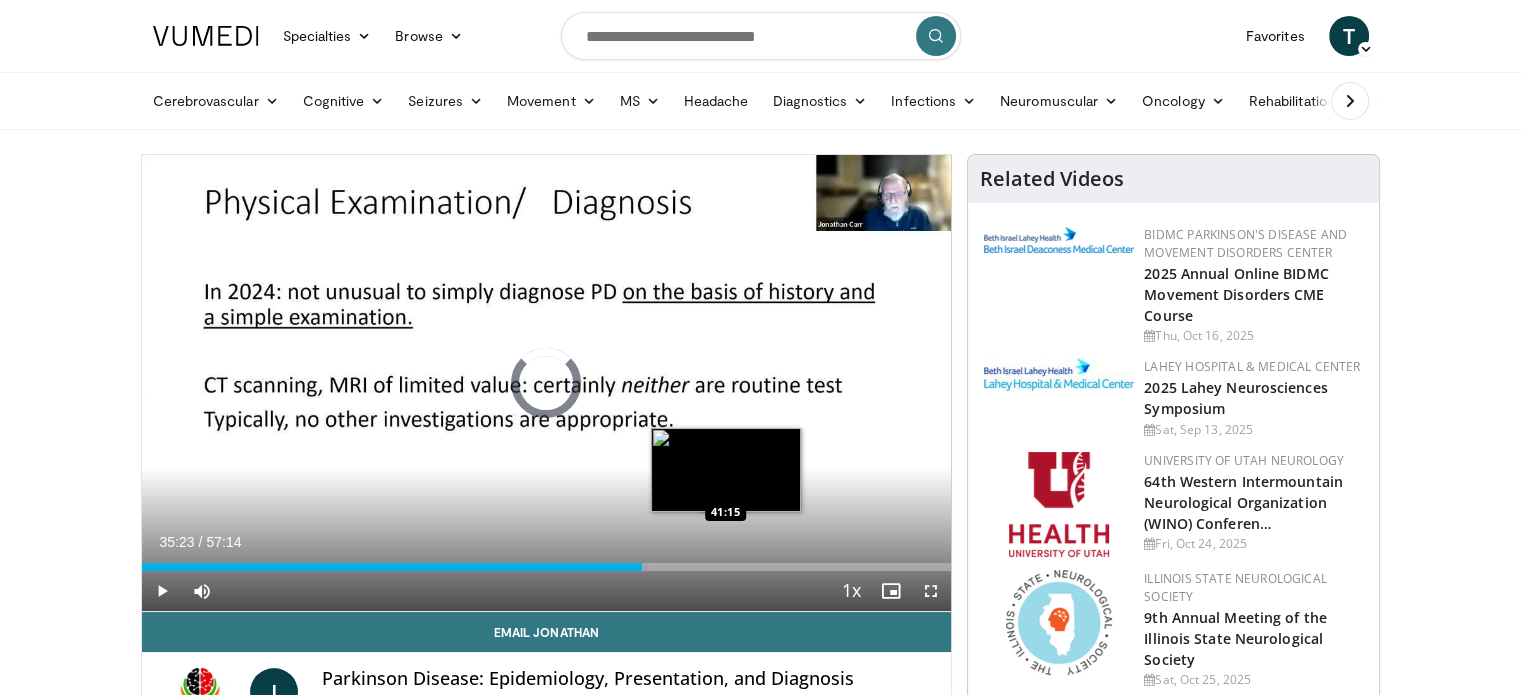 click on "Loaded :  62.61% 35:23 41:15" at bounding box center (547, 561) 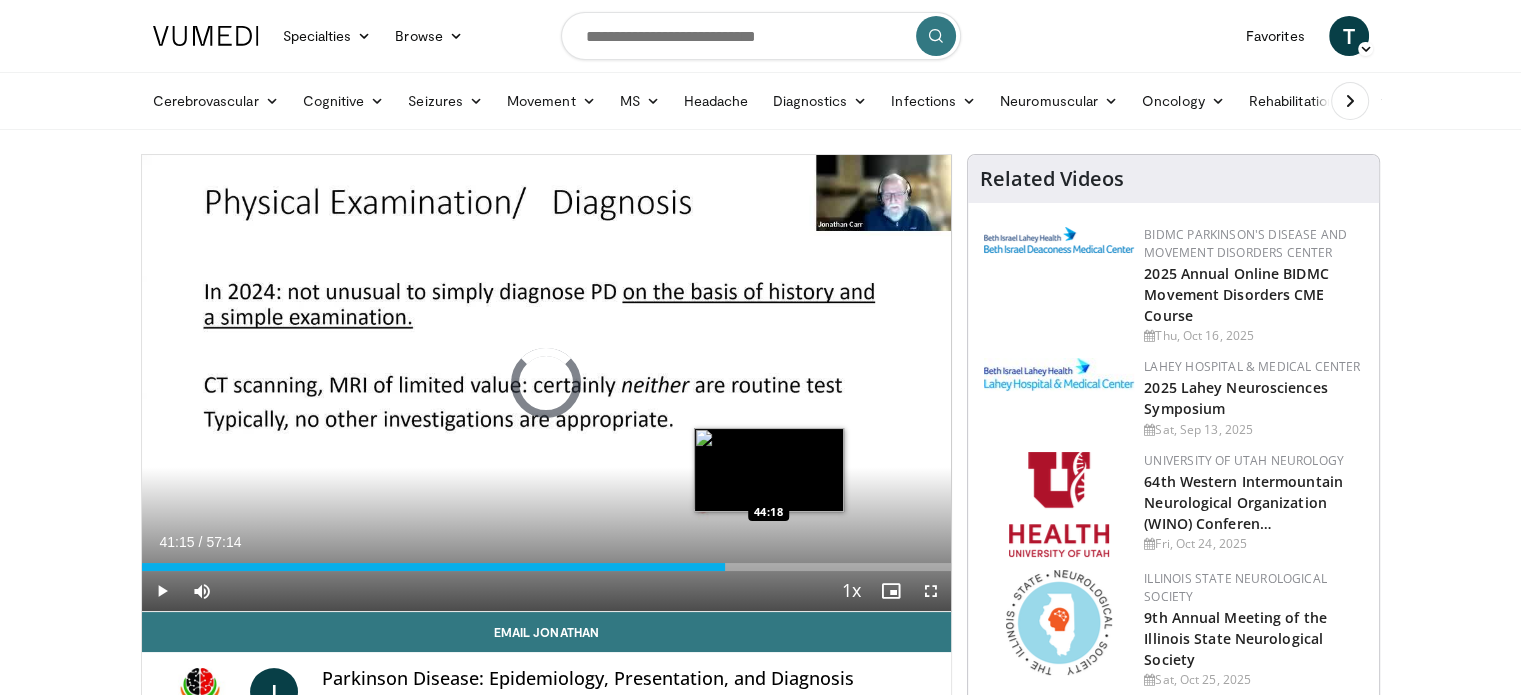 click on "Loaded :  0.00% 41:15 44:18" at bounding box center [547, 561] 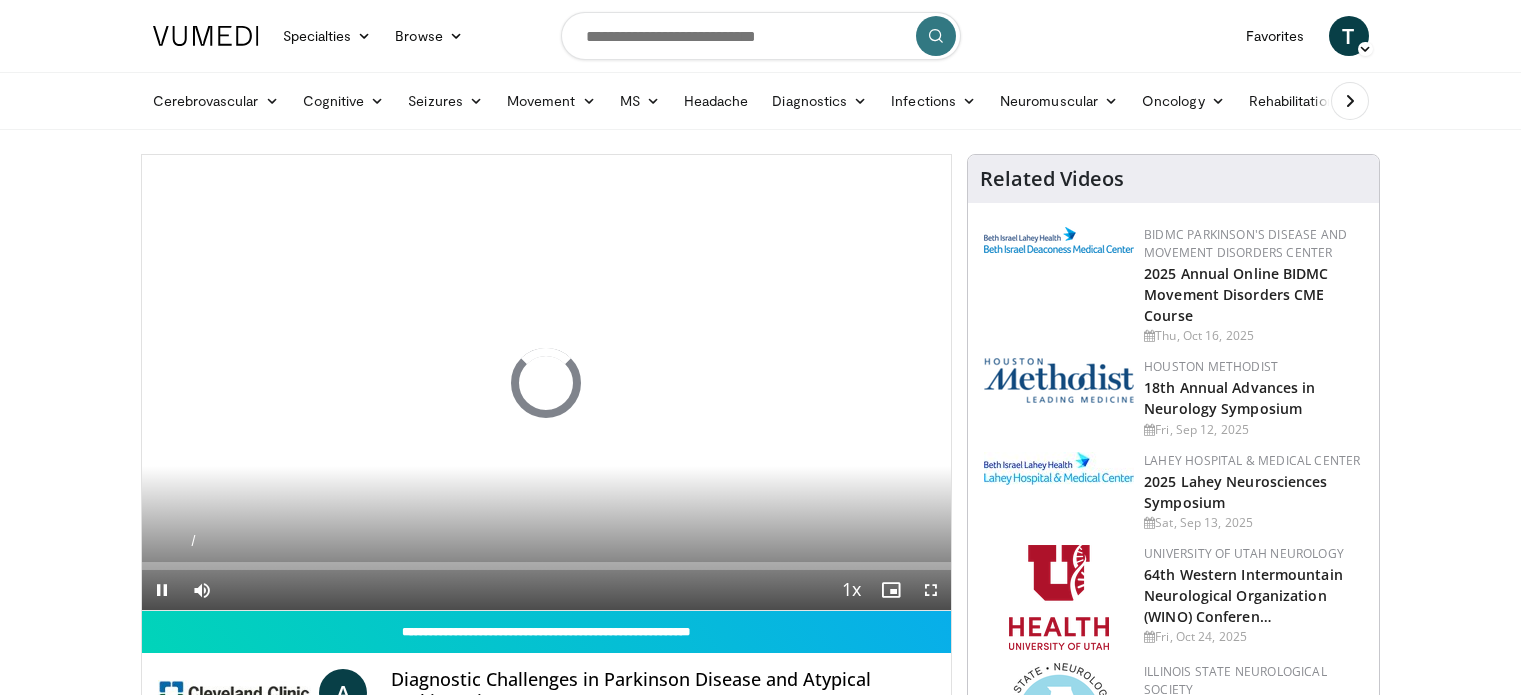 scroll, scrollTop: 0, scrollLeft: 0, axis: both 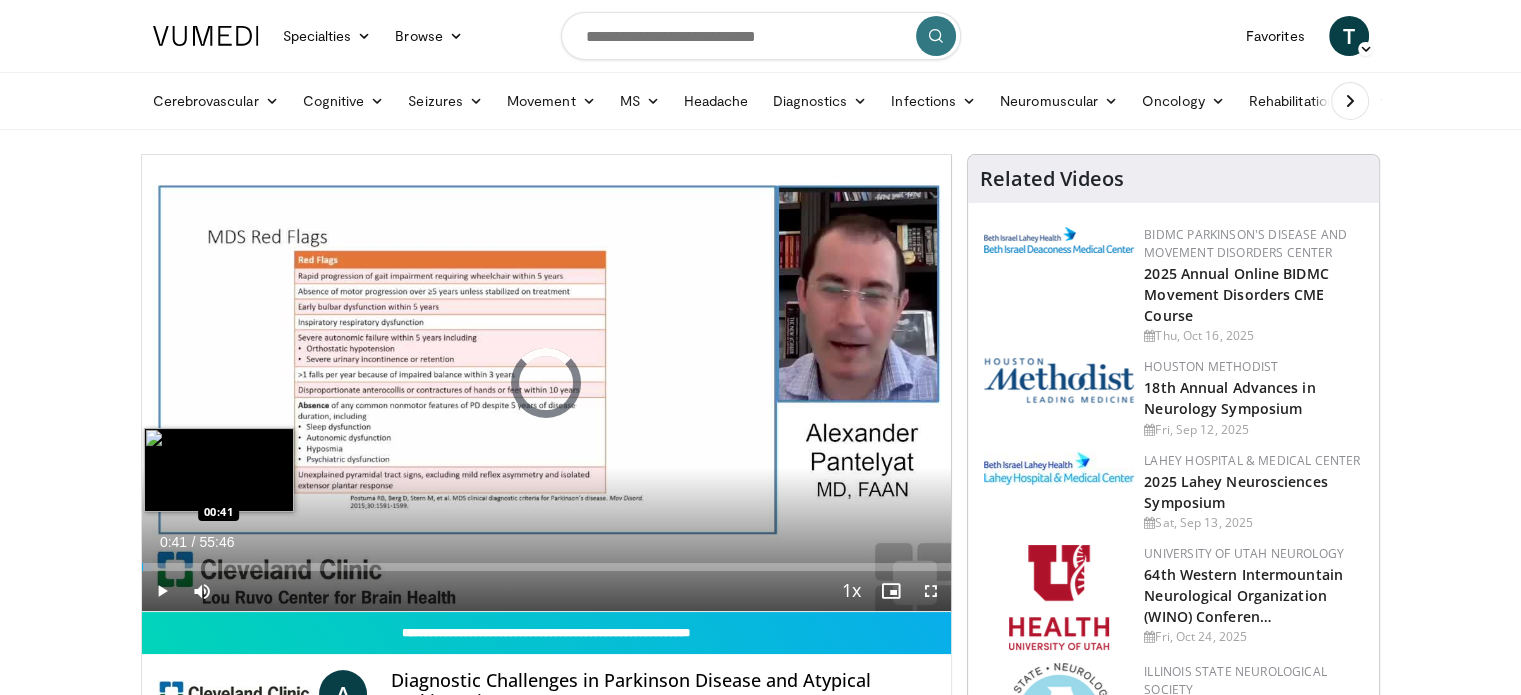 click on "Loaded :  1.19% 00:41 00:41" at bounding box center (547, 561) 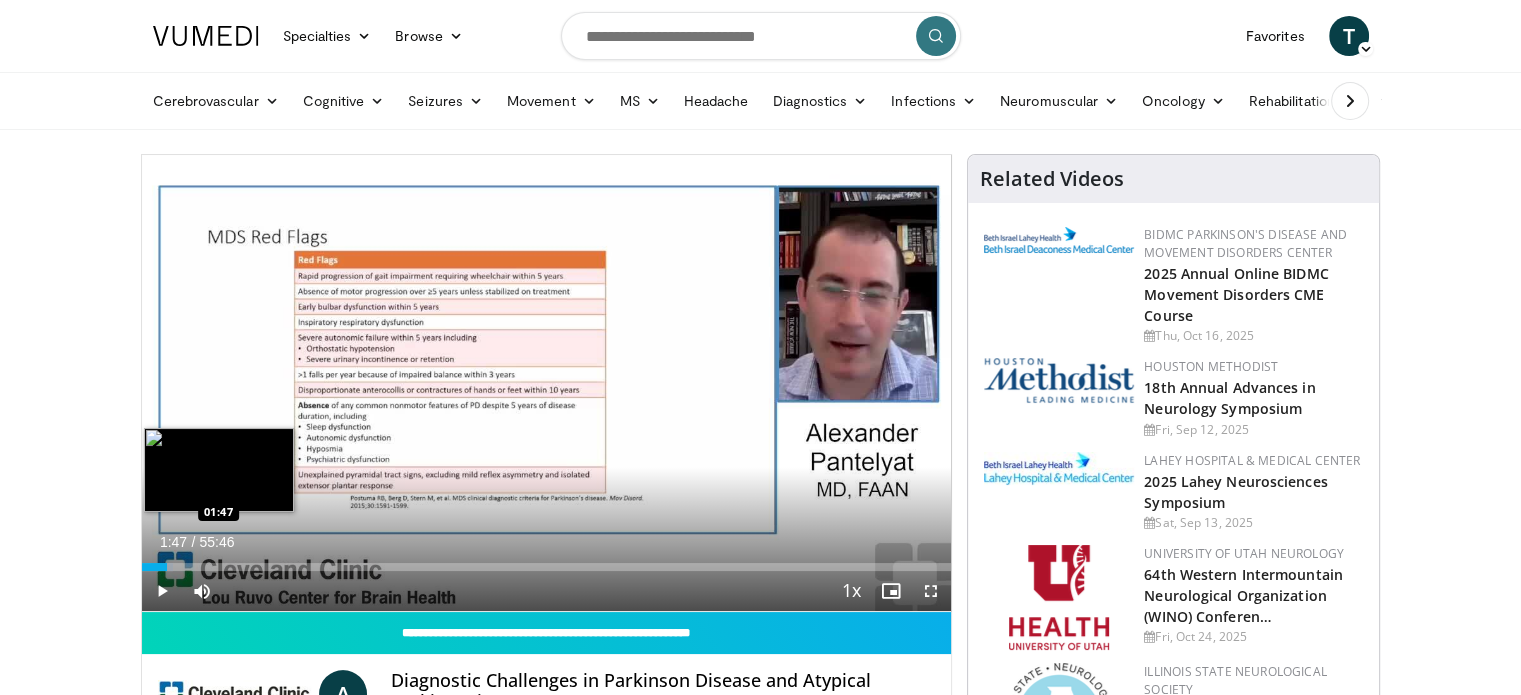 click at bounding box center [162, 567] 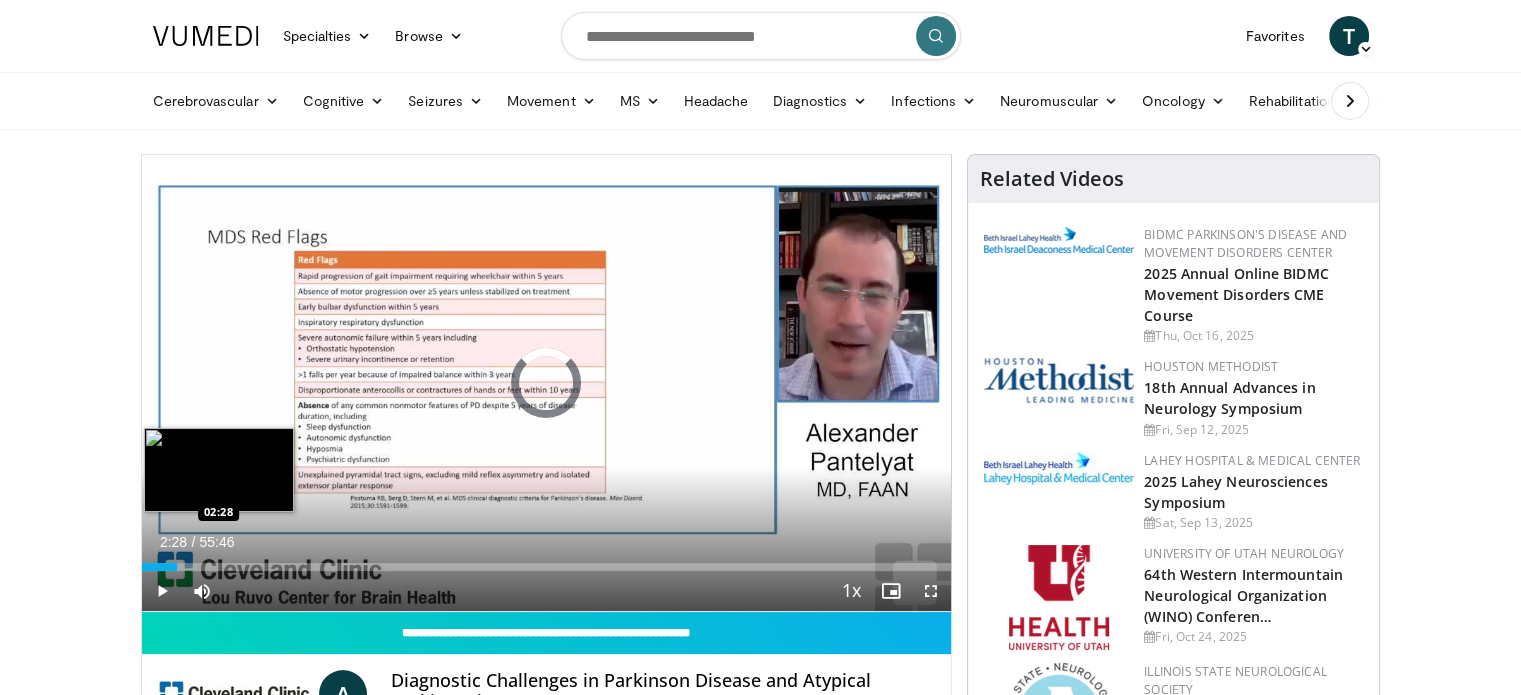 click on "Loaded :  4.18% 01:48 02:28" at bounding box center (547, 567) 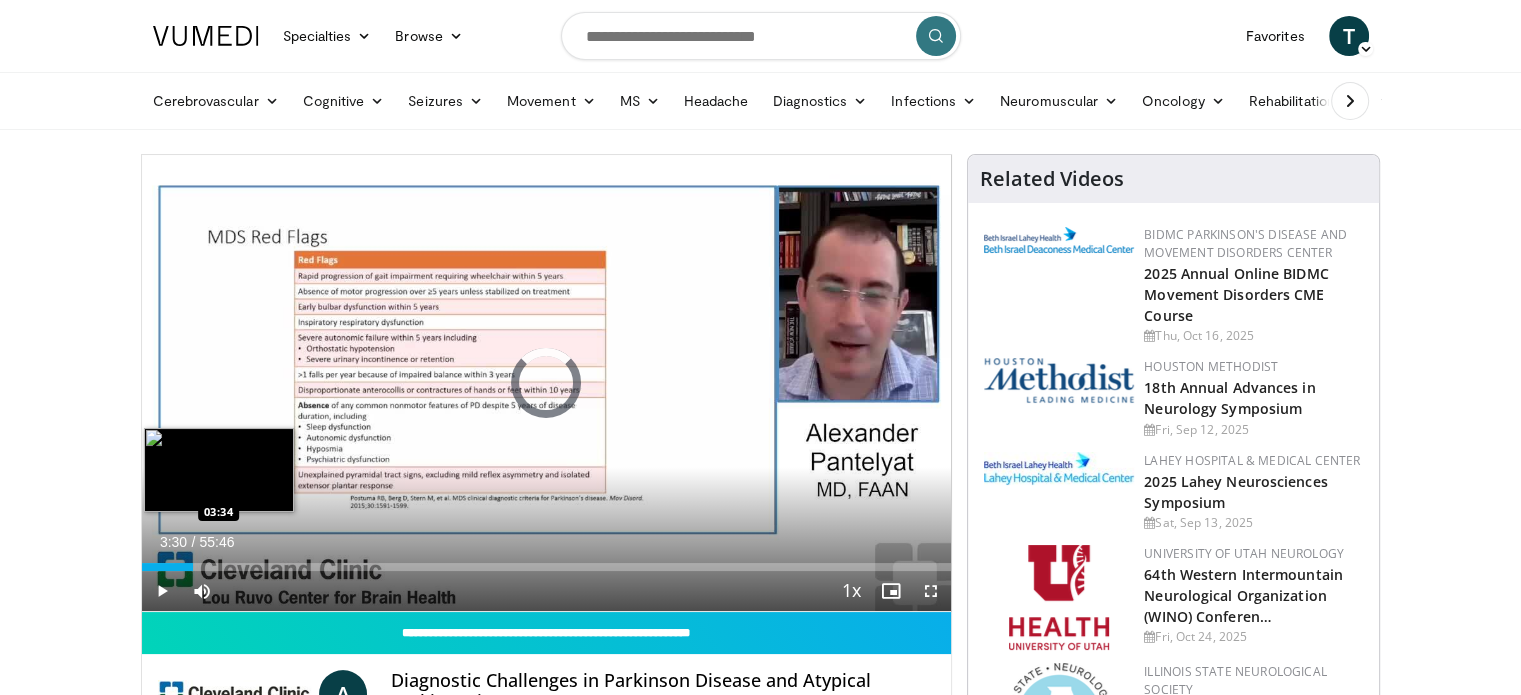 click on "Loaded :  5.08% 02:35 03:34" at bounding box center (547, 567) 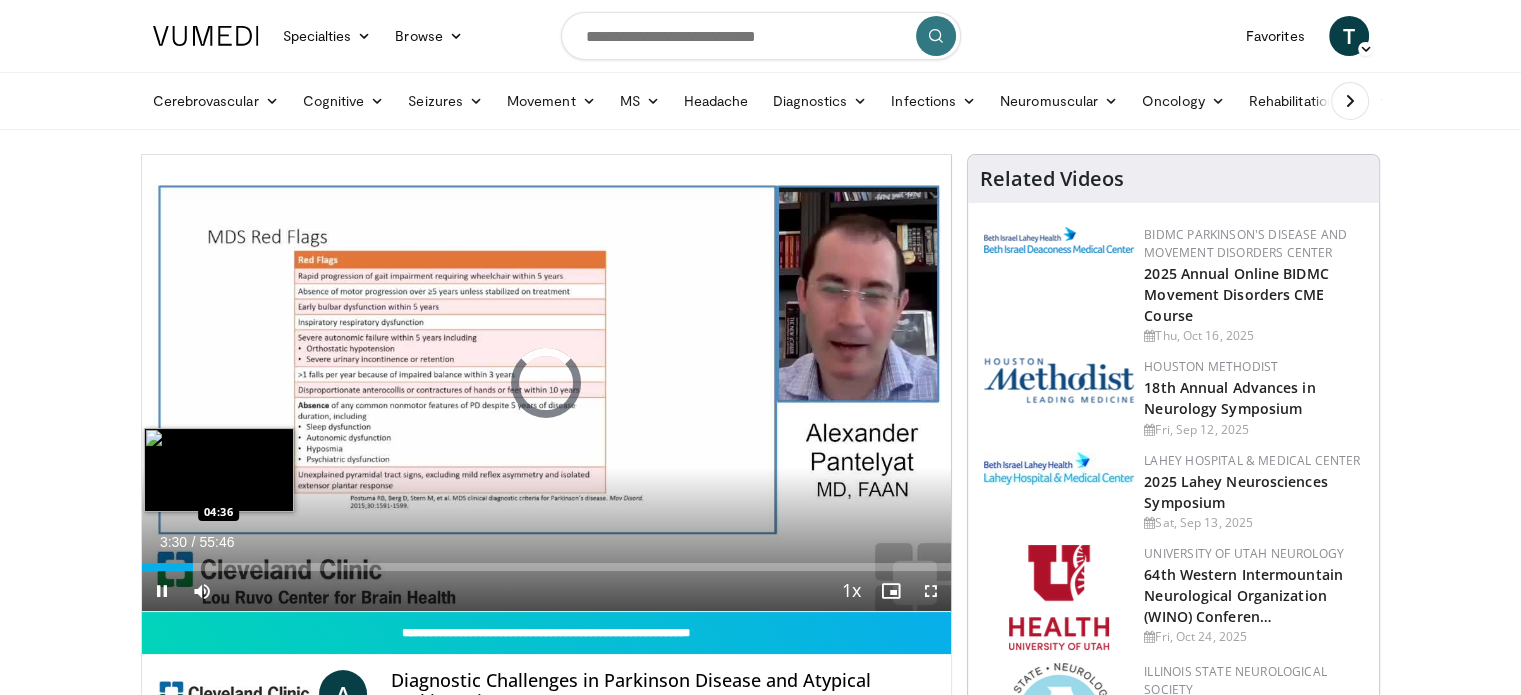 click on "**********" at bounding box center [547, 383] 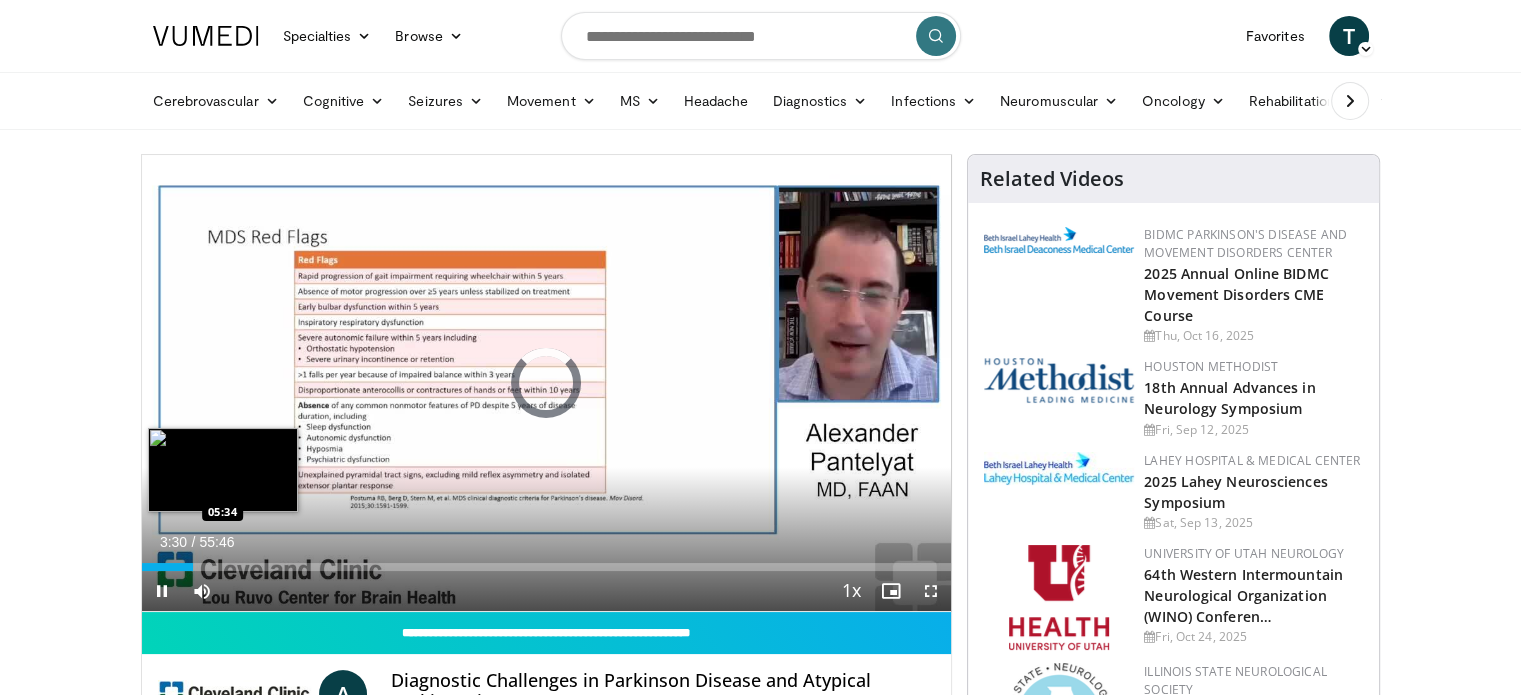 click on "Loaded :  0.00% 03:30 05:34" at bounding box center (547, 567) 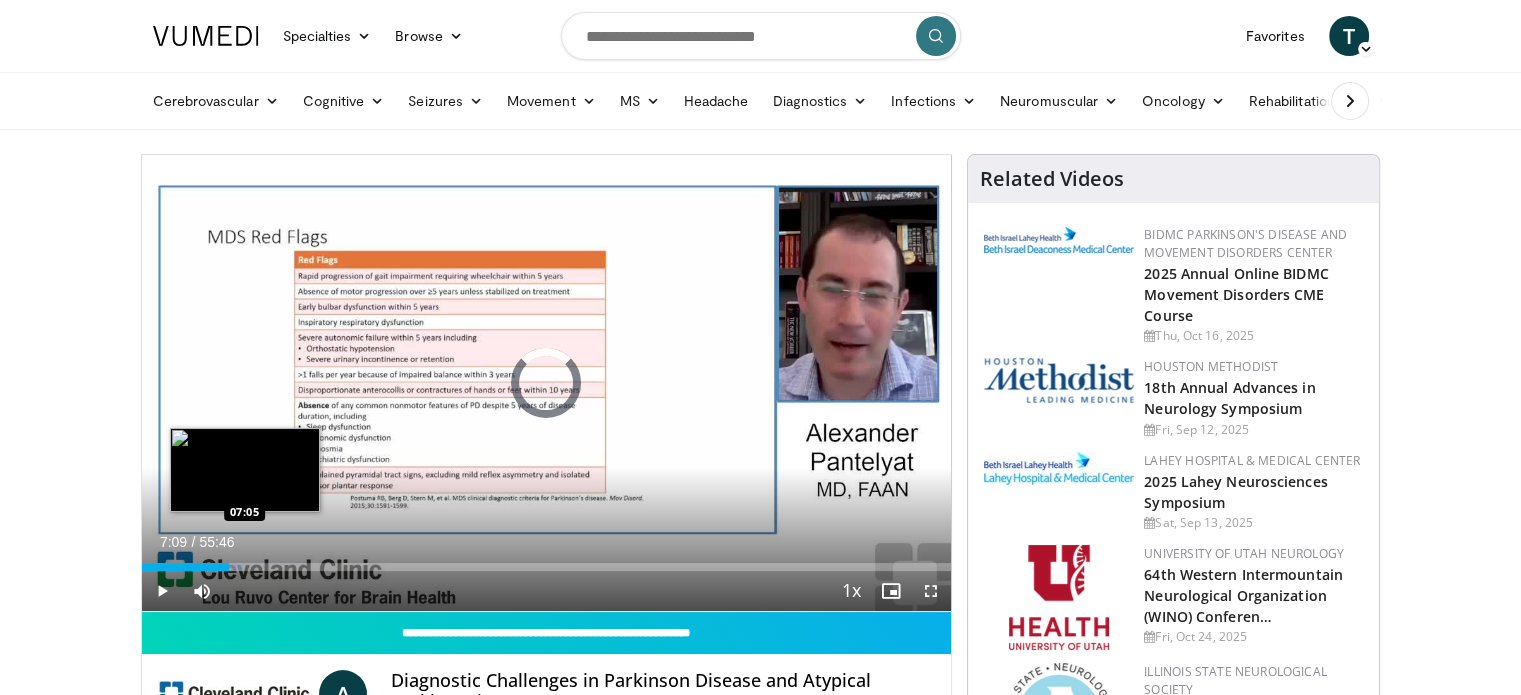 click on "Loaded :  12.55% 07:09 07:05" at bounding box center (547, 567) 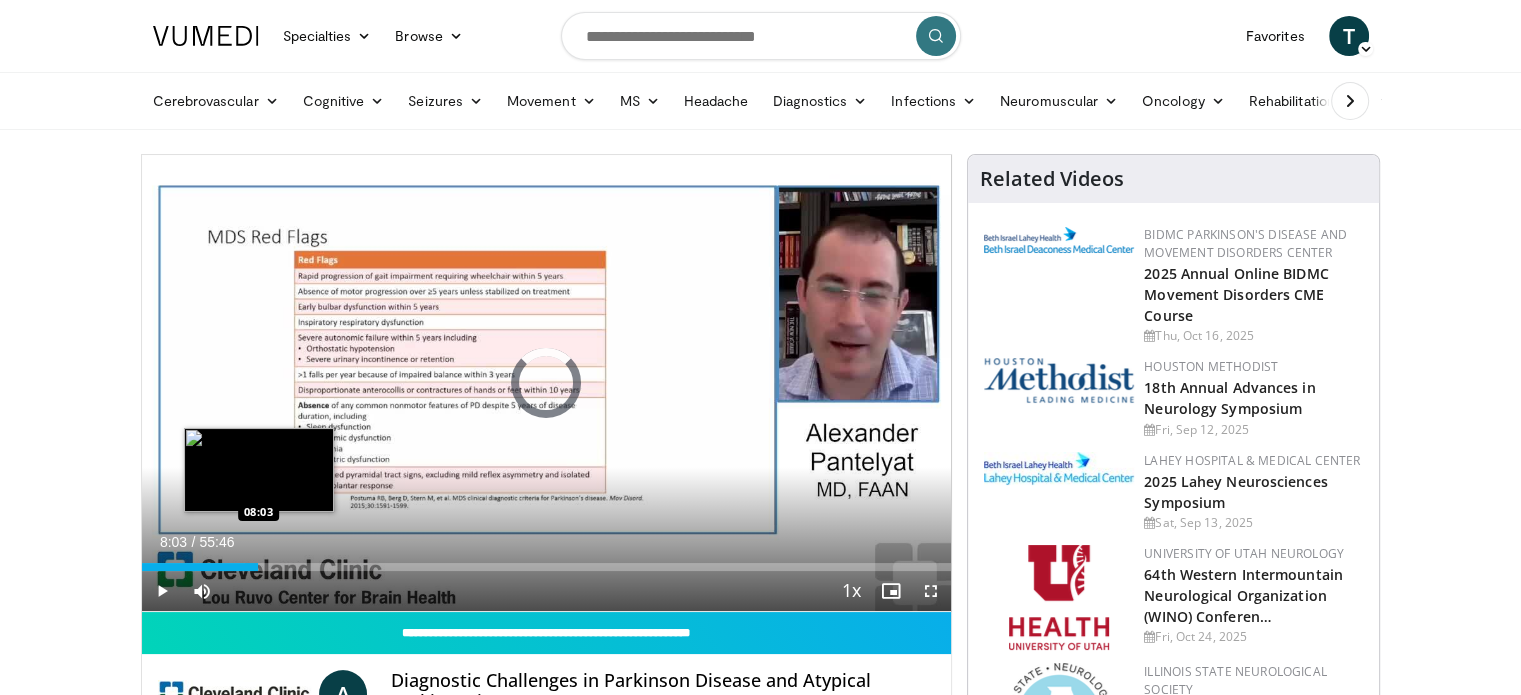 click on "Loaded :  13.45% 08:03 08:03" at bounding box center (547, 567) 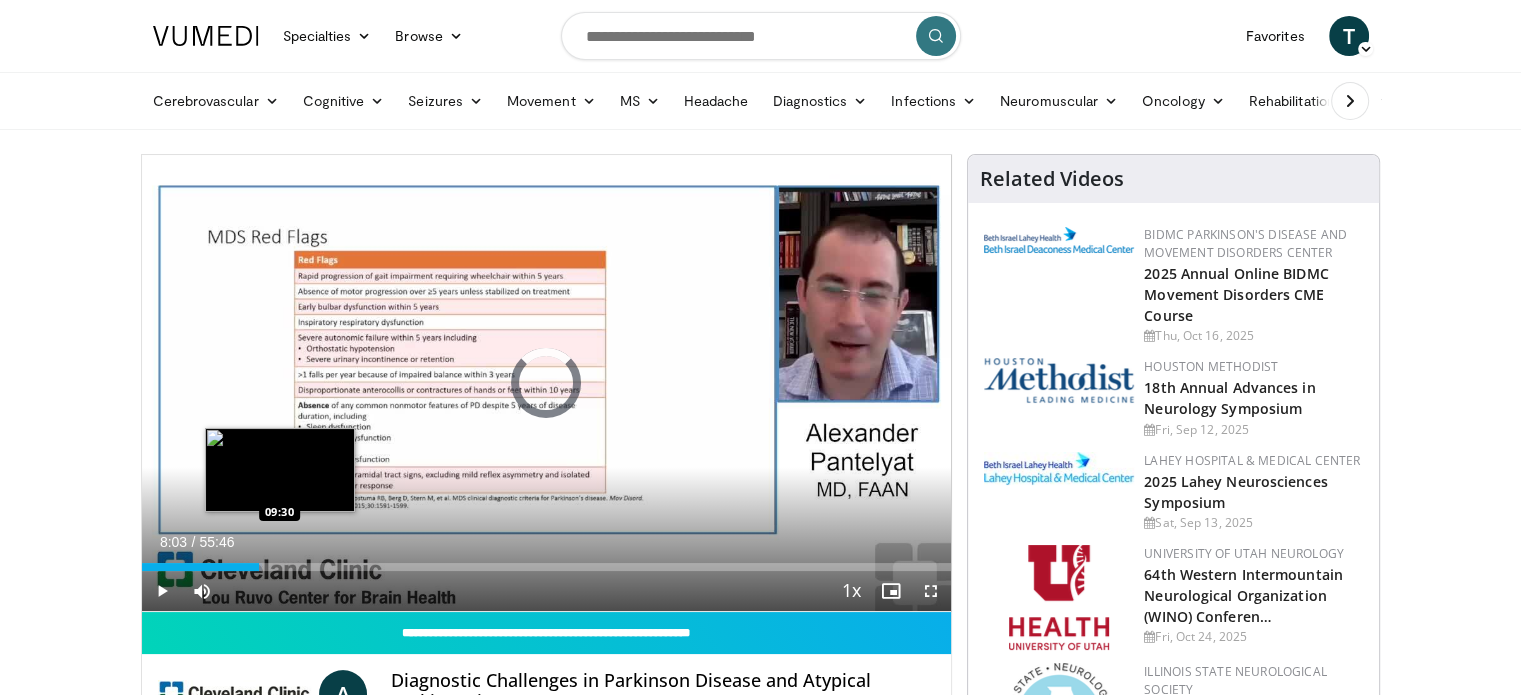 click on "Loaded :  14.92% 08:03 09:30" at bounding box center (547, 567) 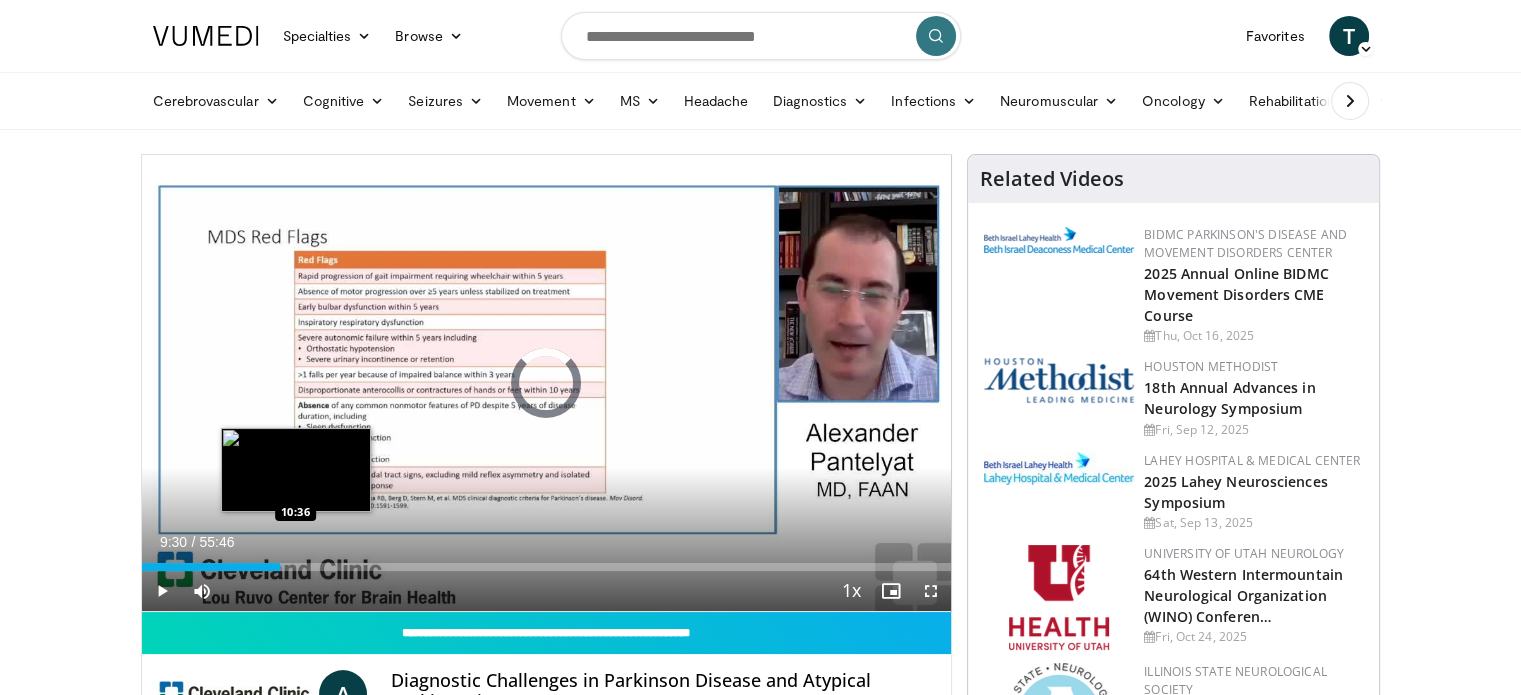 click on "Loaded :  17.63% 09:30 10:36" at bounding box center [547, 567] 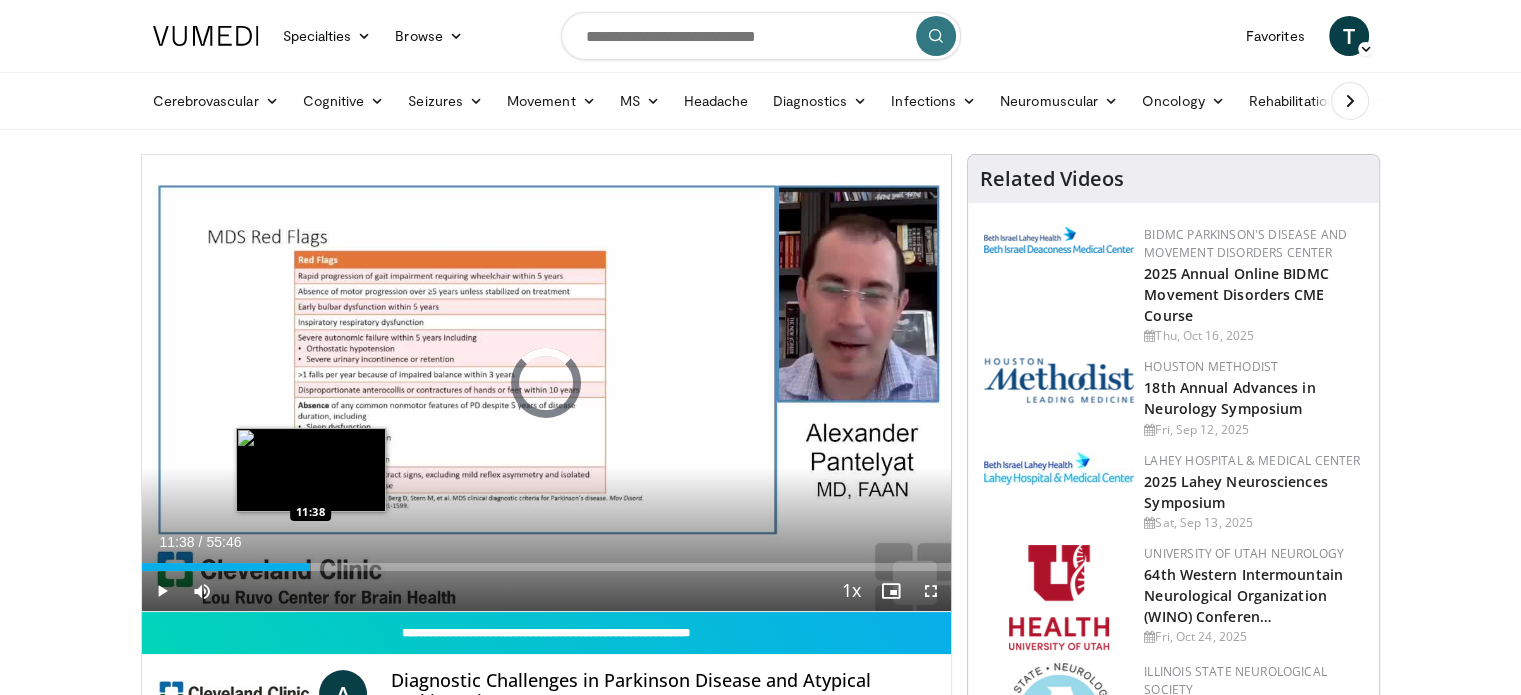 click on "Loaded :  20.02% 11:38 11:38" at bounding box center [547, 561] 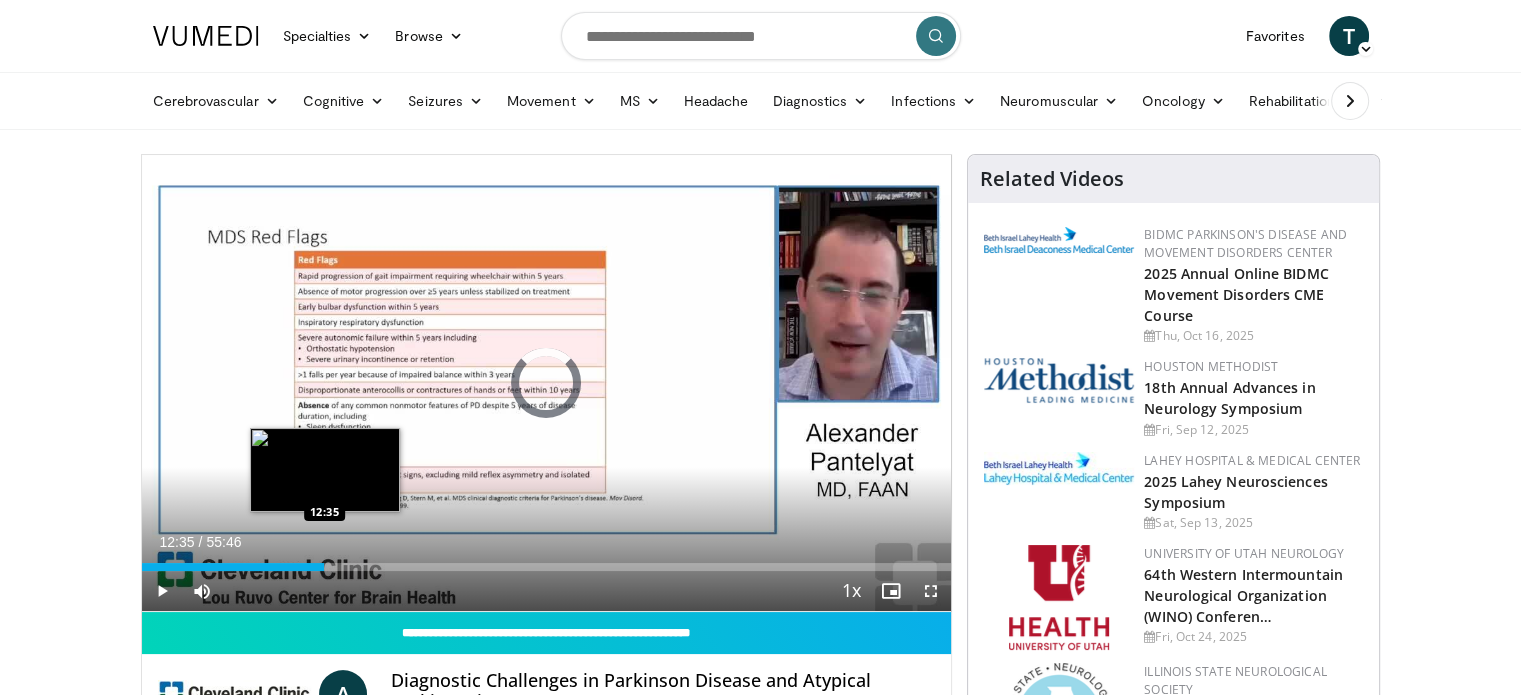click on "Loaded :  21.78% 12:35 12:35" at bounding box center (547, 567) 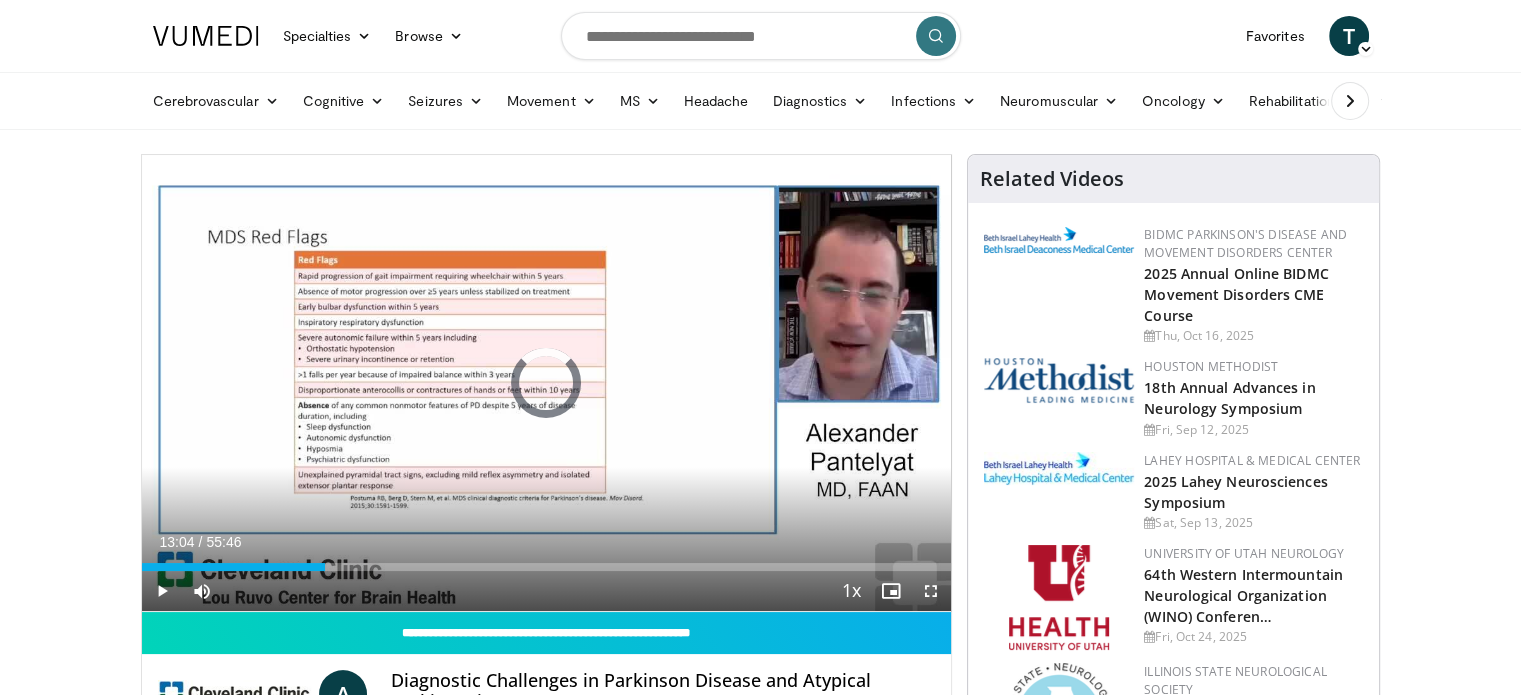 click on "Loaded :  0.00% 12:36 13:04" at bounding box center [547, 567] 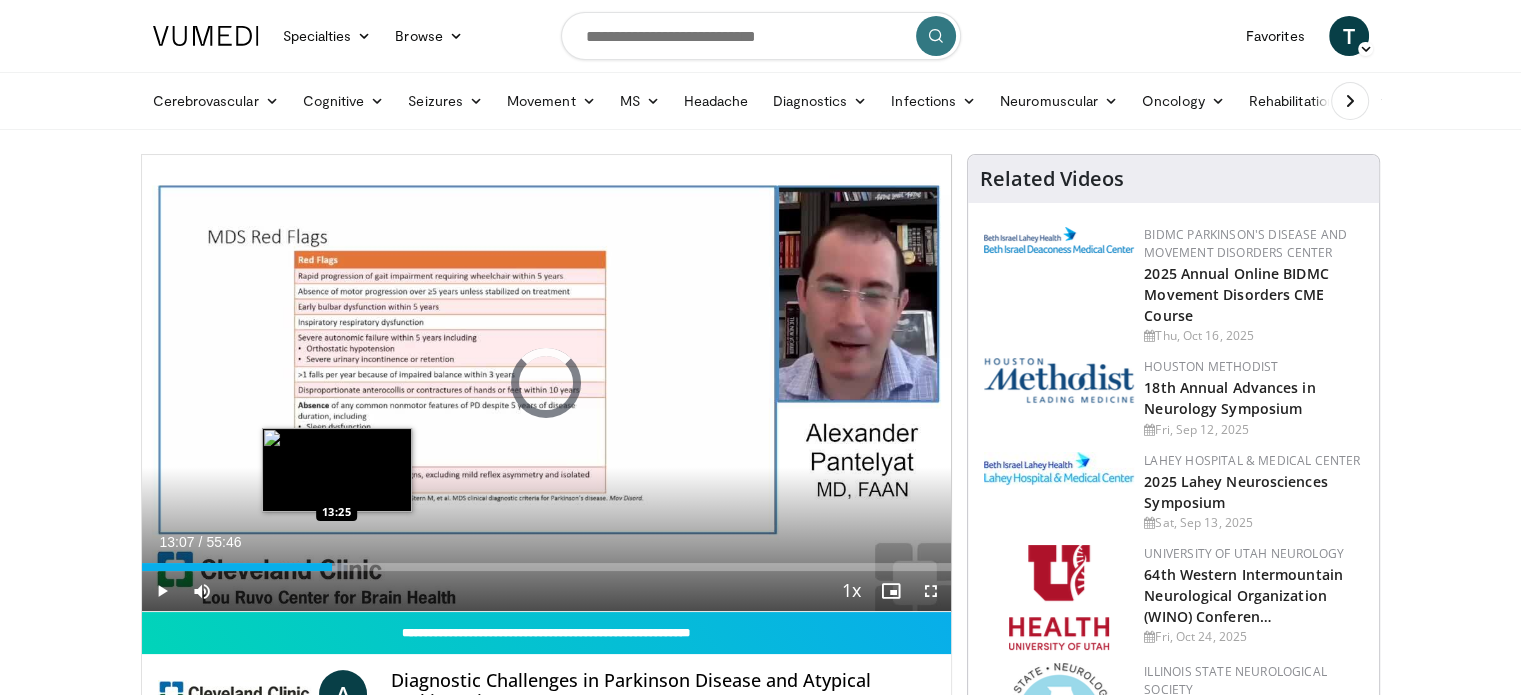 click on "Loaded :  25.36% 13:07 13:25" at bounding box center (547, 567) 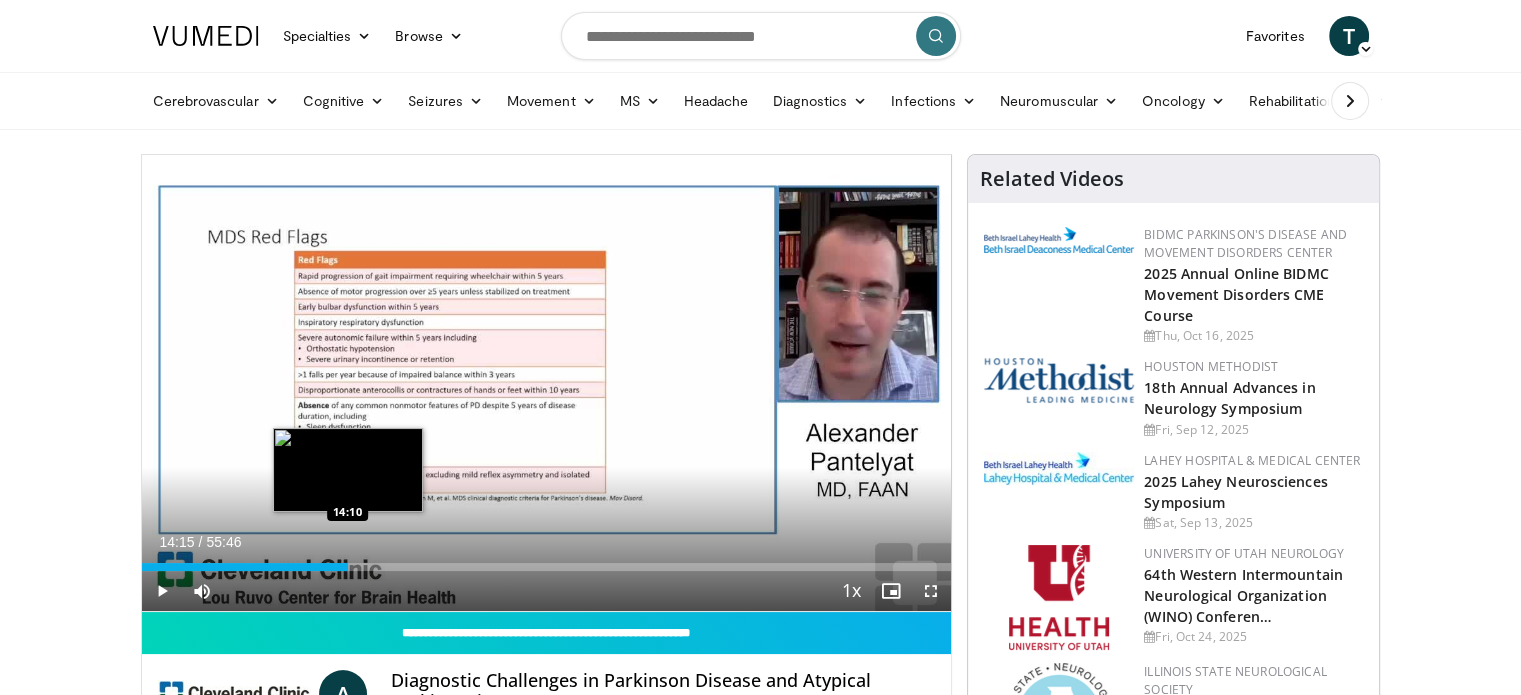 click at bounding box center (340, 567) 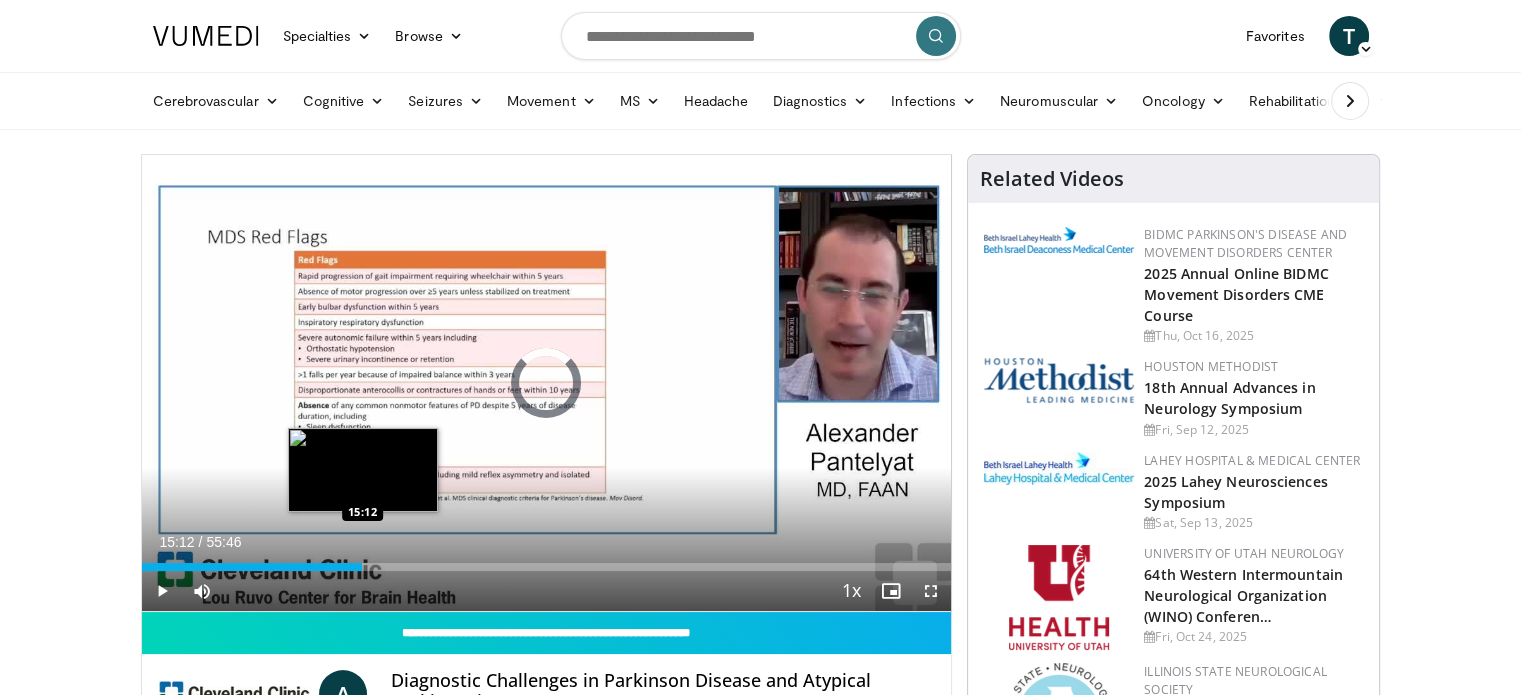 click on "Loaded :  0.00% 15:12 15:12" at bounding box center [547, 561] 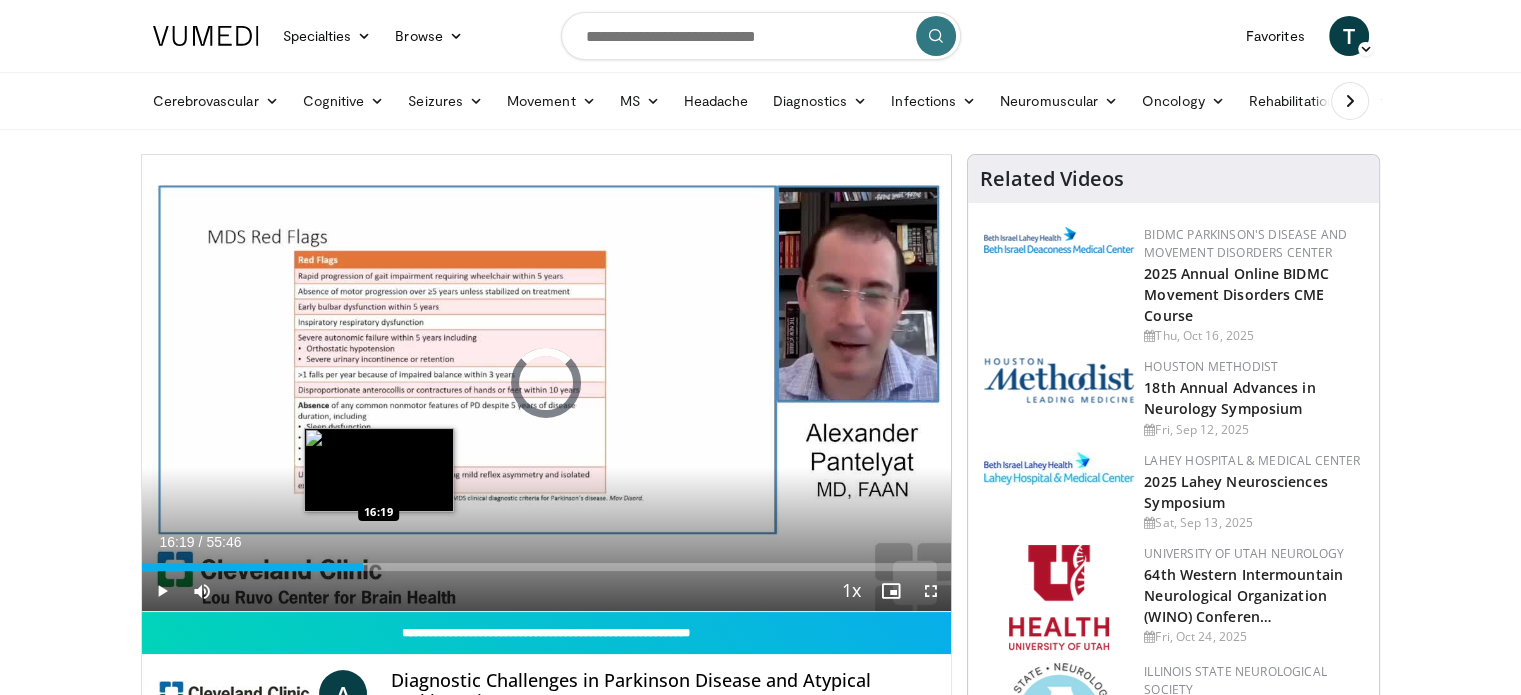 click on "Loaded :  0.00% 16:19 16:19" at bounding box center (547, 561) 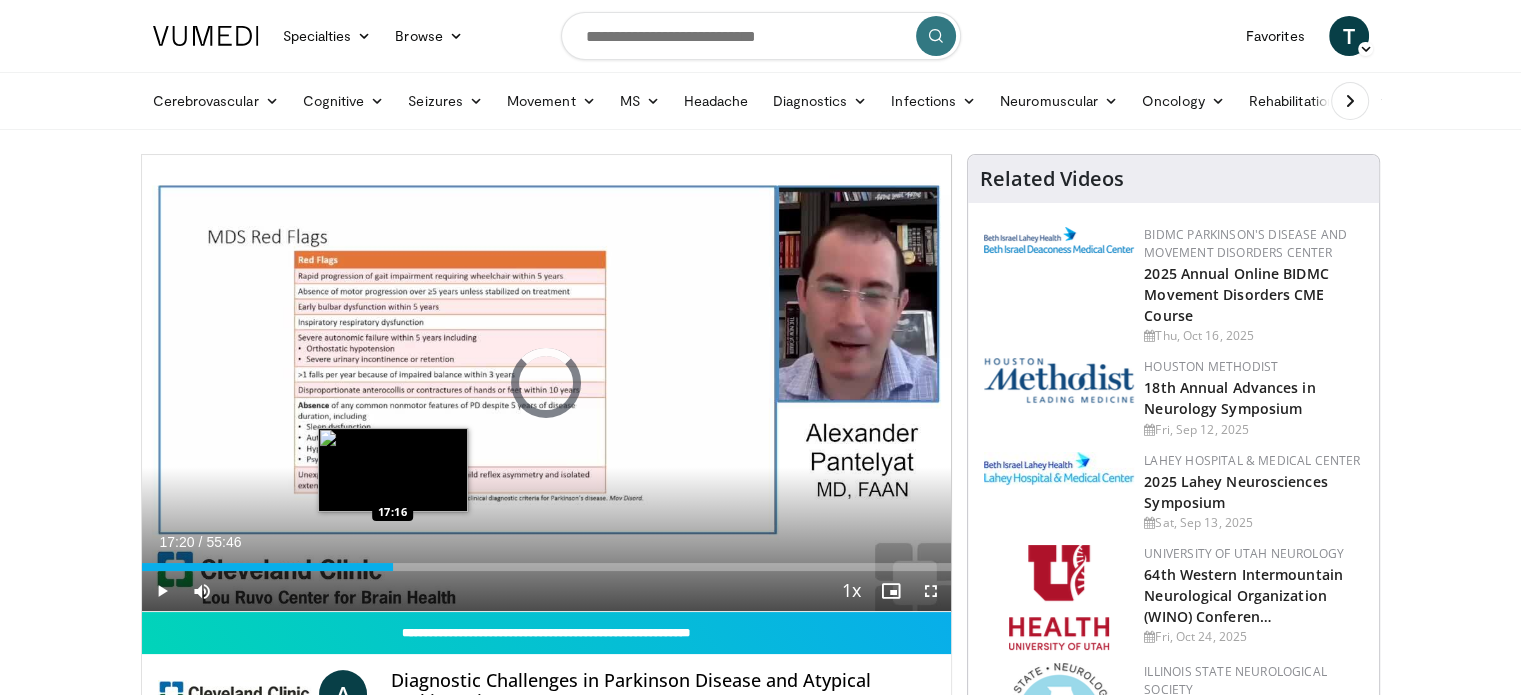 click on "Loaded :  0.00% 17:20 17:16" at bounding box center [547, 561] 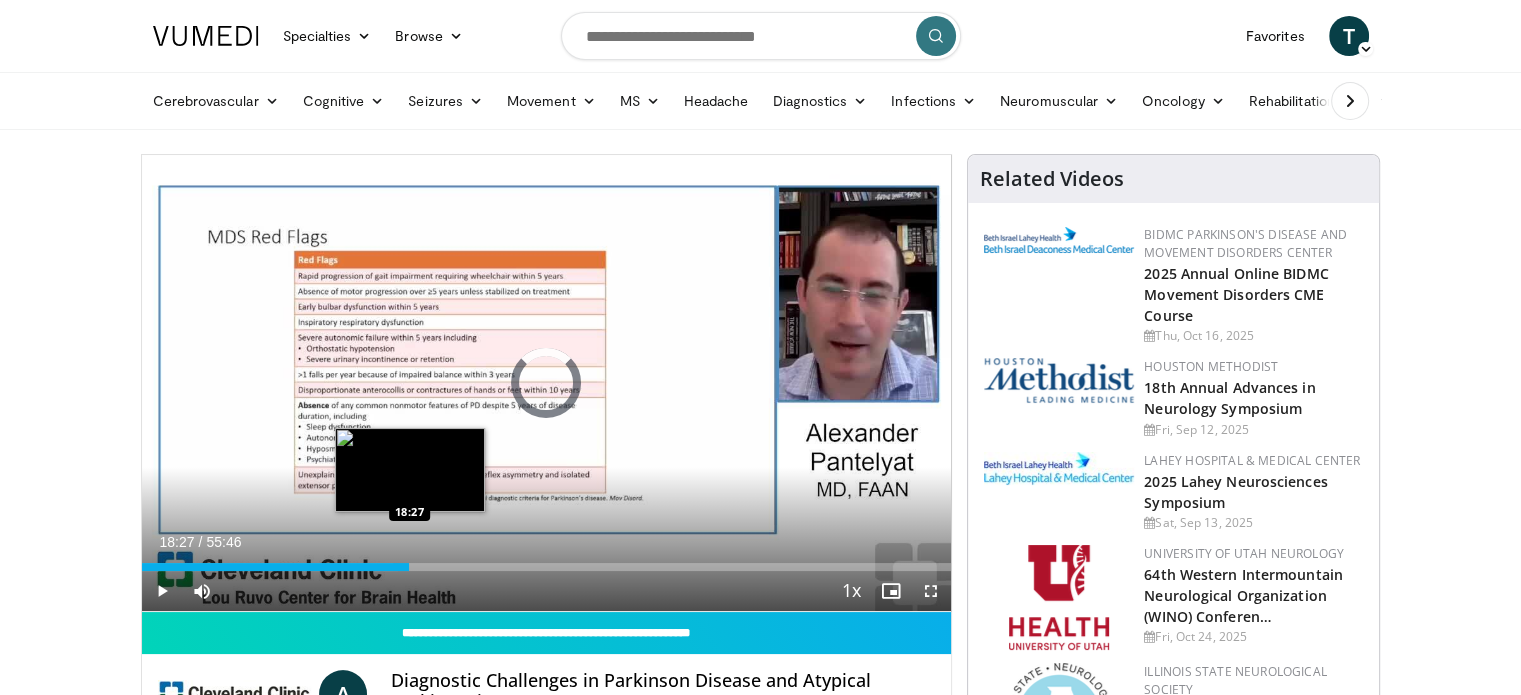click on "Loaded :  31.63% 18:27 18:27" at bounding box center (547, 561) 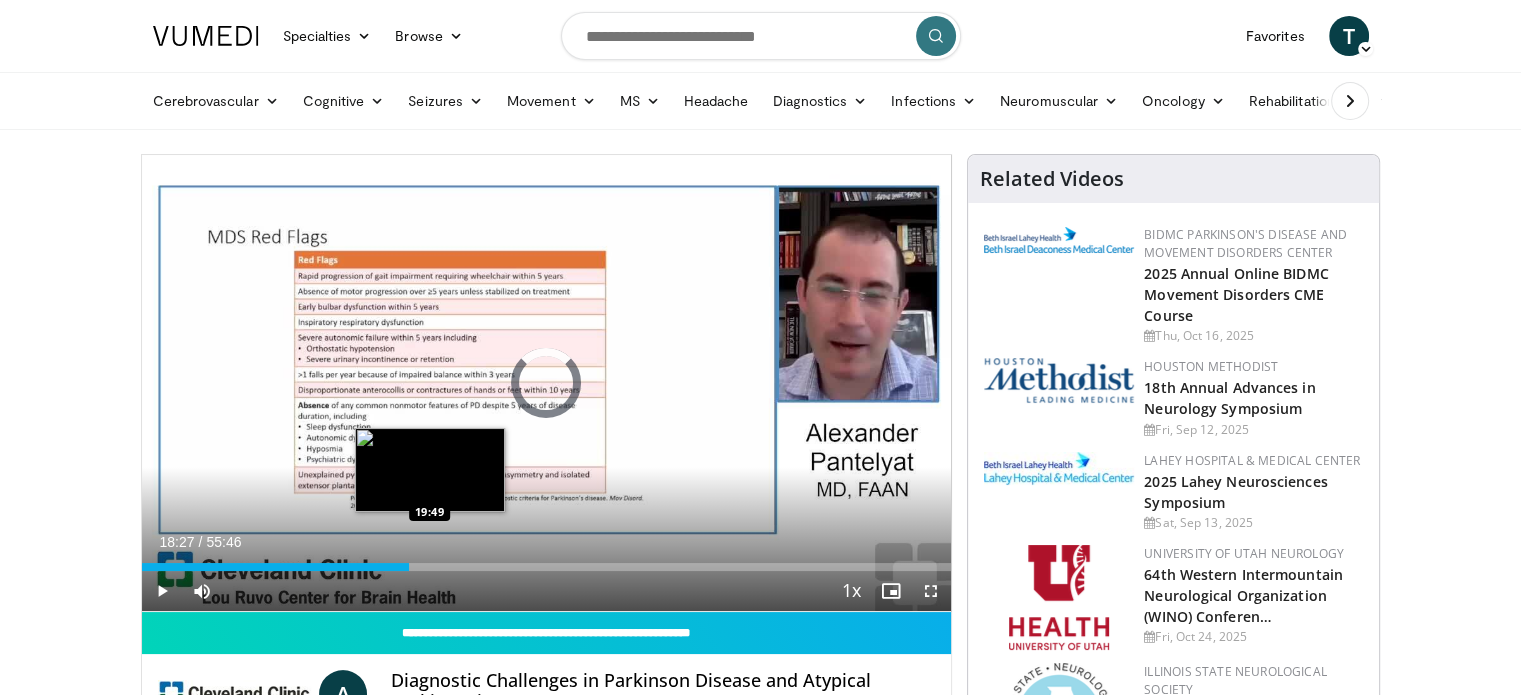 click on "Loaded :  0.00% 18:27 19:49" at bounding box center [547, 561] 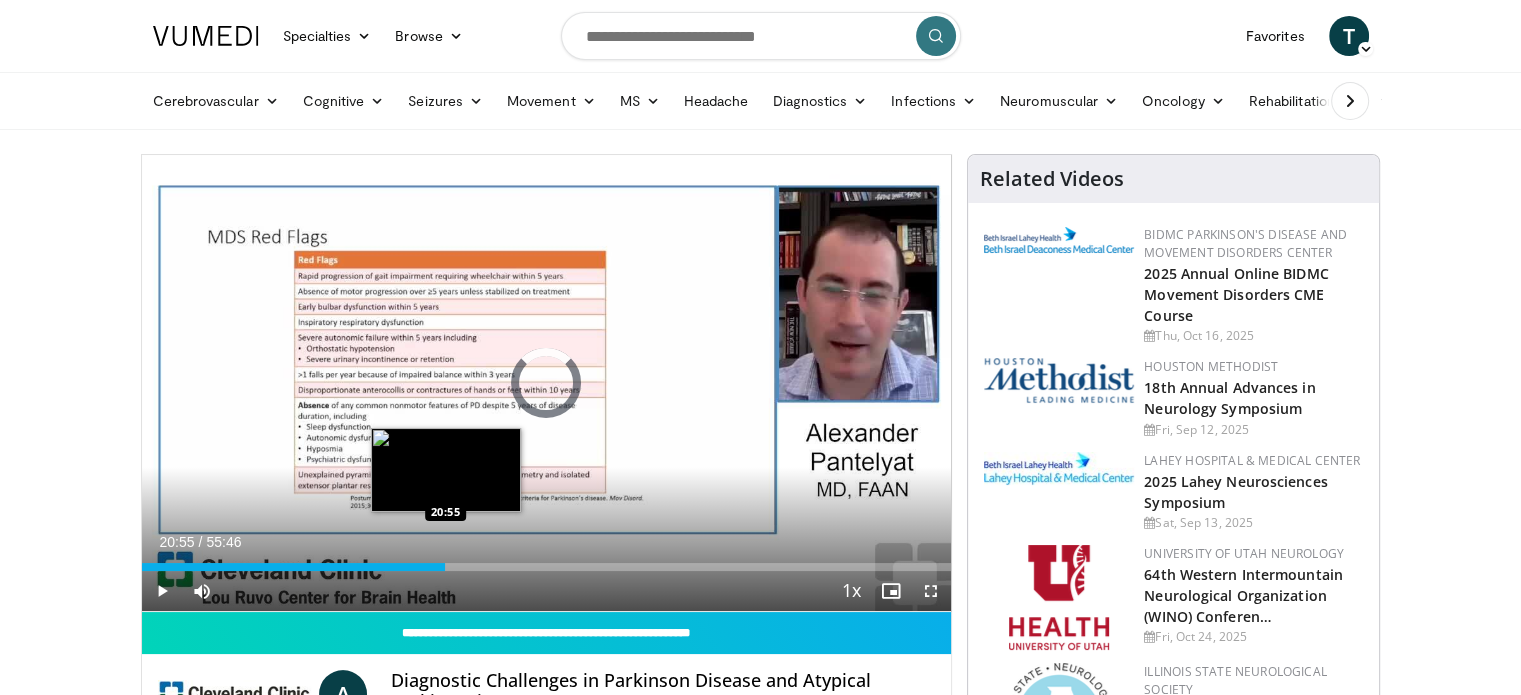 click on "Loaded :  0.00% 19:49 20:55" at bounding box center [547, 561] 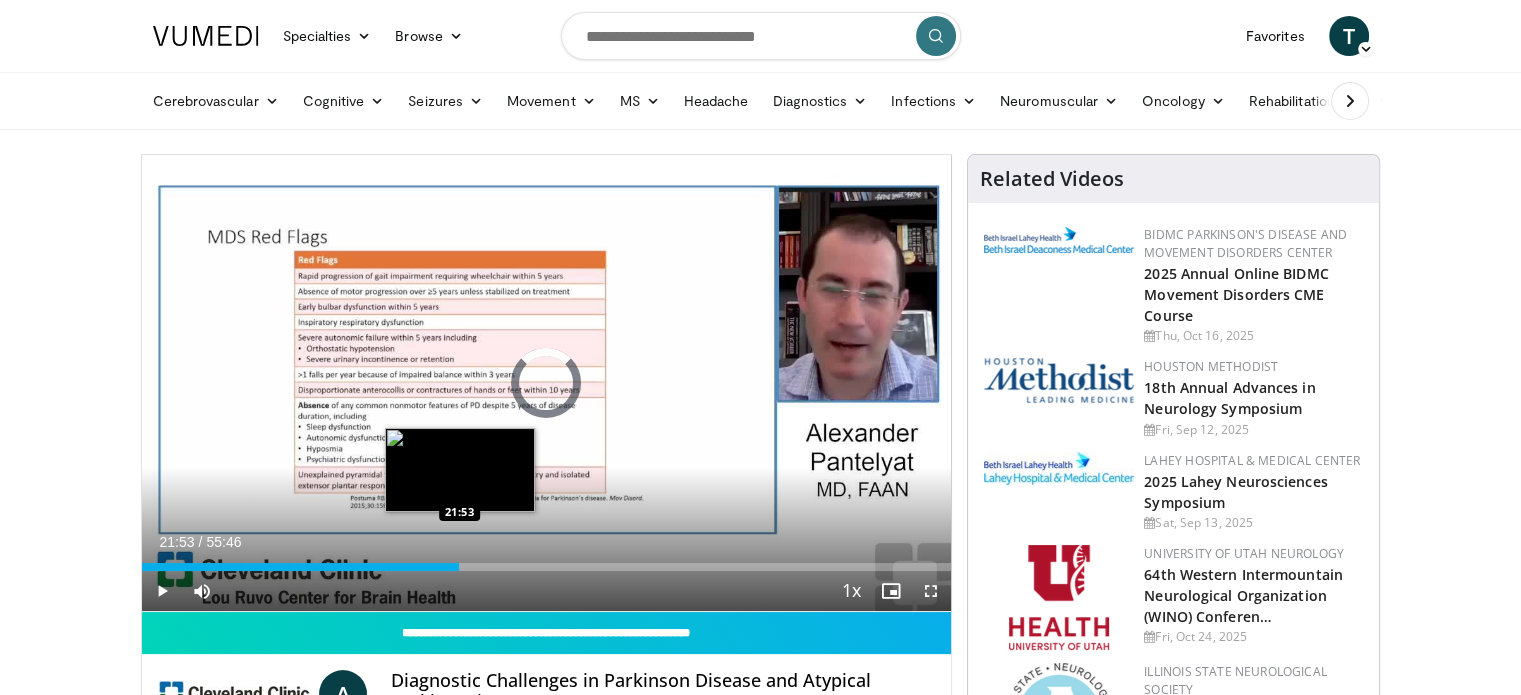 click on "Loaded :  0.00% 21:53 21:53" at bounding box center [547, 561] 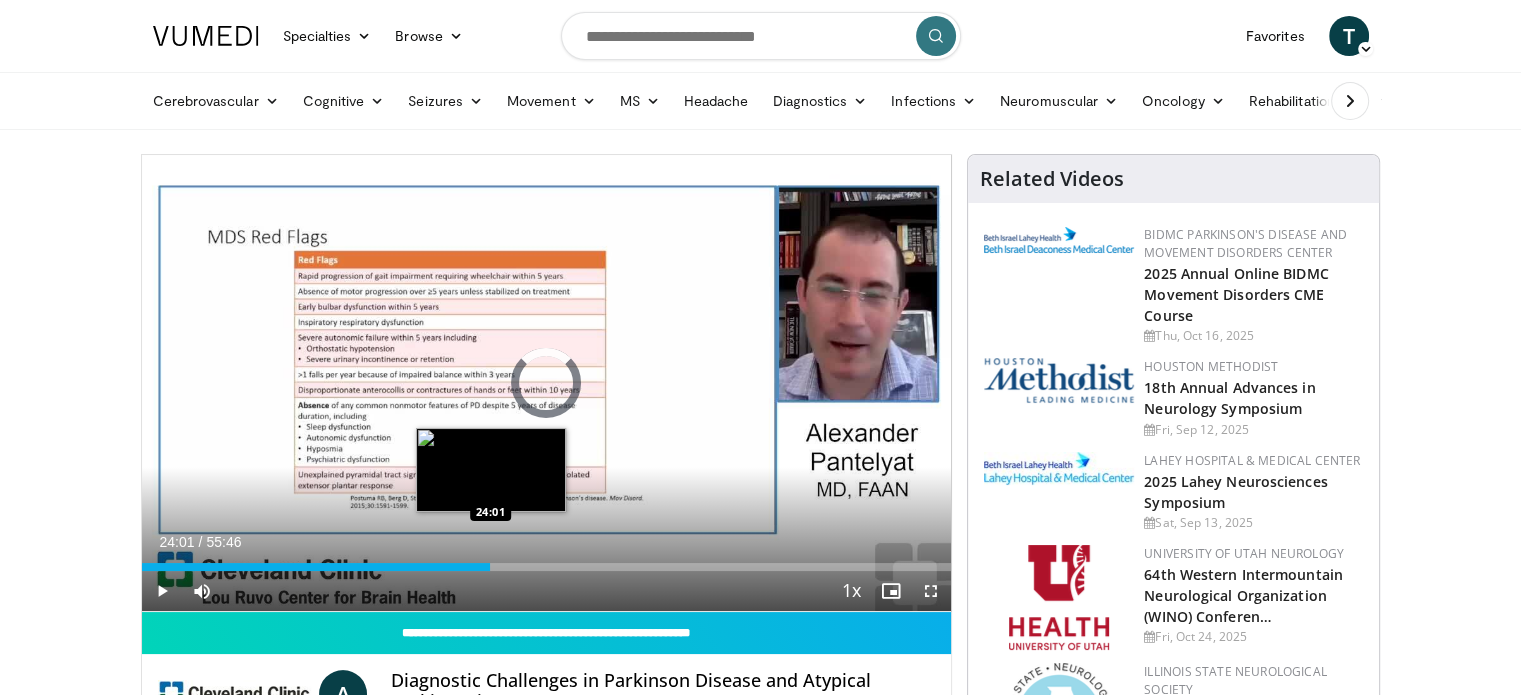 click on "Loaded :  0.00% 24:01 24:01" at bounding box center [547, 561] 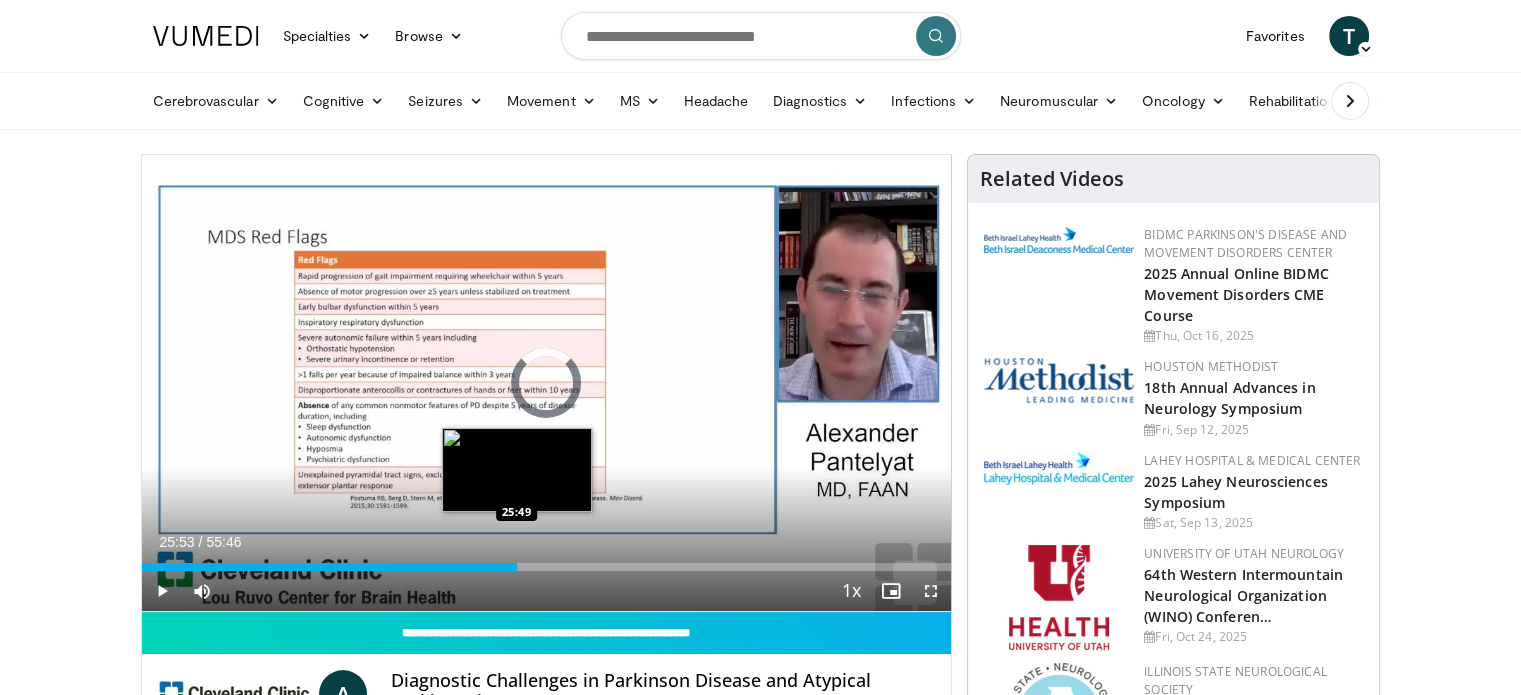 click on "Loaded :  0.00% 25:53 25:49" at bounding box center [547, 567] 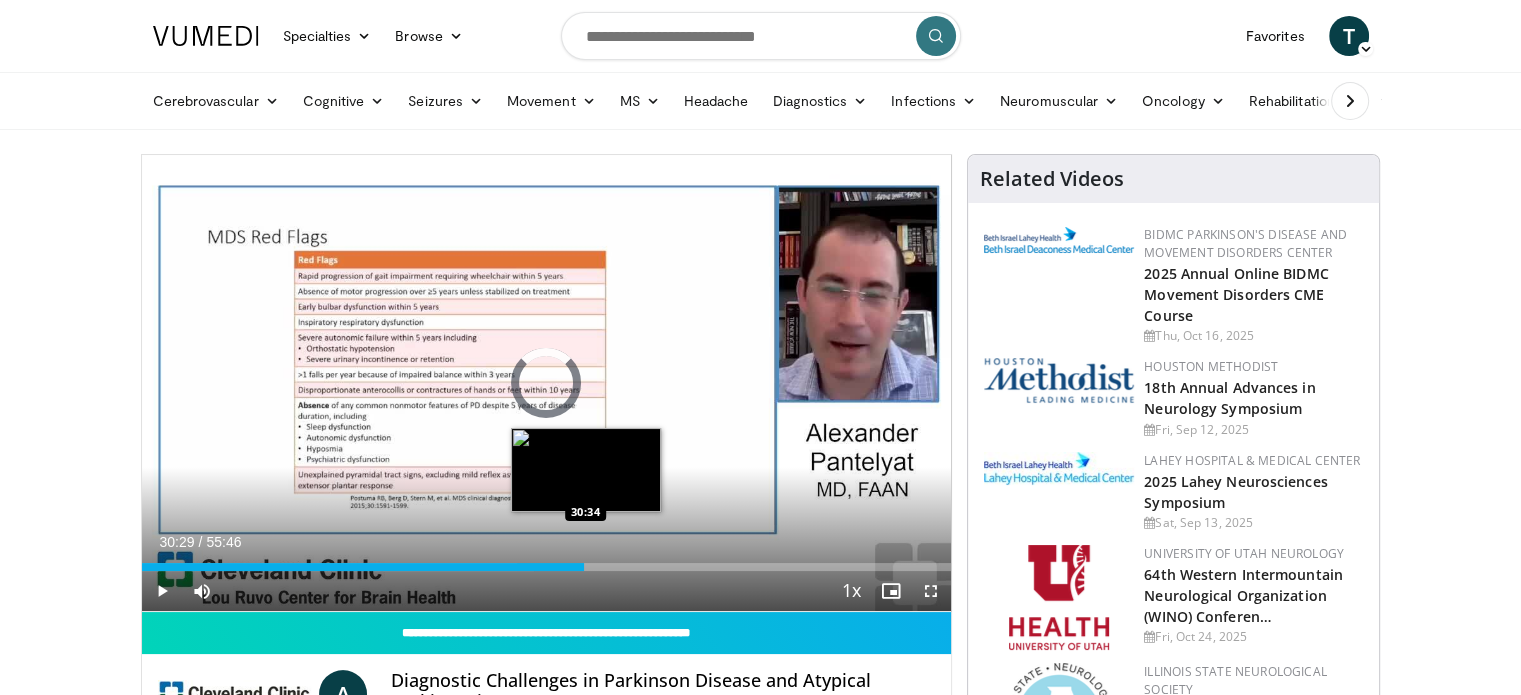 click on "Loaded :  48.42% 30:29 30:34" at bounding box center (547, 567) 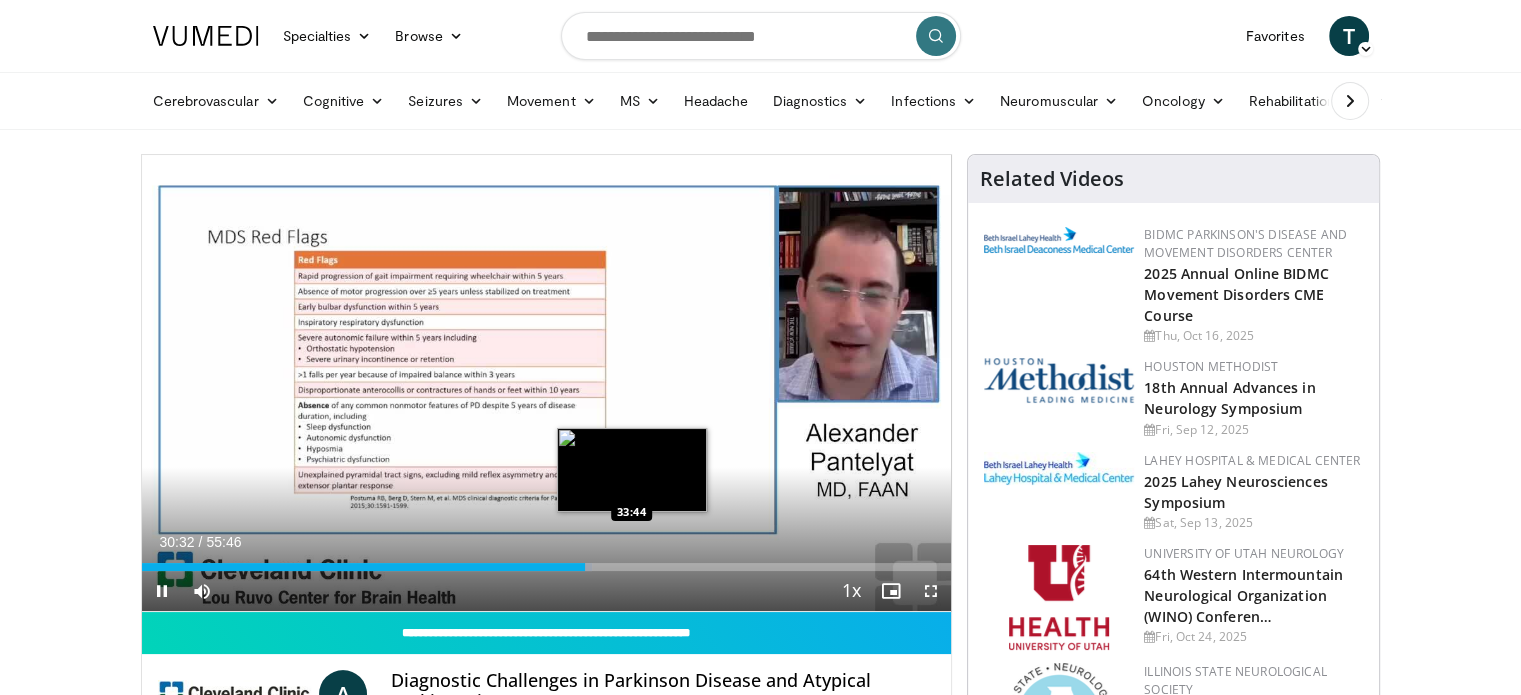 click on "**********" at bounding box center [547, 383] 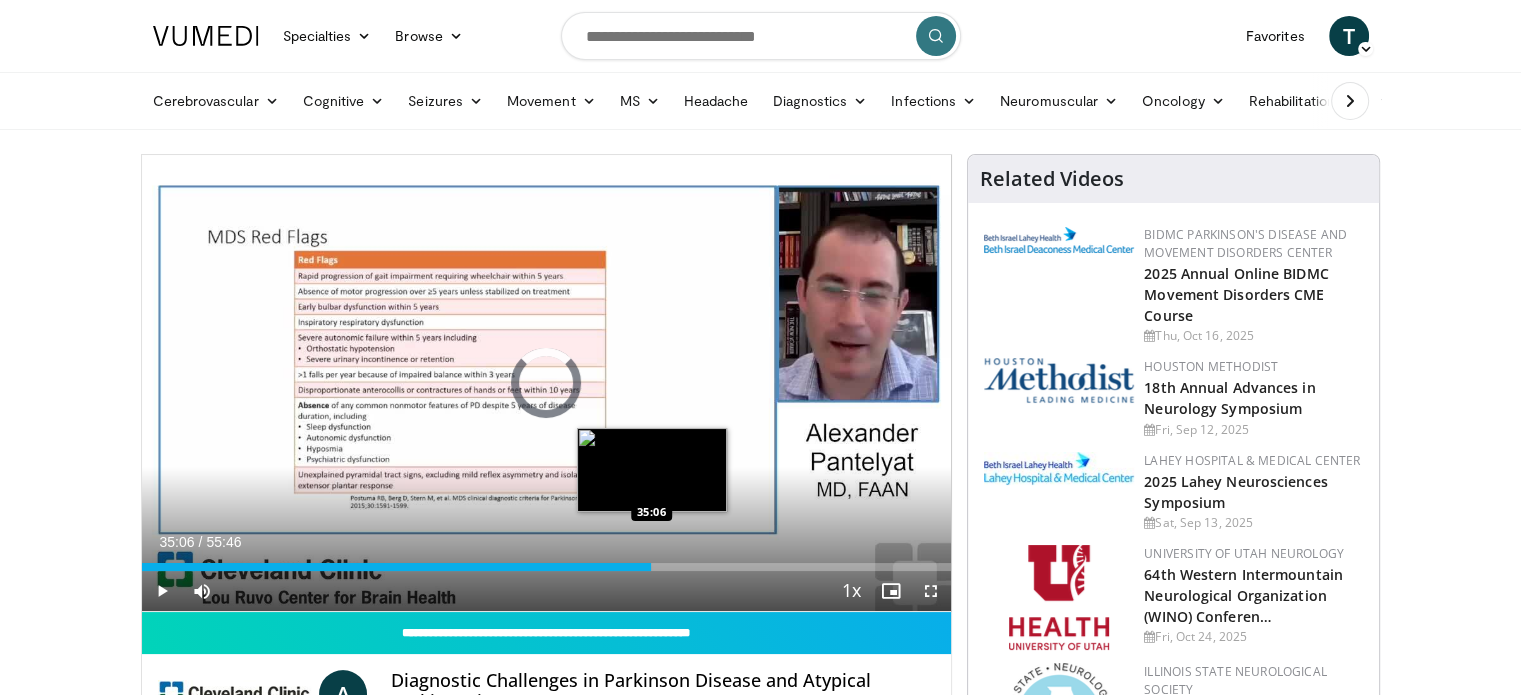 click on "Loaded :  0.00% 35:06 35:06" at bounding box center (547, 561) 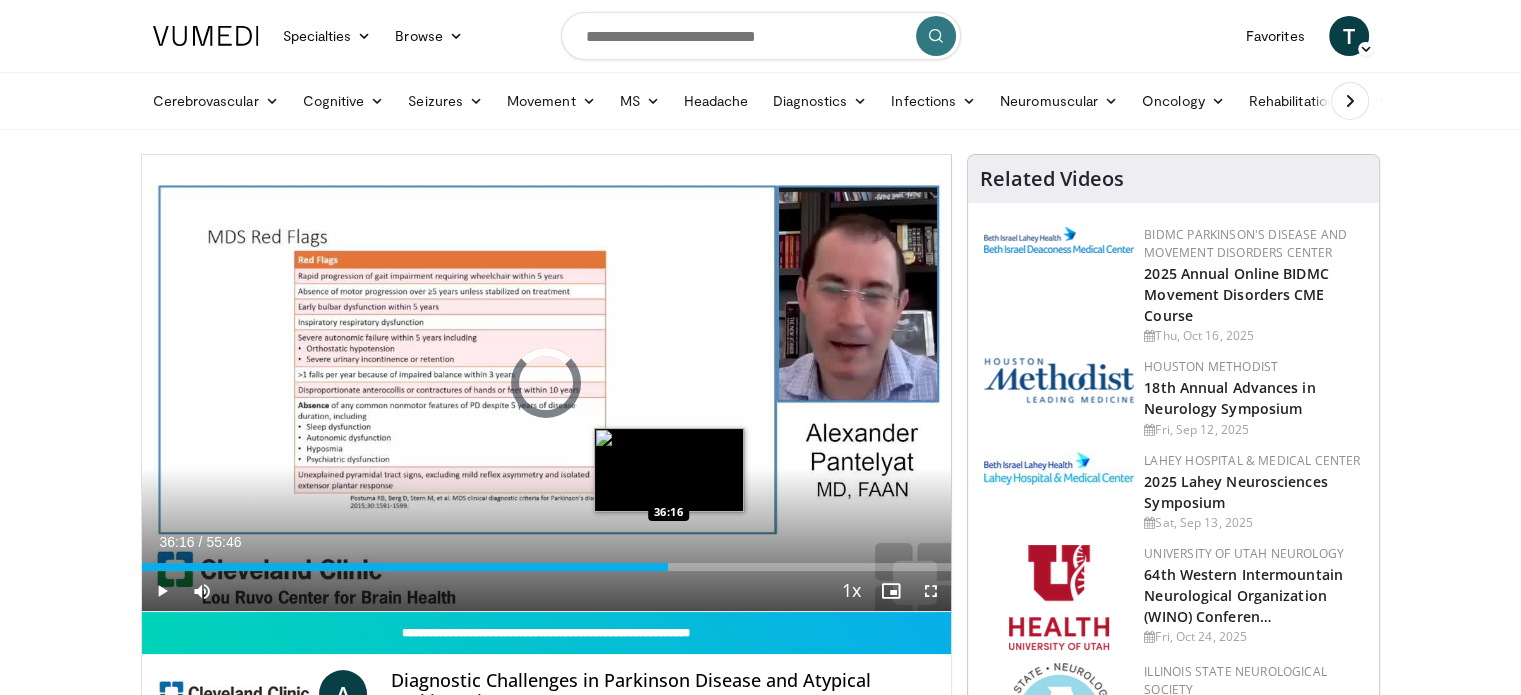 click on "Loaded :  0.00% 36:16 36:16" at bounding box center [547, 561] 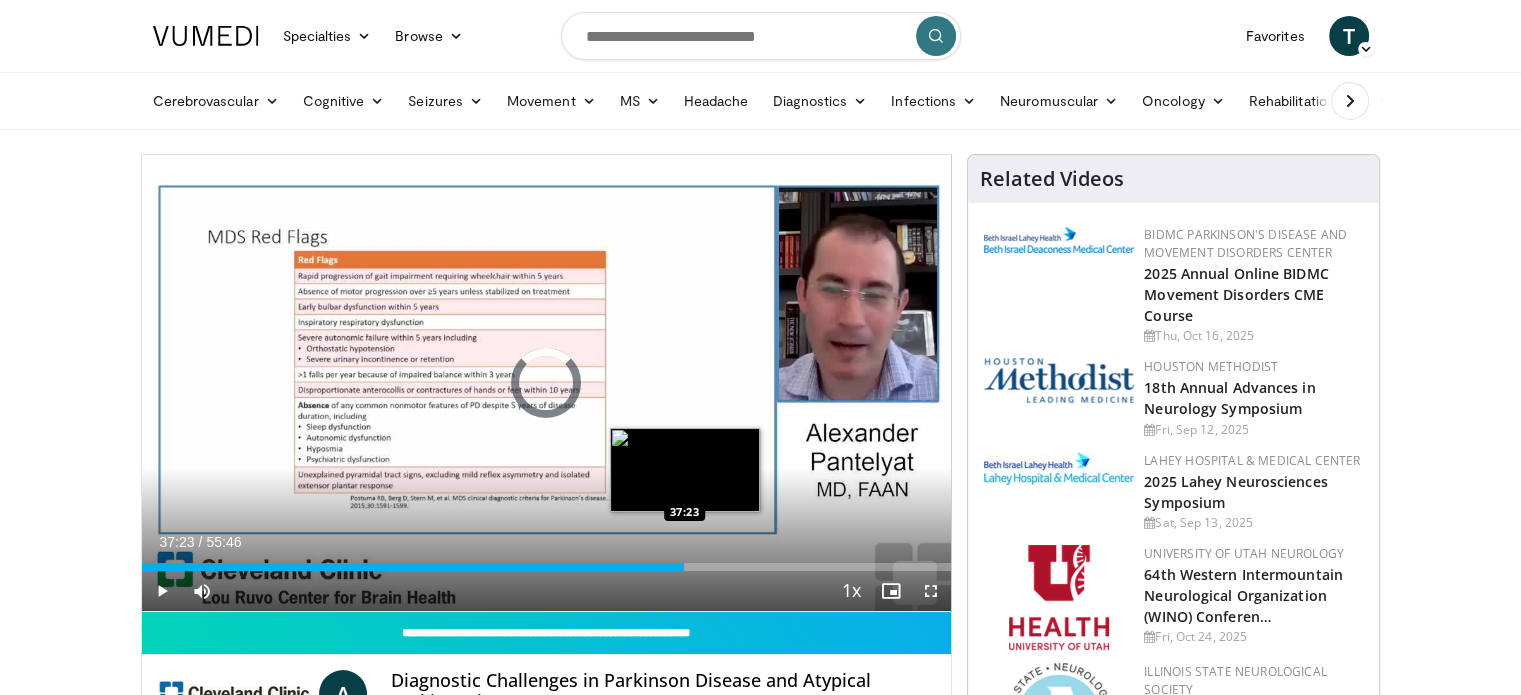 click on "Loaded :  0.00% 37:23 37:23" at bounding box center [547, 561] 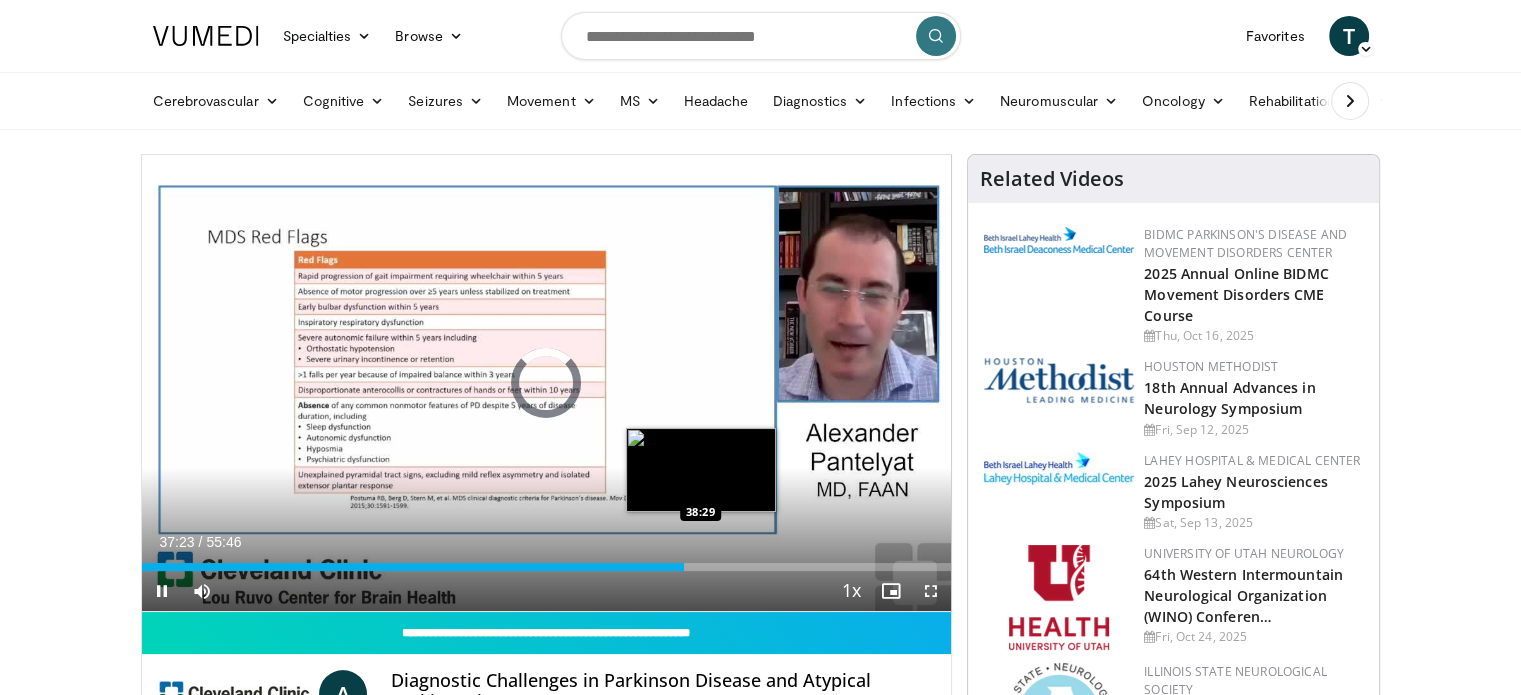 click on "Loaded :  0.00% 37:23 38:29" at bounding box center (547, 561) 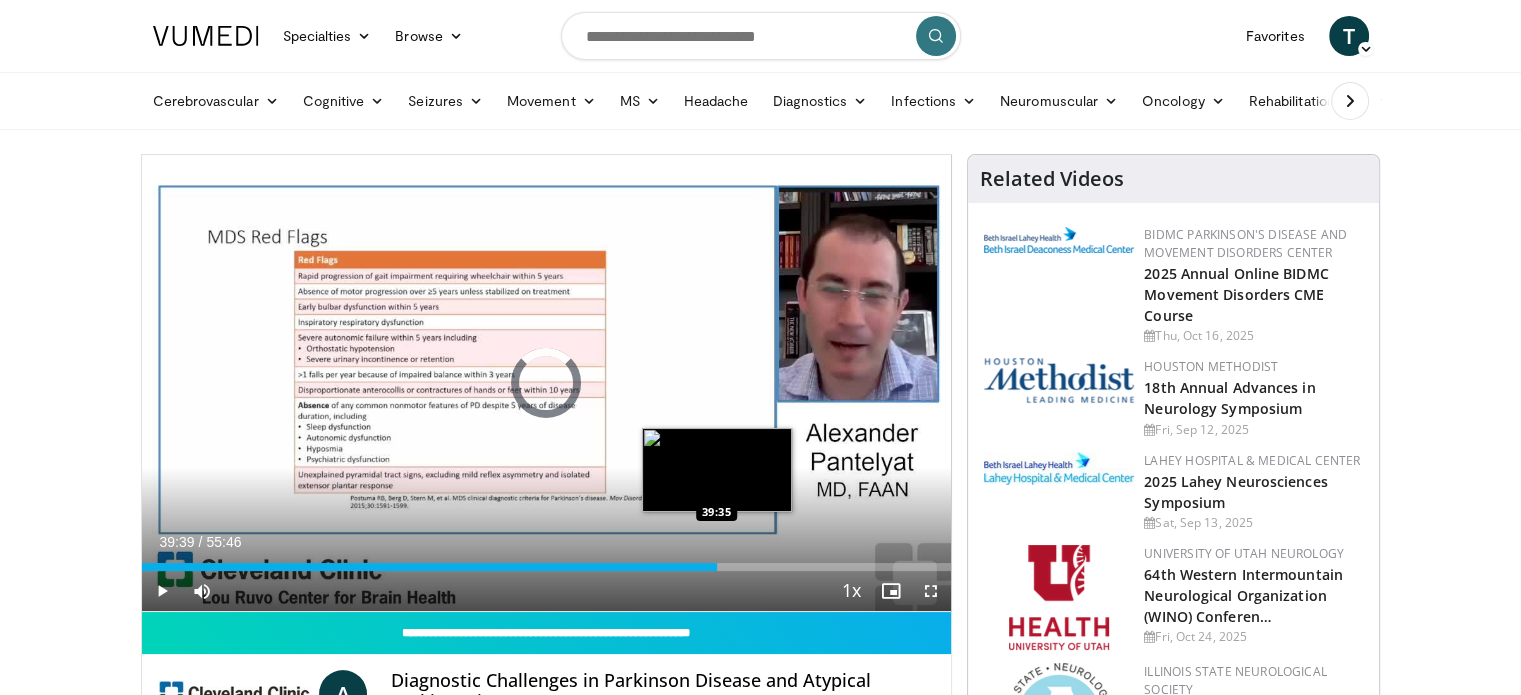 click on "Loaded :  0.00% 39:39 39:35" at bounding box center [547, 561] 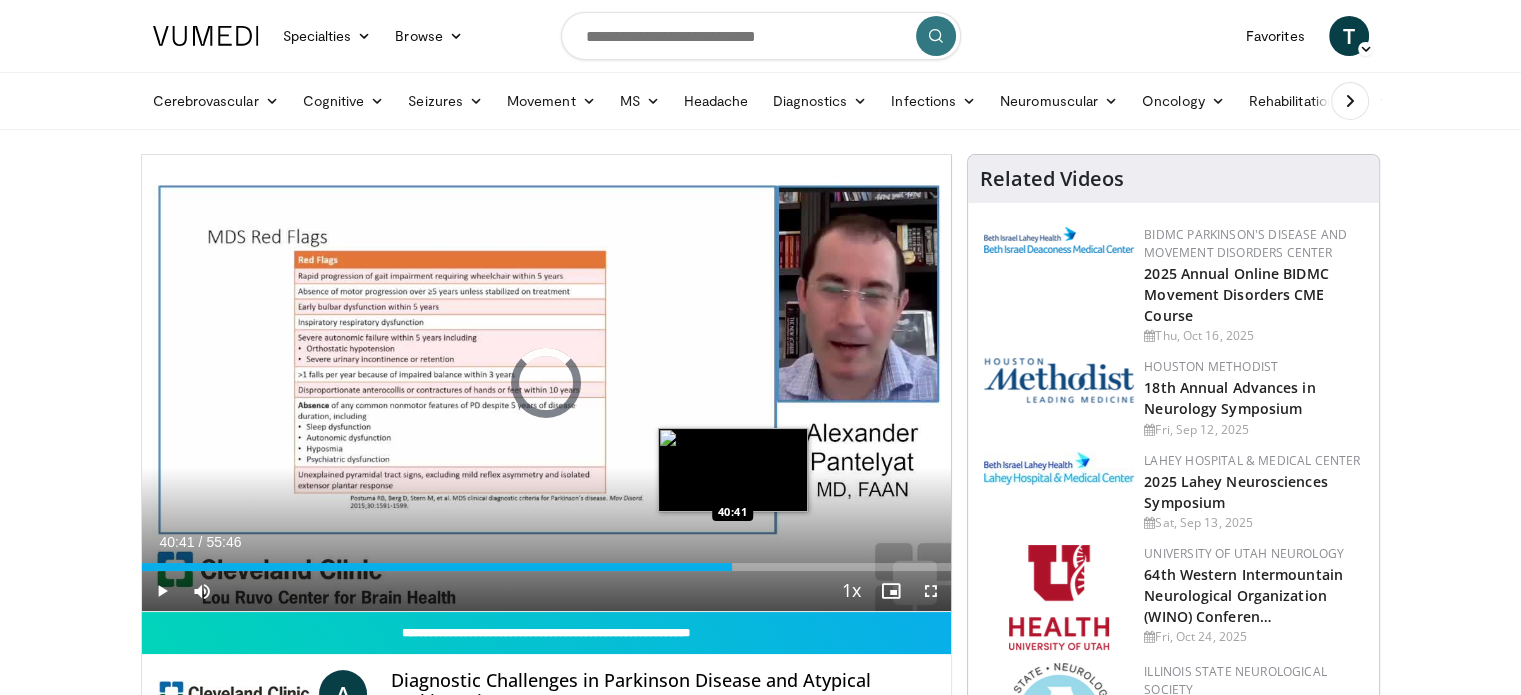 click on "Loaded :  0.00% 40:41 40:41" at bounding box center (547, 561) 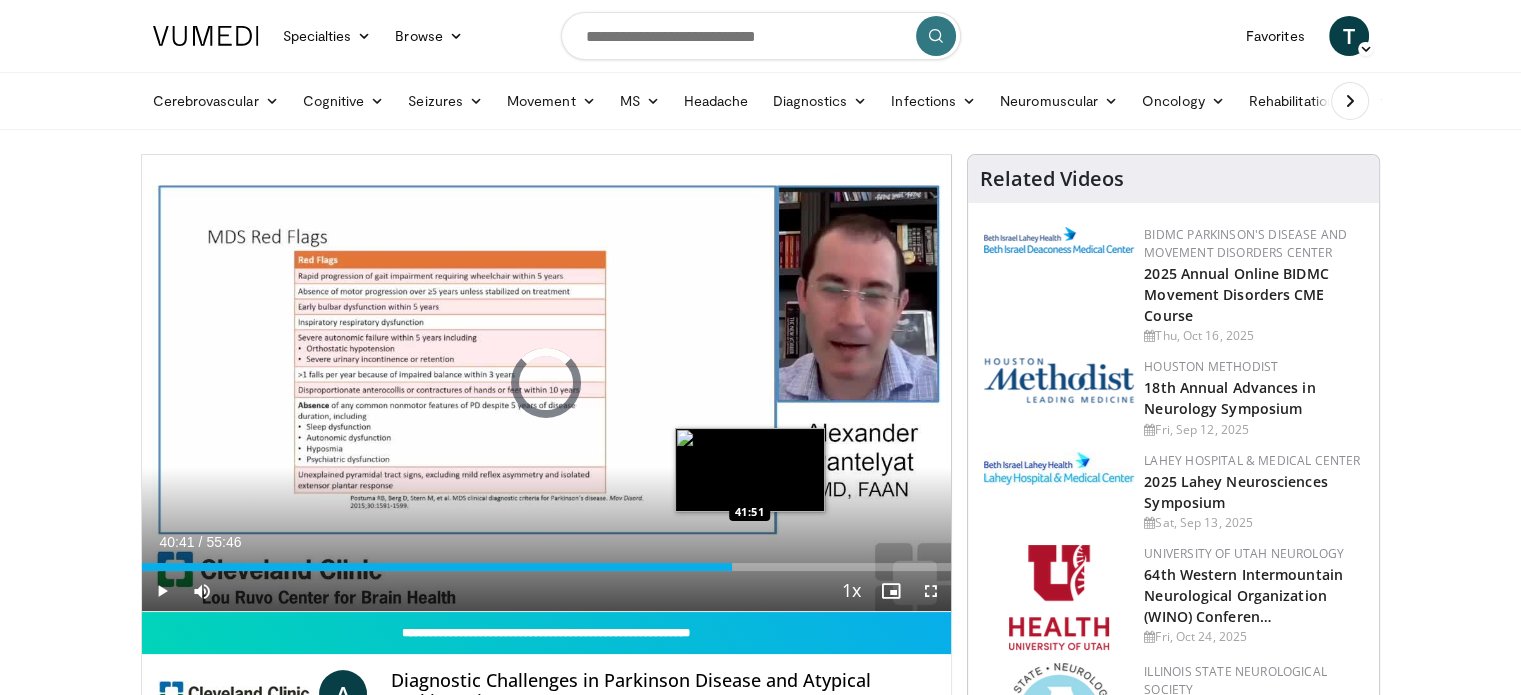 click on "Loaded :  0.00% 40:41 41:51" at bounding box center [547, 567] 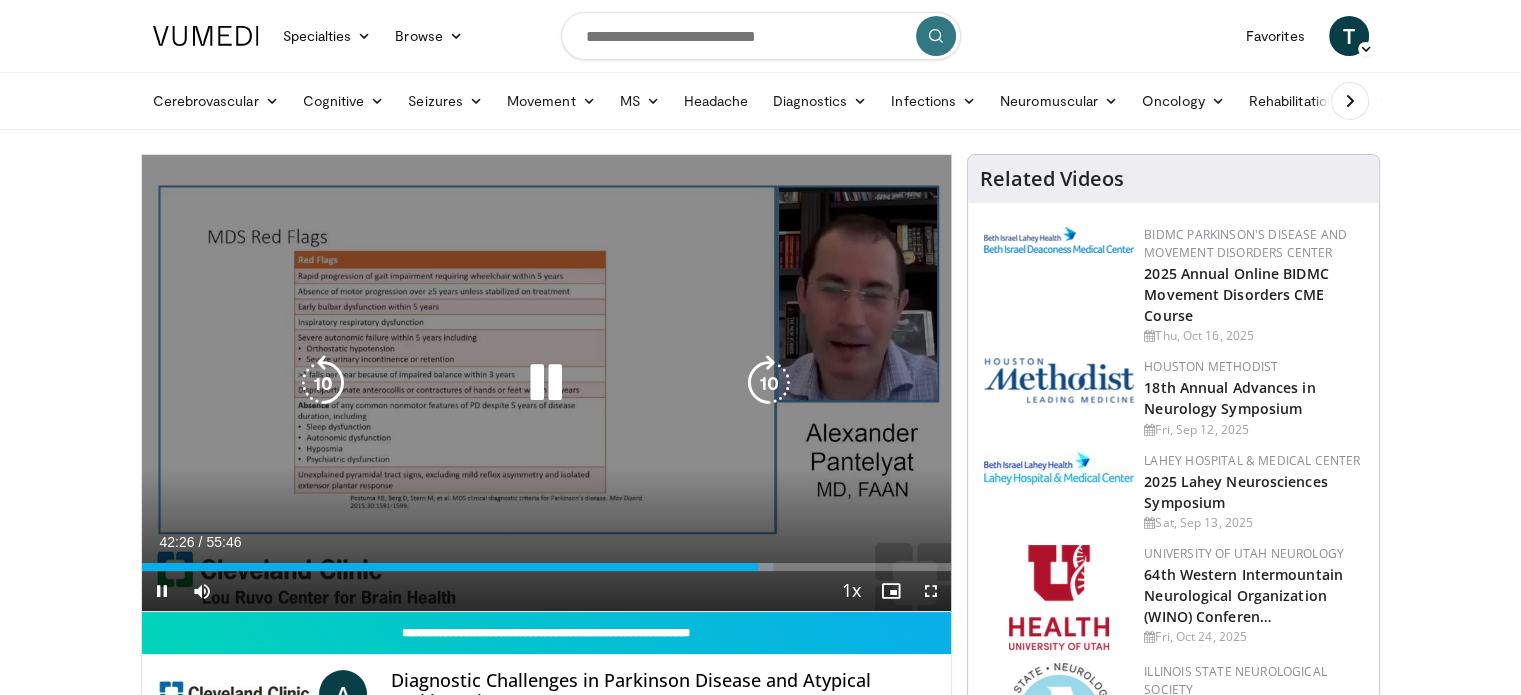 click at bounding box center (769, 383) 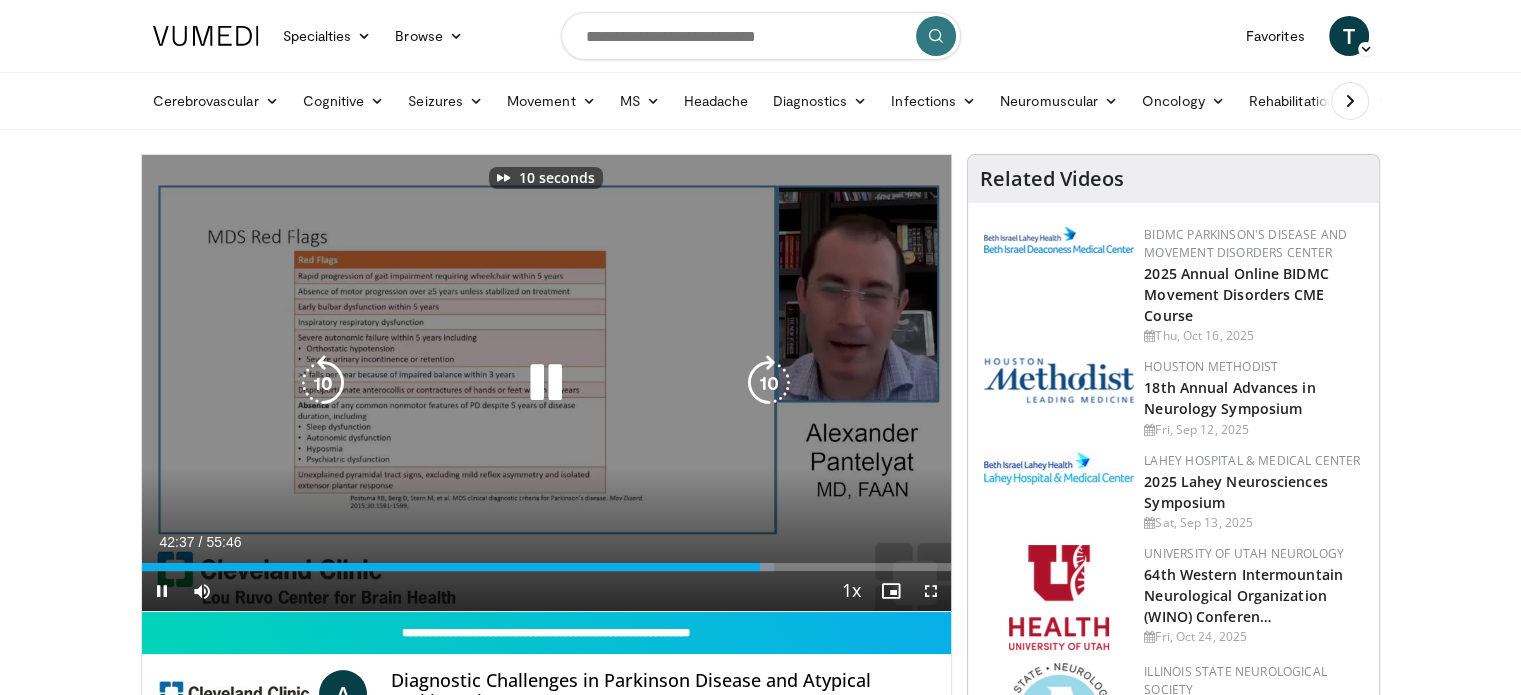 click at bounding box center [769, 383] 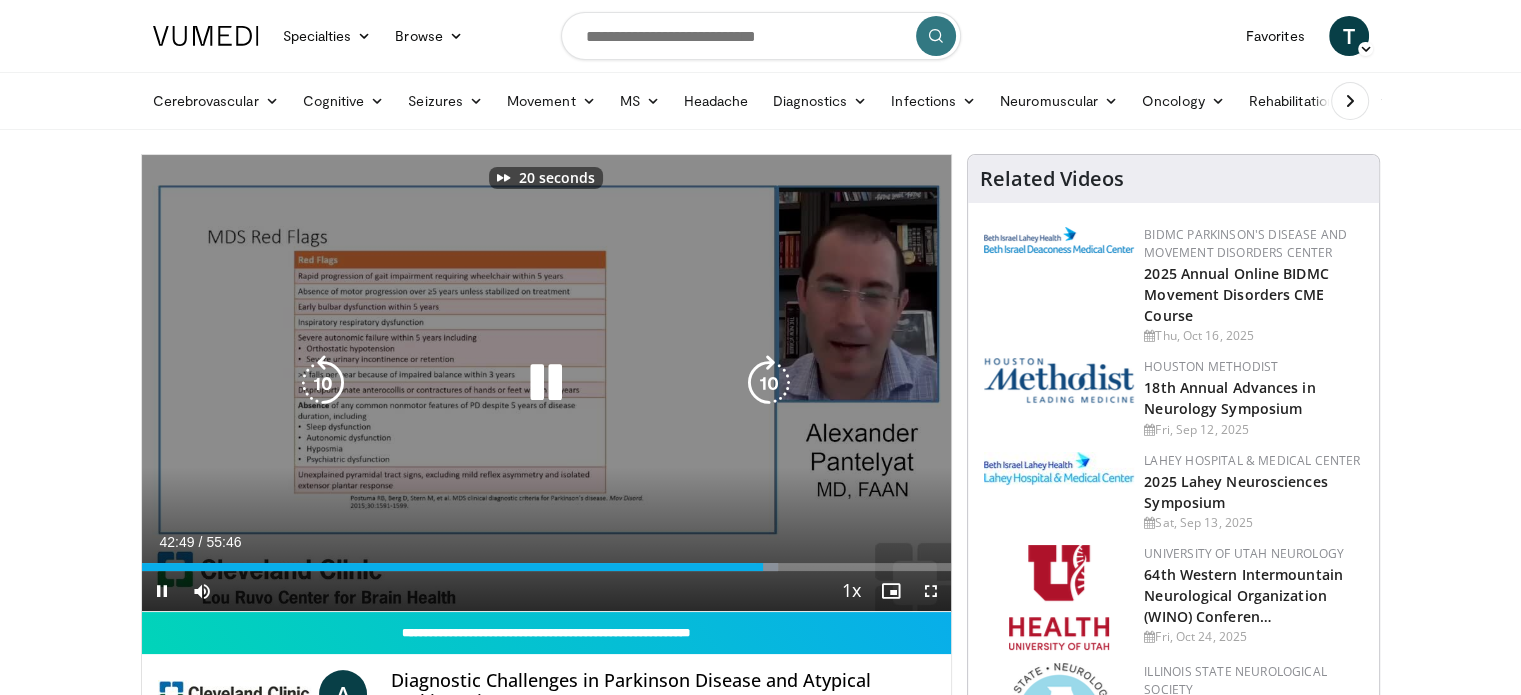 click at bounding box center (769, 383) 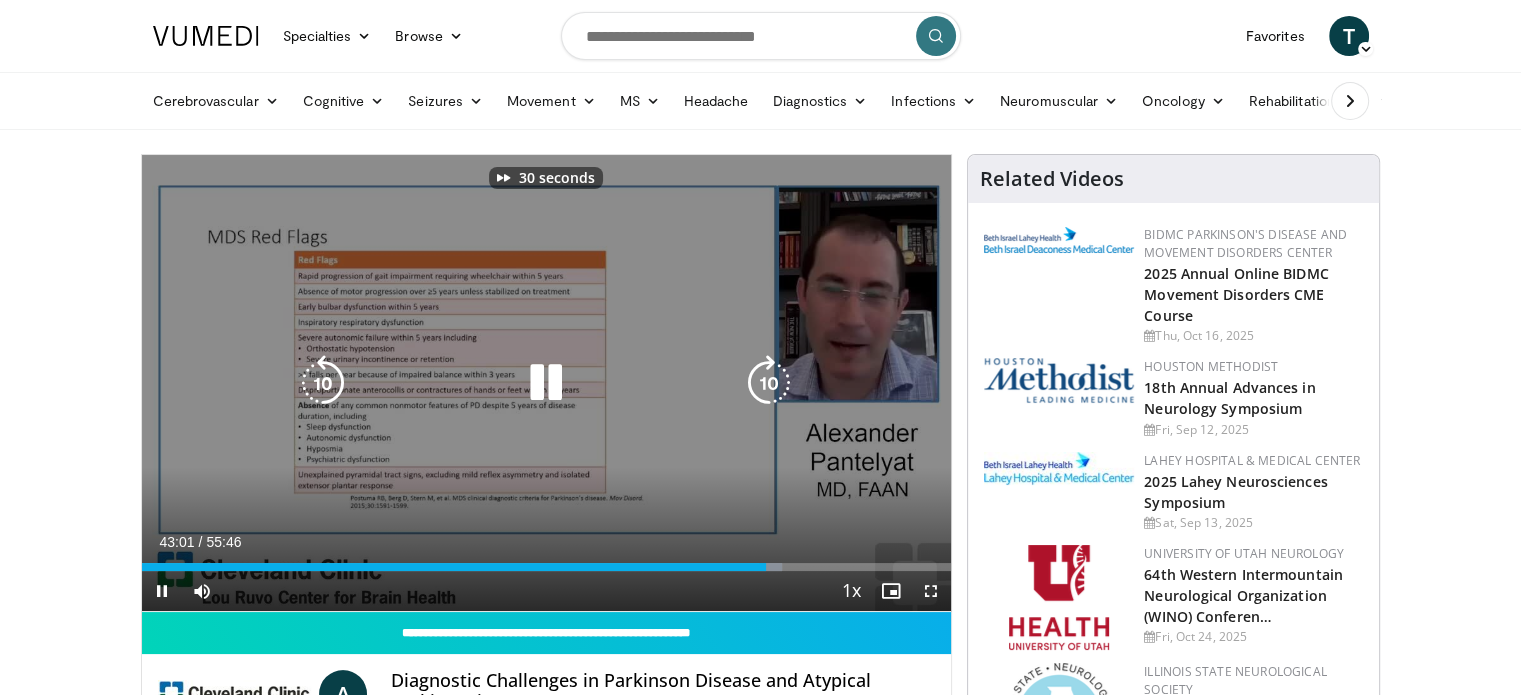 click at bounding box center (769, 383) 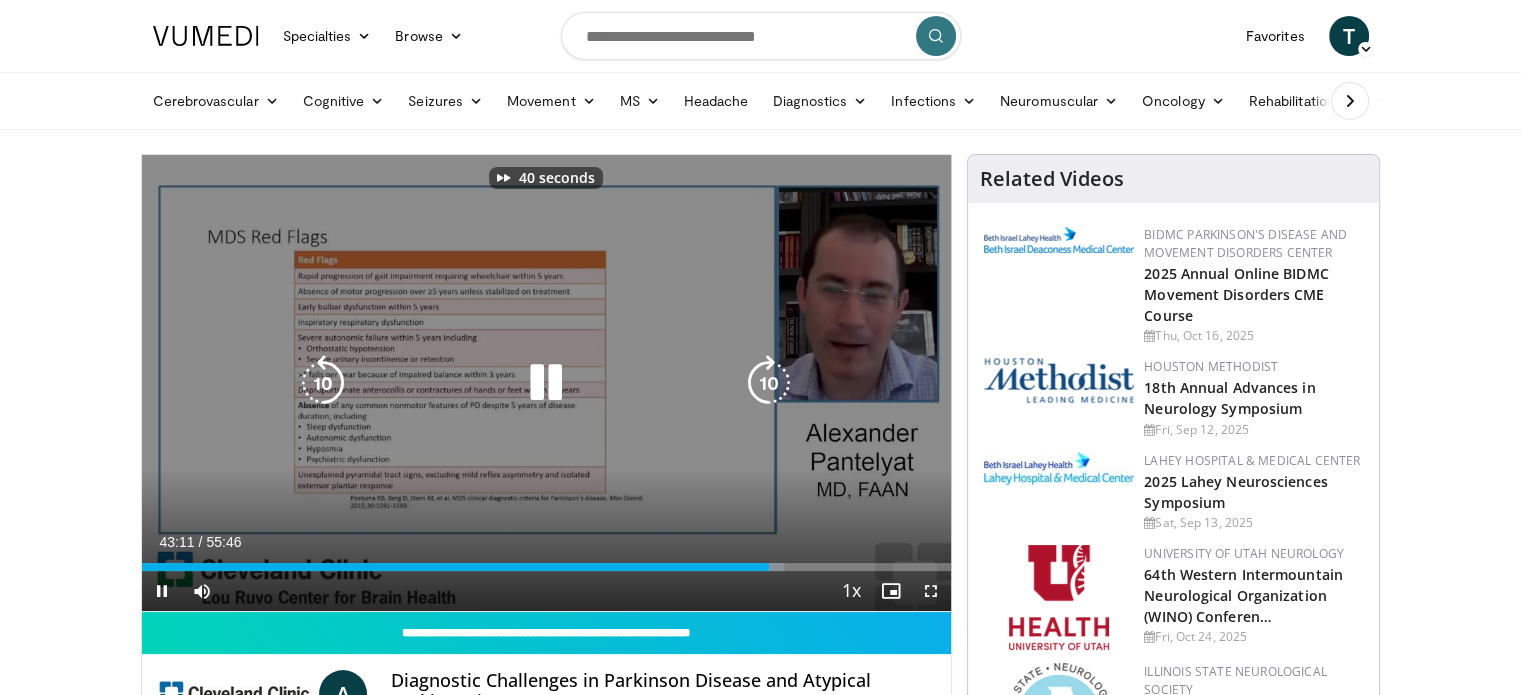 click at bounding box center [769, 383] 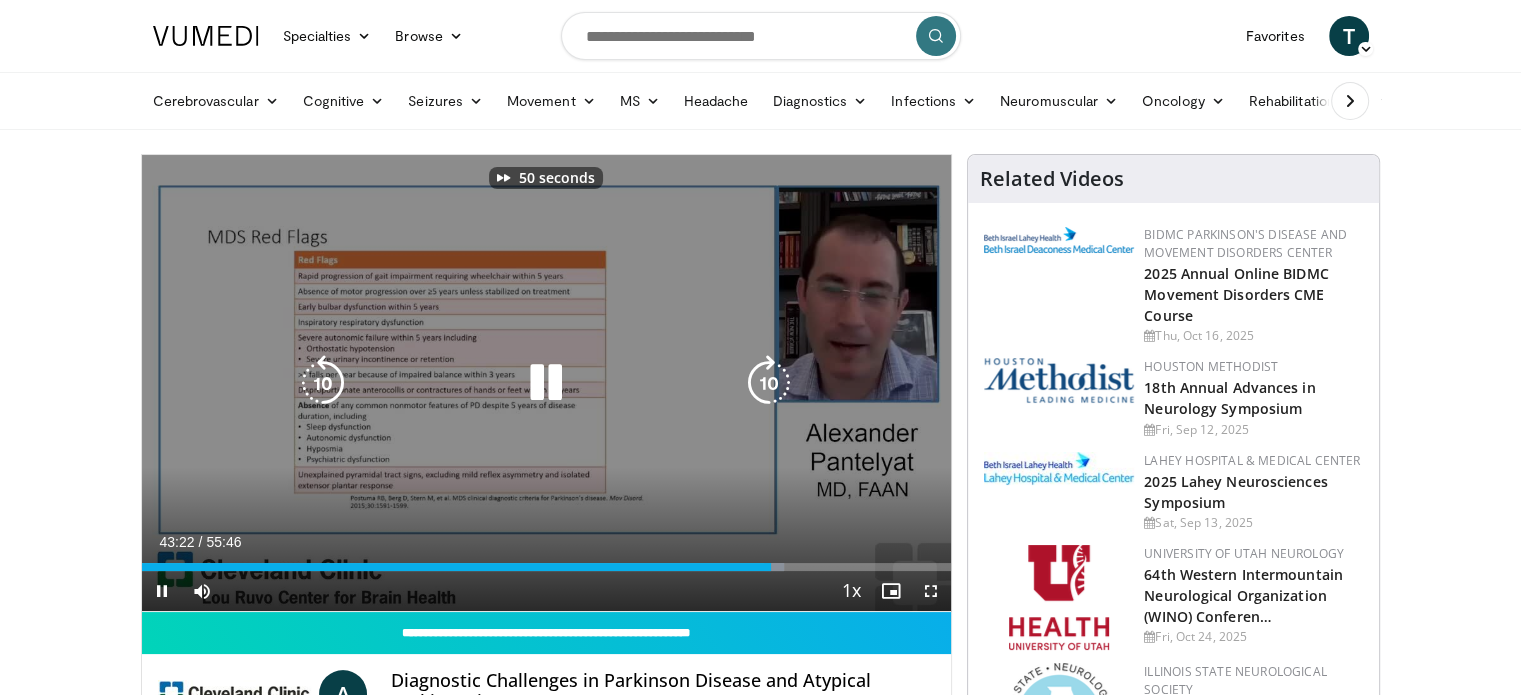 click at bounding box center (769, 383) 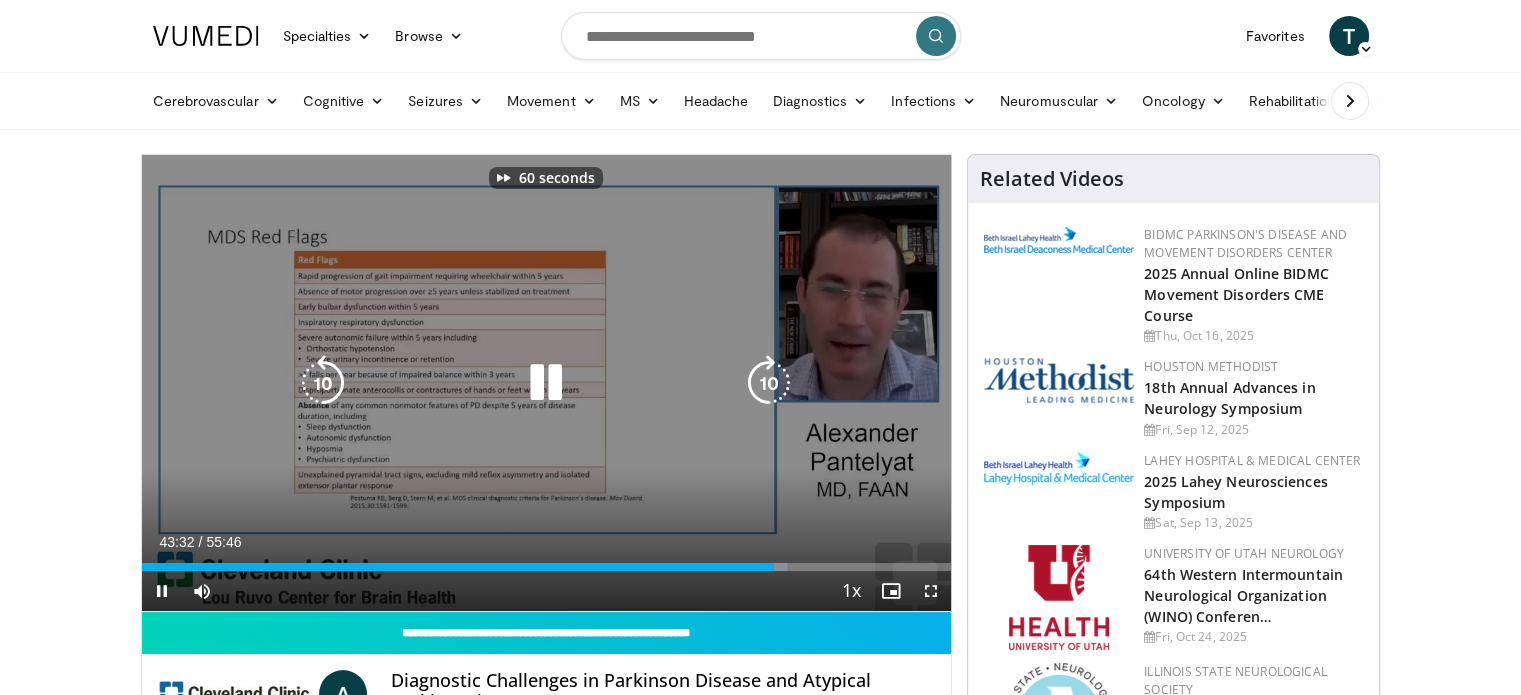 click at bounding box center (769, 383) 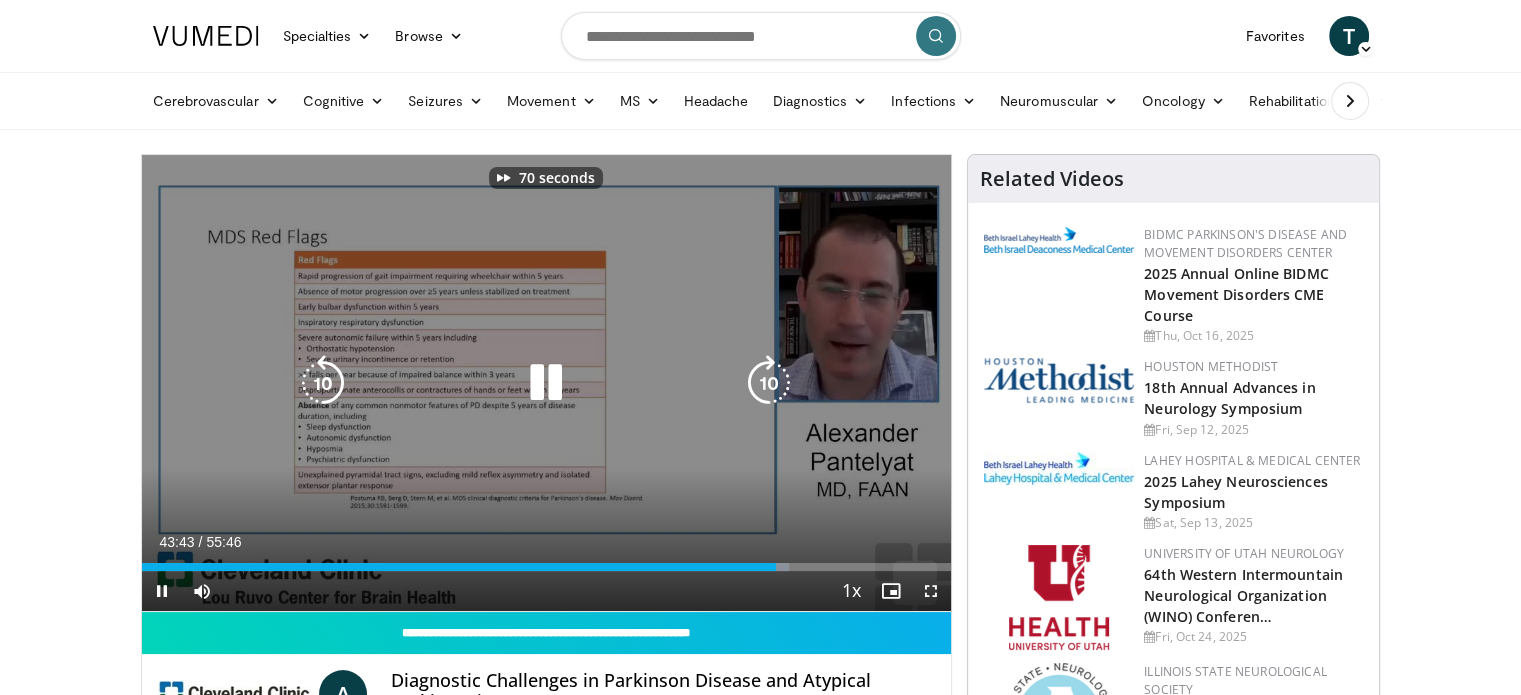 click at bounding box center (769, 383) 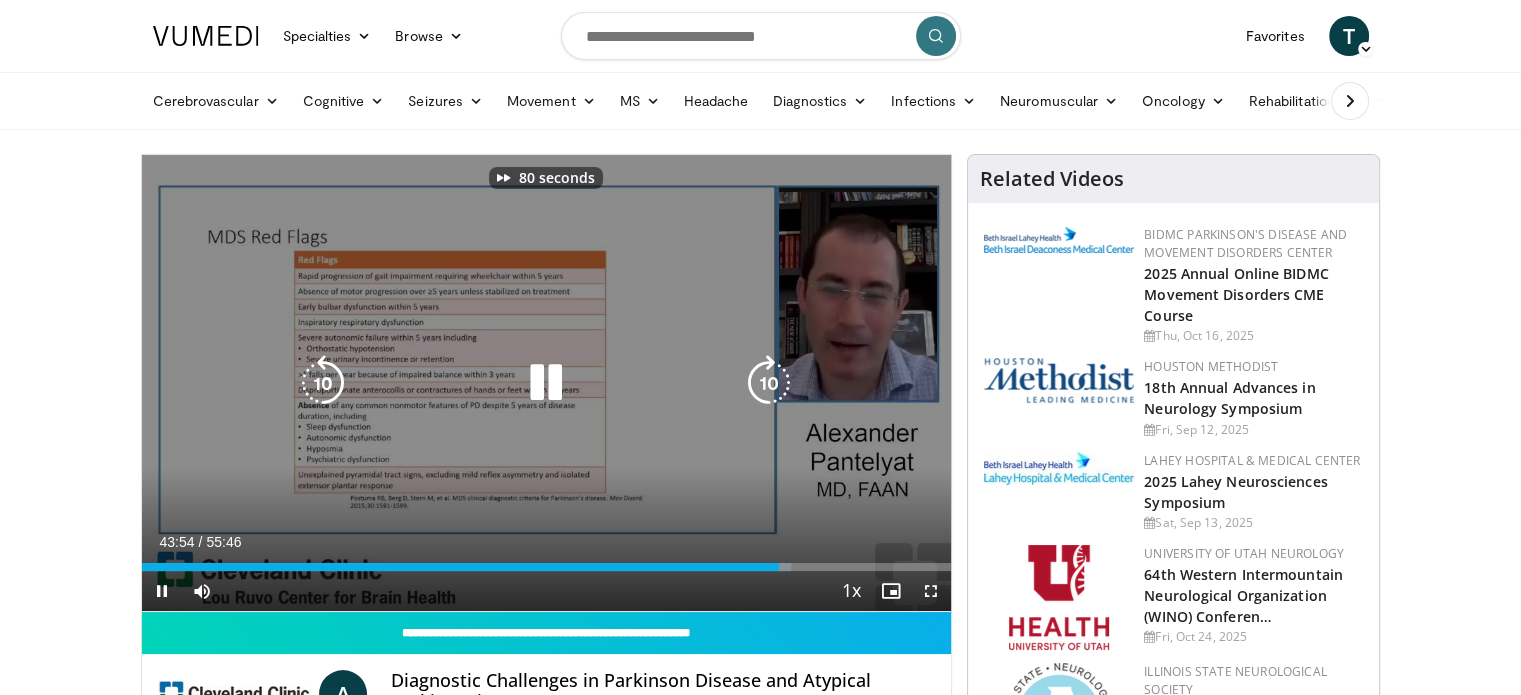 click at bounding box center [769, 383] 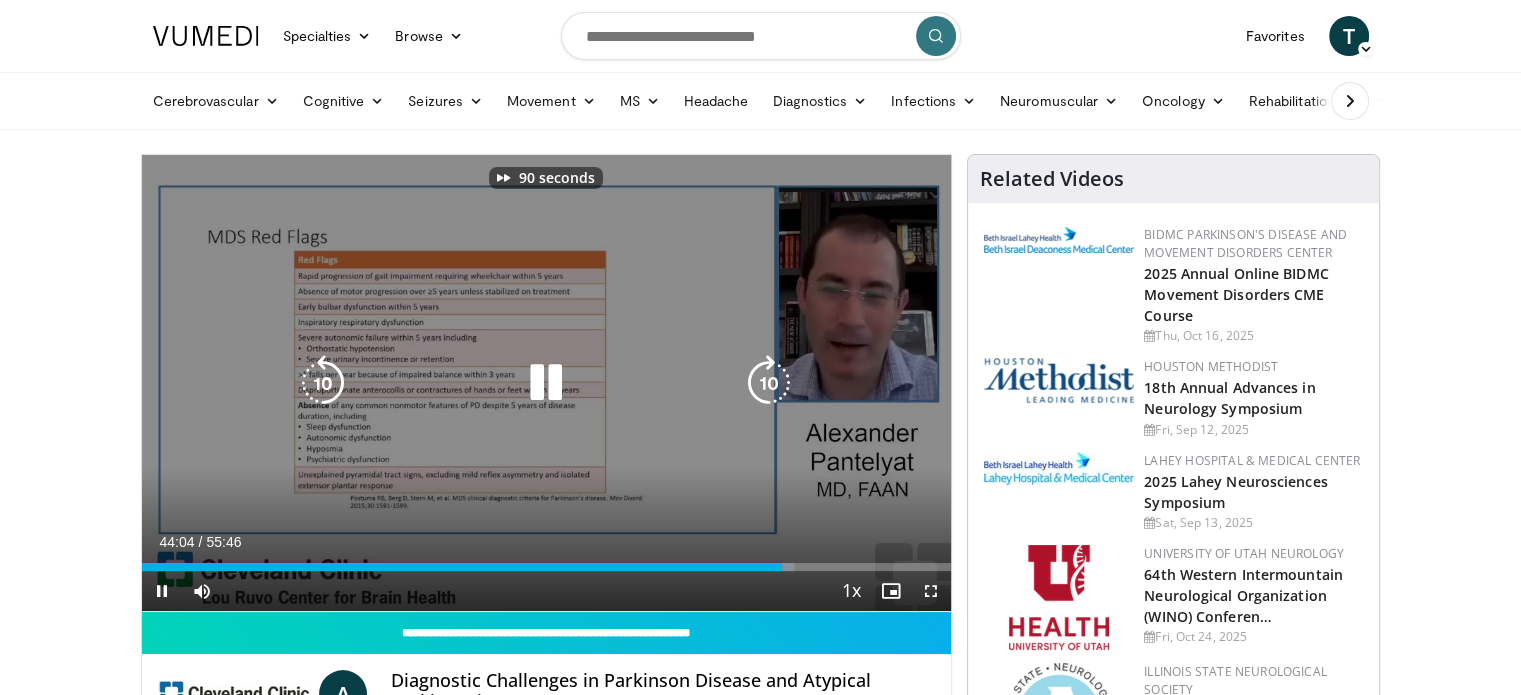 click at bounding box center (769, 383) 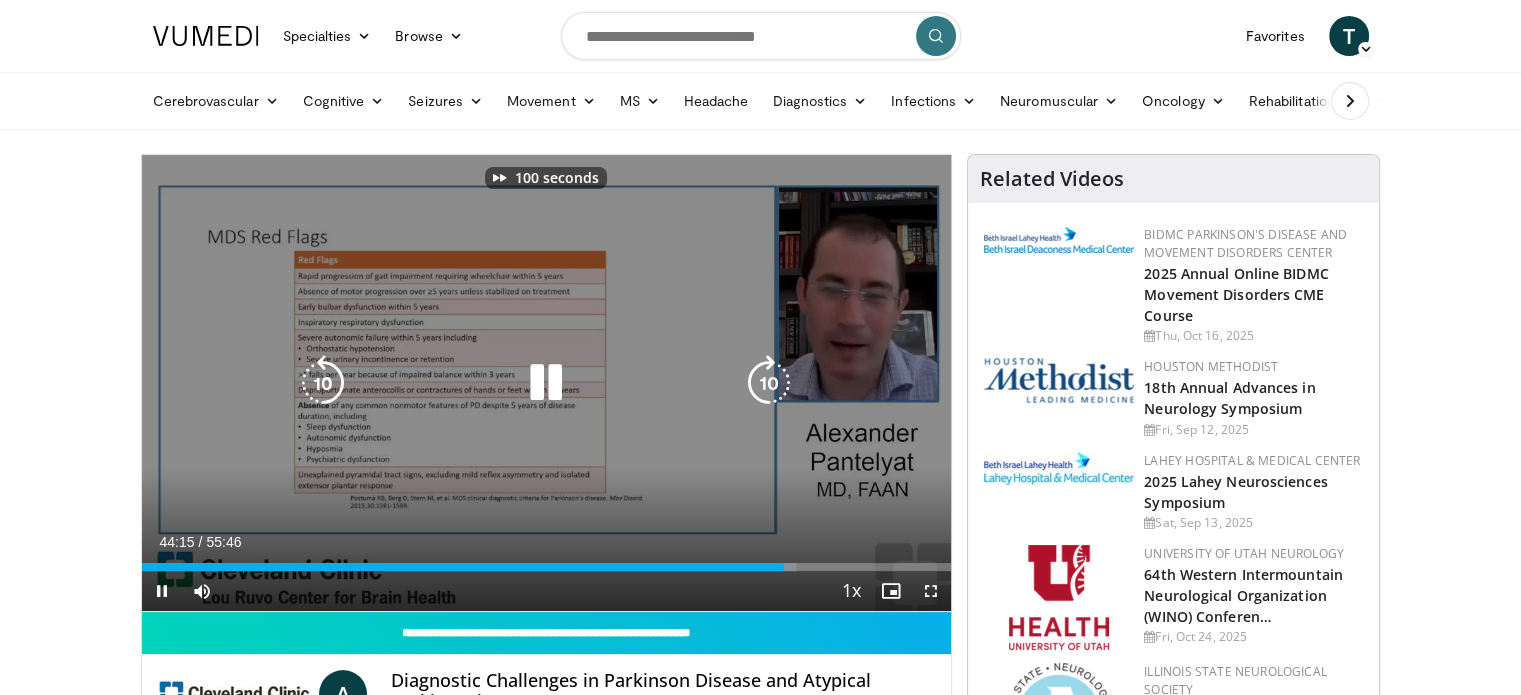 click at bounding box center [769, 383] 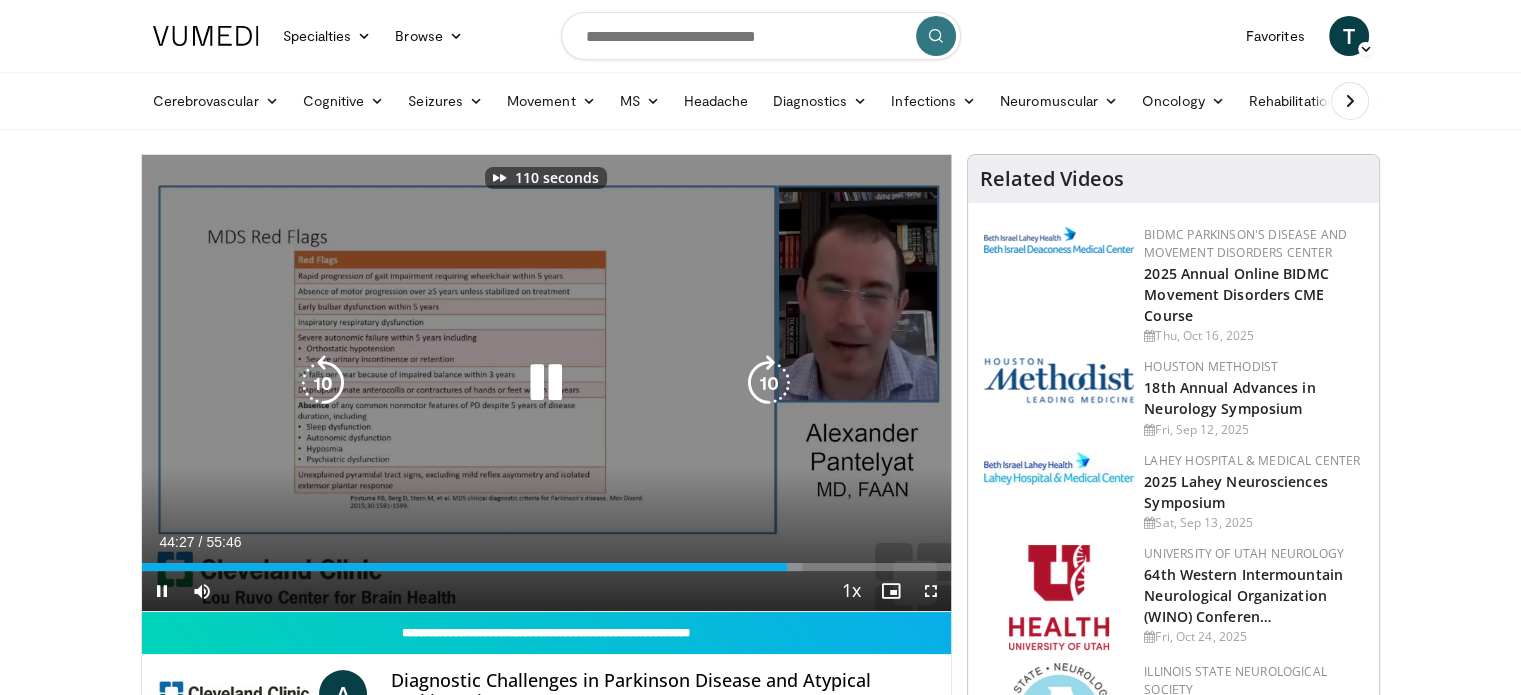 click at bounding box center [769, 383] 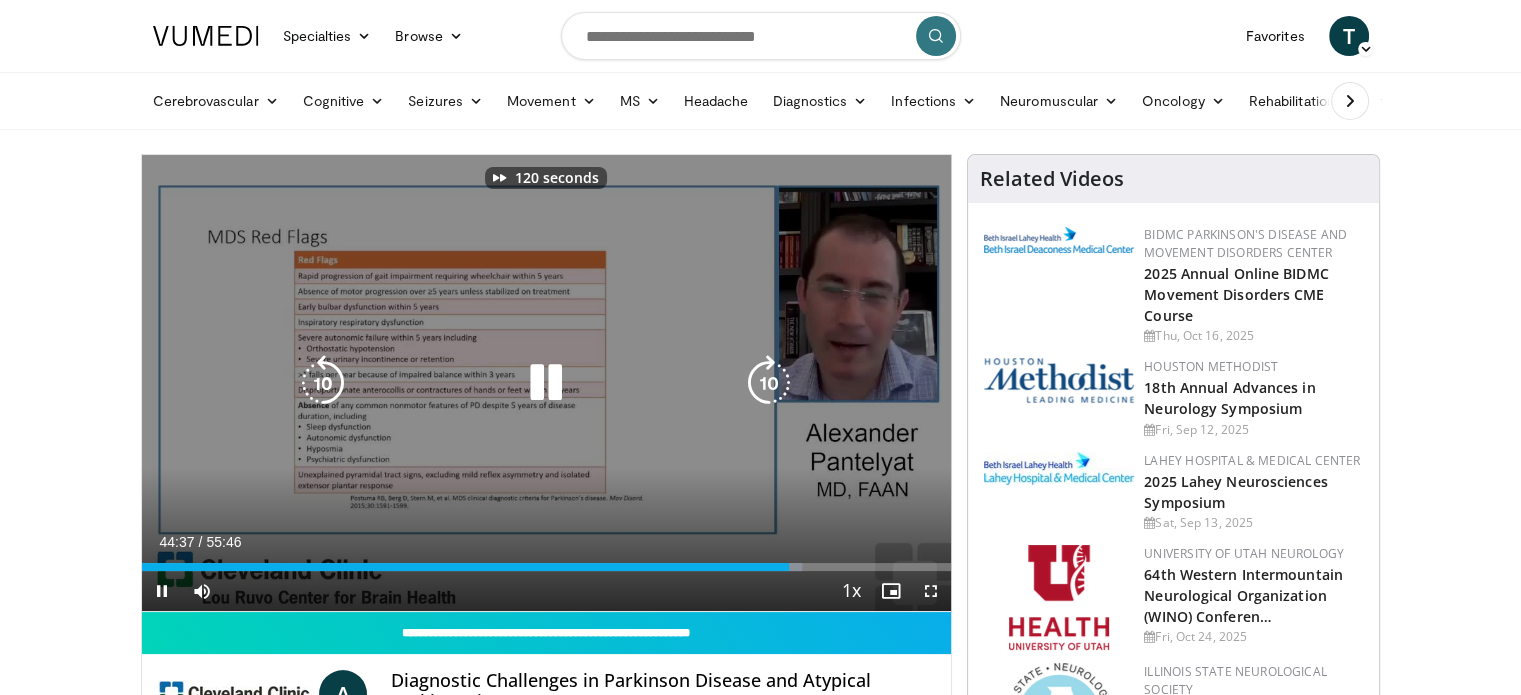 click at bounding box center [769, 383] 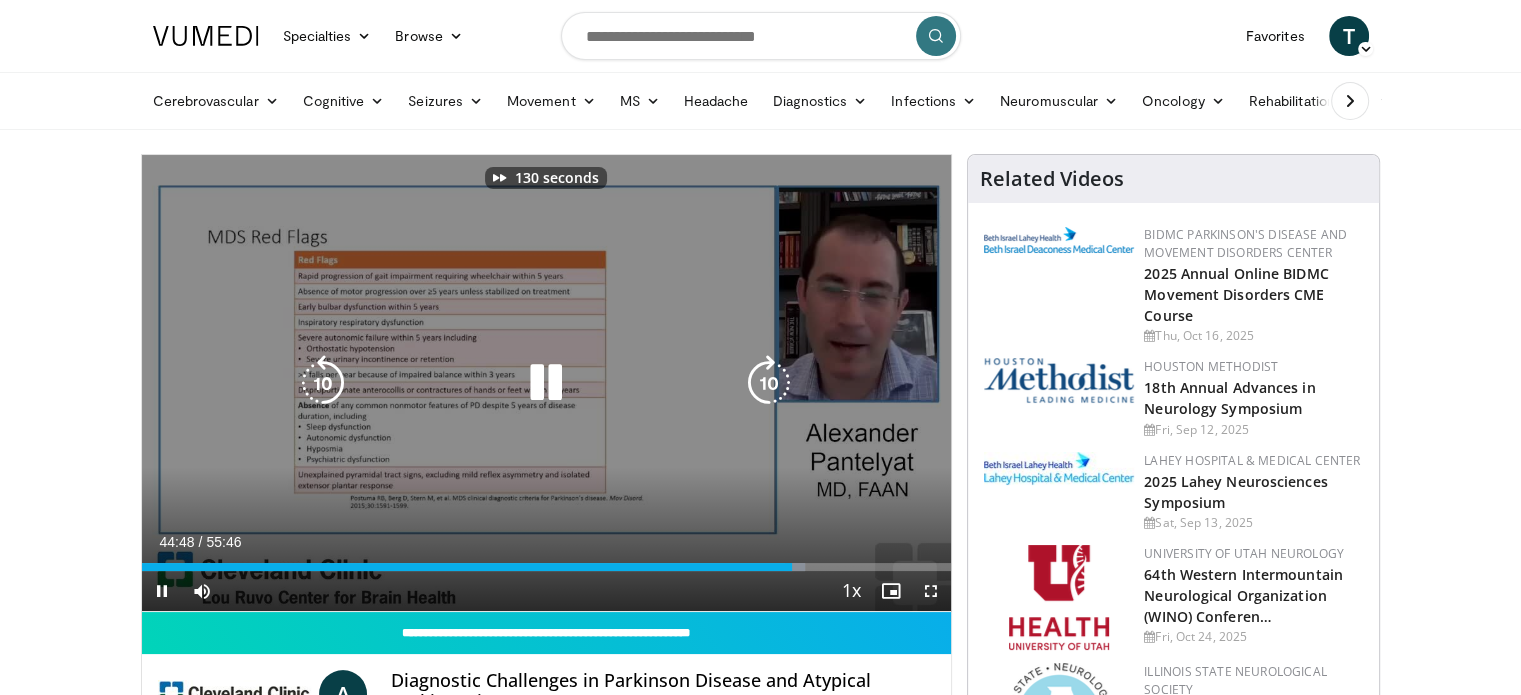 click at bounding box center (769, 383) 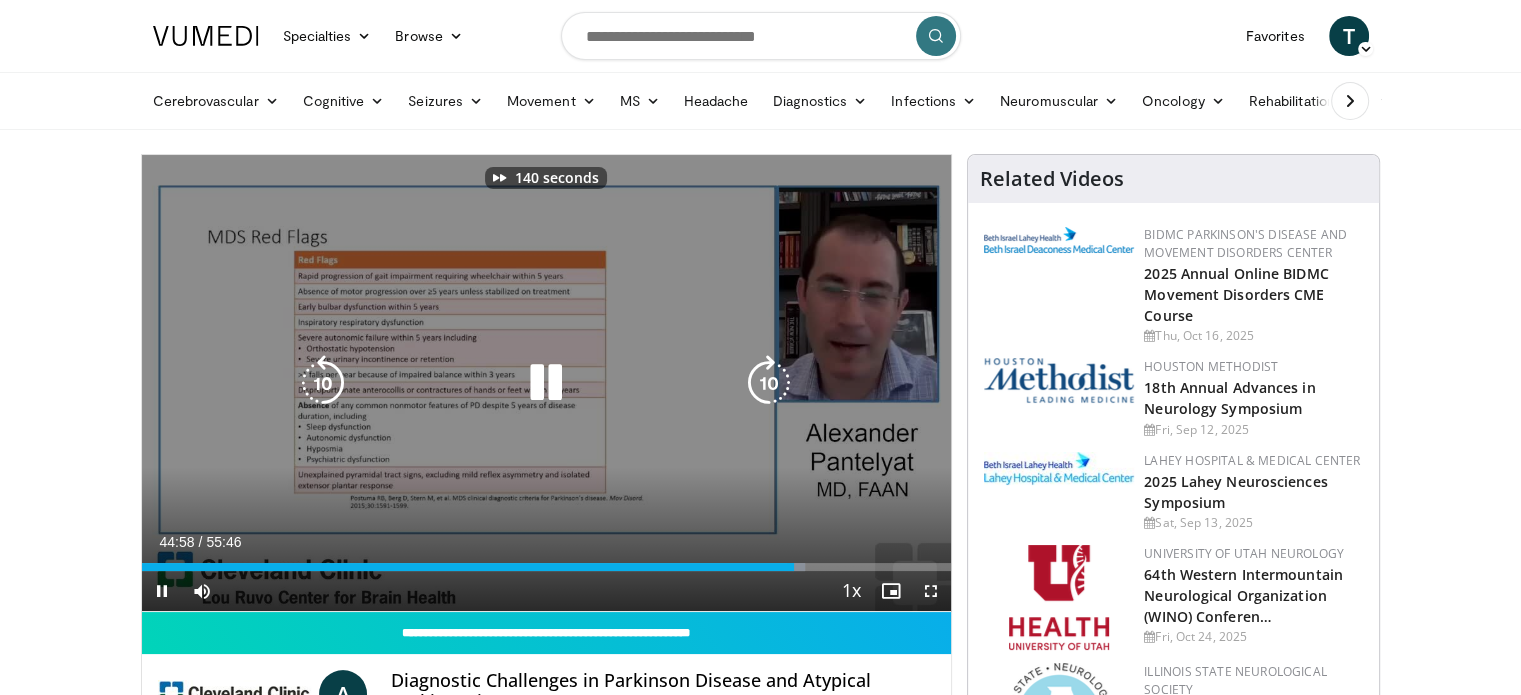 click at bounding box center (769, 383) 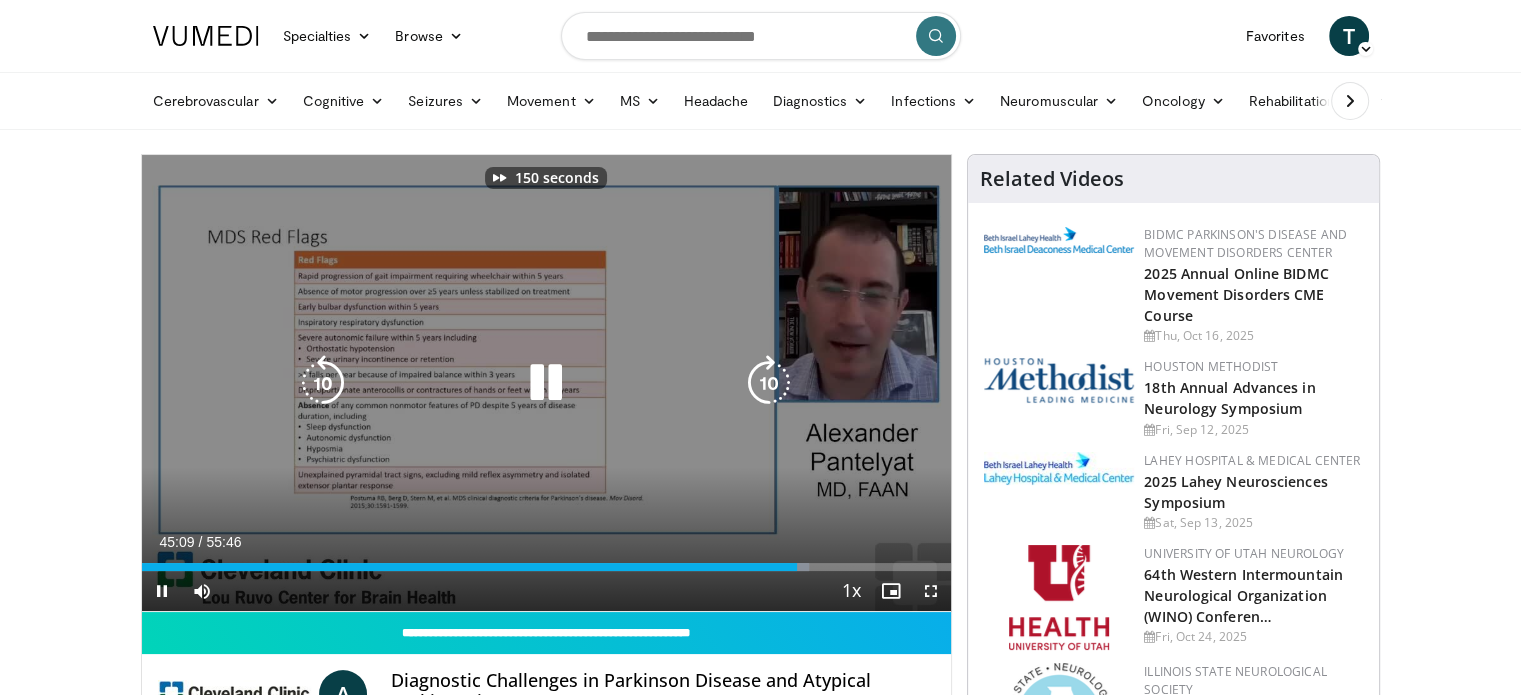 click at bounding box center [769, 383] 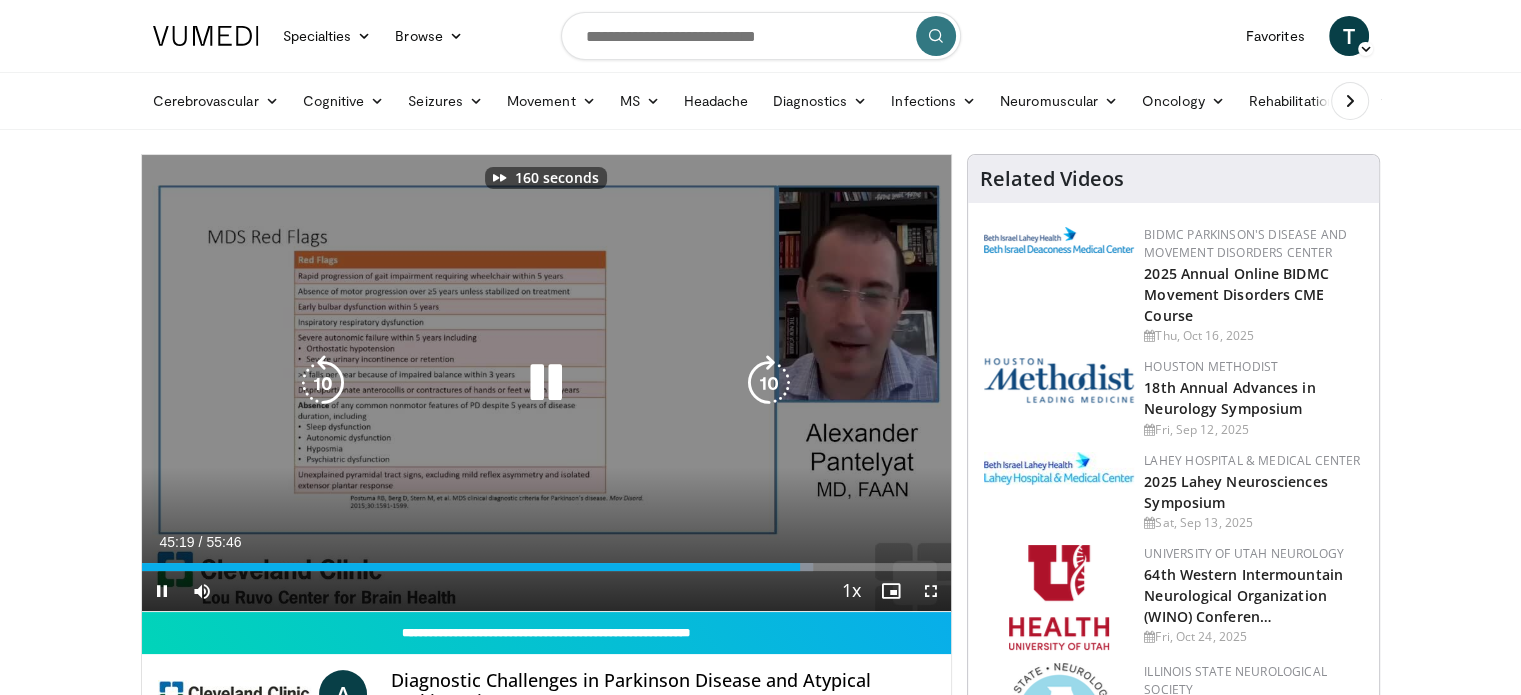 click at bounding box center (769, 383) 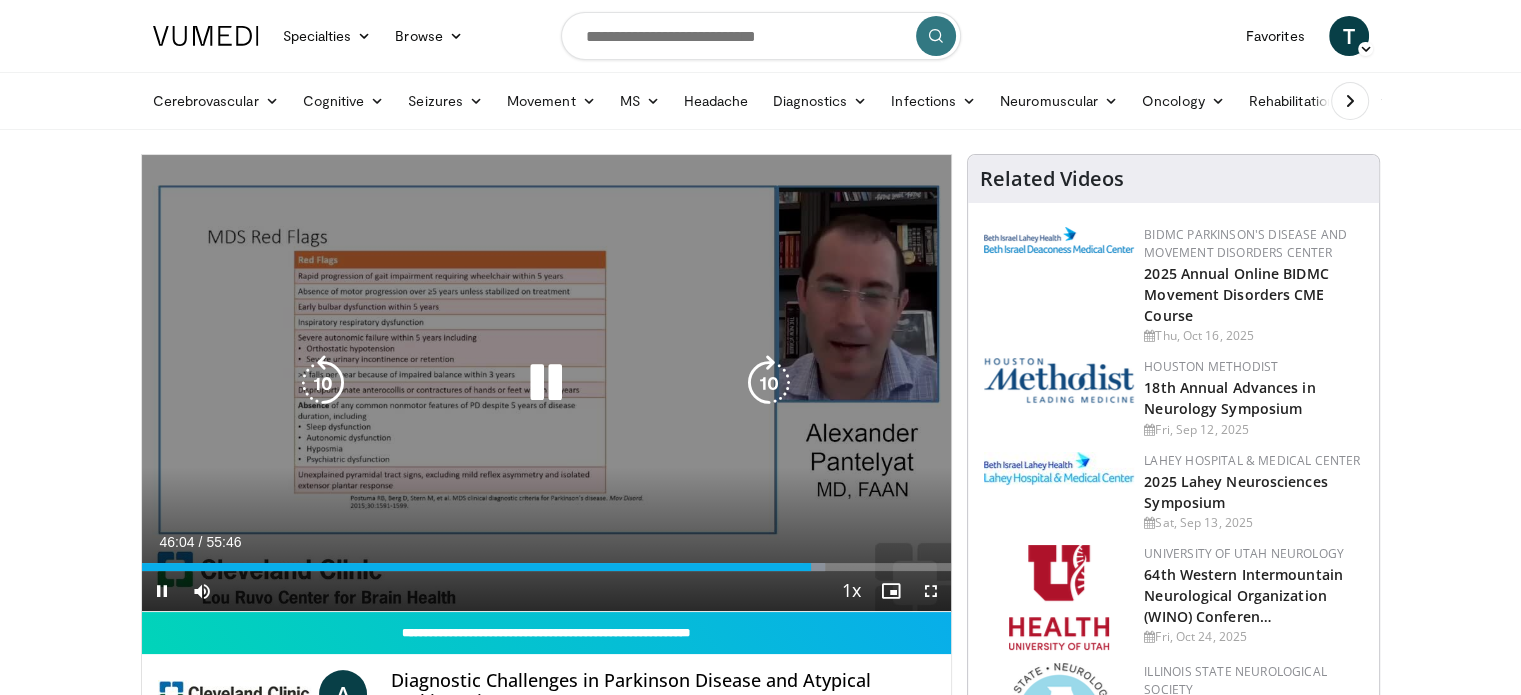 click at bounding box center [769, 383] 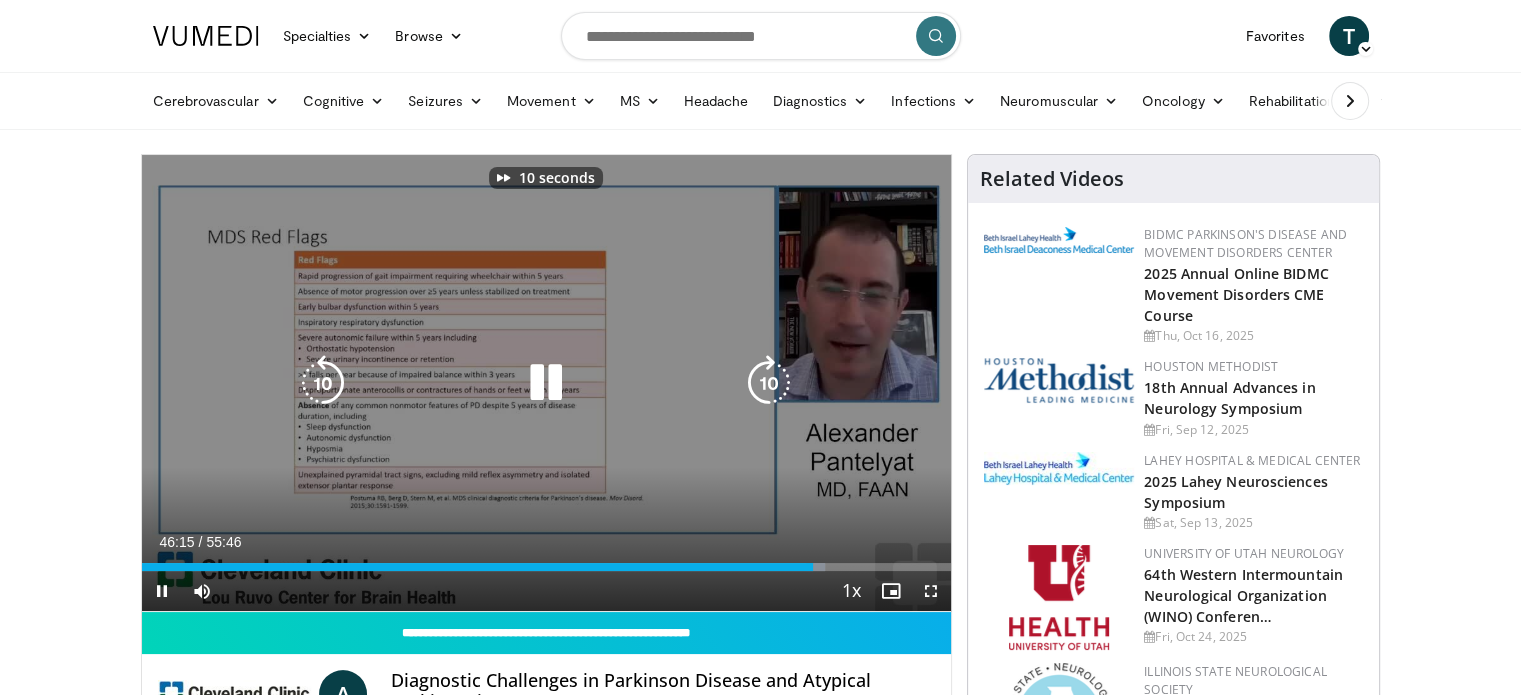 click at bounding box center (769, 383) 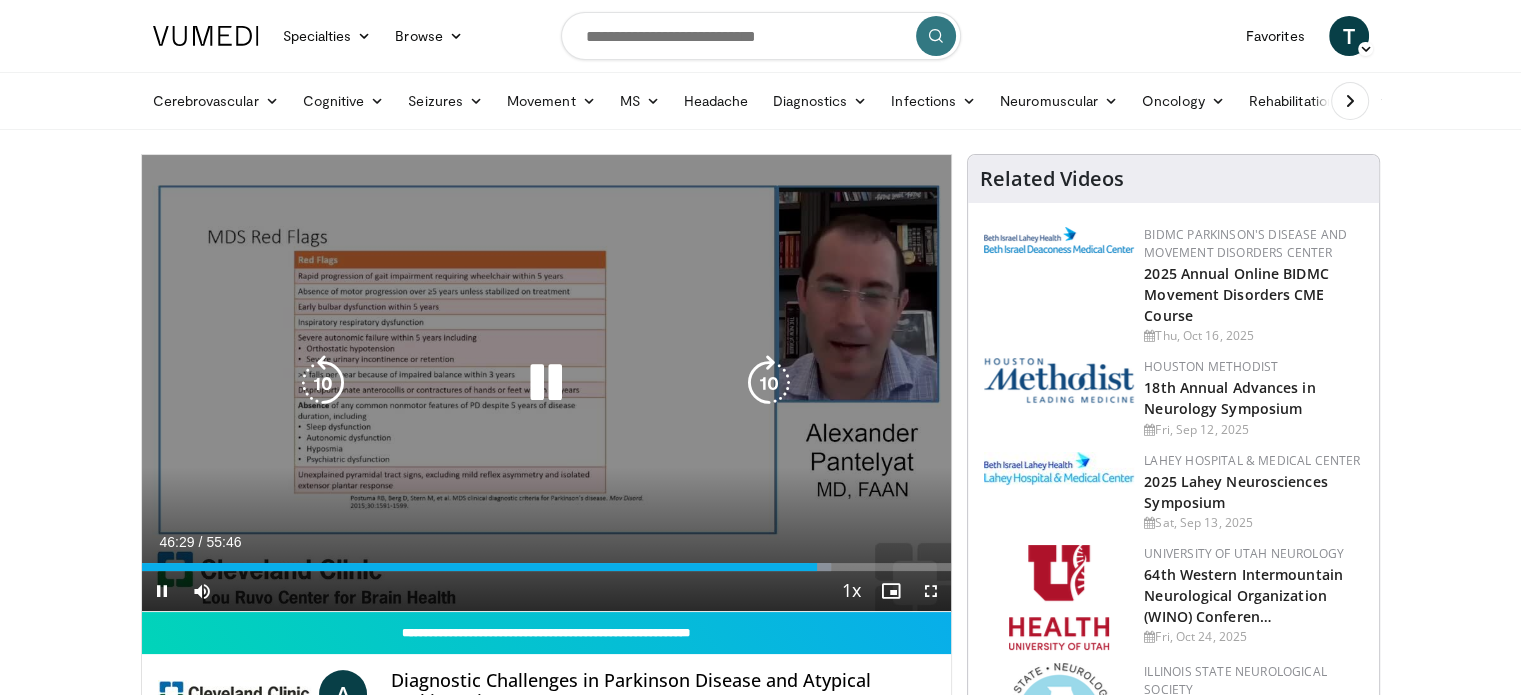 click at bounding box center [769, 383] 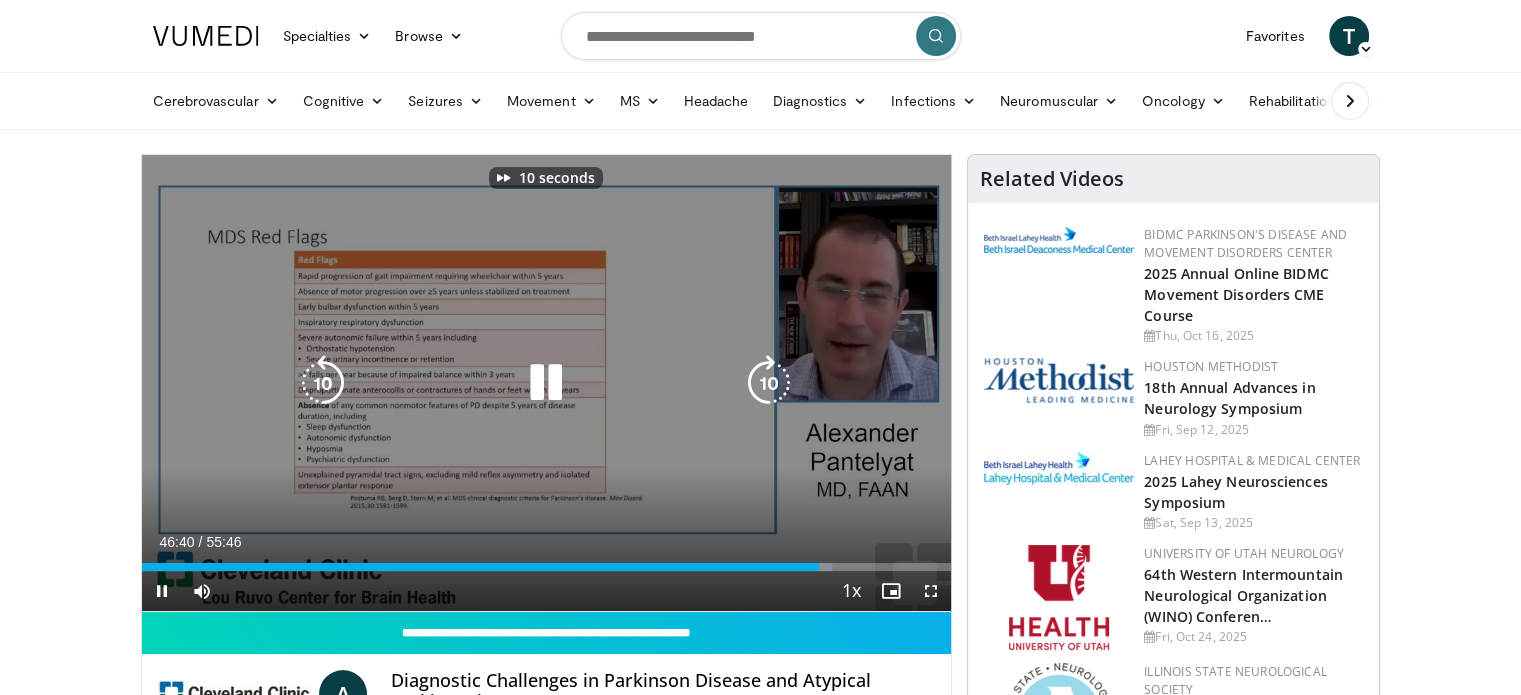 click at bounding box center (769, 383) 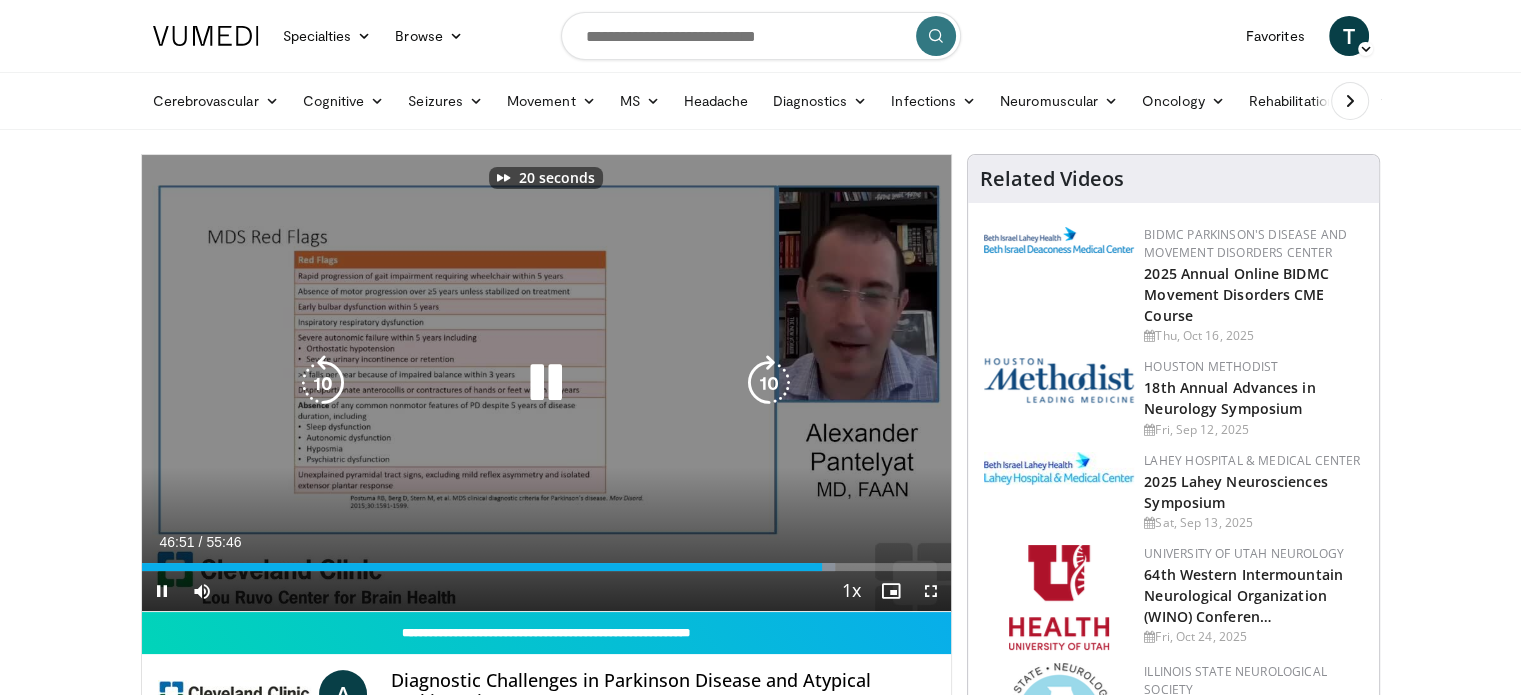 click at bounding box center [769, 383] 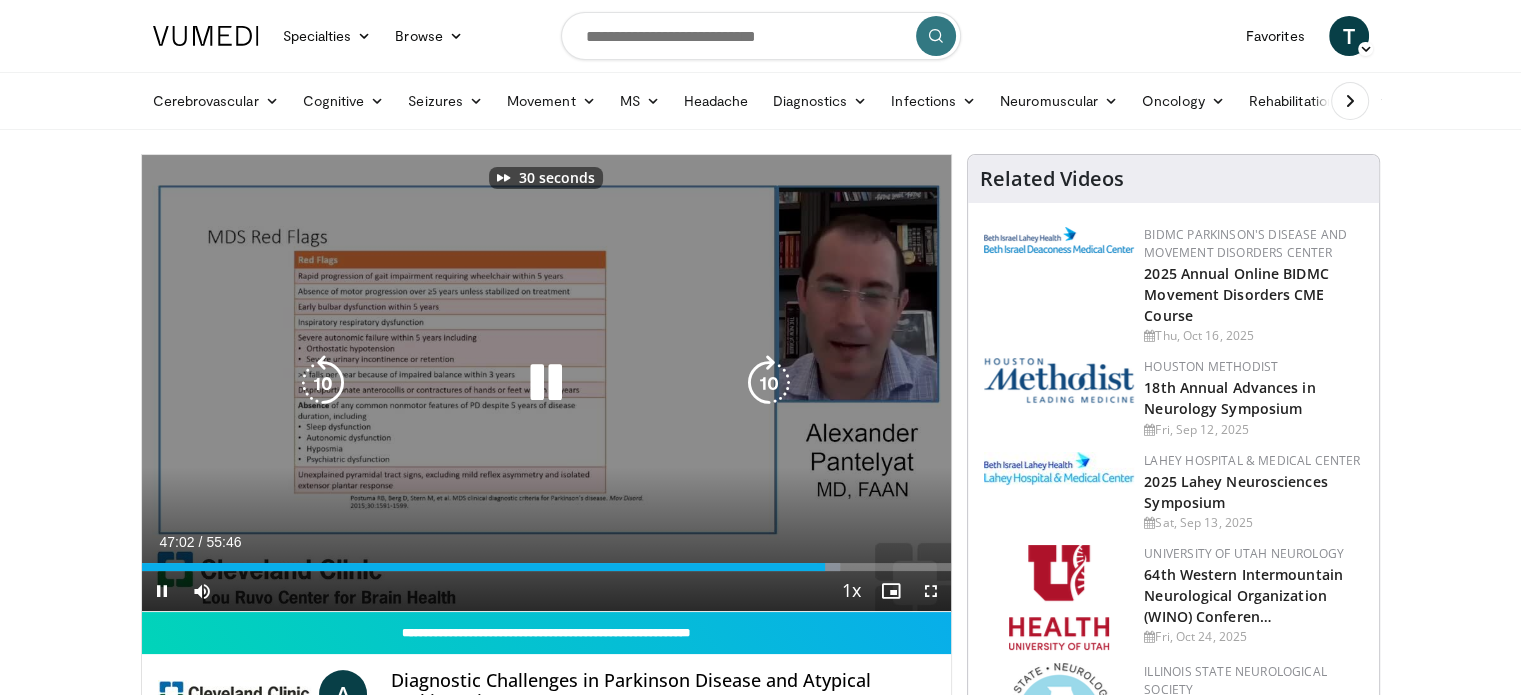 click at bounding box center (769, 383) 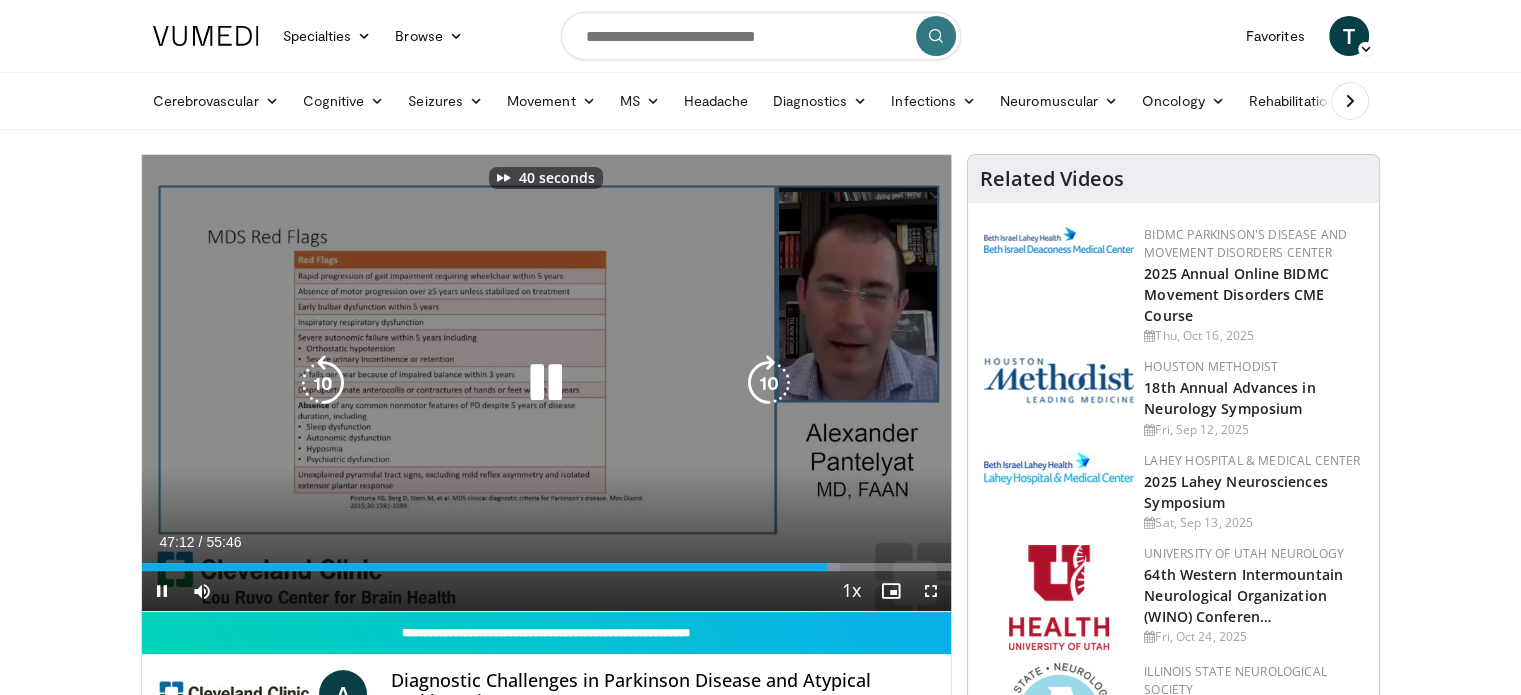 click at bounding box center [769, 383] 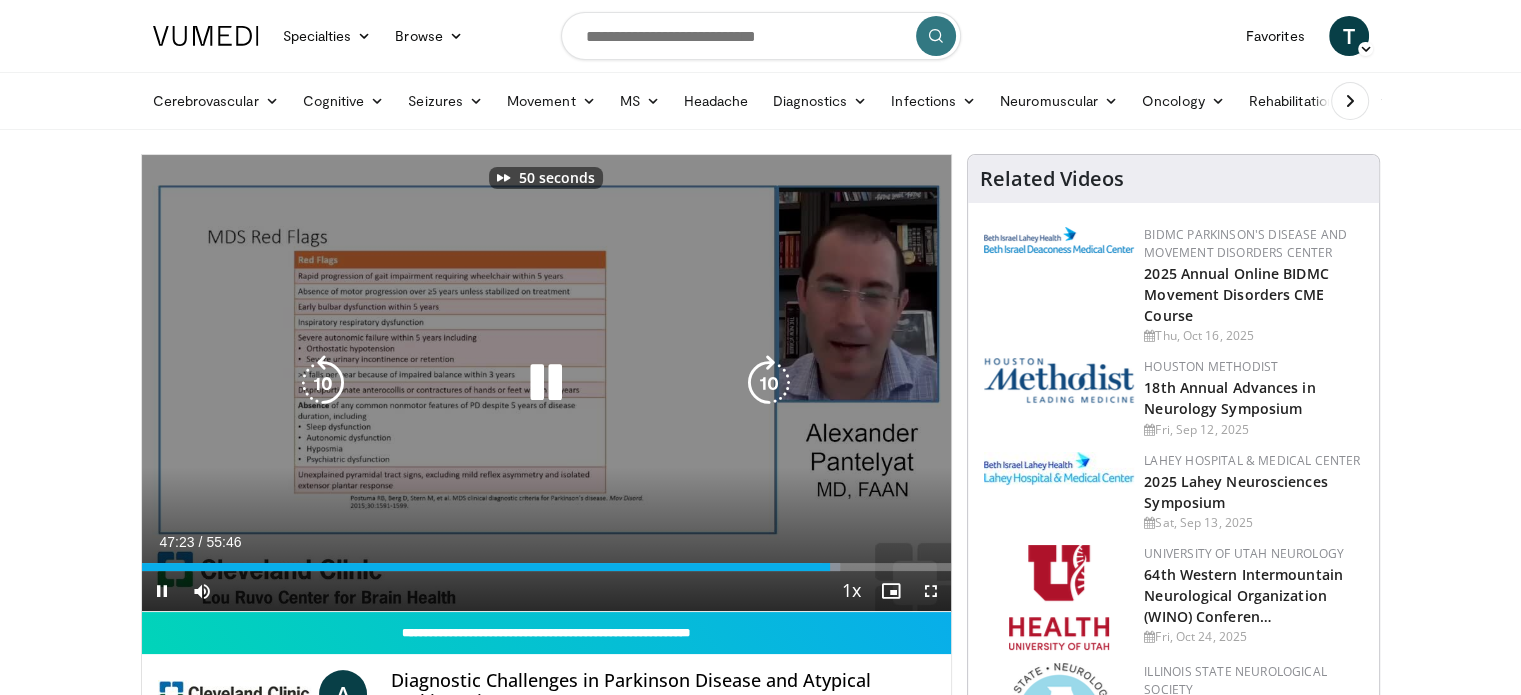 click at bounding box center (769, 383) 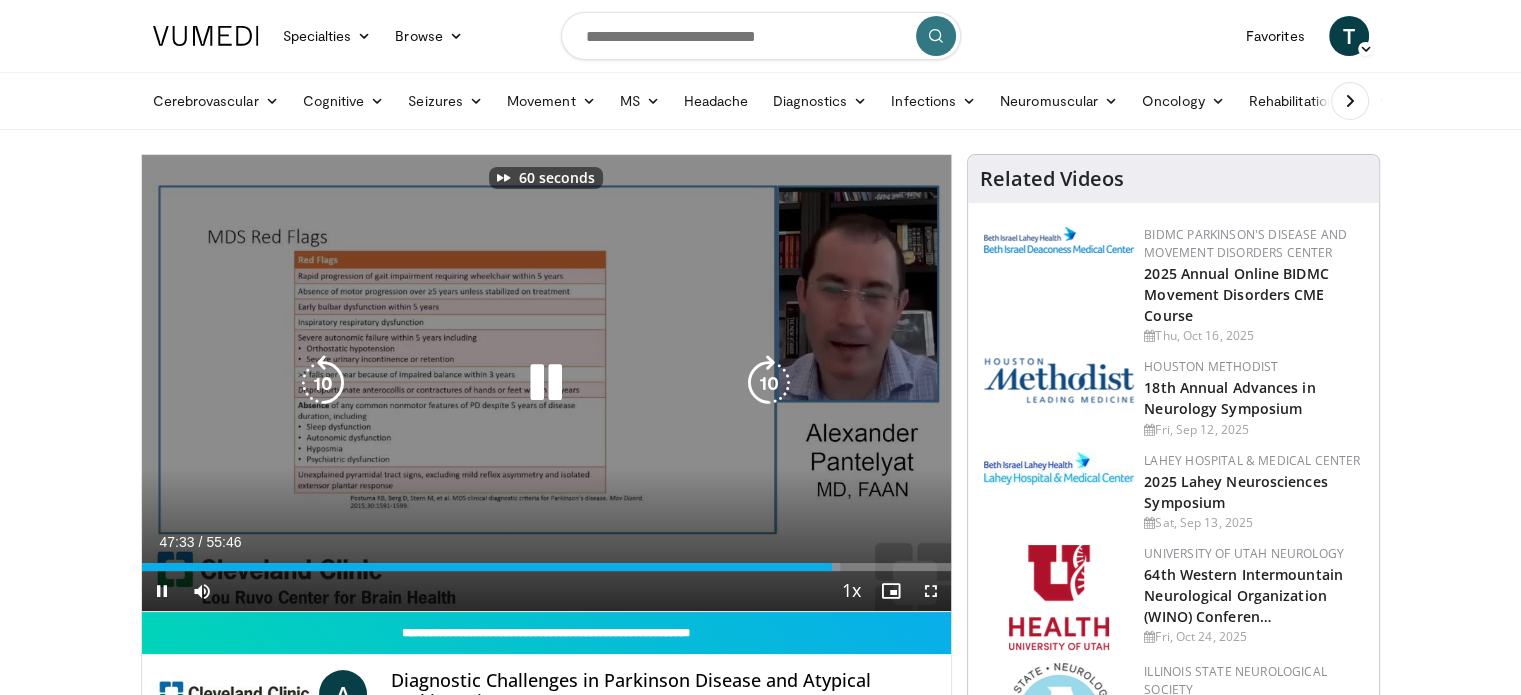 click at bounding box center (769, 383) 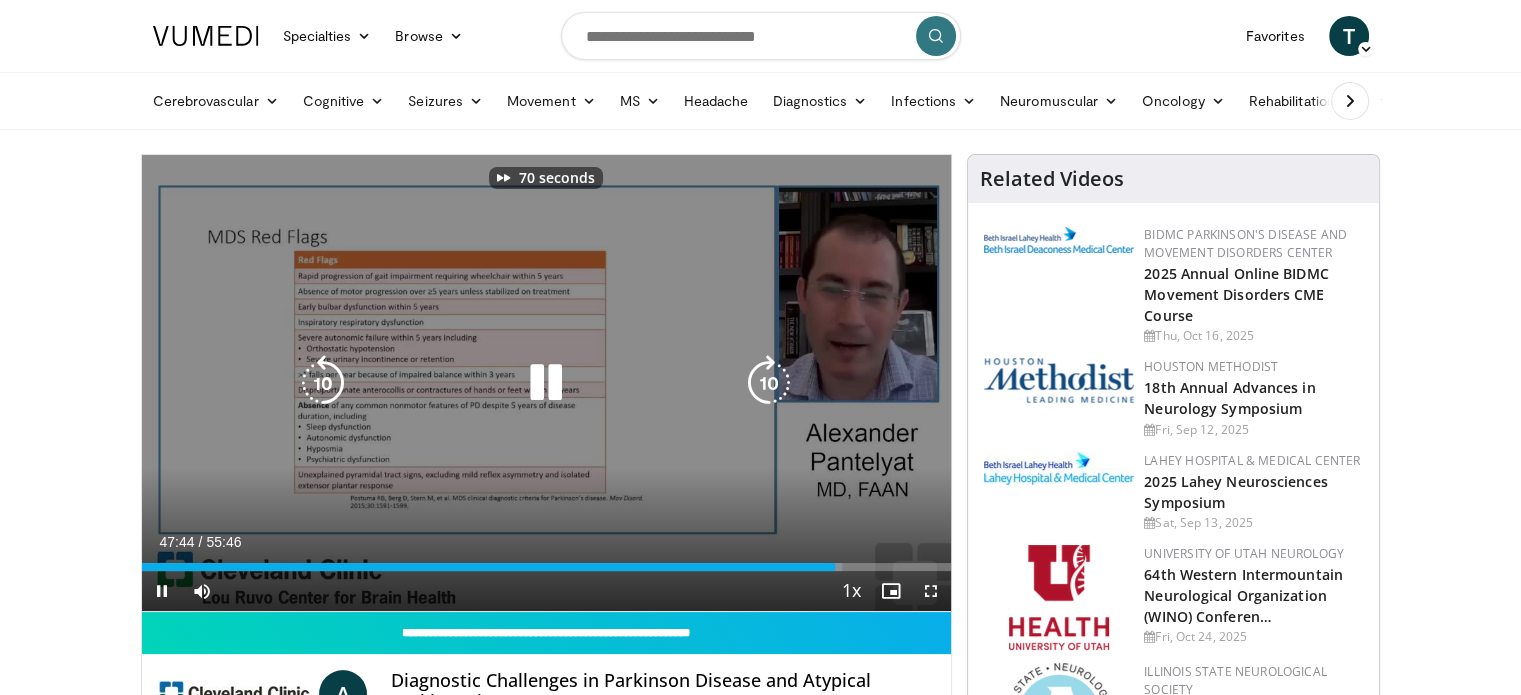 click at bounding box center [769, 383] 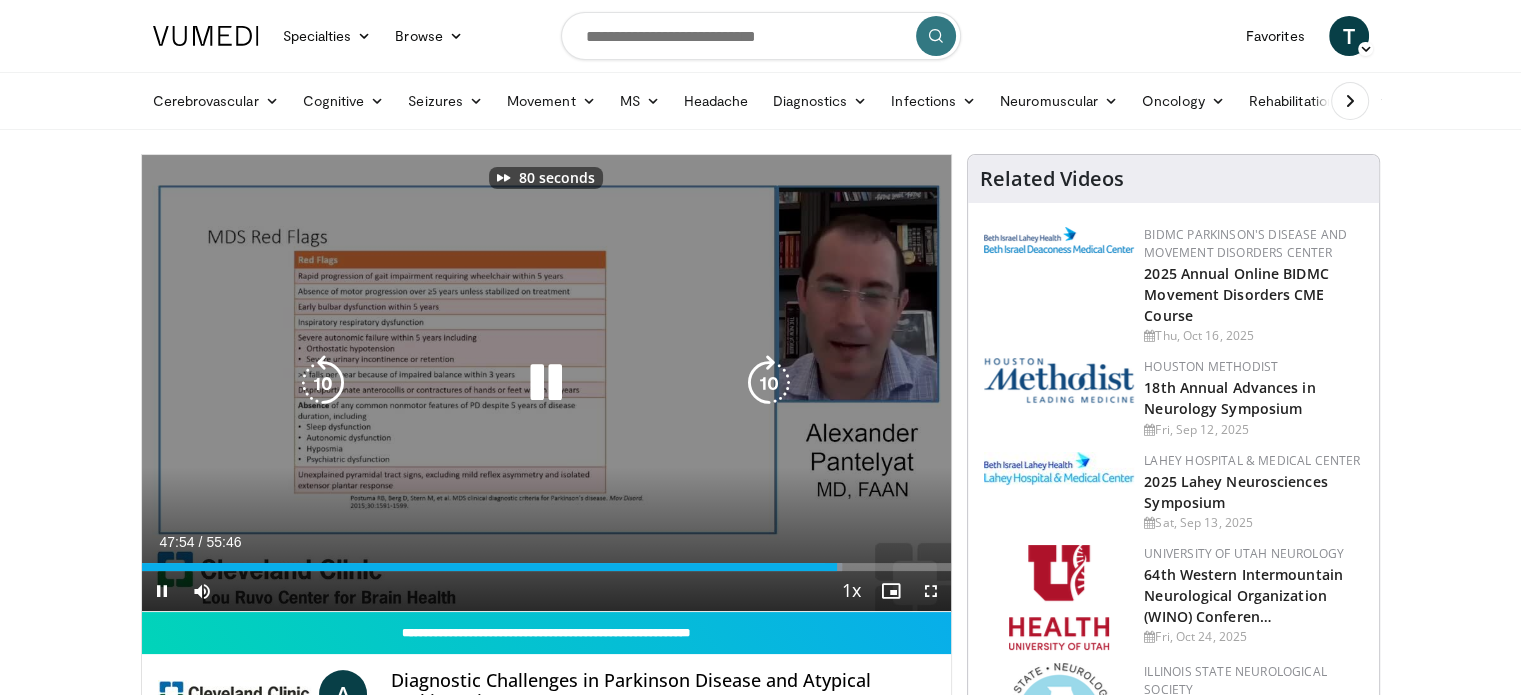 click at bounding box center [769, 383] 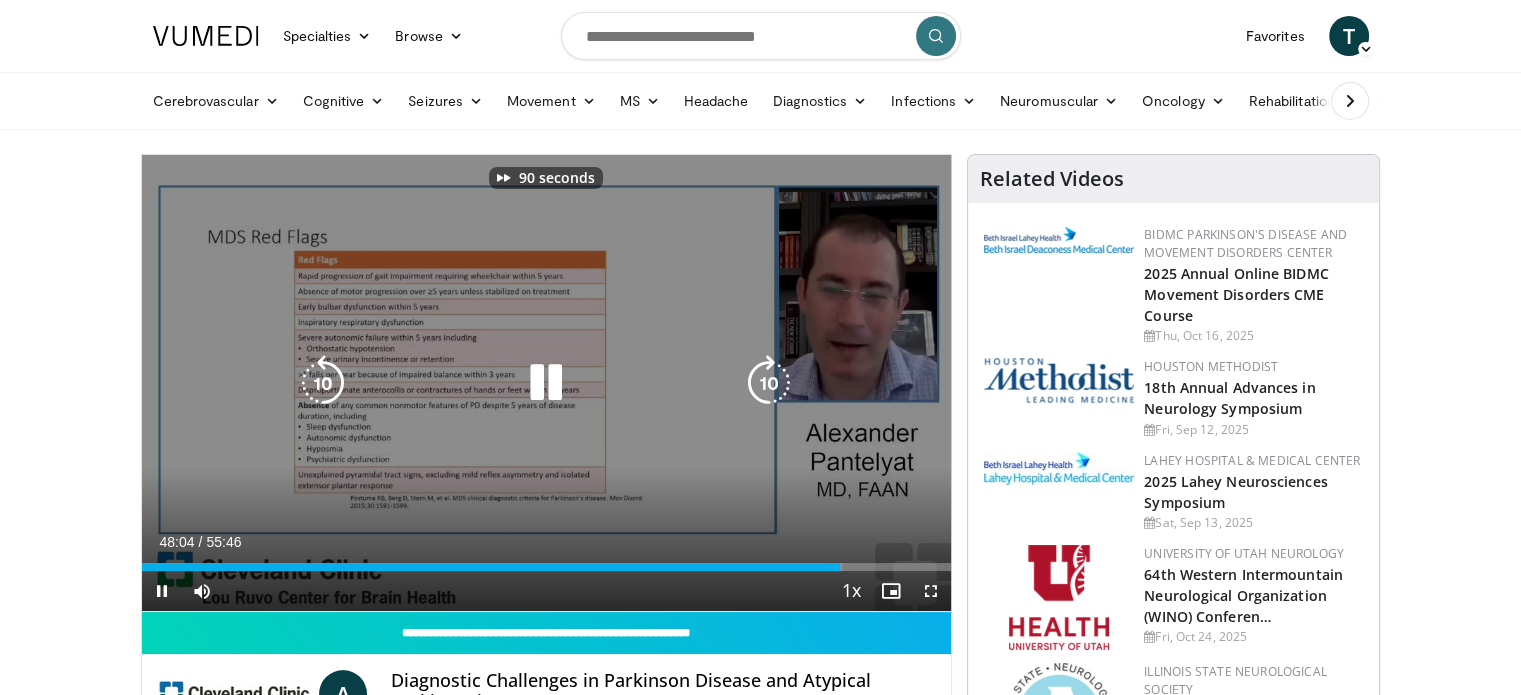 click at bounding box center [769, 383] 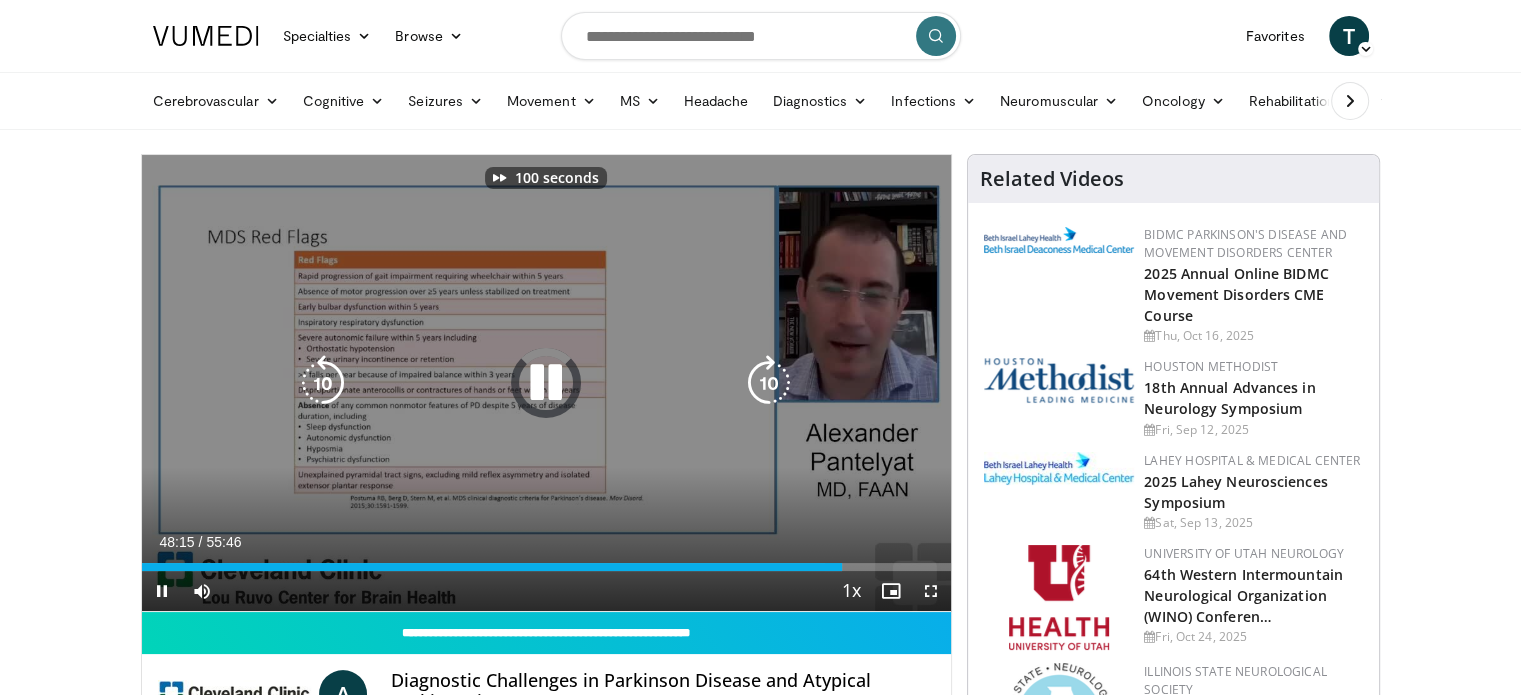 click at bounding box center [769, 383] 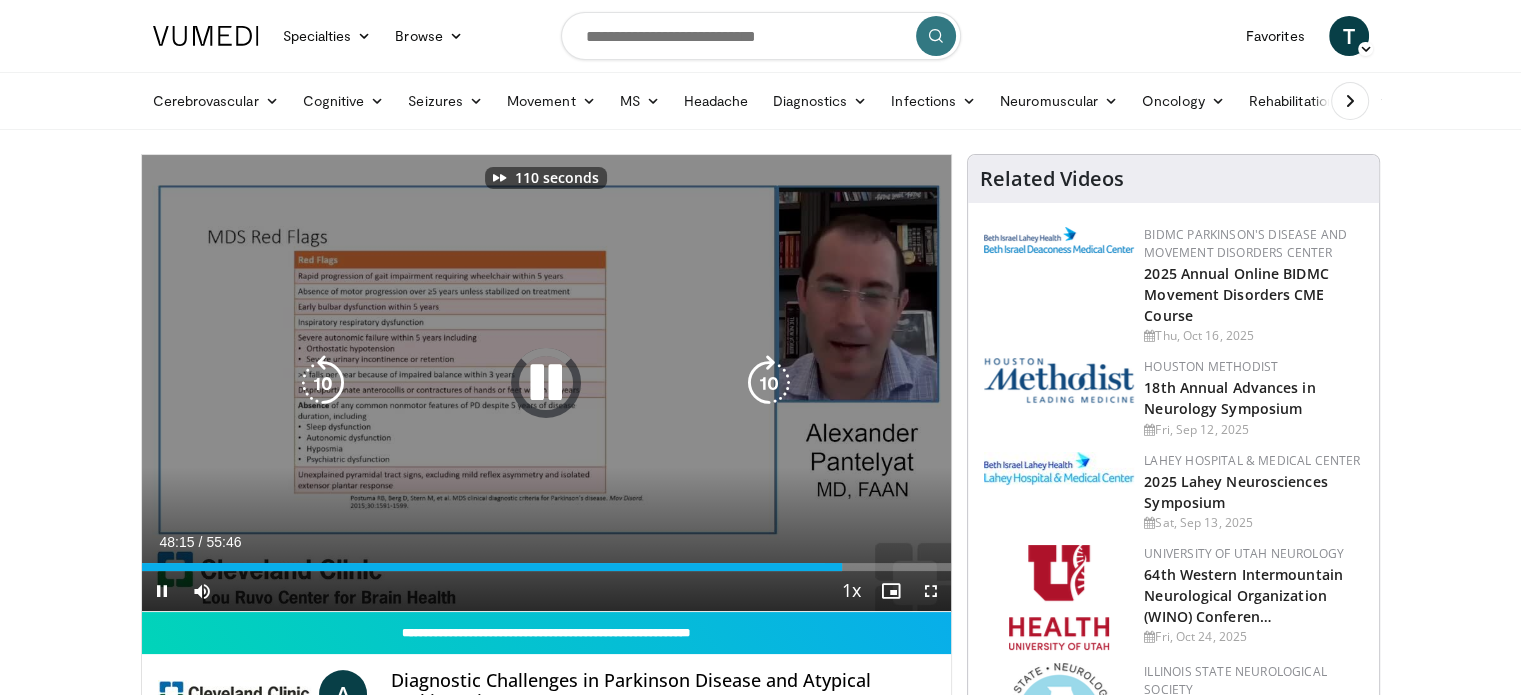 click at bounding box center [769, 383] 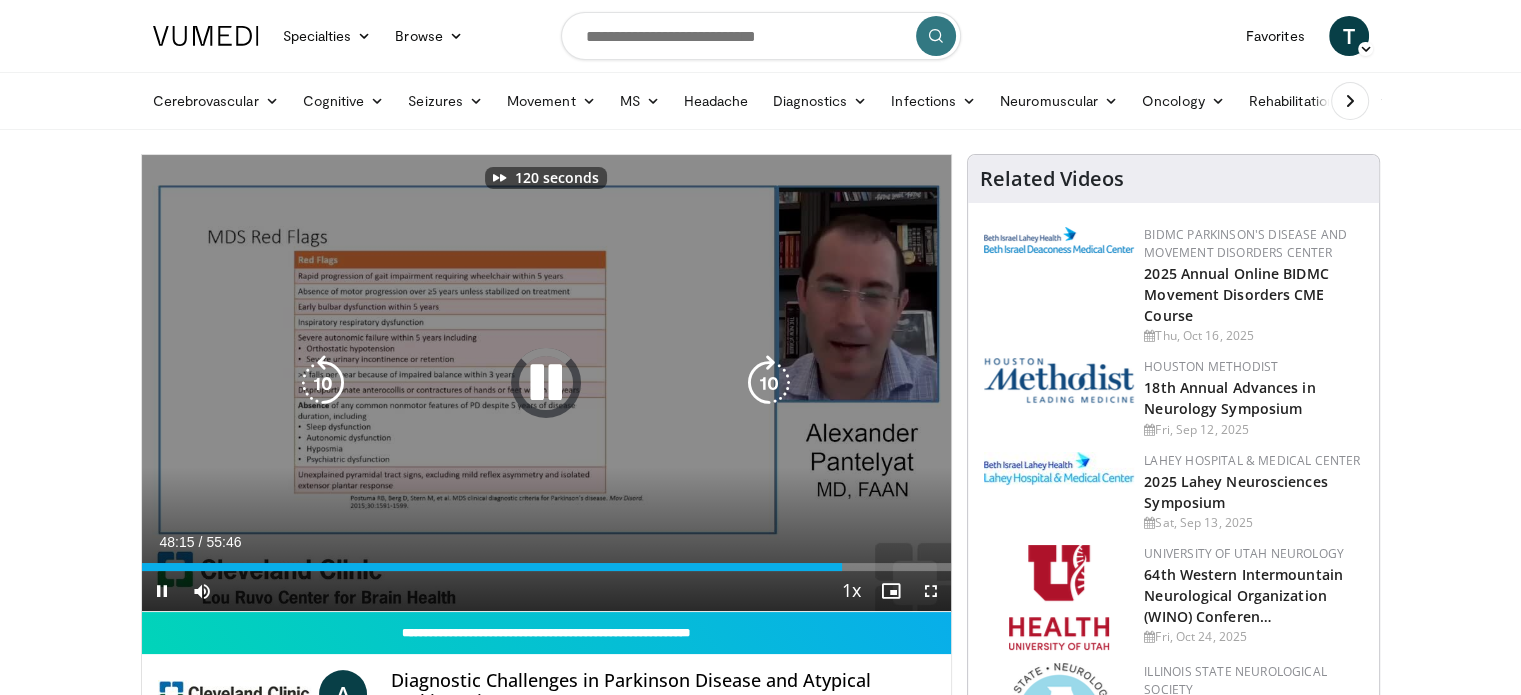 click at bounding box center [769, 383] 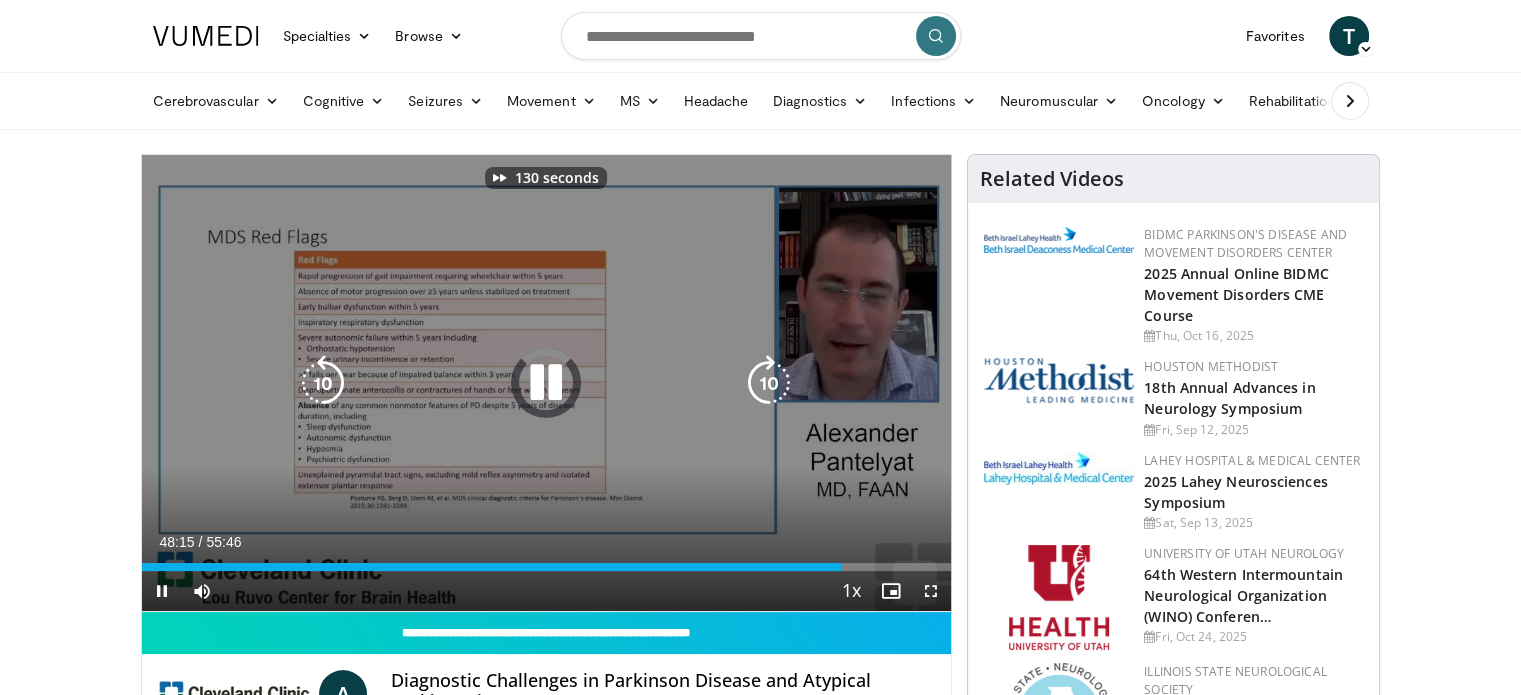 click at bounding box center (769, 383) 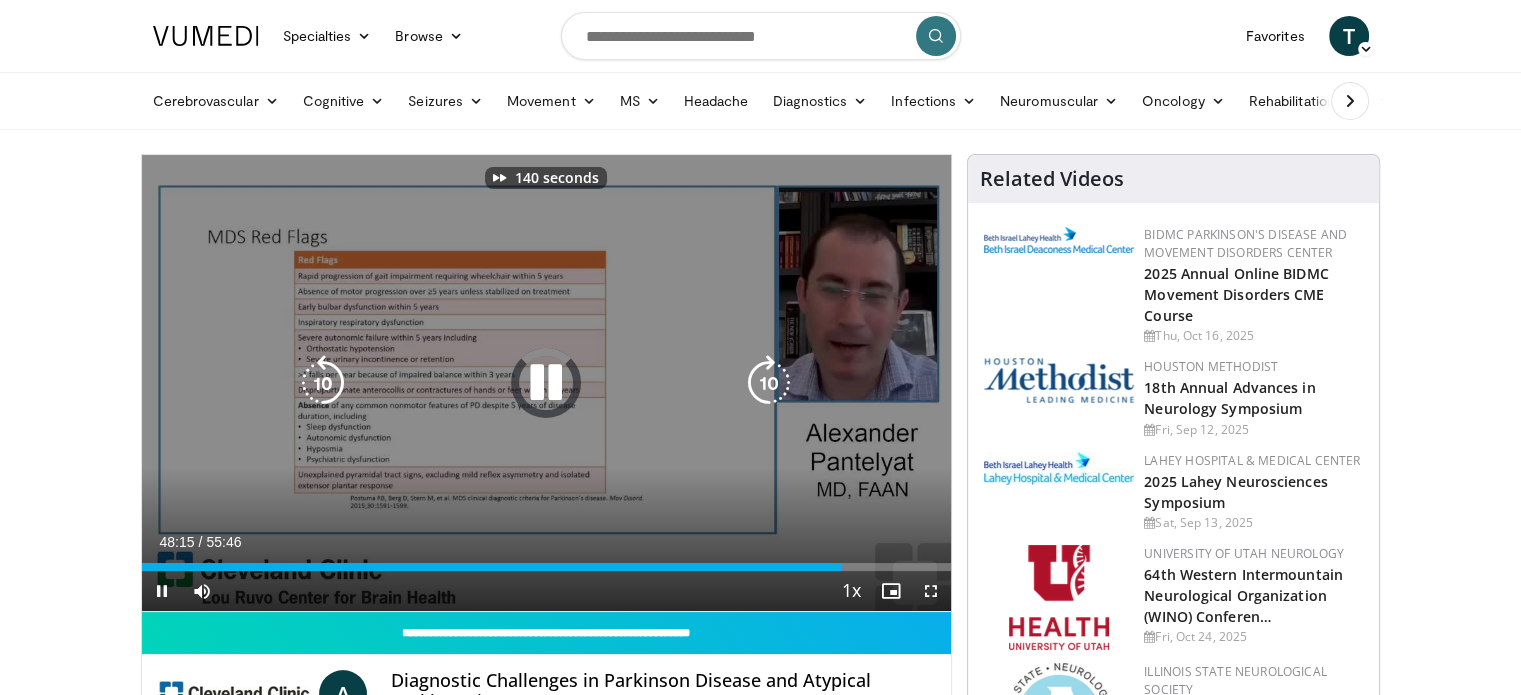 click at bounding box center [769, 383] 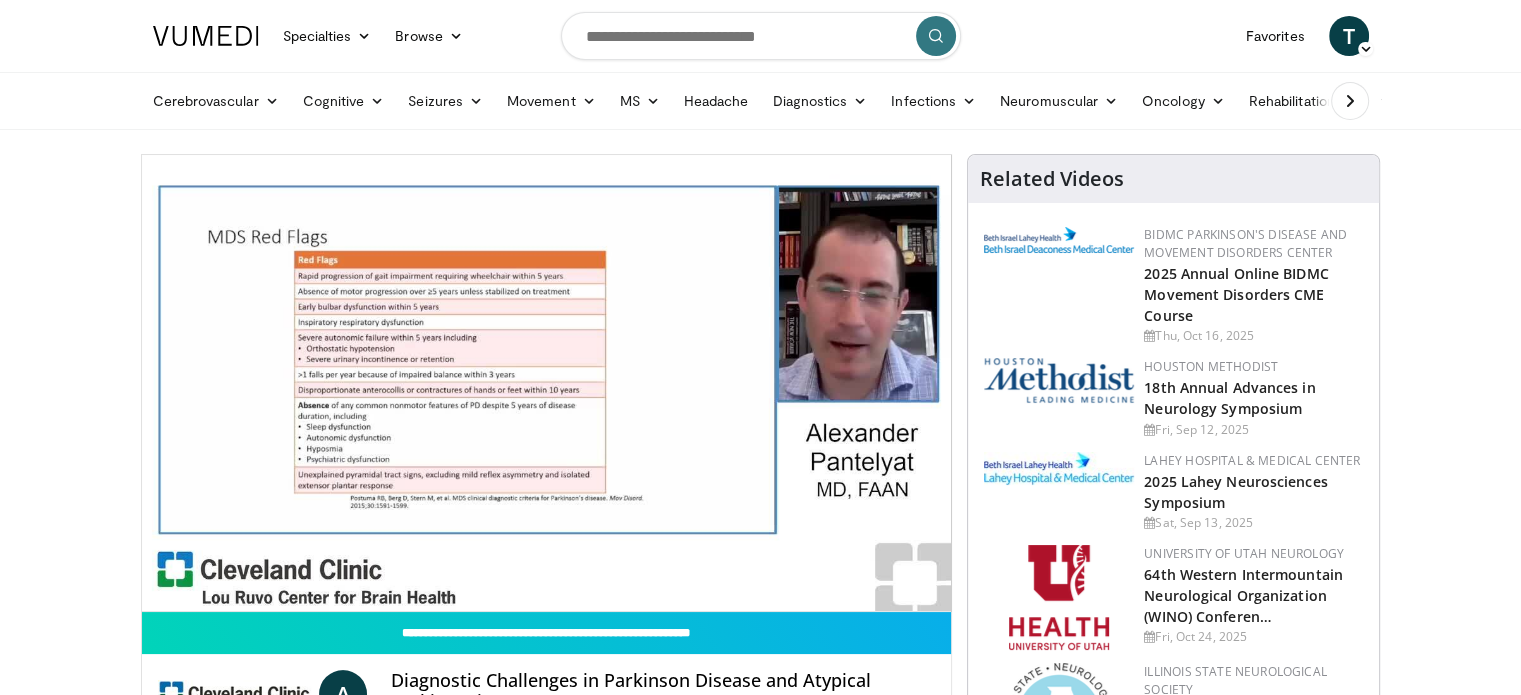 click on "150 seconds
Tap to unmute" at bounding box center (547, 383) 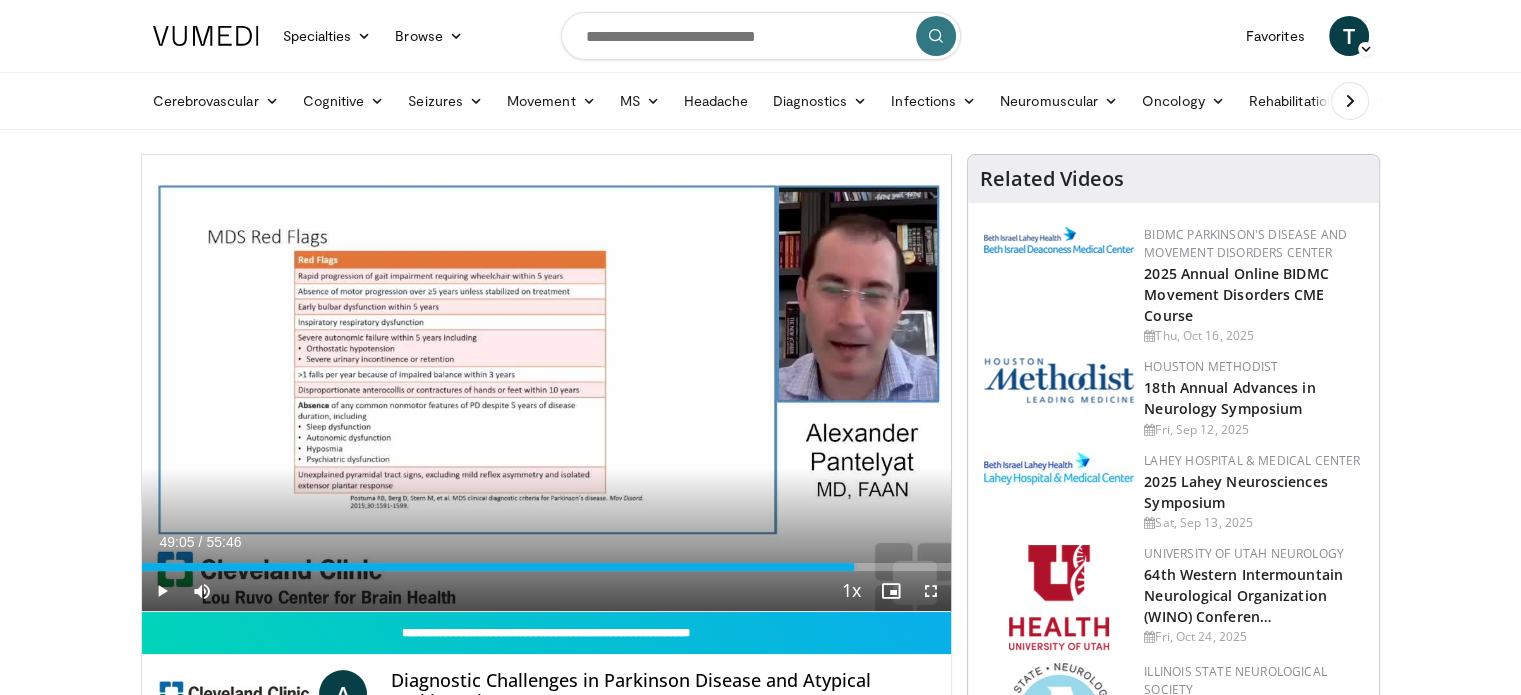 click on "150 seconds
Tap to unmute" at bounding box center [547, 383] 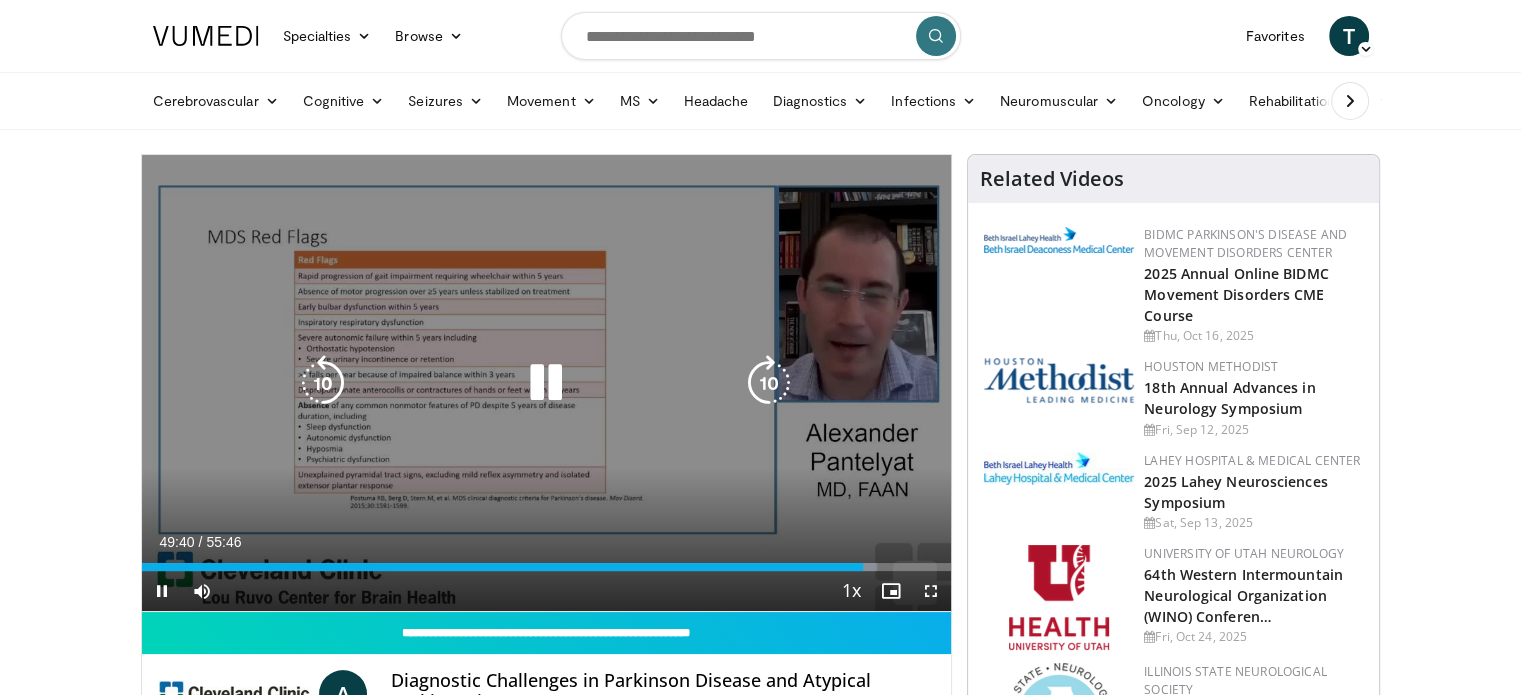 click at bounding box center [546, 383] 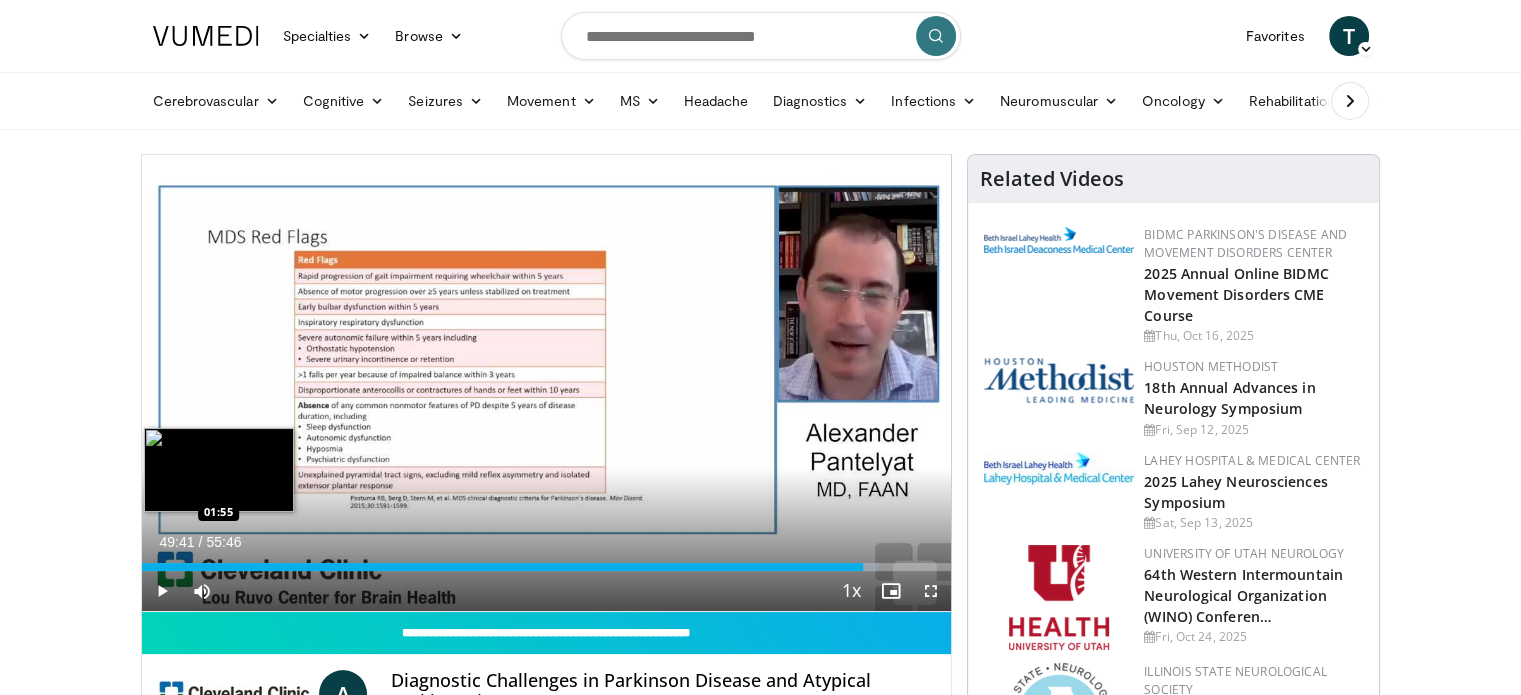 click on "Loaded :  91.01% 49:41 01:55" at bounding box center [547, 561] 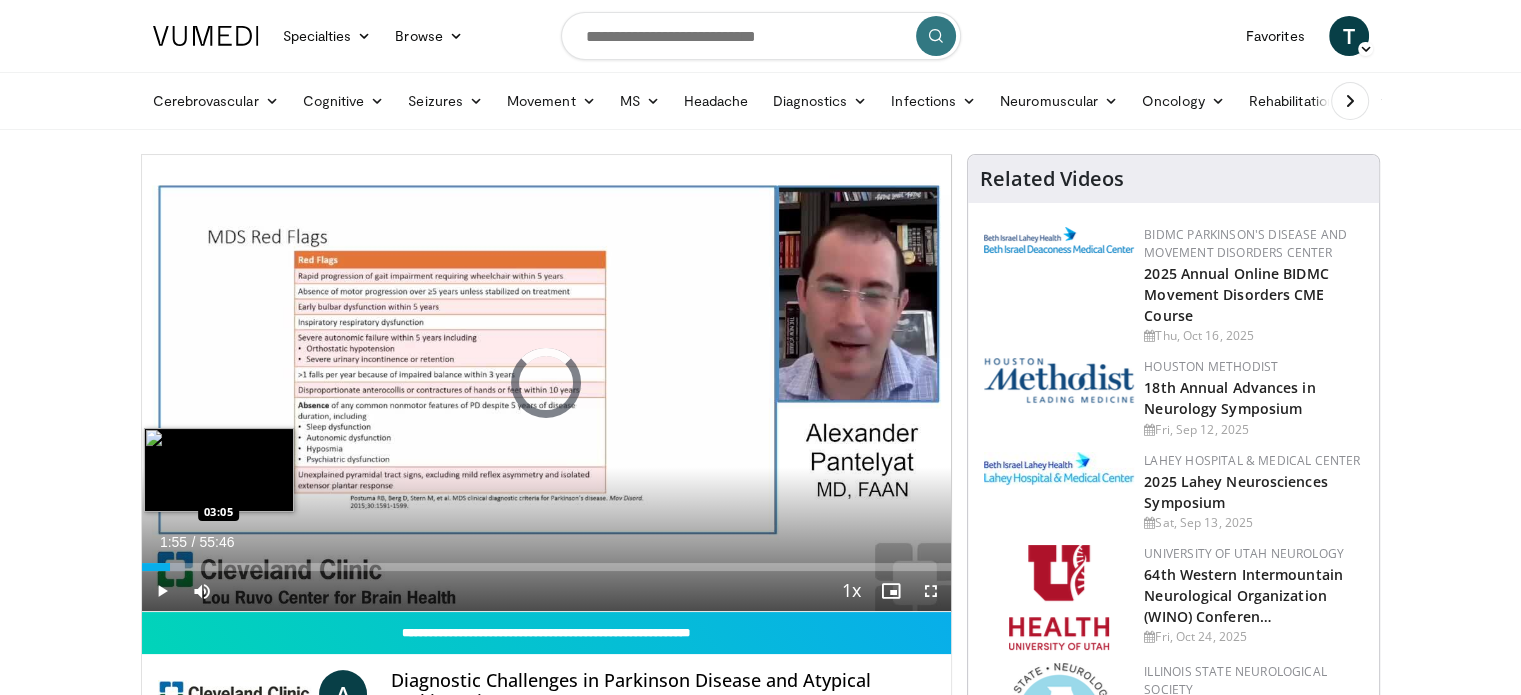 click on "Loaded :  5.37% 01:55 03:05" at bounding box center (547, 561) 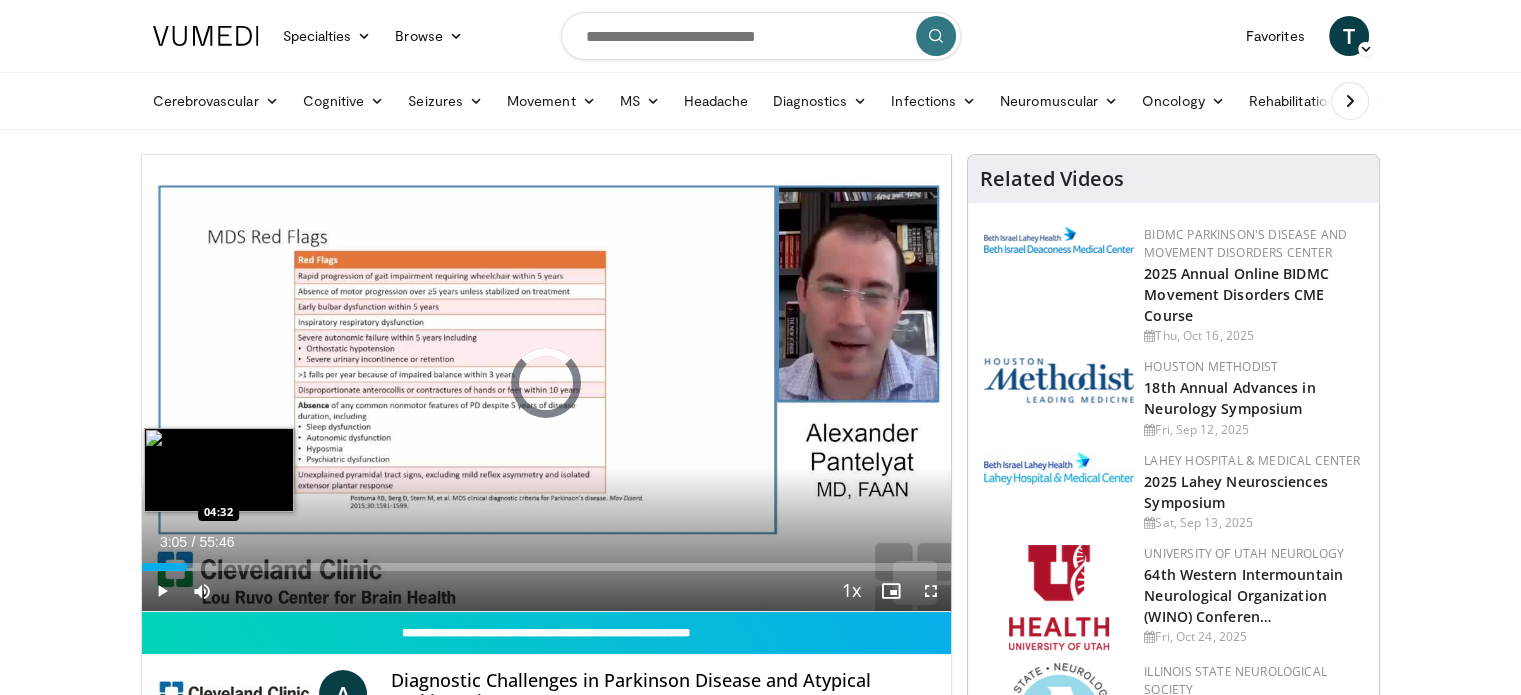 click on "Loaded :  0.00% 03:05 04:32" at bounding box center [547, 561] 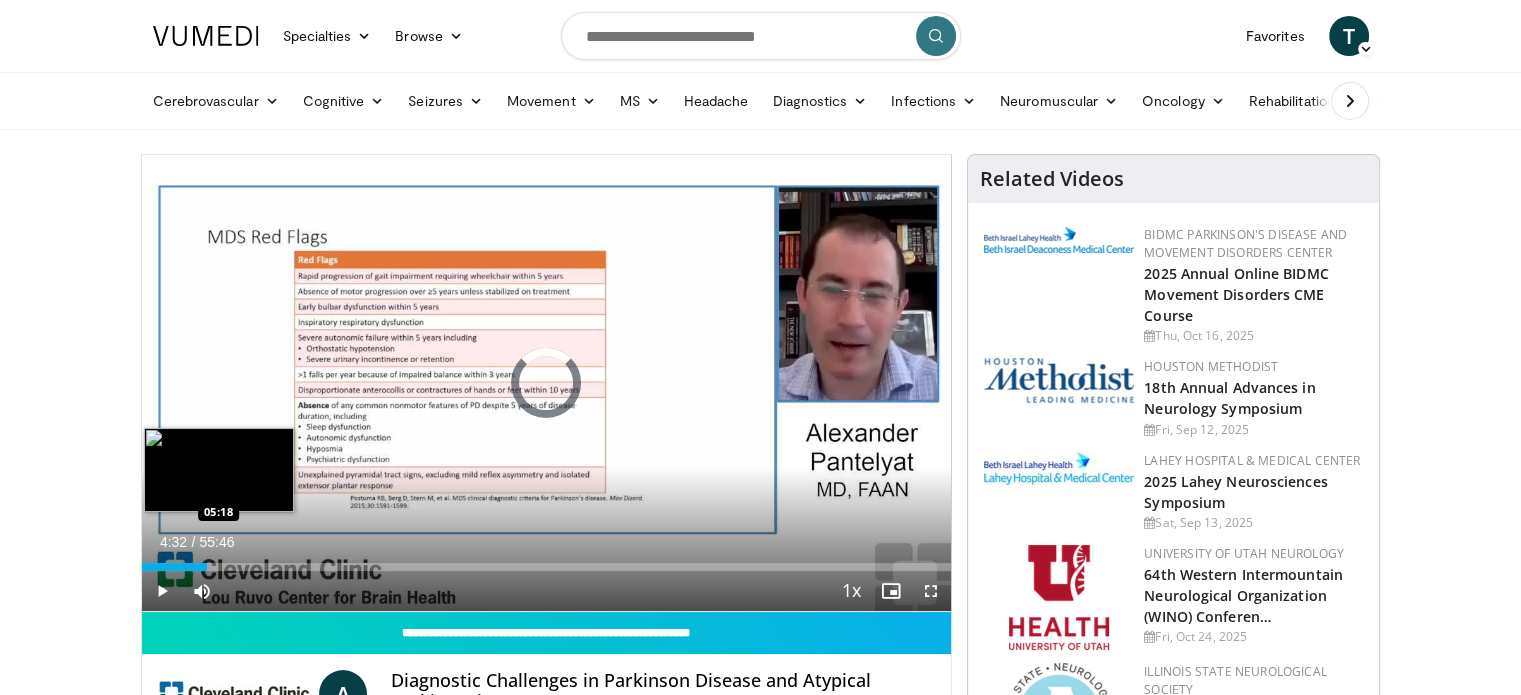 click on "Loaded :  8.67% 04:32 05:18" at bounding box center (547, 561) 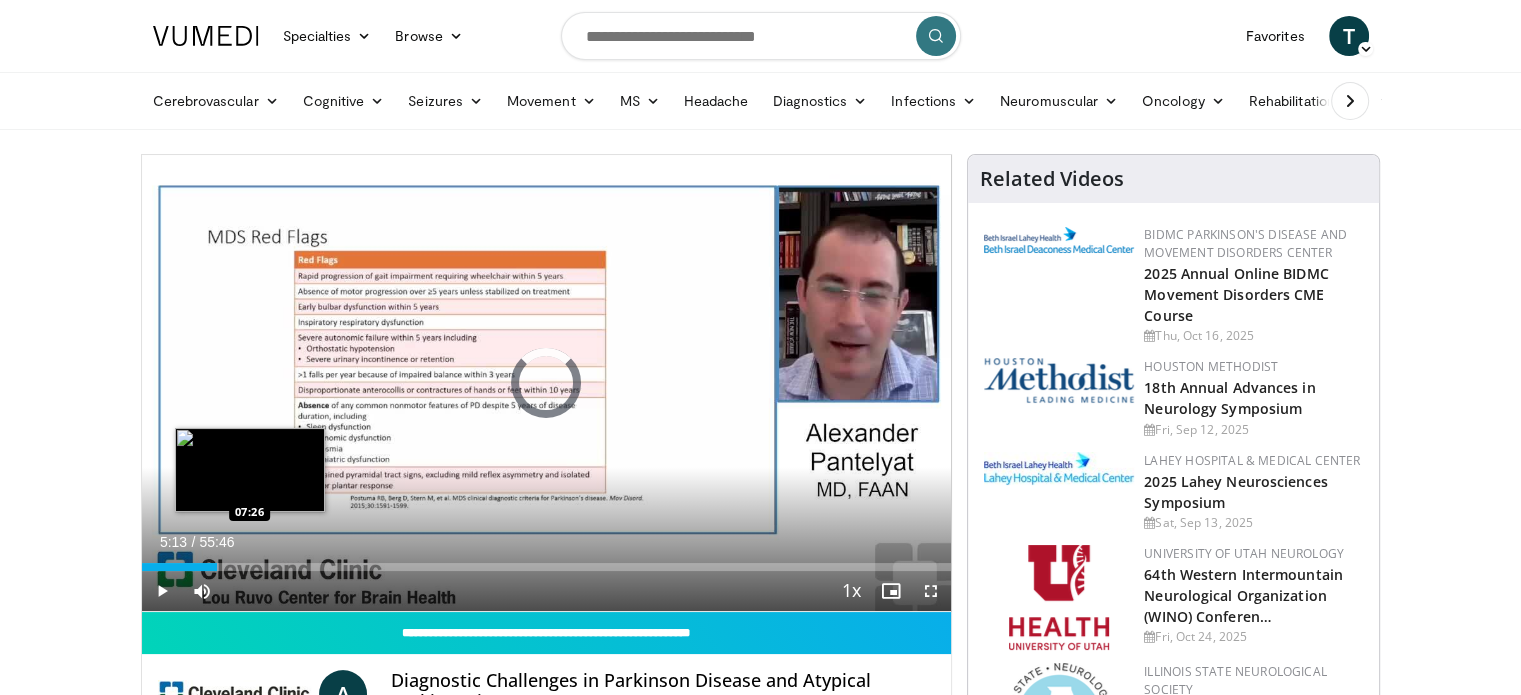 click on "Loaded :  9.55% 05:13 07:26" at bounding box center [547, 561] 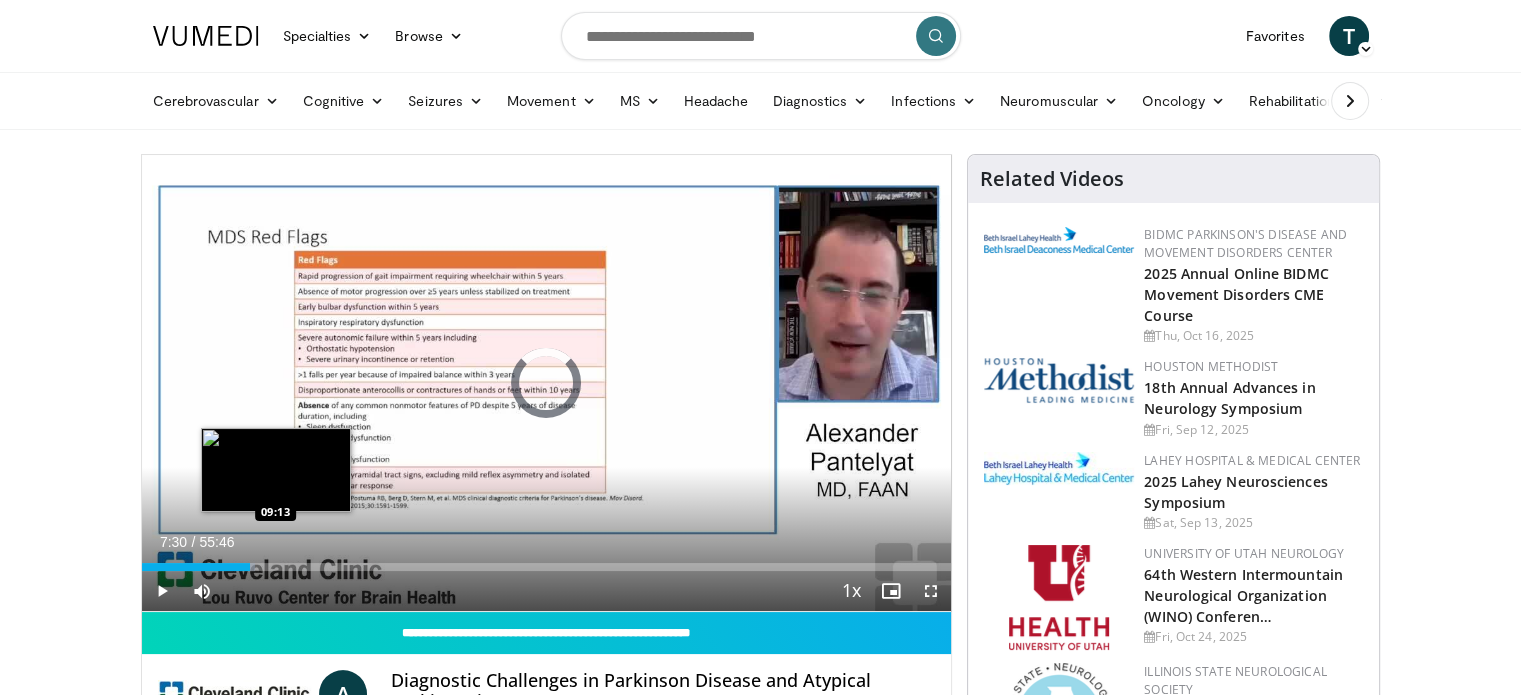 click on "Loaded :  14.05% 07:30 09:13" at bounding box center (547, 561) 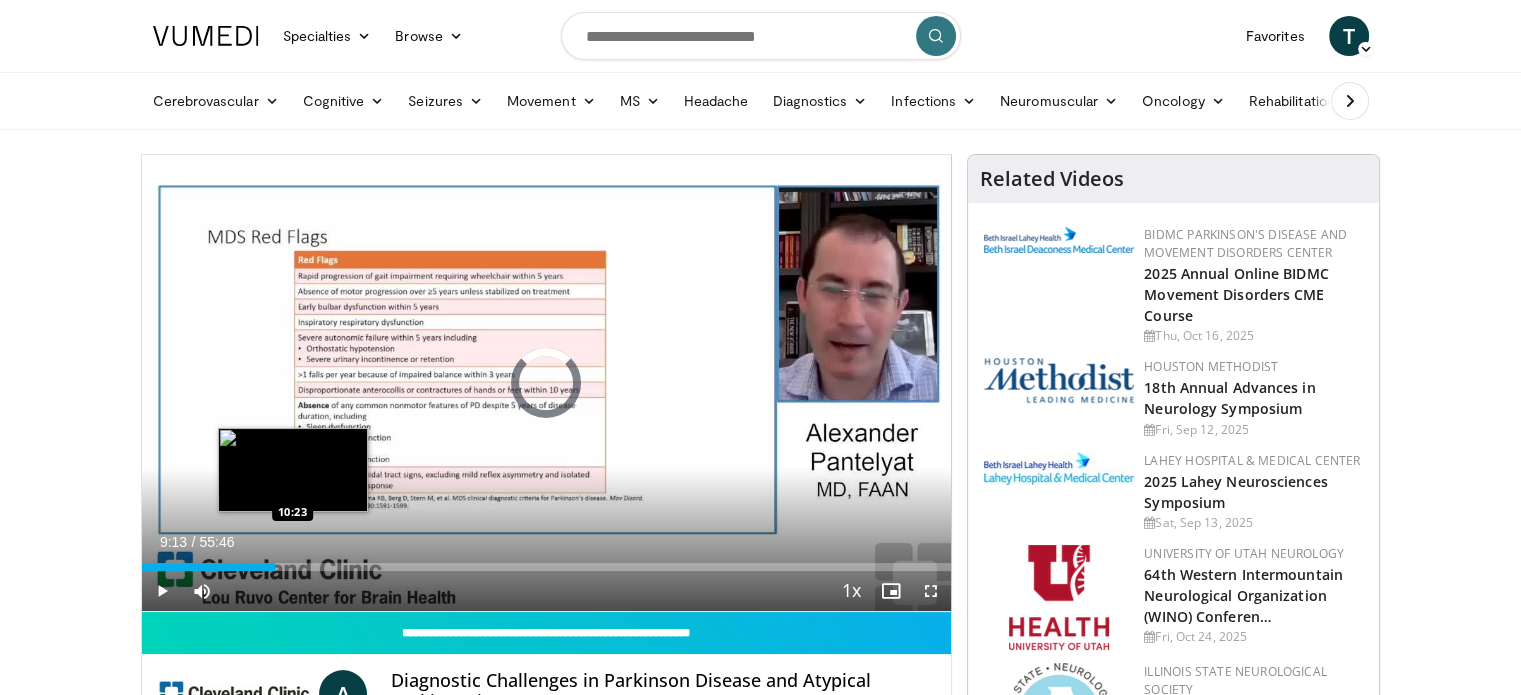 click on "Loaded :  0.00% 09:13 10:23" at bounding box center (547, 561) 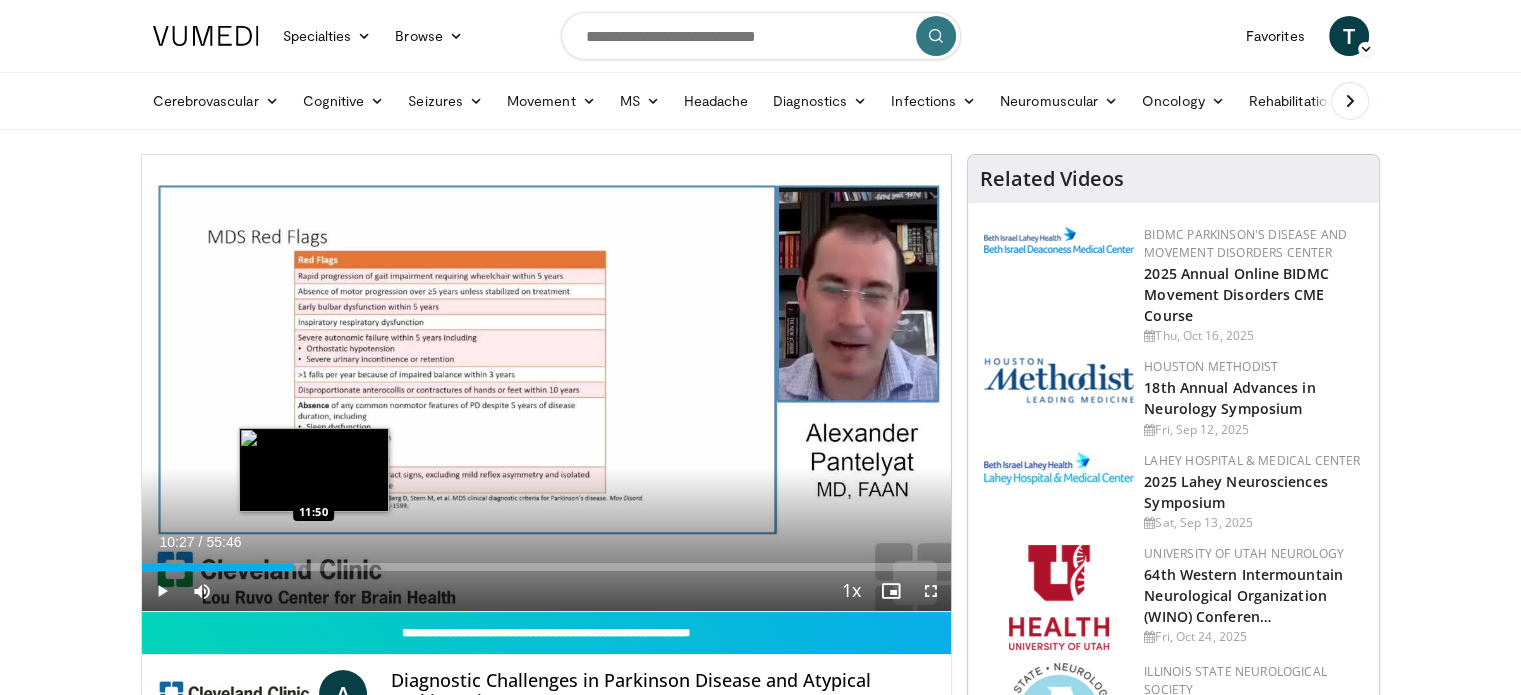 click on "Loaded :  20.32% 10:27 11:50" at bounding box center (547, 561) 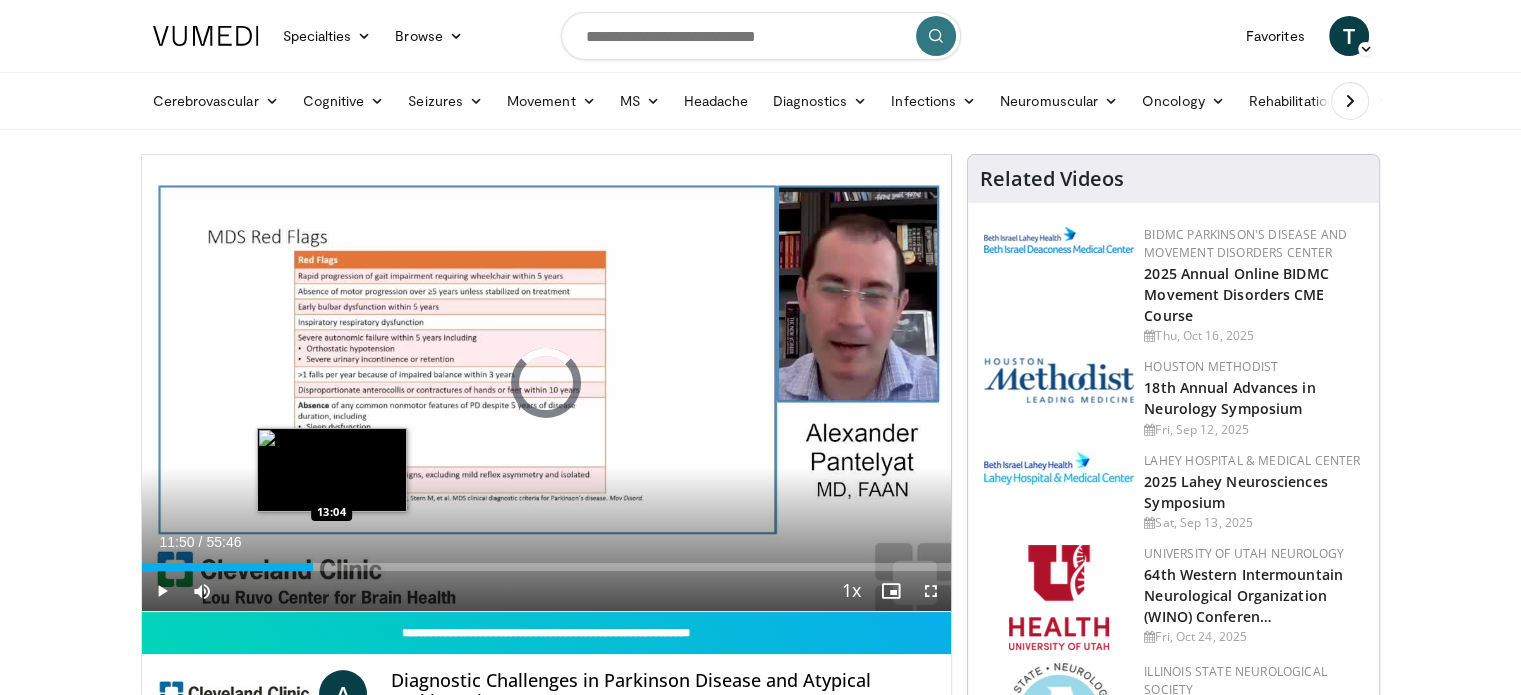click on "Loaded :  0.00% 11:50 13:04" at bounding box center (547, 561) 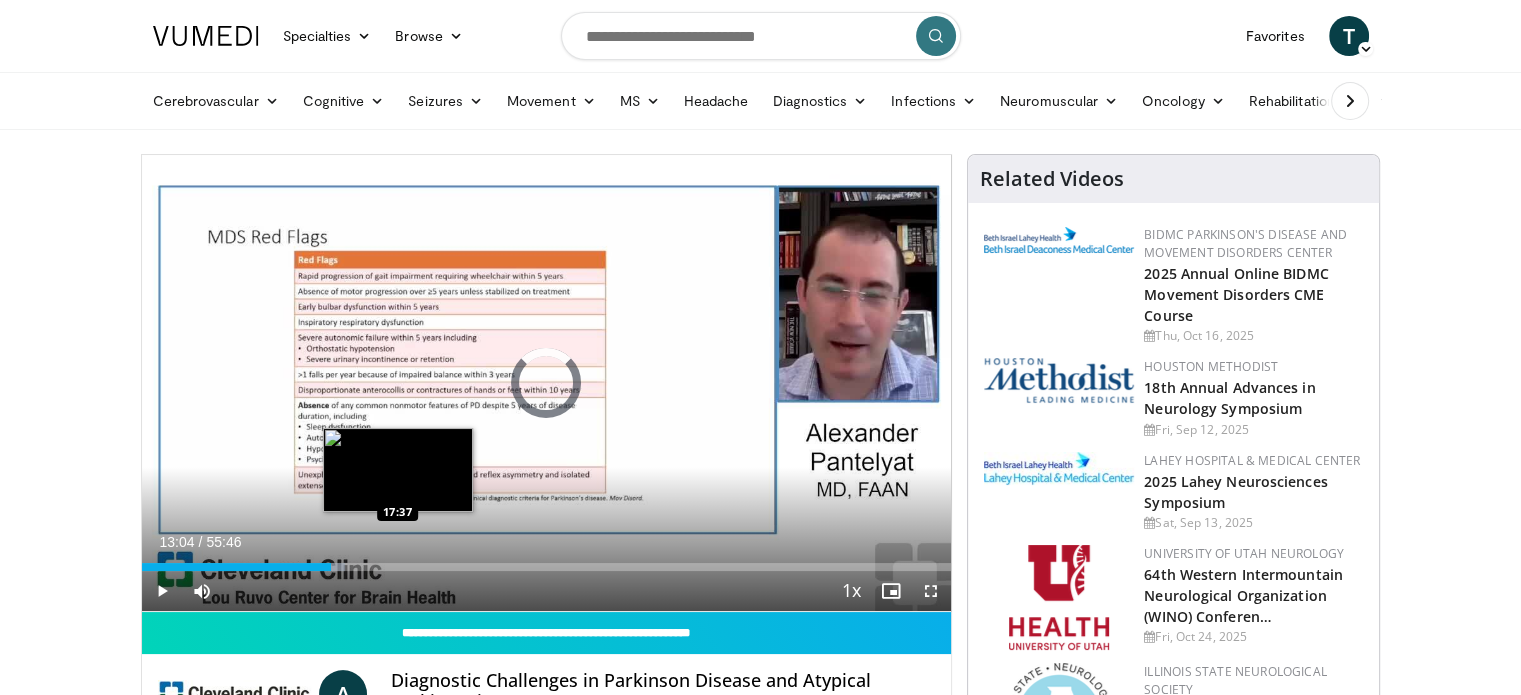 click on "Loaded :  25.10% 13:04 17:37" at bounding box center [547, 561] 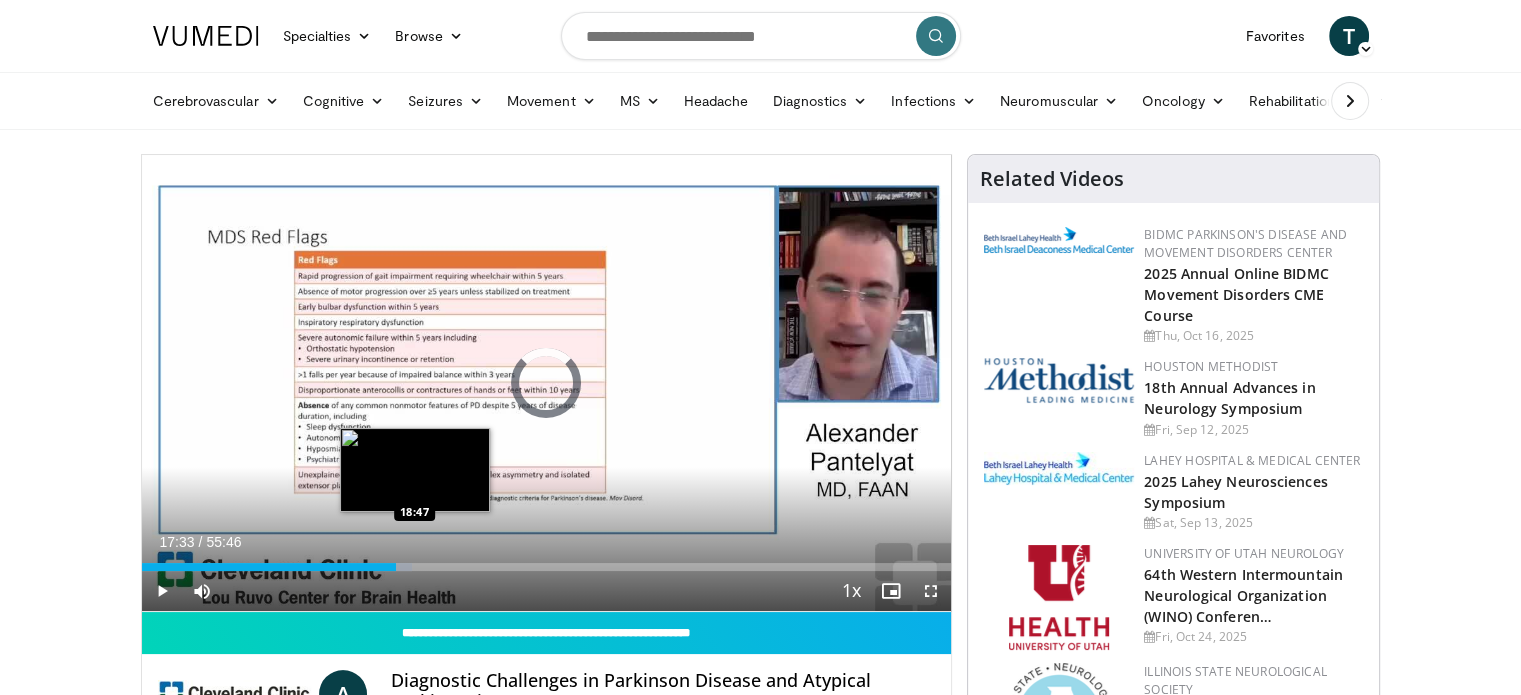 click on "Loaded :  33.42% 17:33 18:47" at bounding box center (547, 567) 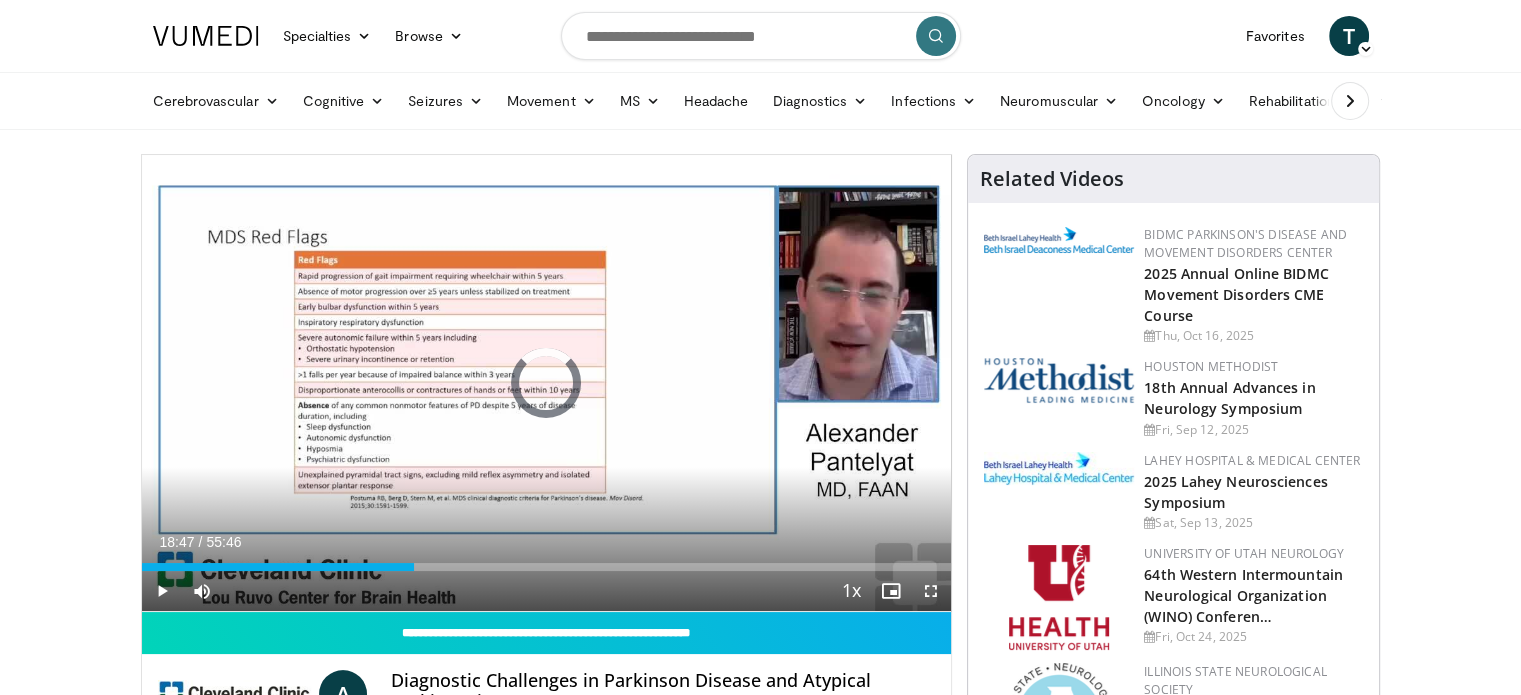 click on "Loaded :  0.00% 18:47 20:30" at bounding box center (547, 561) 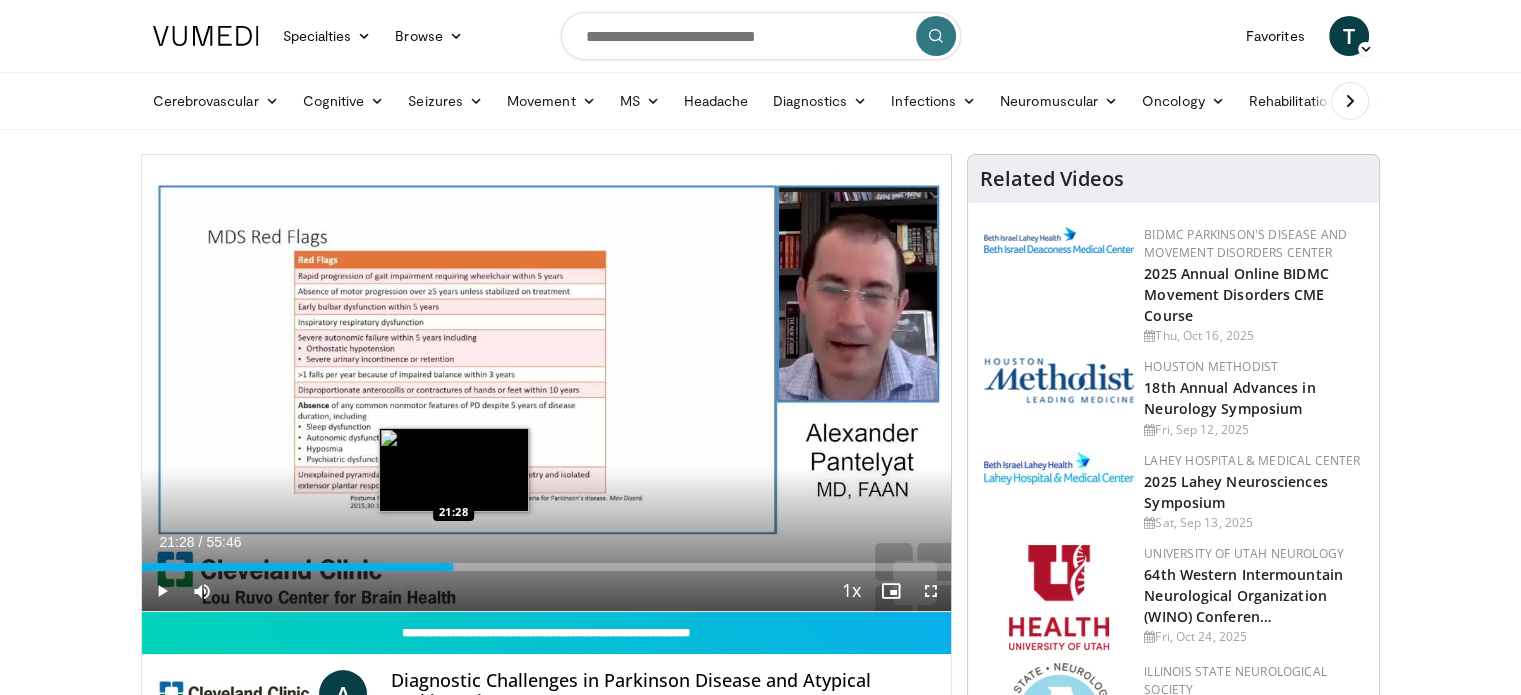 click on "Loaded :  38.79% 20:30 21:28" at bounding box center (547, 567) 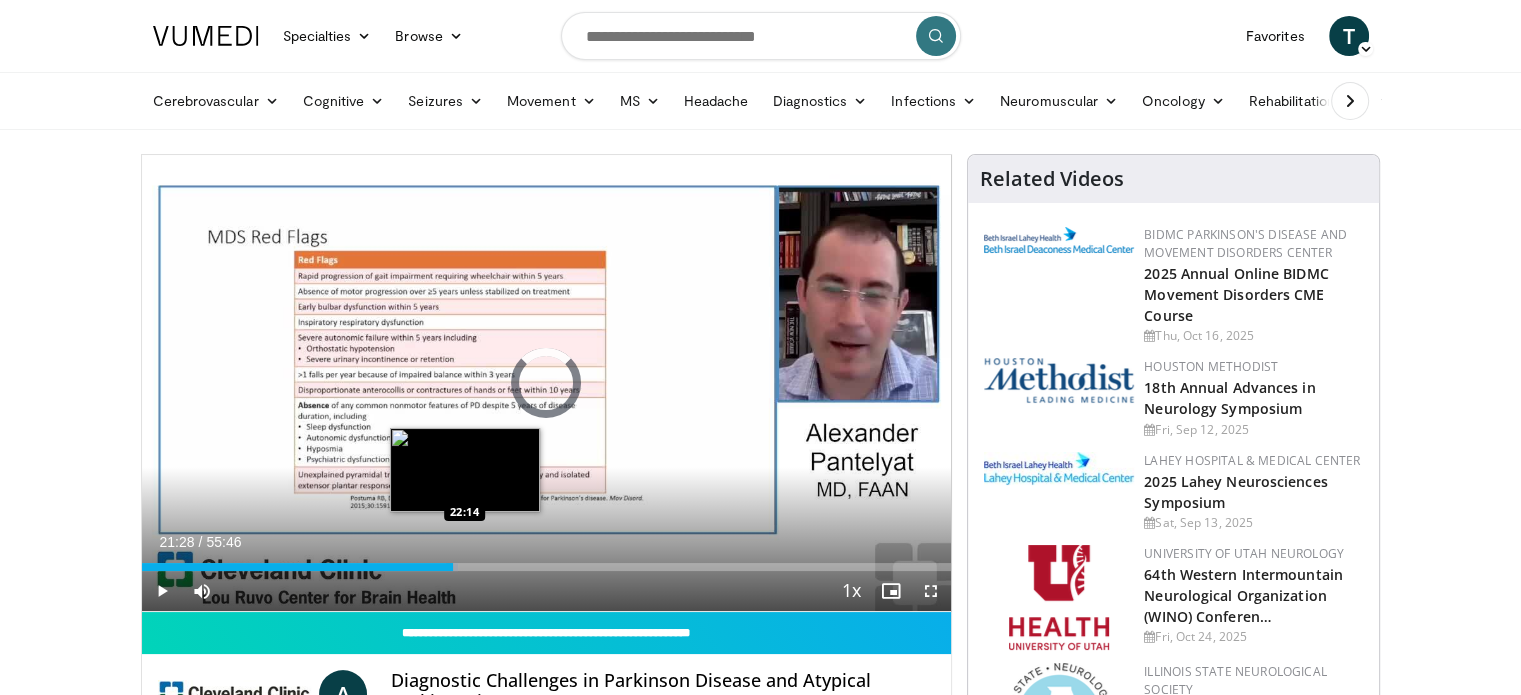 click on "Loaded :  39.15% 21:28 22:14" at bounding box center [547, 567] 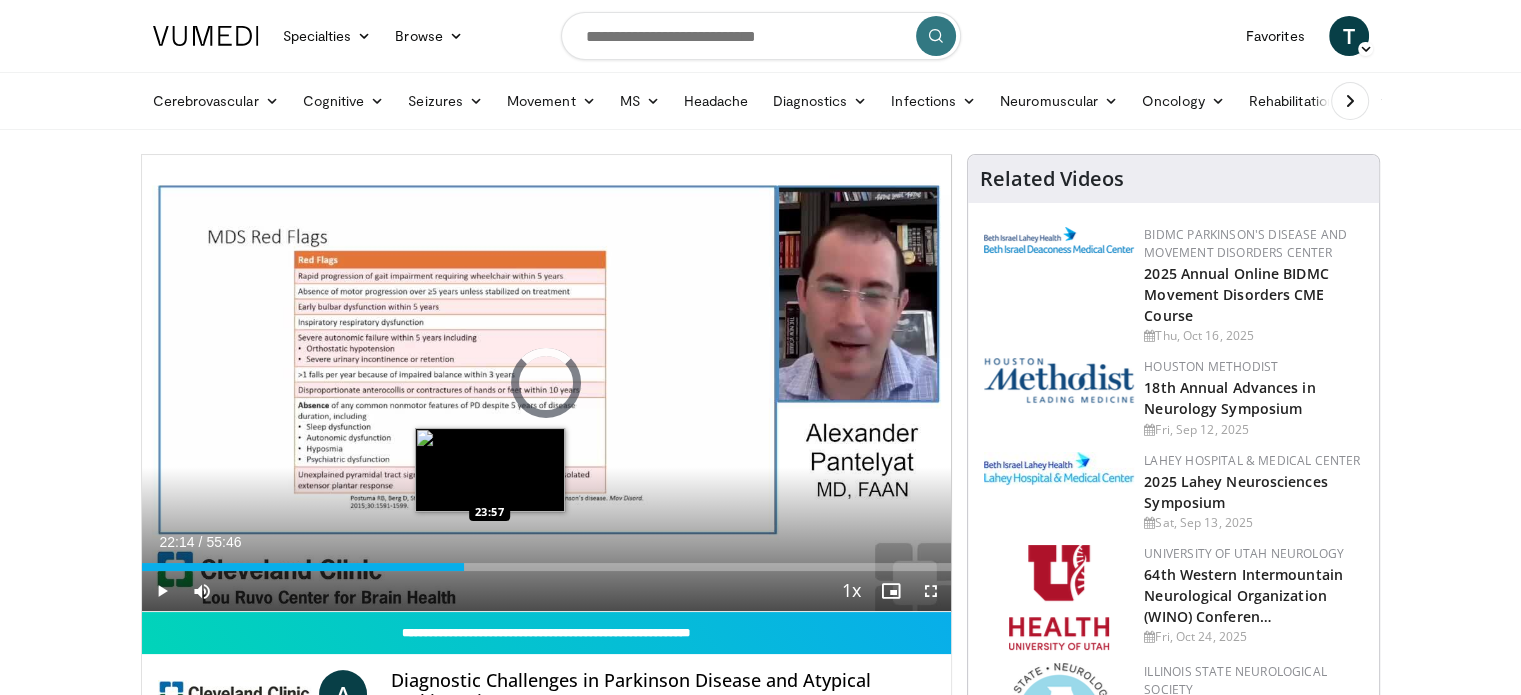 click on "Loaded :  0.00% 22:14 23:57" at bounding box center (547, 567) 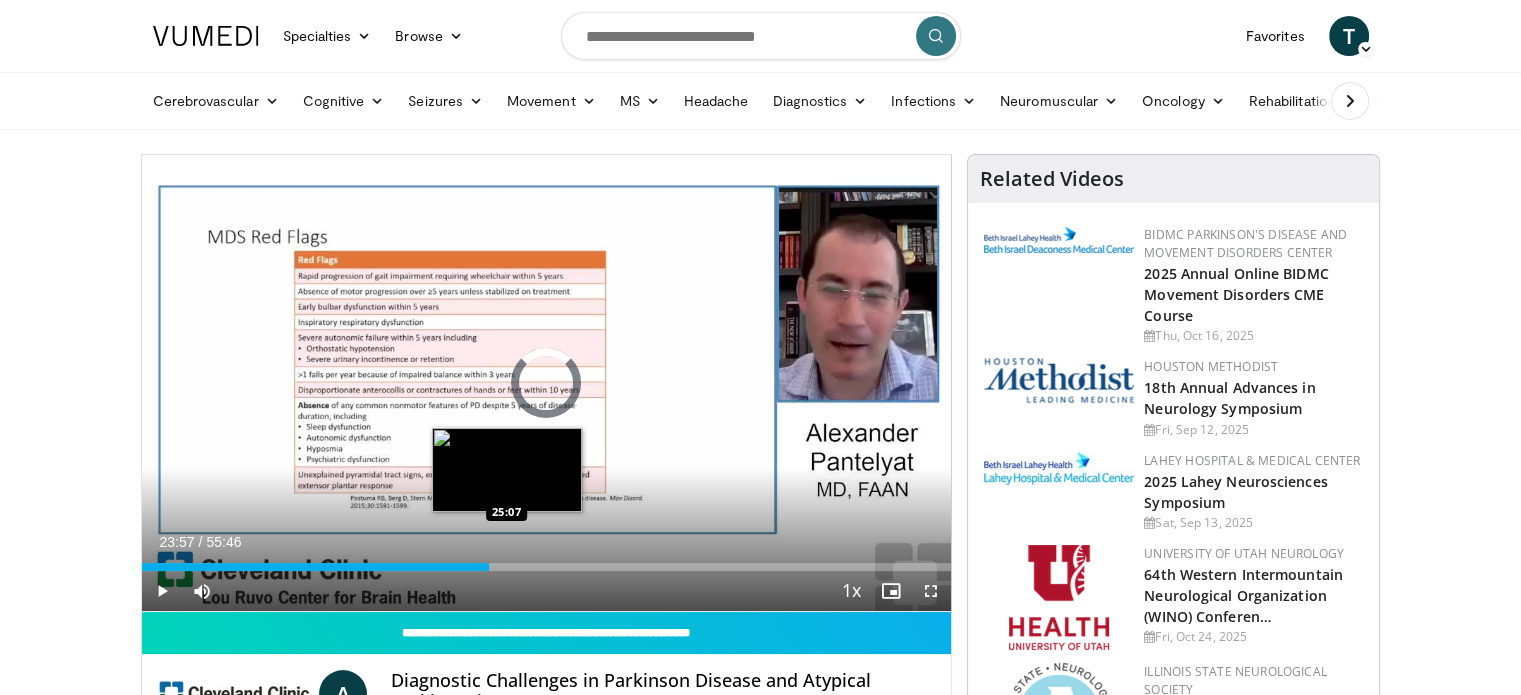 click on "Loaded :  42.97% 23:57 25:07" at bounding box center (547, 567) 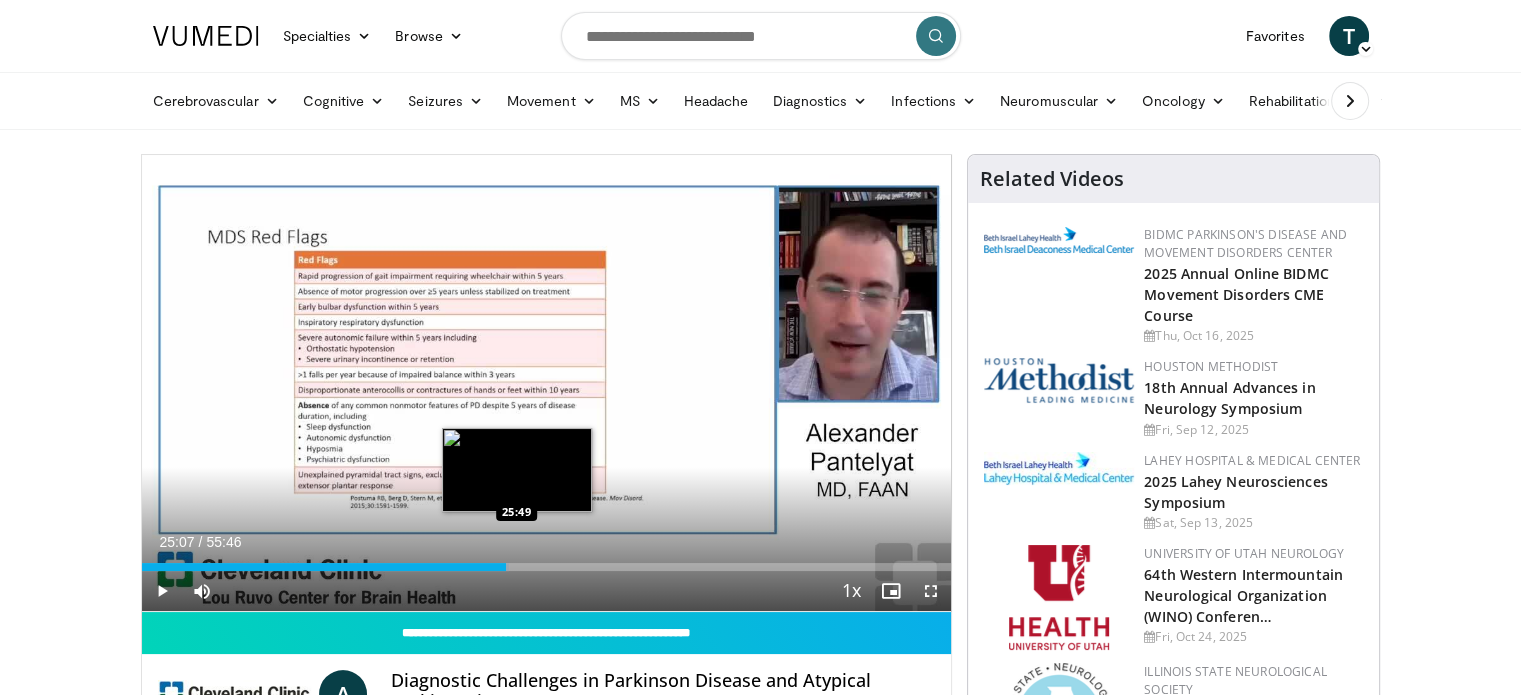 click on "Loaded :  45.43% 25:07 25:49" at bounding box center (547, 567) 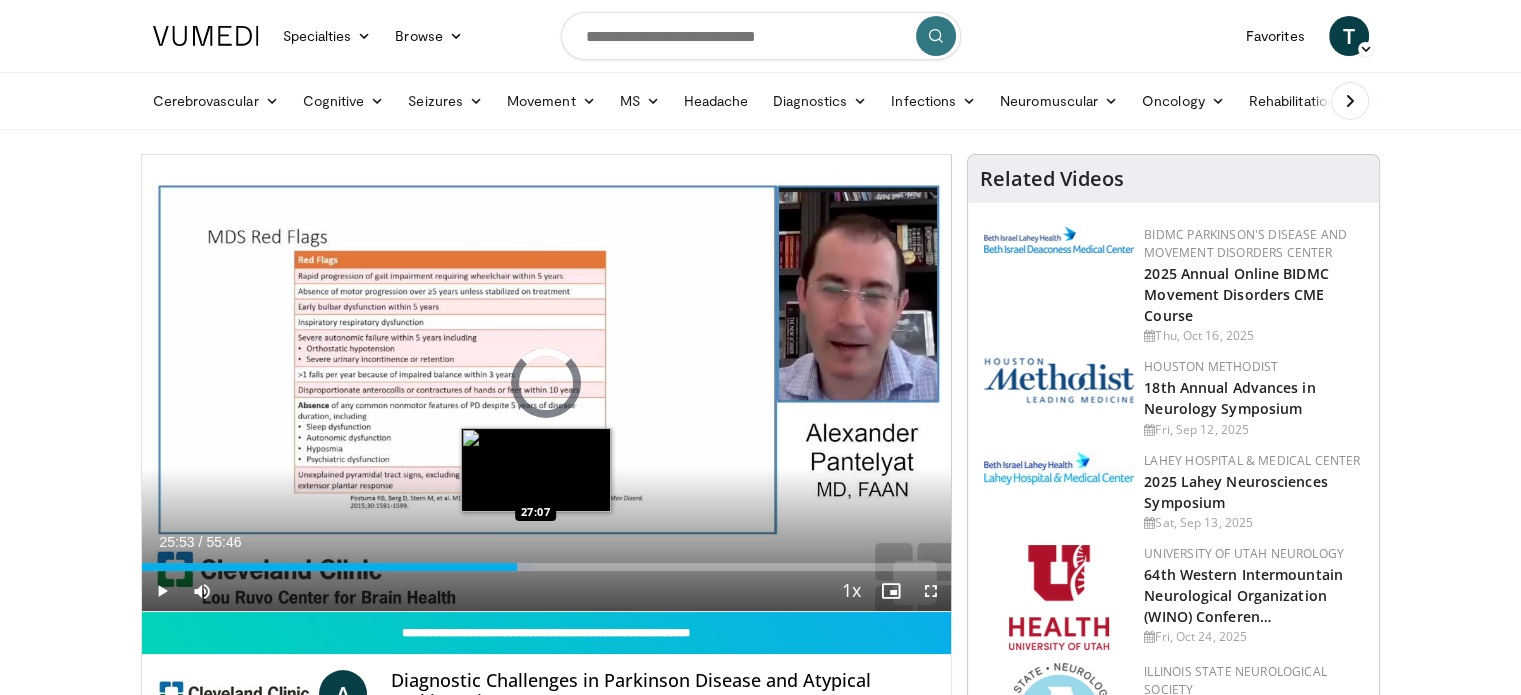 click on "Loaded :  48.34% 25:53 27:07" at bounding box center [547, 567] 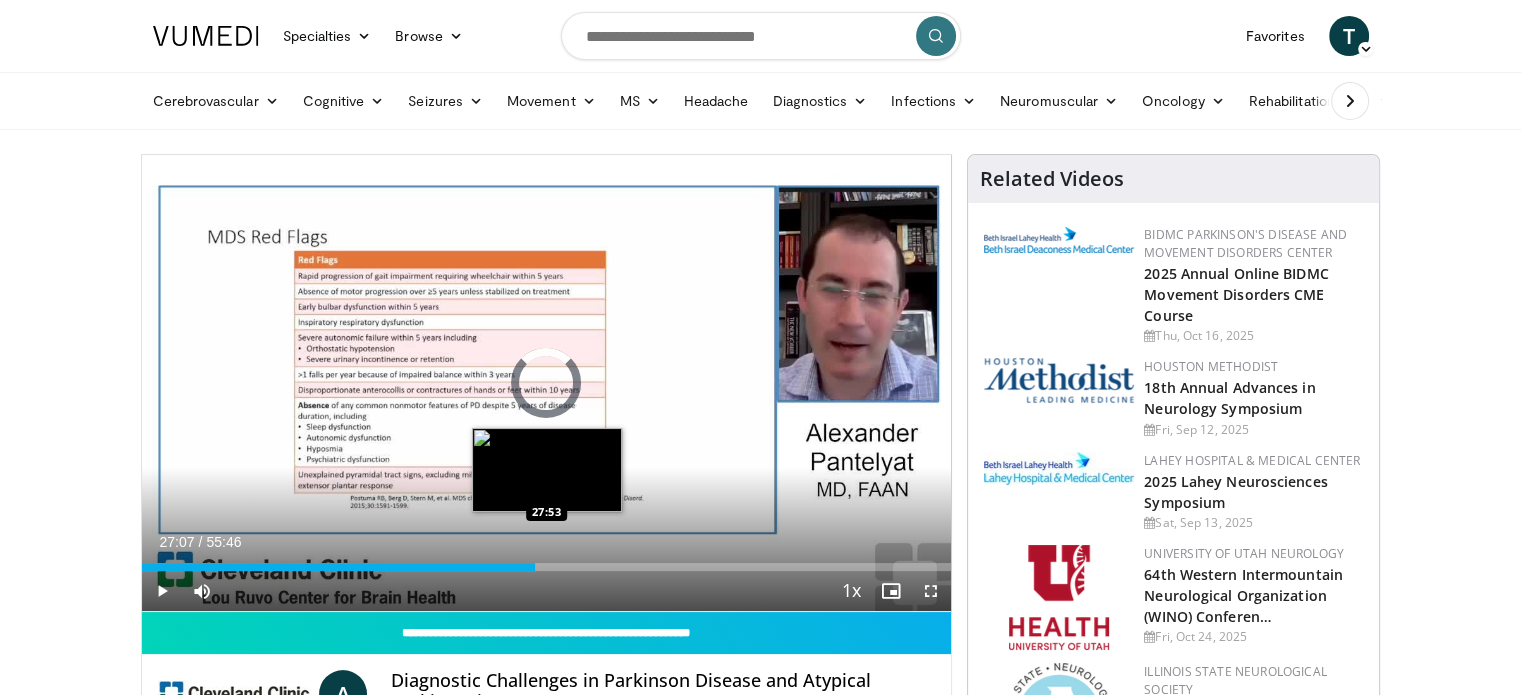 click on "Loaded :  48.71% 27:07 27:53" at bounding box center [547, 561] 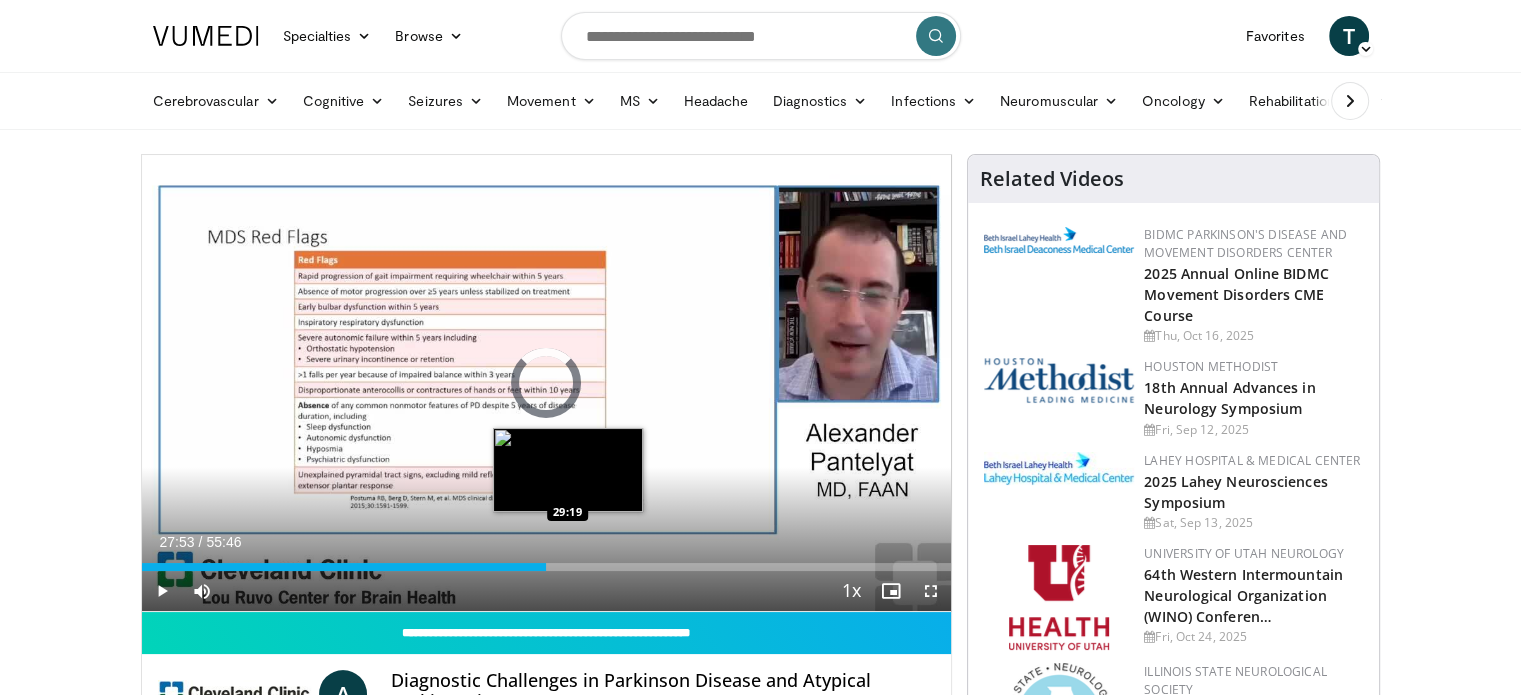 click on "Loaded :  0.00% 27:53 29:19" at bounding box center [547, 561] 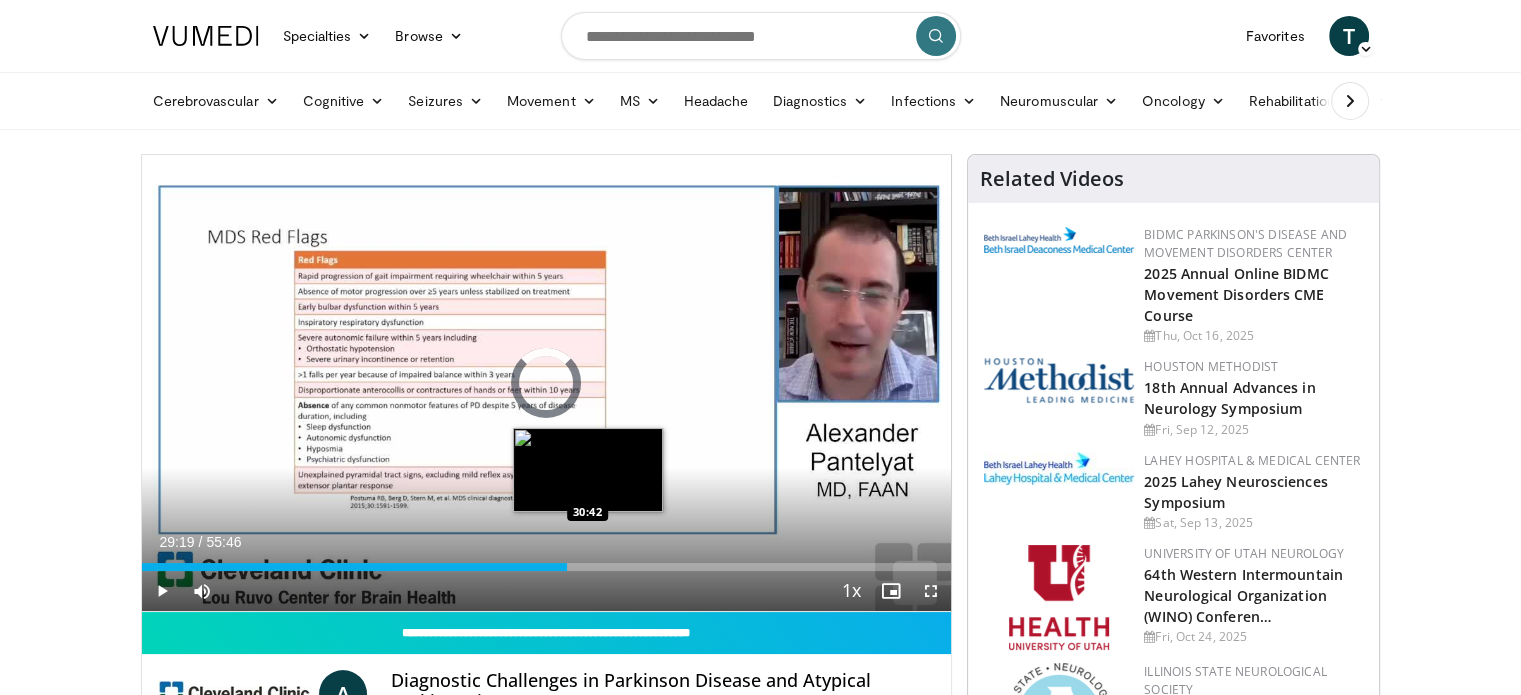 click on "Loaded :  0.00% 29:19 30:42" at bounding box center [547, 561] 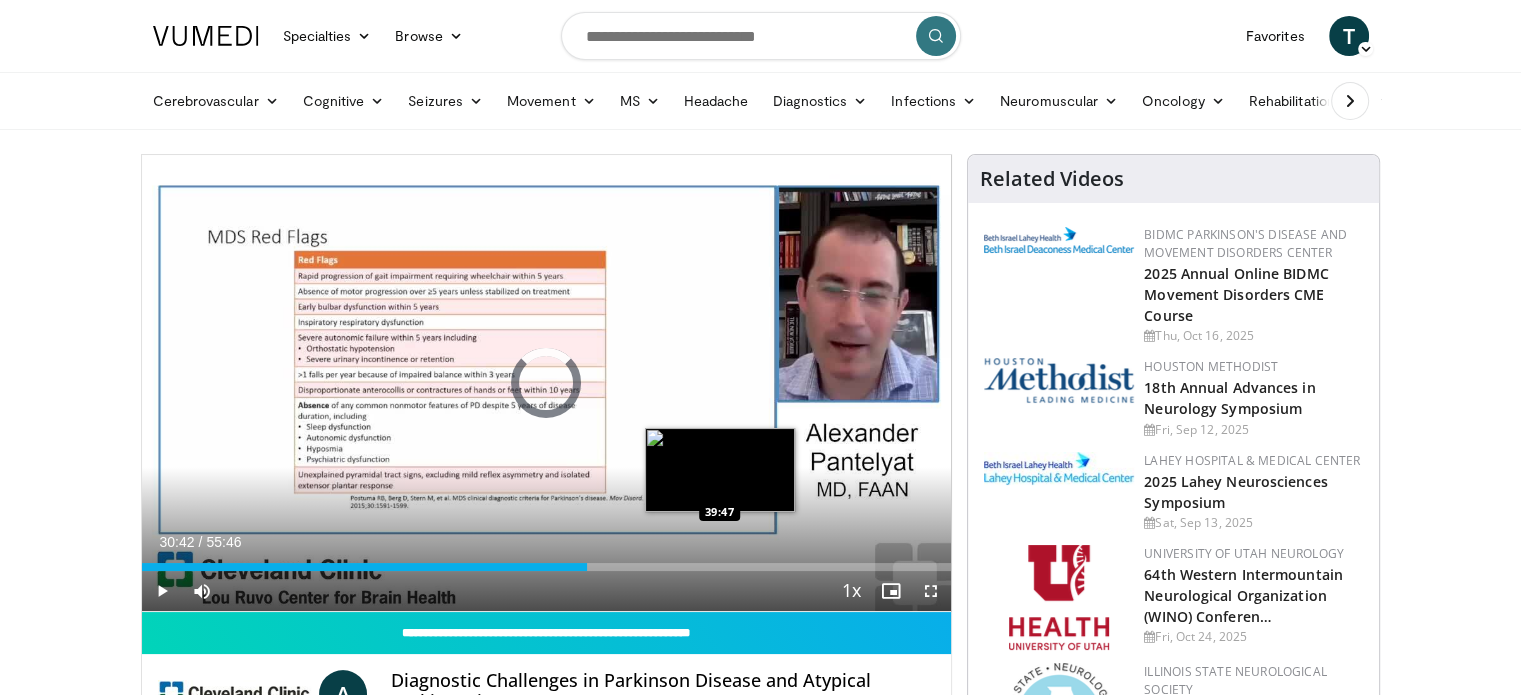 click on "Loaded :  0.00% 30:42 39:47" at bounding box center [547, 561] 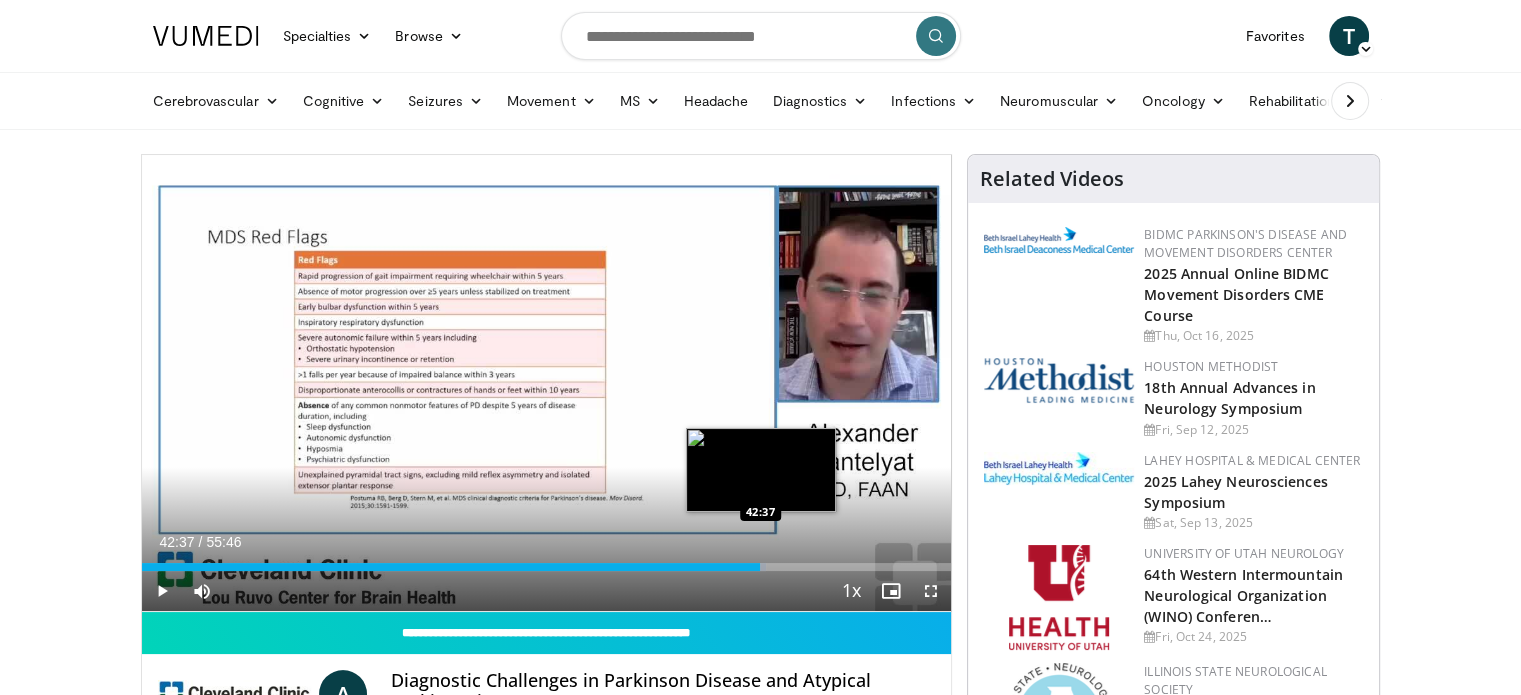 click on "Loaded :  77.11% 42:37 42:37" at bounding box center (547, 561) 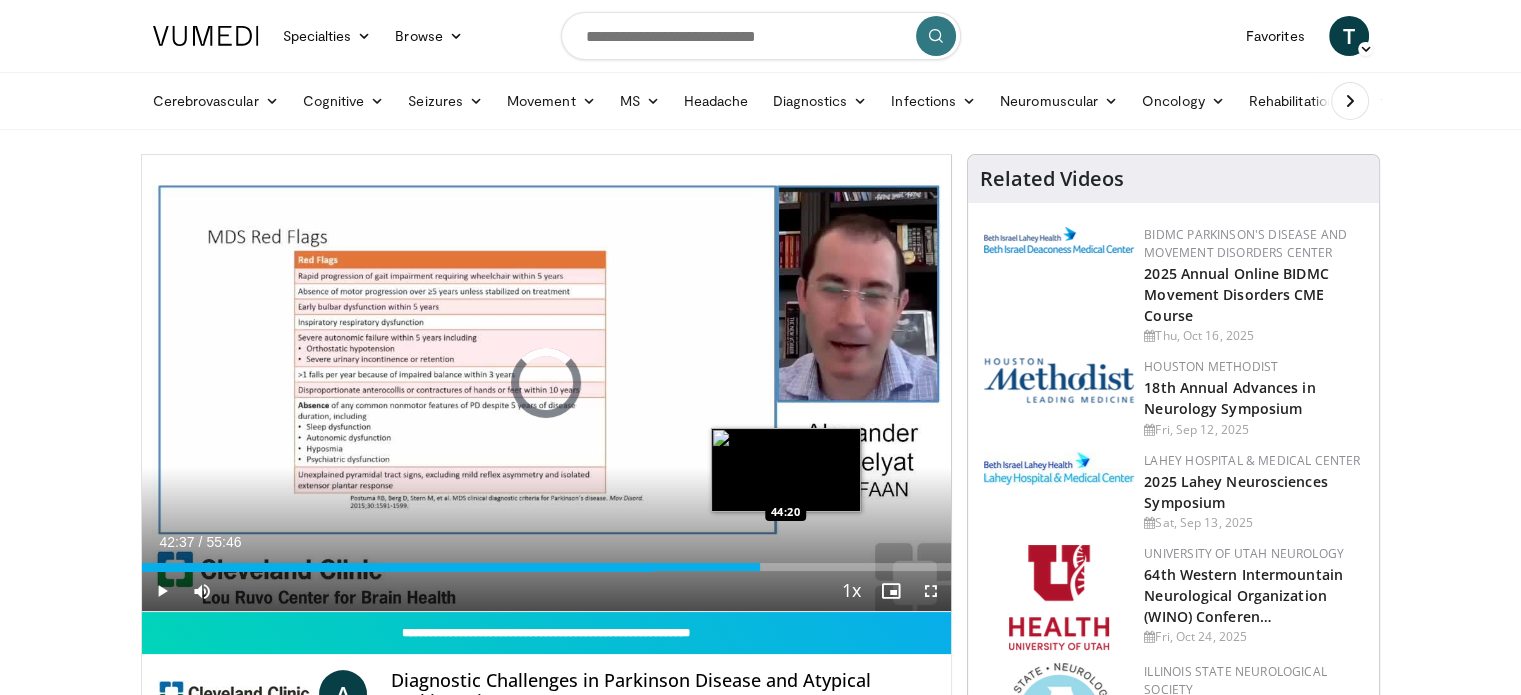 click on "Loaded :  0.00% 42:37 44:20" at bounding box center (547, 561) 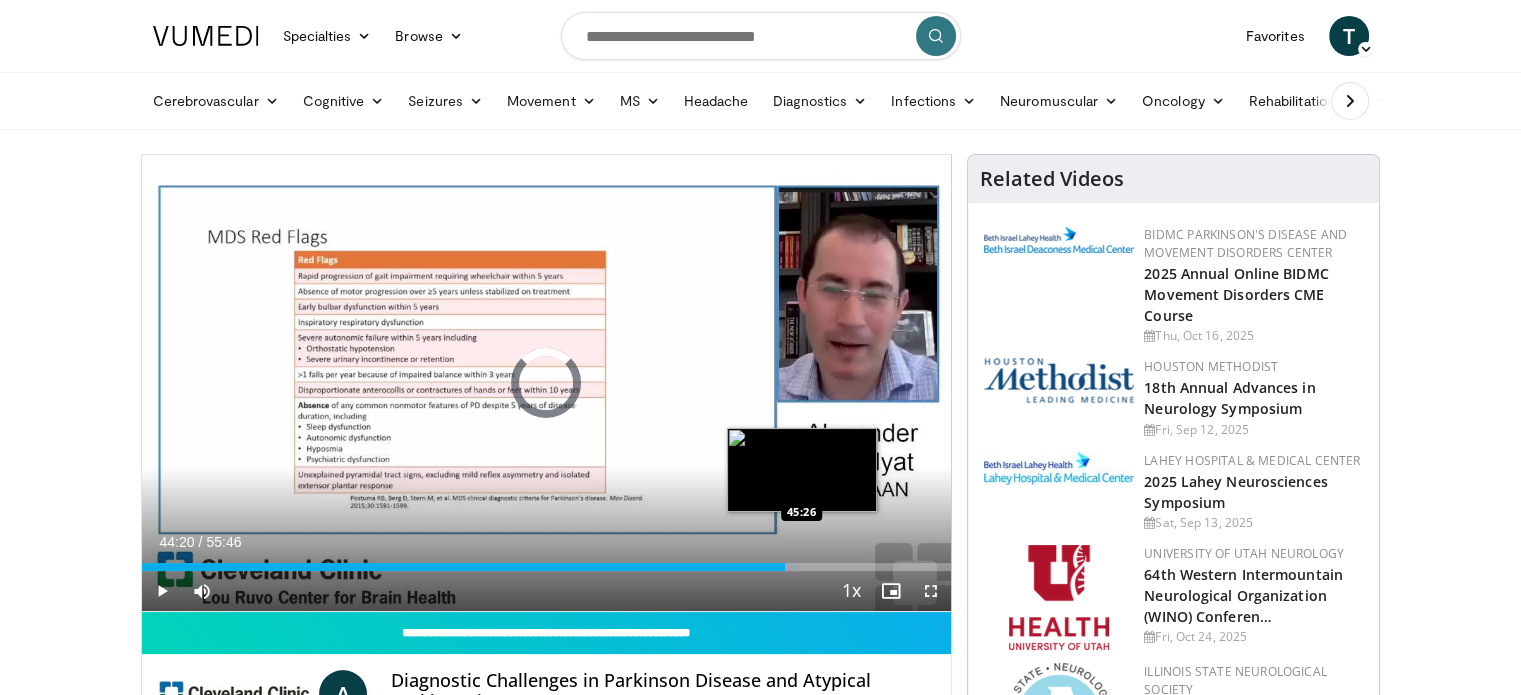 click on "Loaded :  81.46% 44:20 45:26" at bounding box center (547, 561) 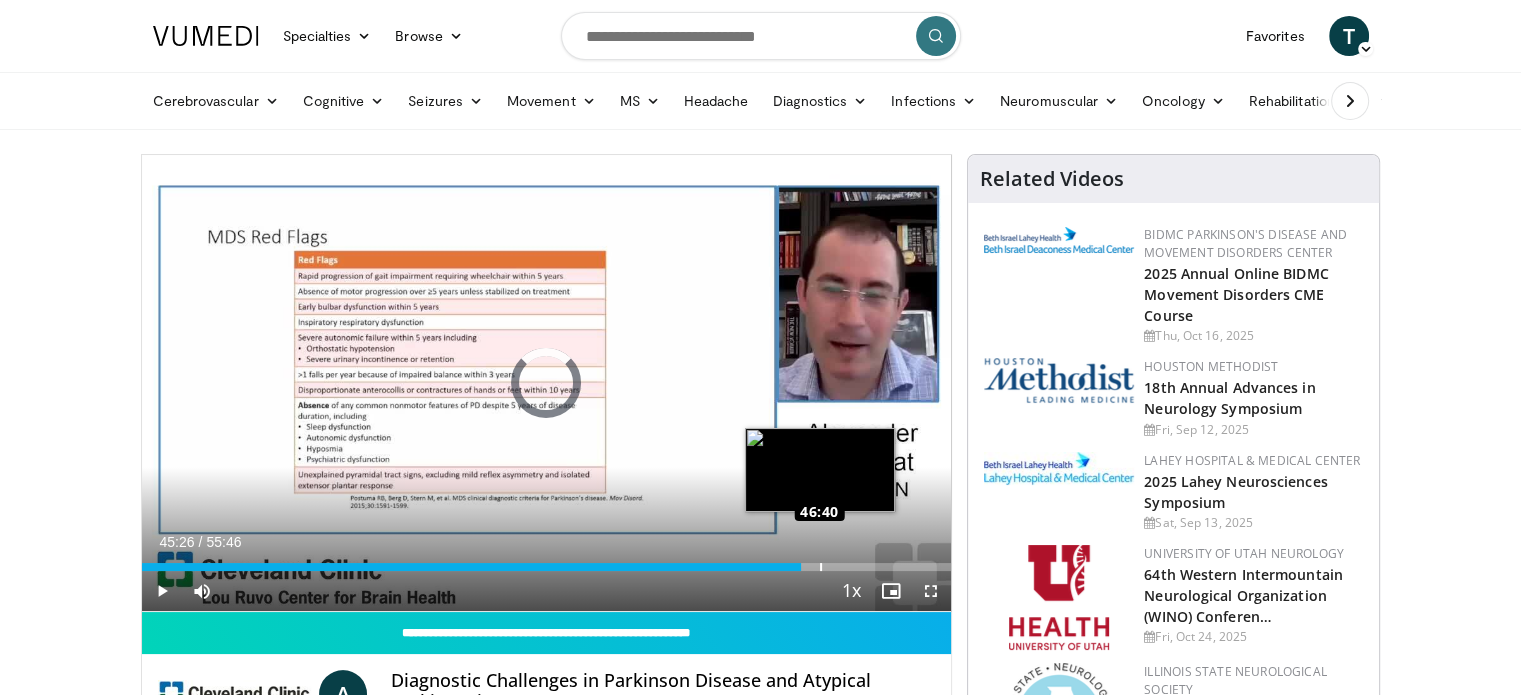 click on "Loaded :  0.00% 46:40 46:40" at bounding box center (547, 561) 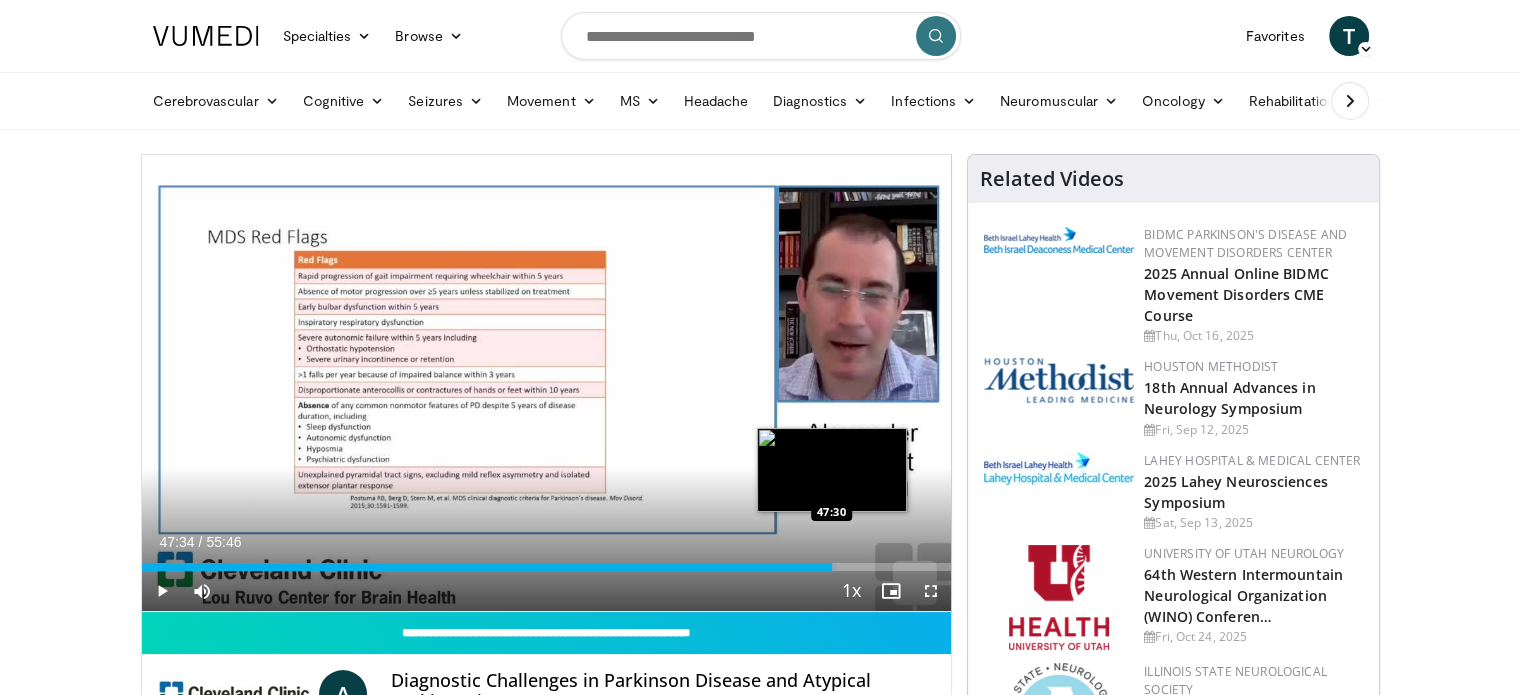 click on "Loaded :  85.94% 47:34 47:30" at bounding box center (547, 561) 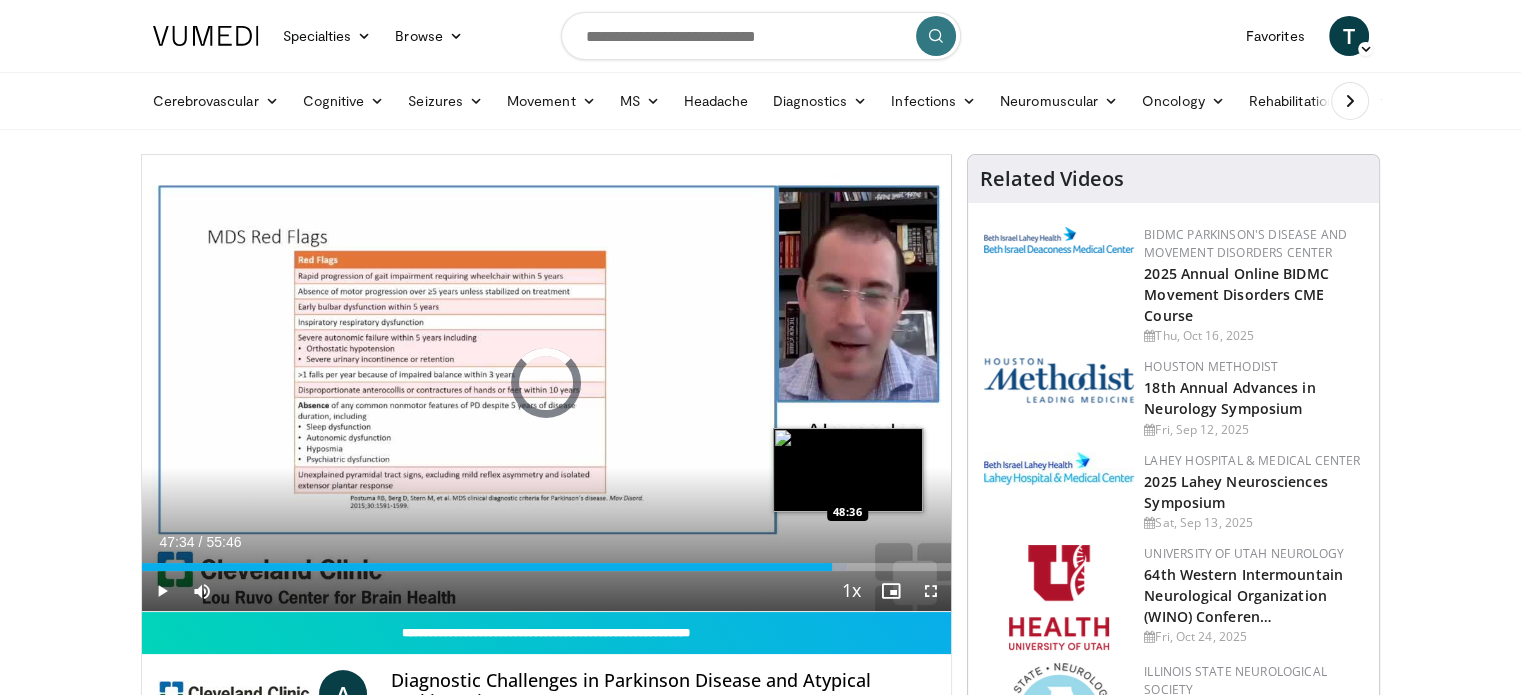 click on "Loaded :  87.13% 47:34 48:36" at bounding box center [547, 561] 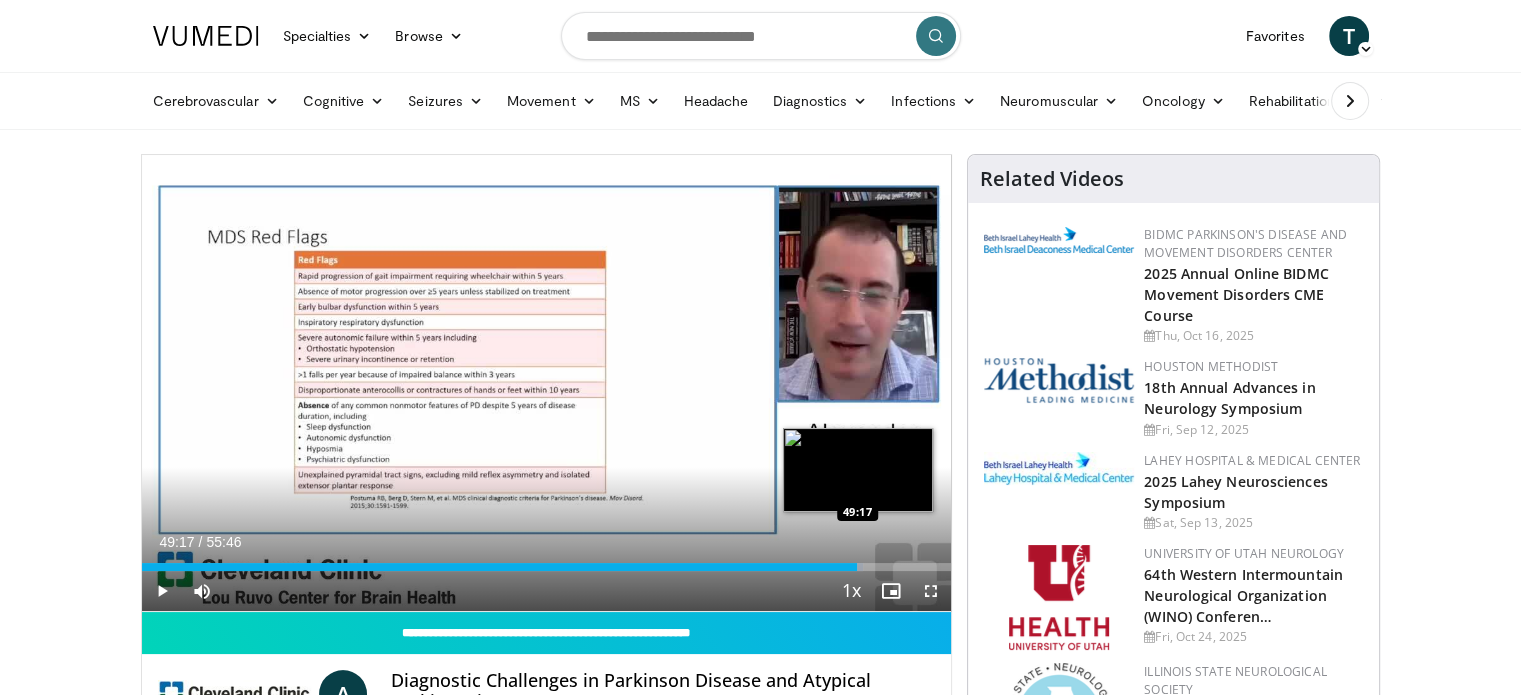 click on "Loaded :  89.06% 49:17 49:17" at bounding box center [547, 561] 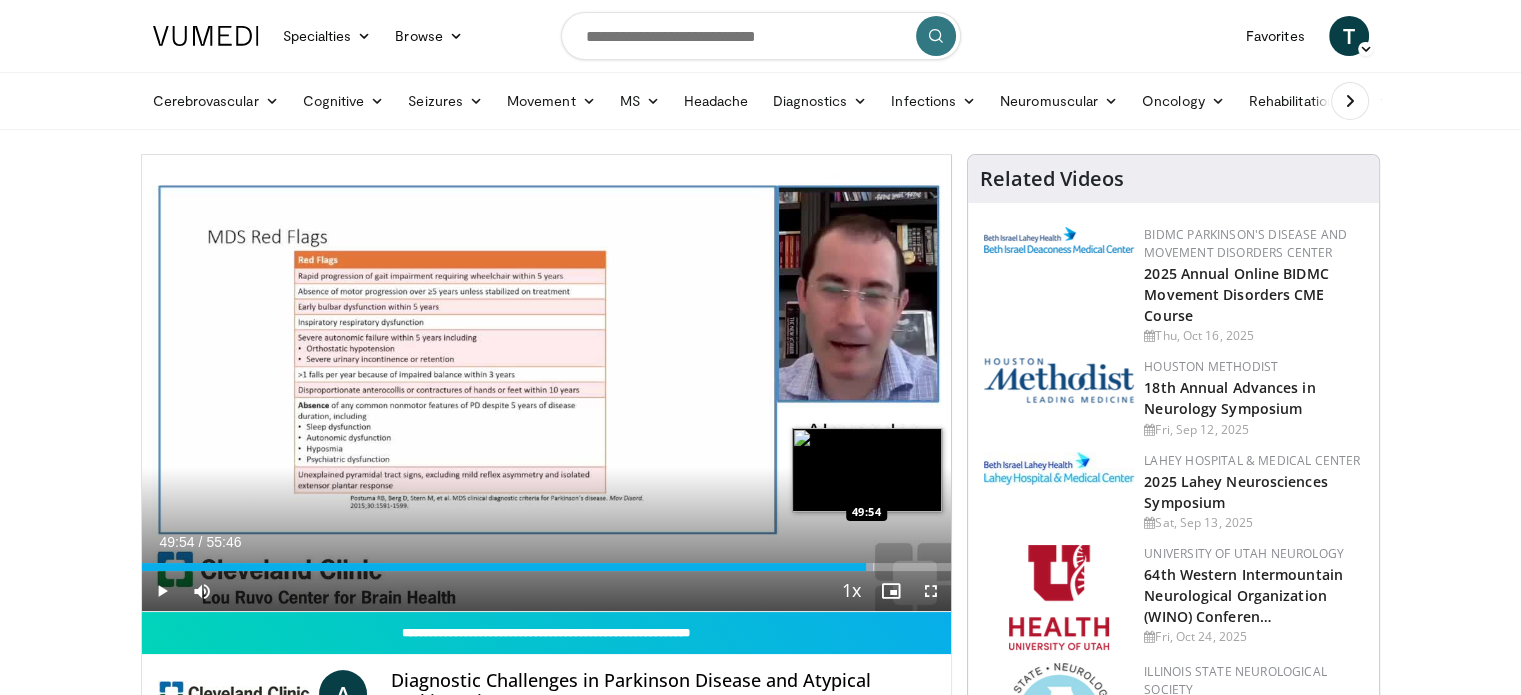 click on "Loaded :  90.41% 49:54 49:54" at bounding box center [547, 561] 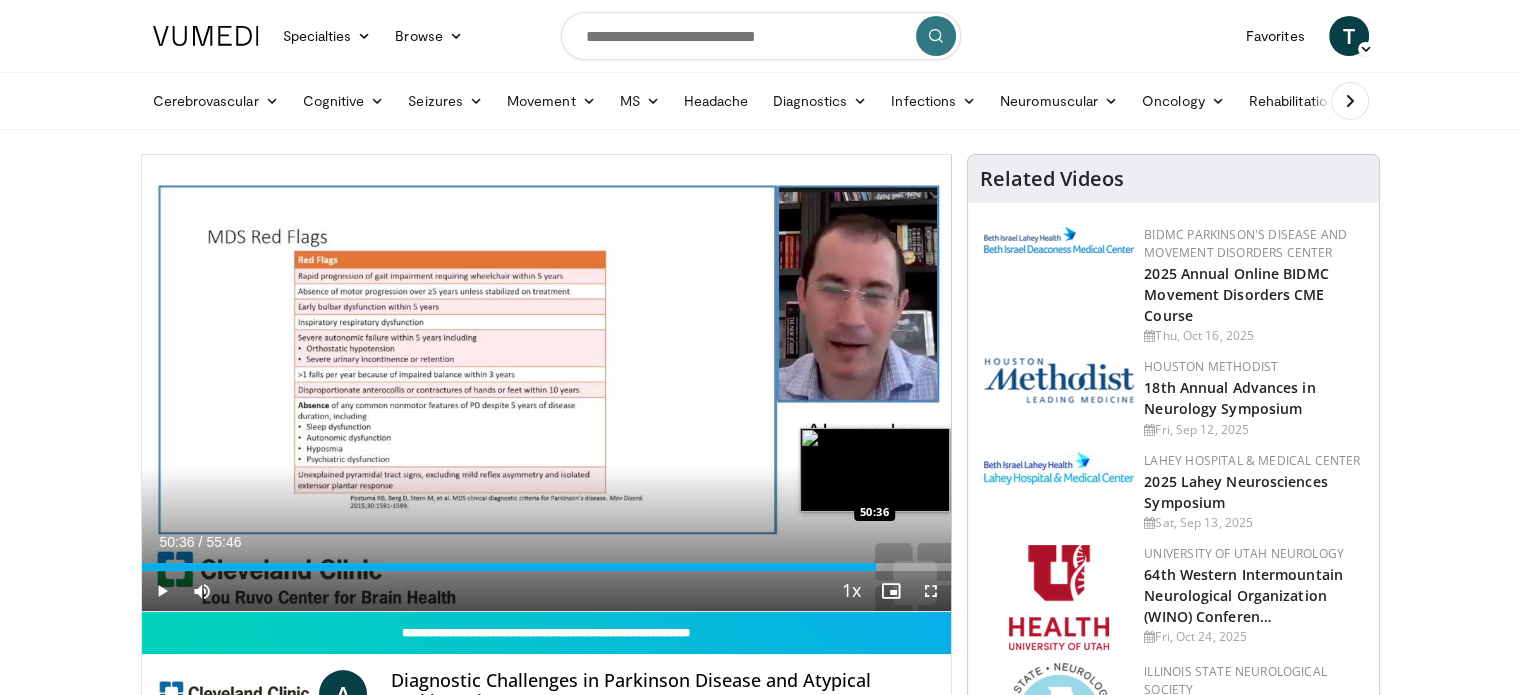 click on "Loaded :  91.31% 50:36 50:36" at bounding box center (547, 561) 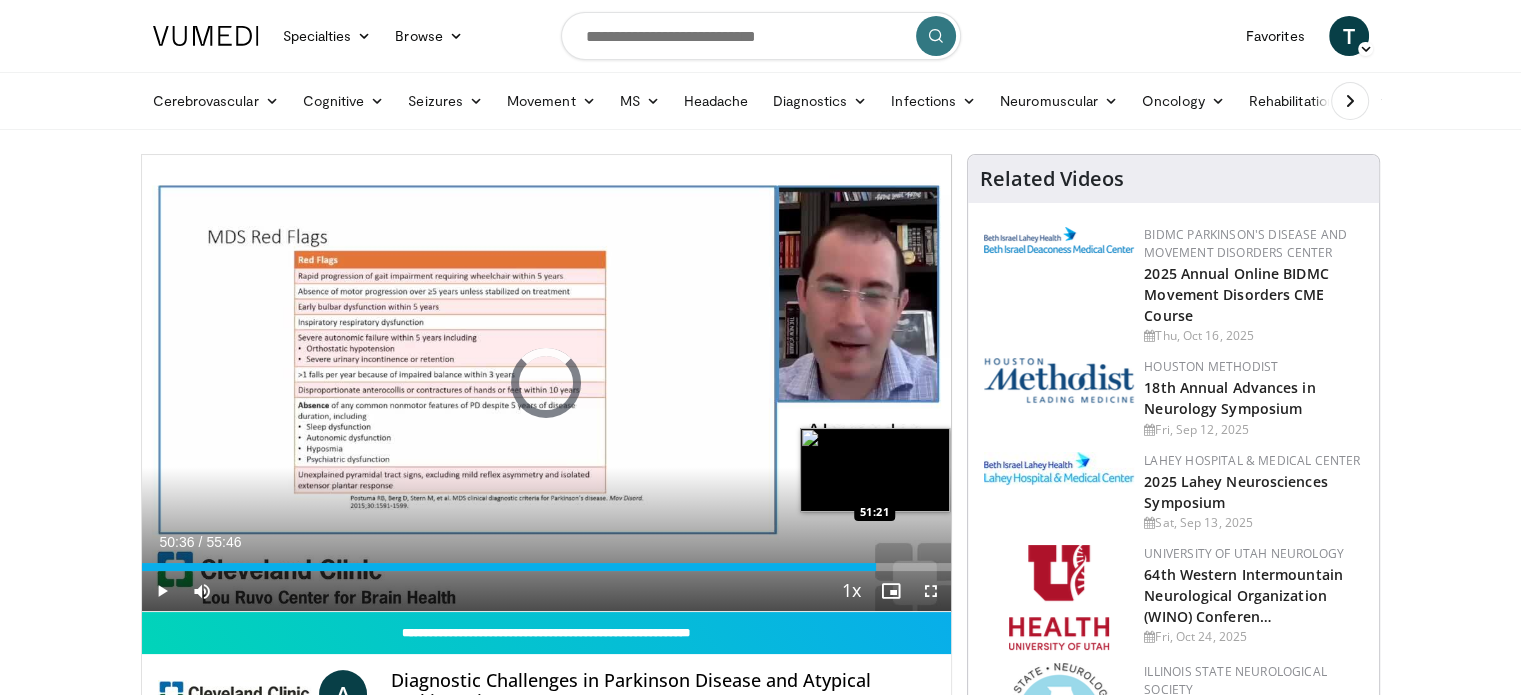 click on "Loaded :  0.00% 50:36 51:21" at bounding box center (547, 561) 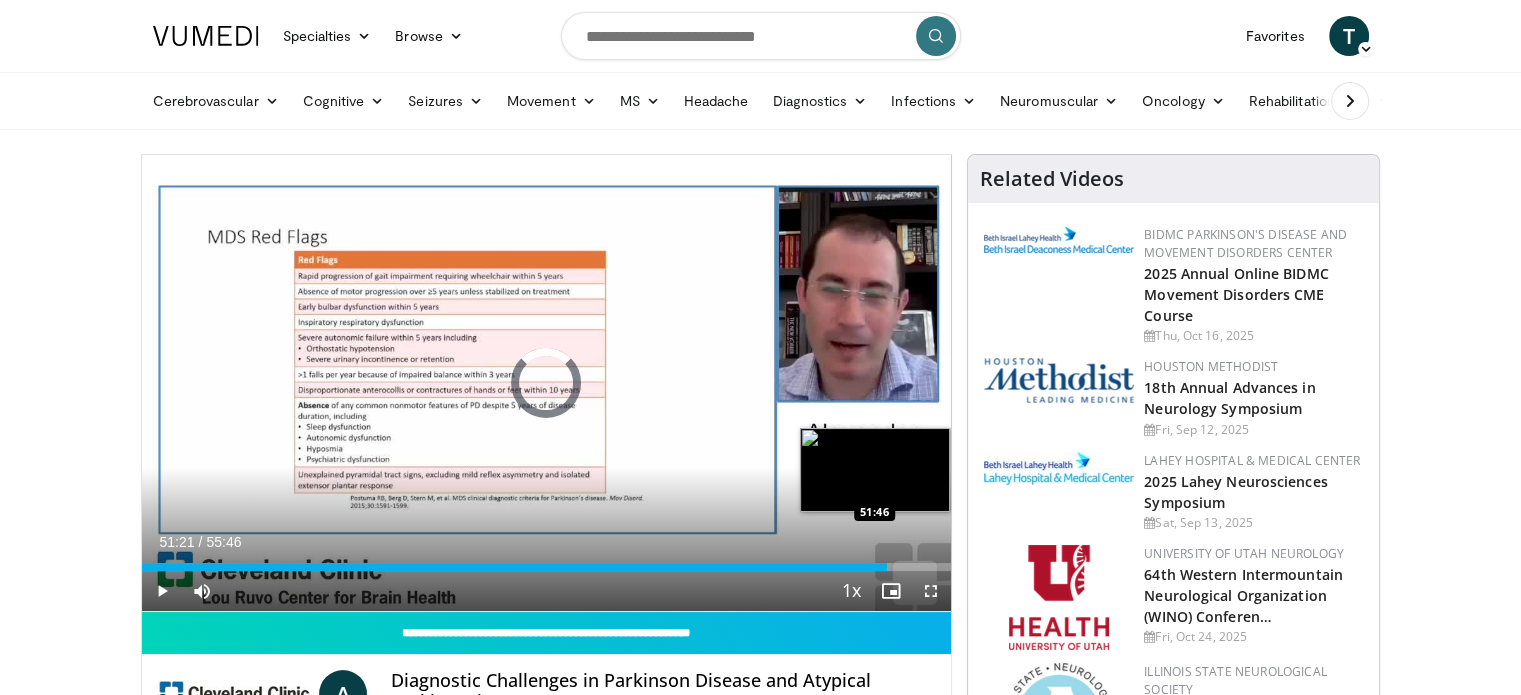 click on "Loaded :  92.50% 51:21 51:46" at bounding box center [547, 567] 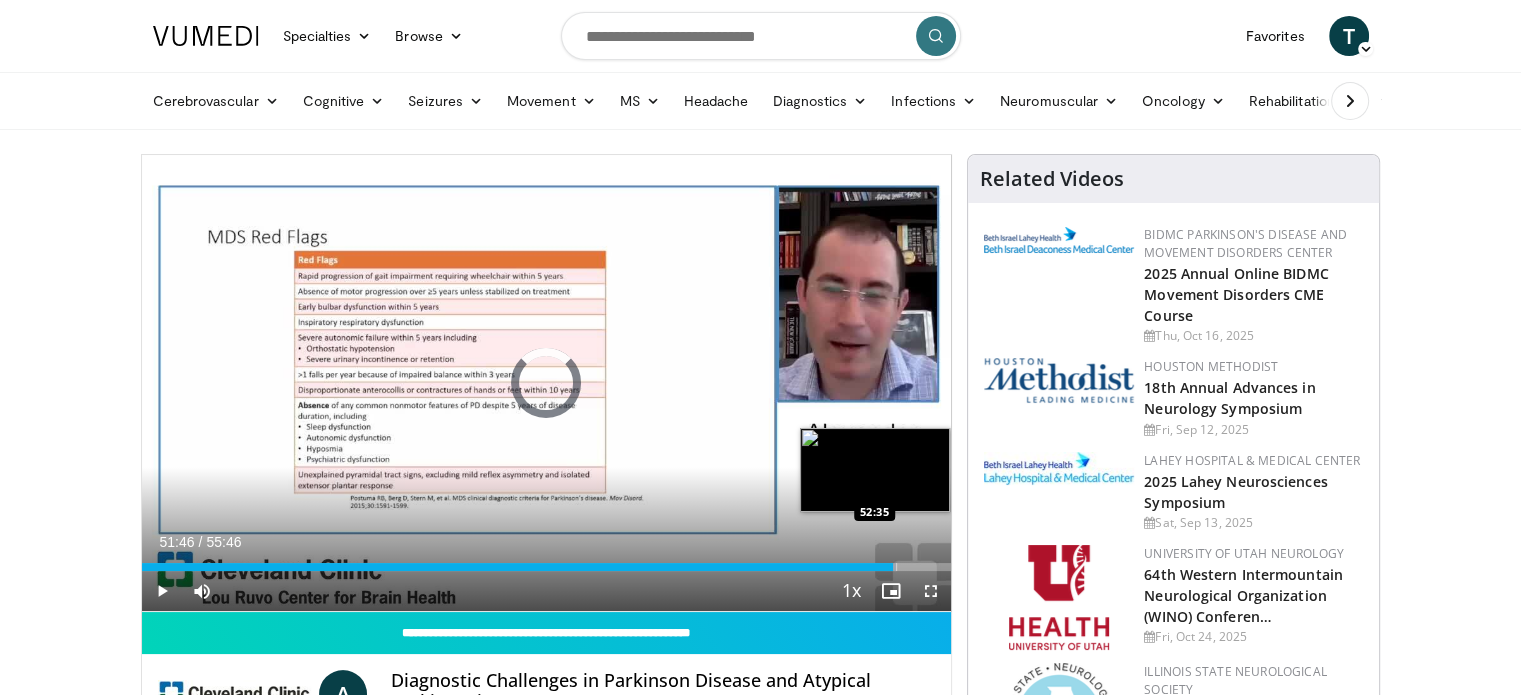 click on "Loaded :  93.25% 51:46 52:35" at bounding box center (547, 567) 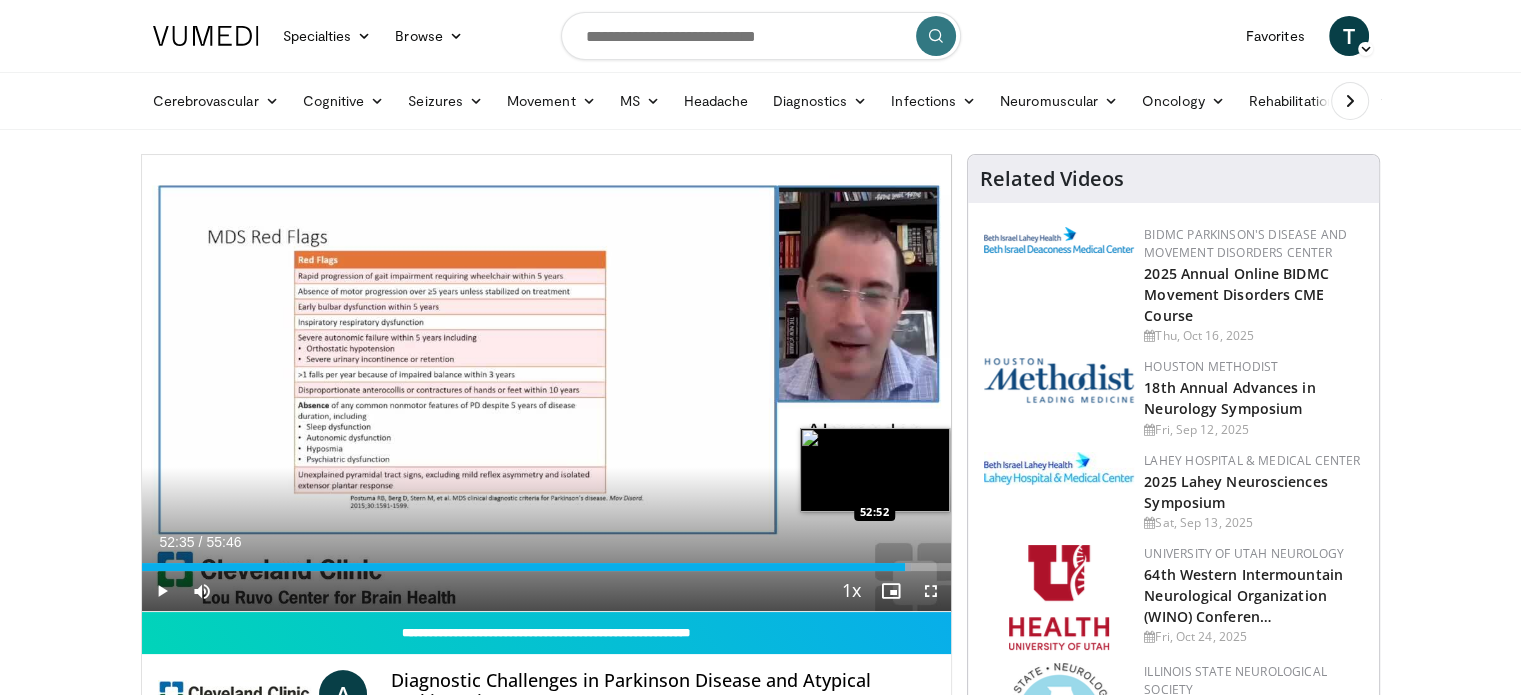 click on "Loaded :  95.04% 52:35 52:52" at bounding box center [547, 567] 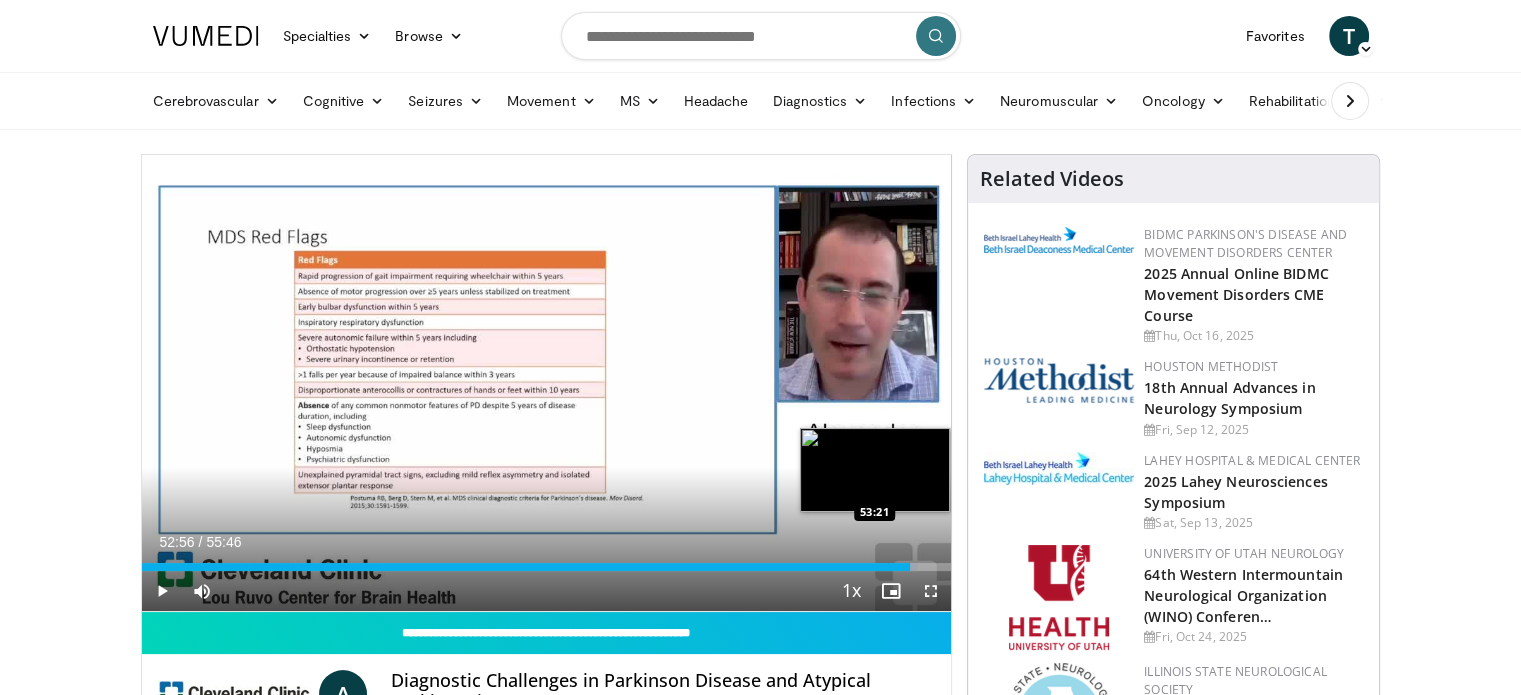 click on "Loaded :  95.94% 52:56 53:21" at bounding box center [547, 567] 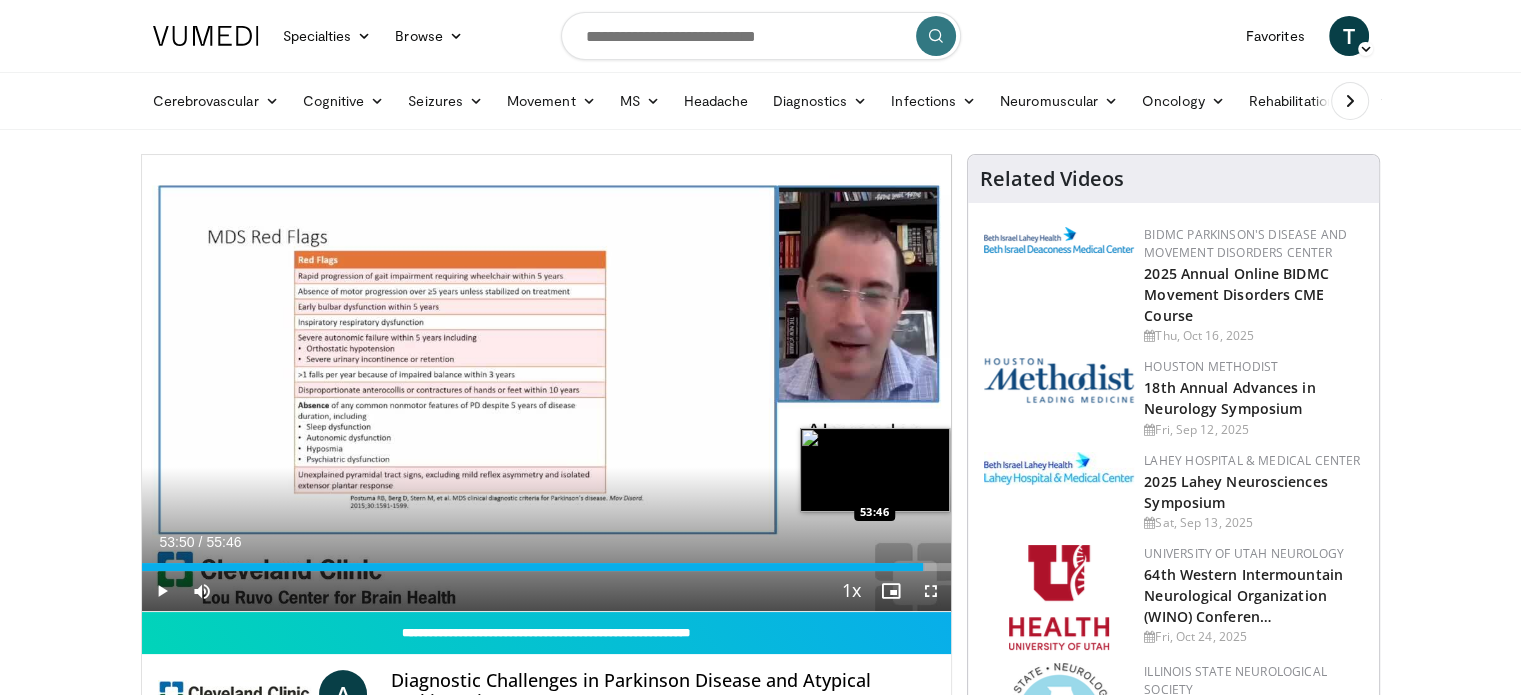 click on "Loaded :  96.83% 53:50 53:46" at bounding box center [547, 567] 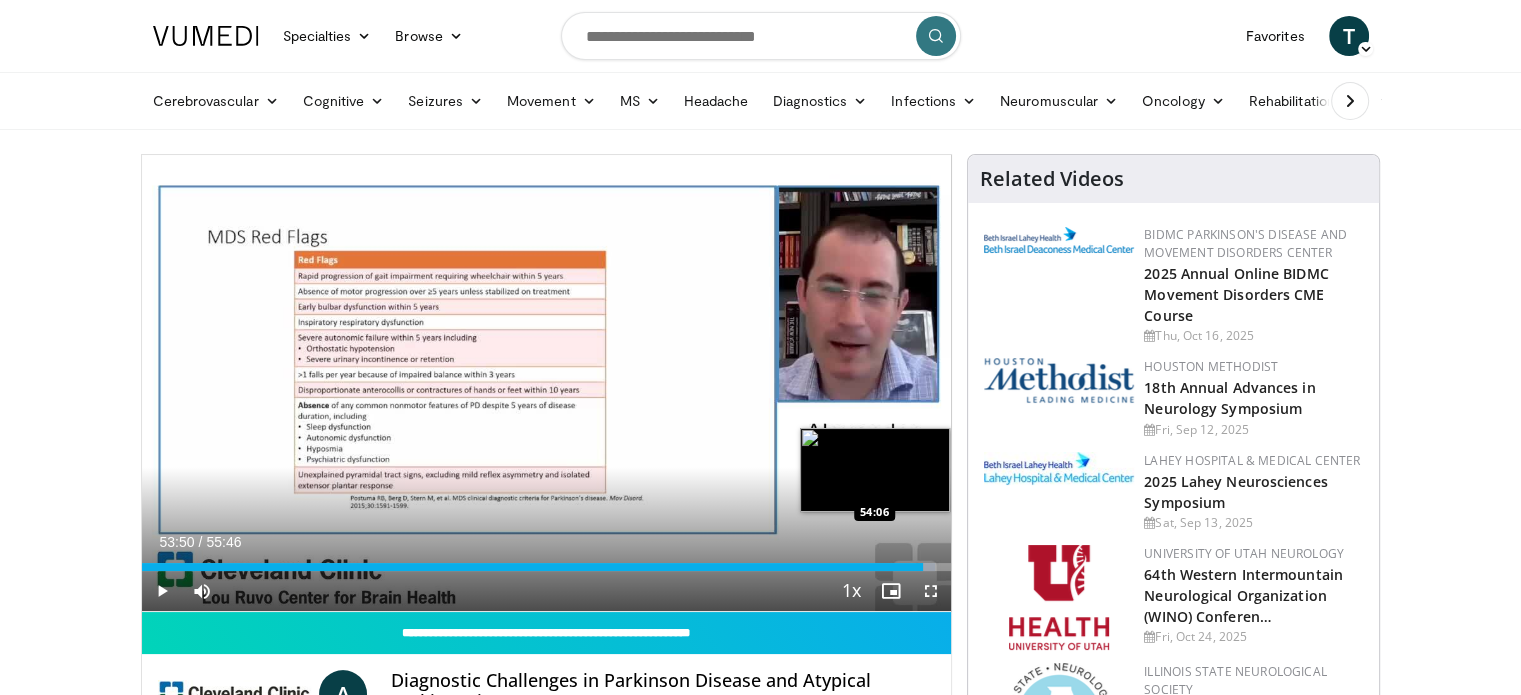 click on "Loaded :  98.03% 53:50 54:06" at bounding box center [547, 567] 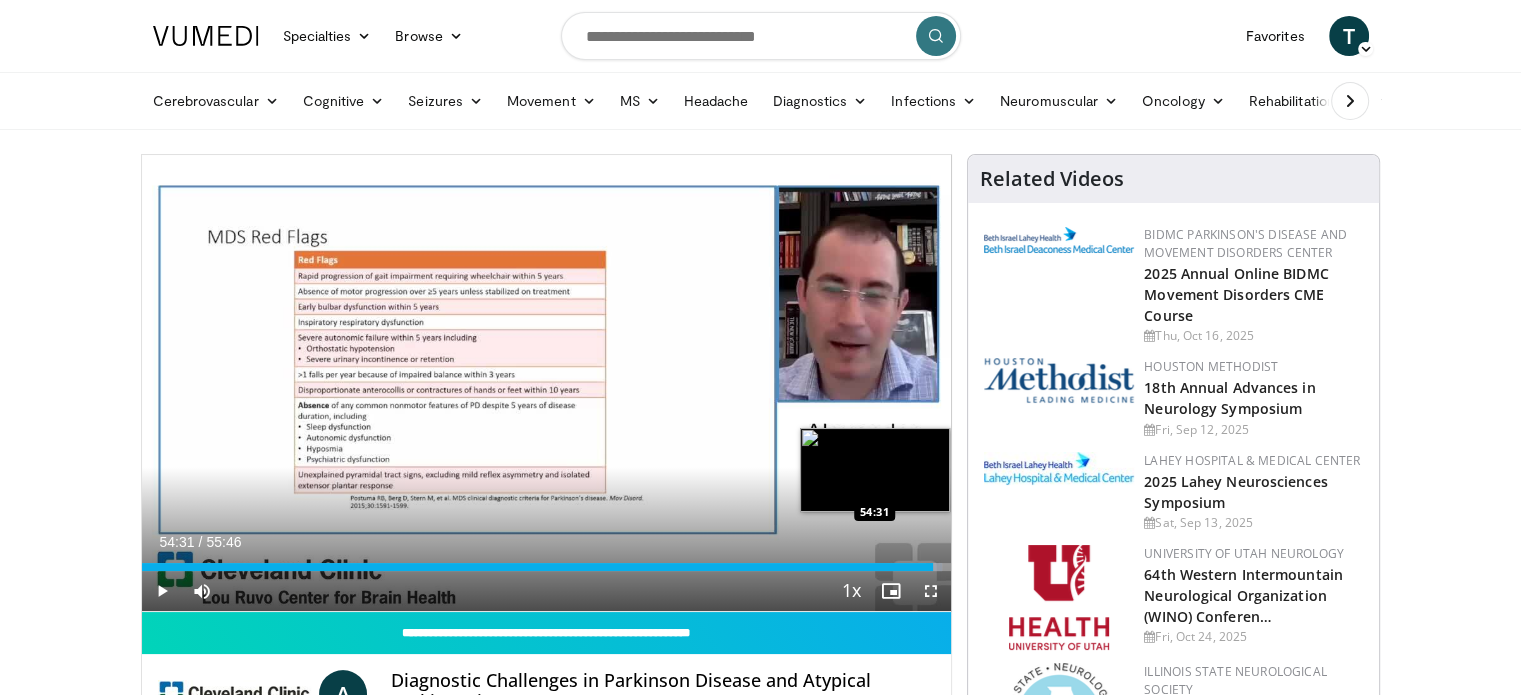 click on "Loaded :  98.92% 54:31 54:31" at bounding box center [547, 567] 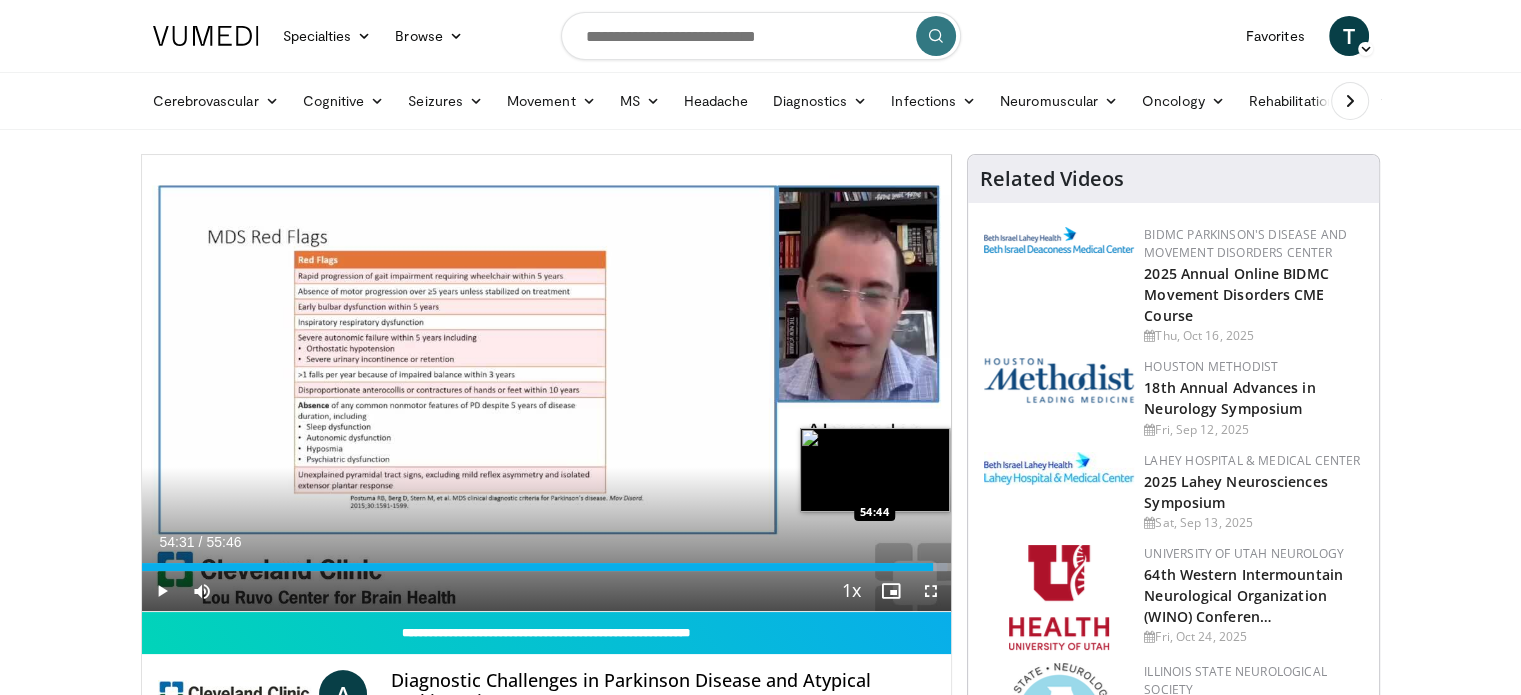 click on "Loaded :  99.52% 54:31 54:44" at bounding box center (547, 567) 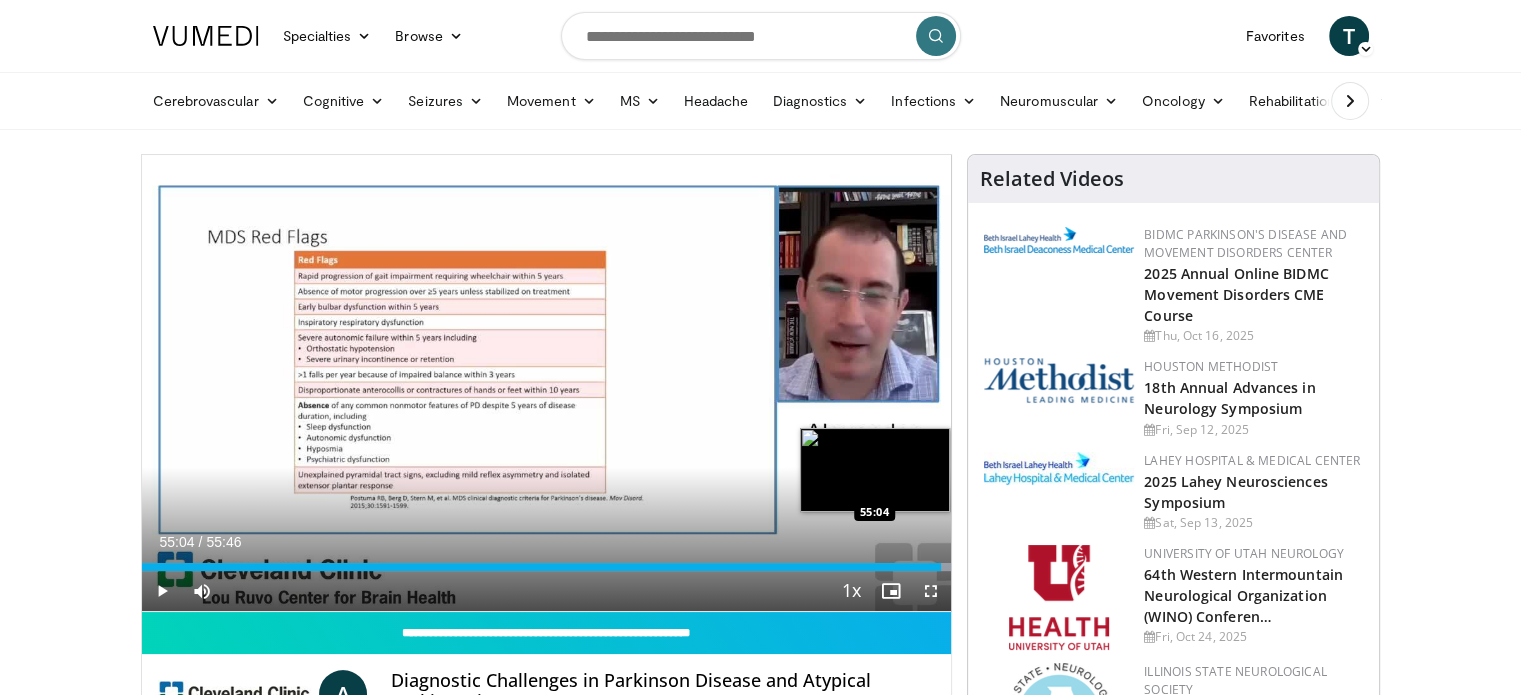 click at bounding box center (939, 567) 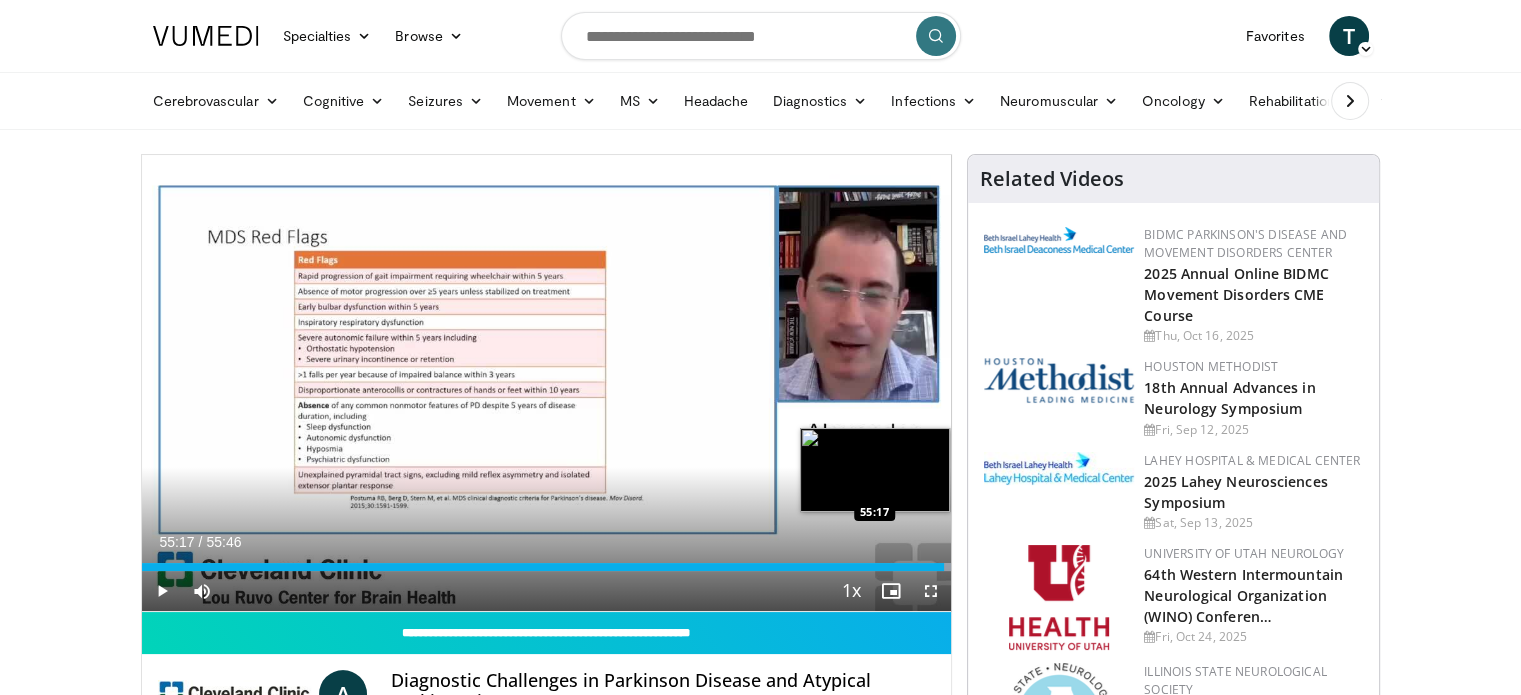 click on "Loaded :  100.00% 55:17 55:17" at bounding box center [547, 567] 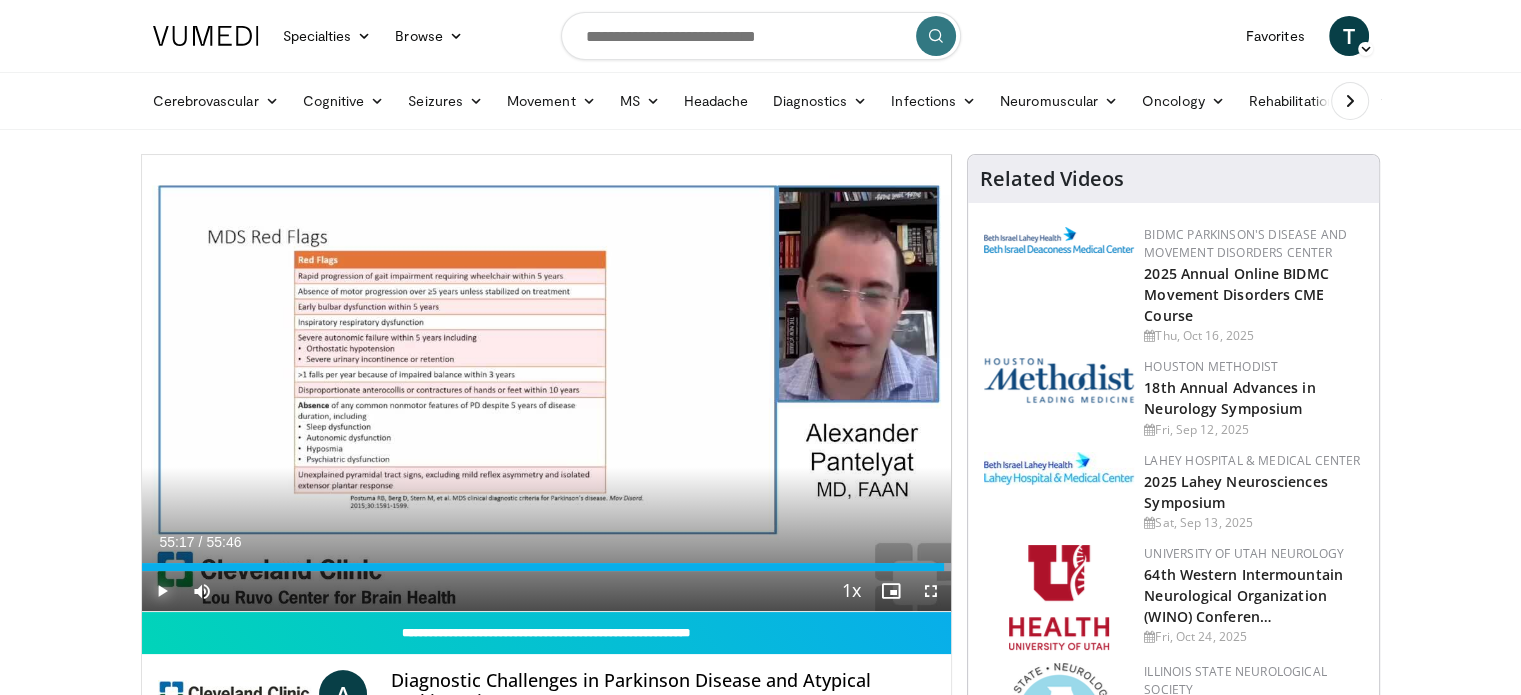 click at bounding box center (162, 591) 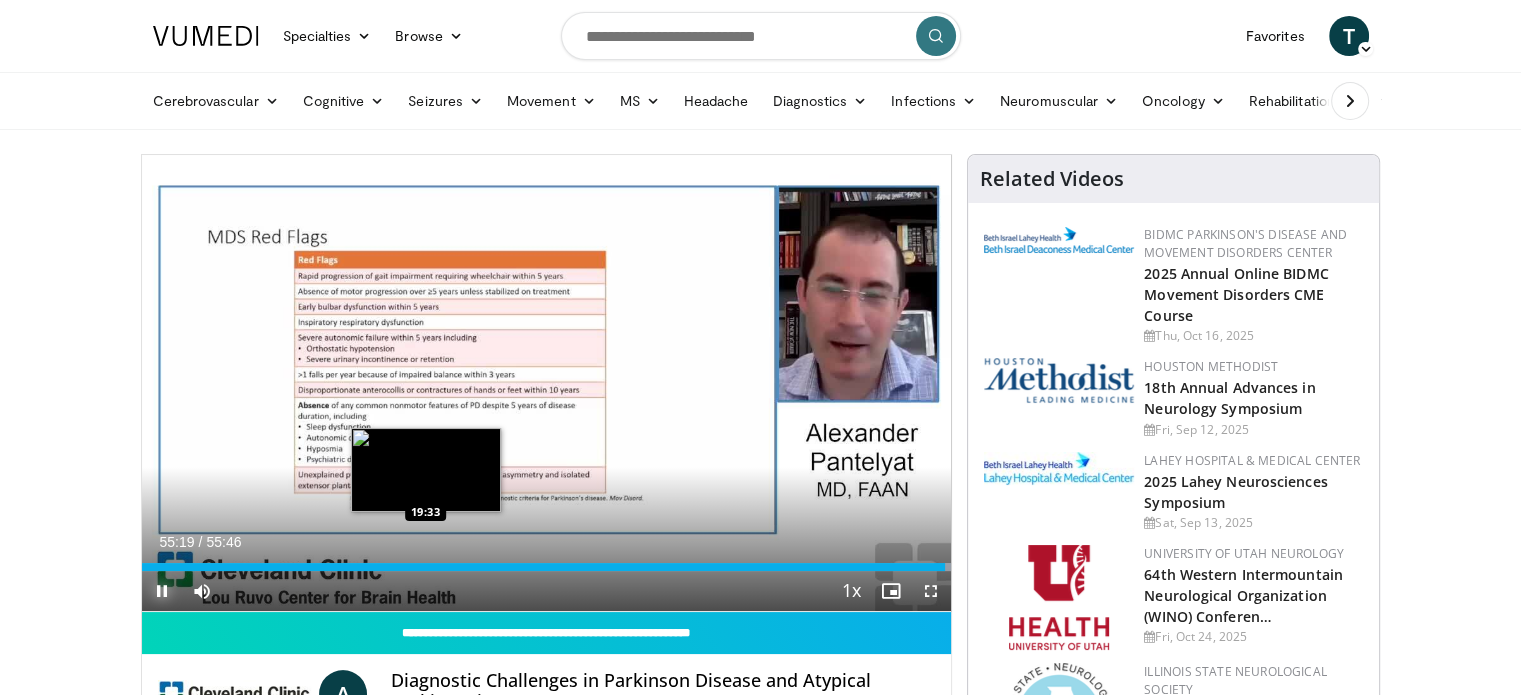 click on "55:19" at bounding box center (543, 567) 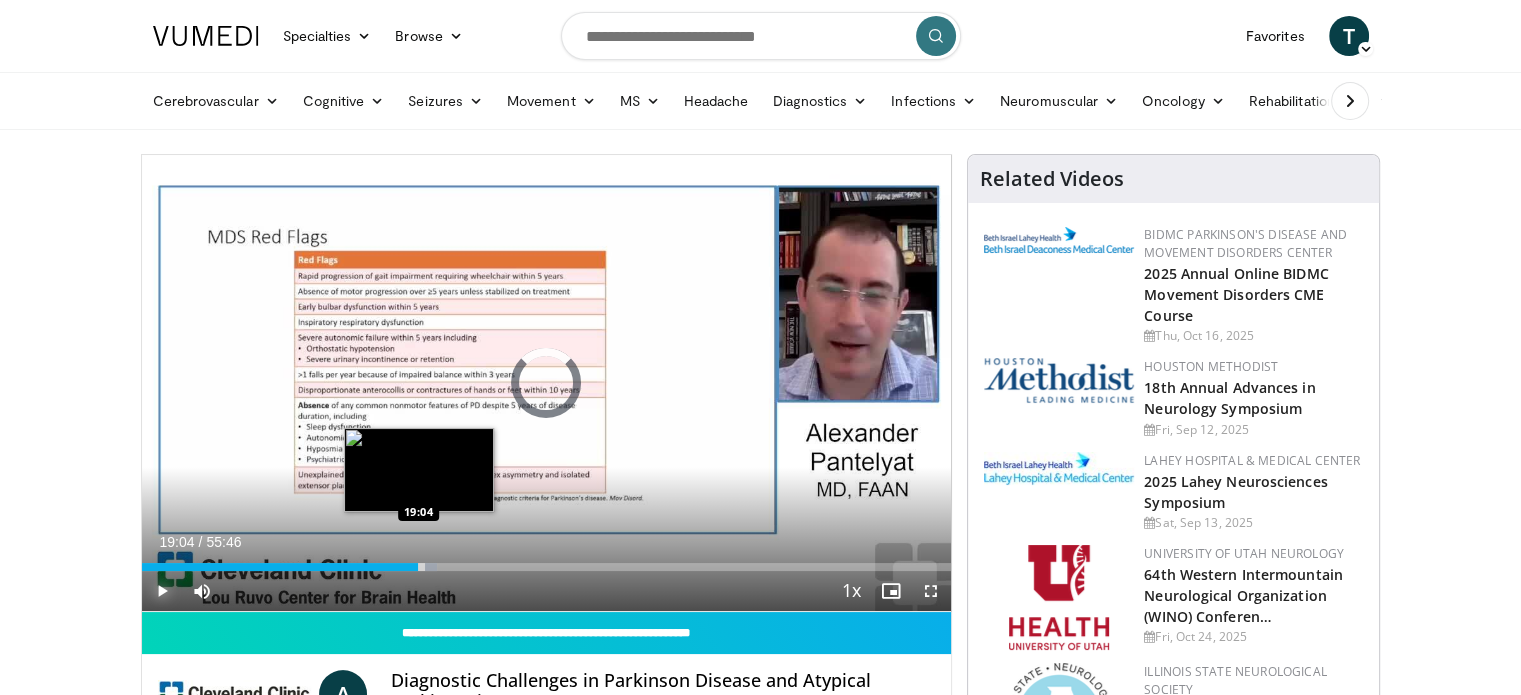 click on "Loaded :  36.46% 19:35 19:04" at bounding box center (547, 567) 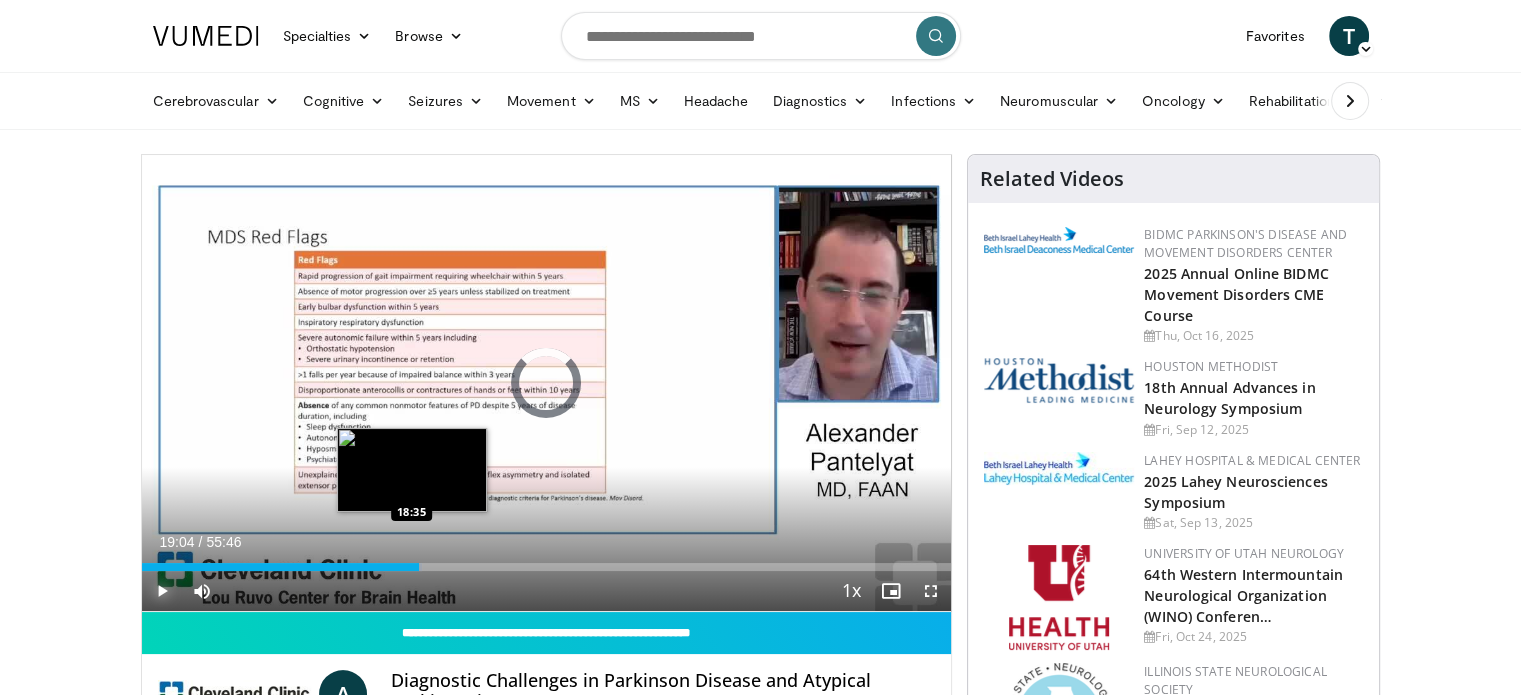 click on "Loaded :  34.67% 19:04 18:35" at bounding box center [547, 567] 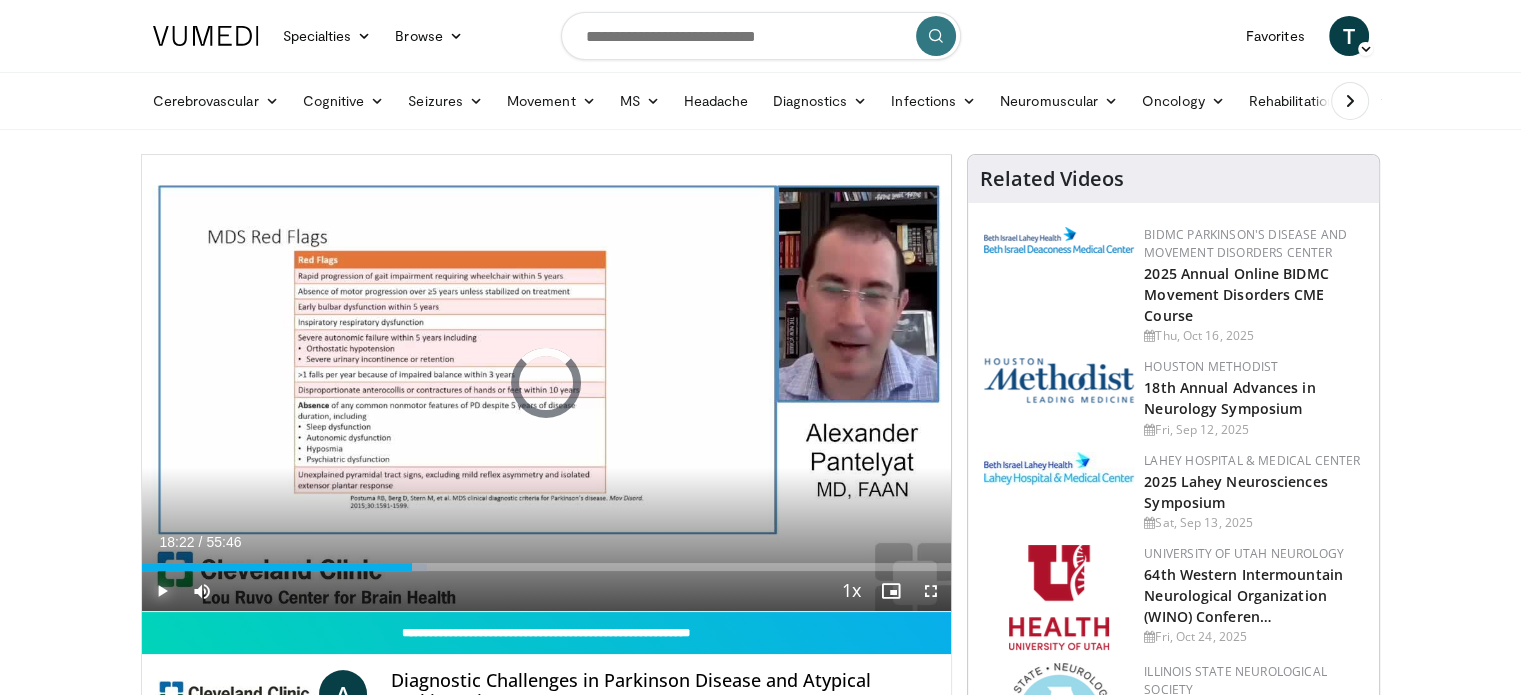 click on "18:36" at bounding box center [277, 567] 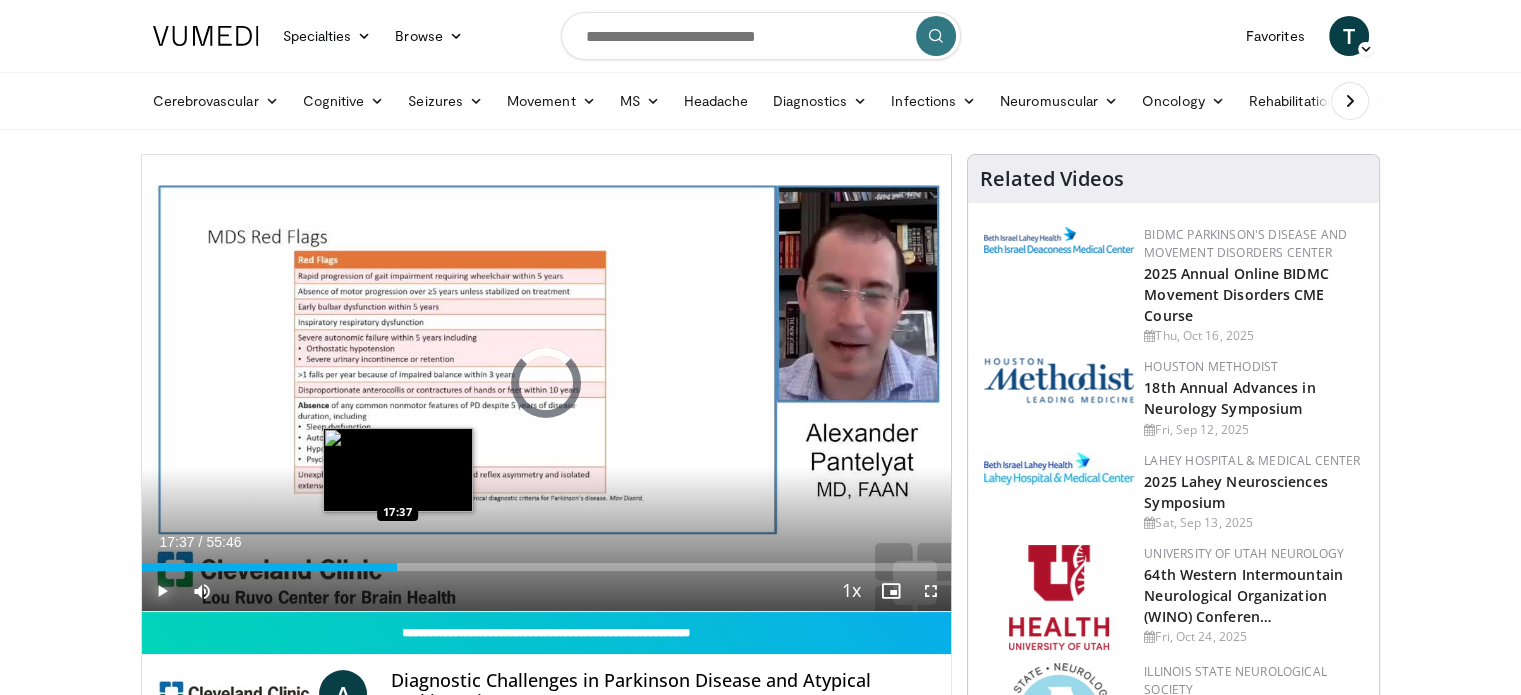 click on "Loaded :  0.00% 17:37 17:37" at bounding box center [547, 567] 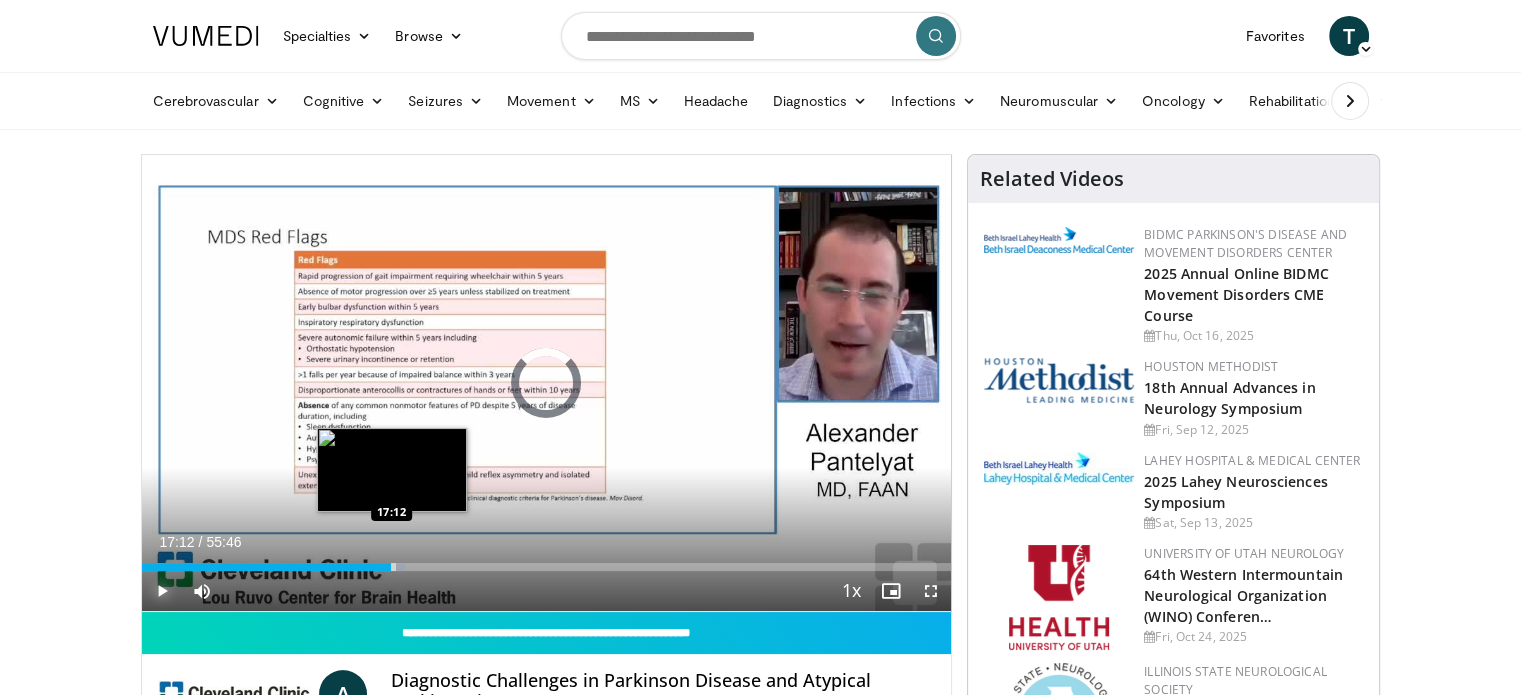 click on "Loaded :  32.52% 17:12 17:12" at bounding box center [547, 567] 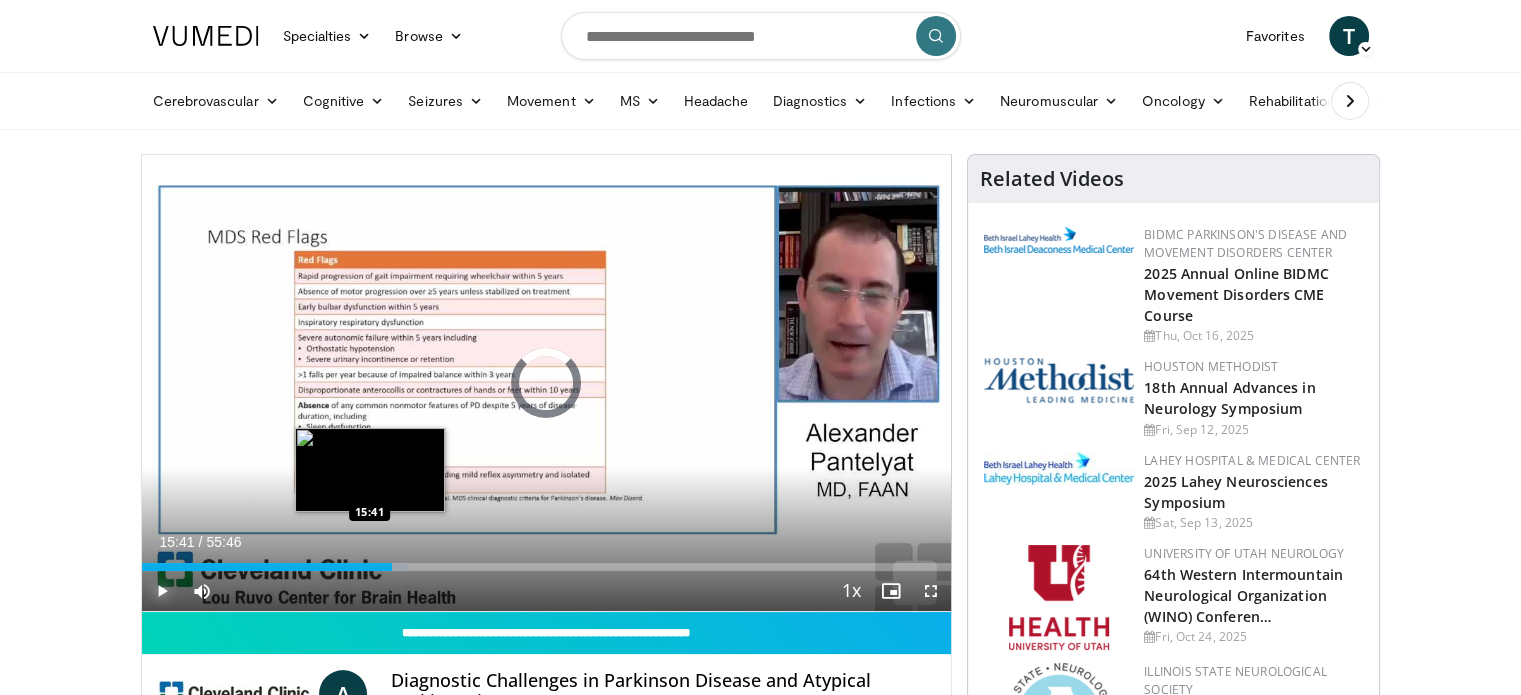 click on "15:41" at bounding box center [267, 567] 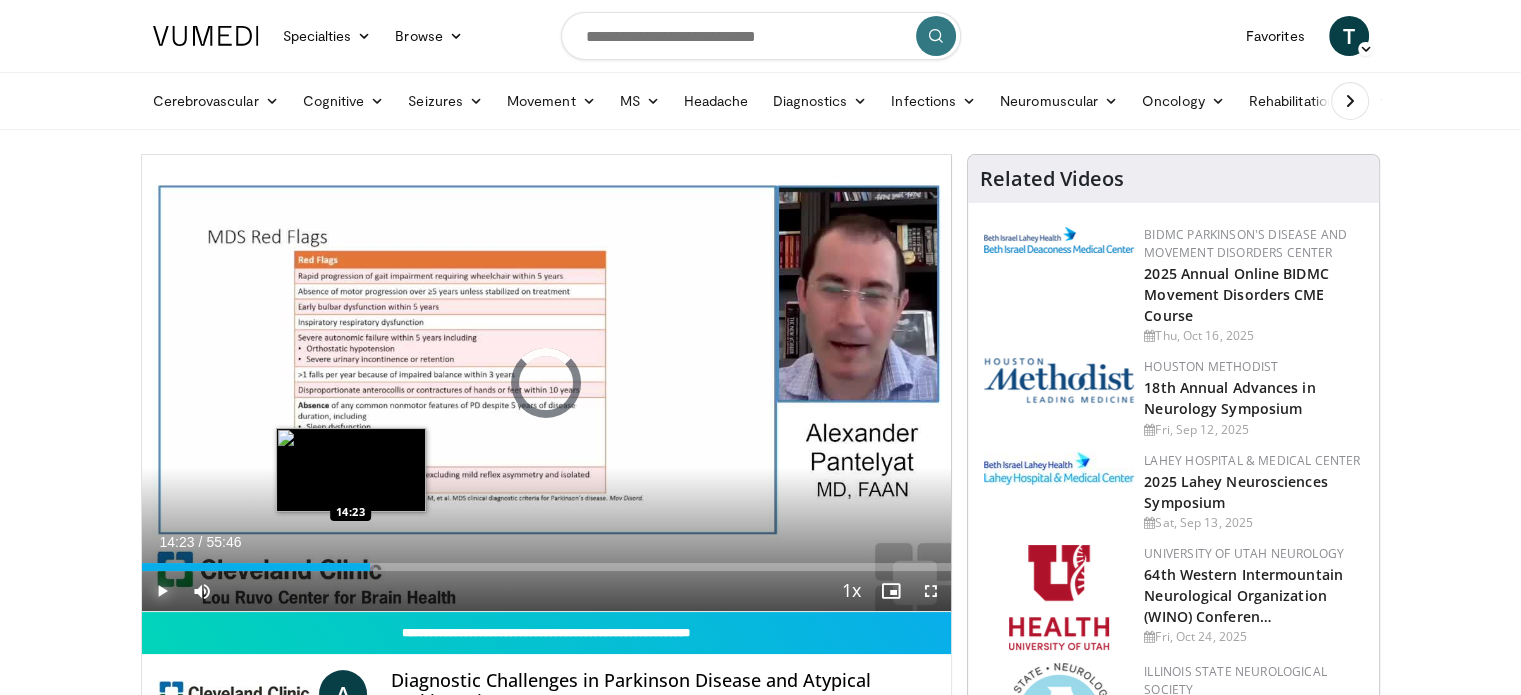 click on "15:42" at bounding box center (256, 567) 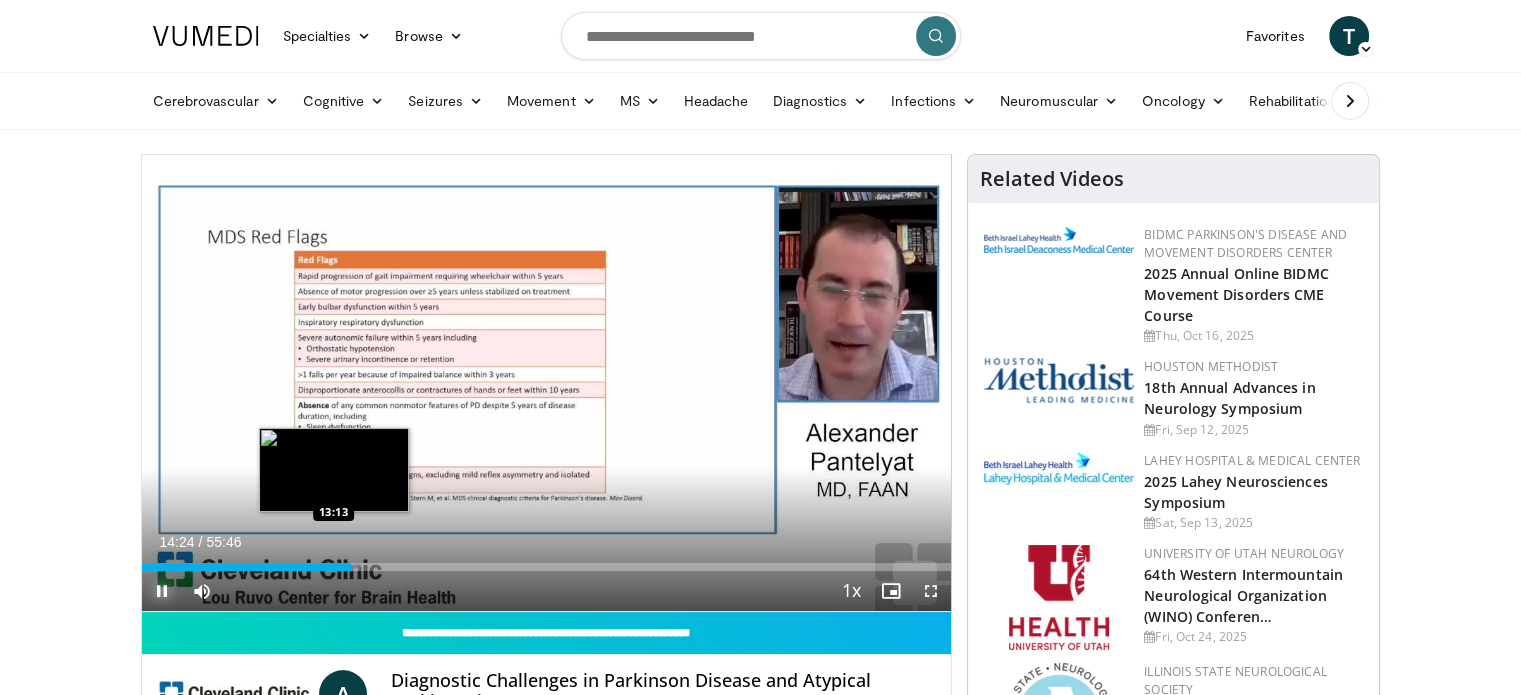 click on "Loaded :  26.85% 14:24 13:13" at bounding box center (547, 567) 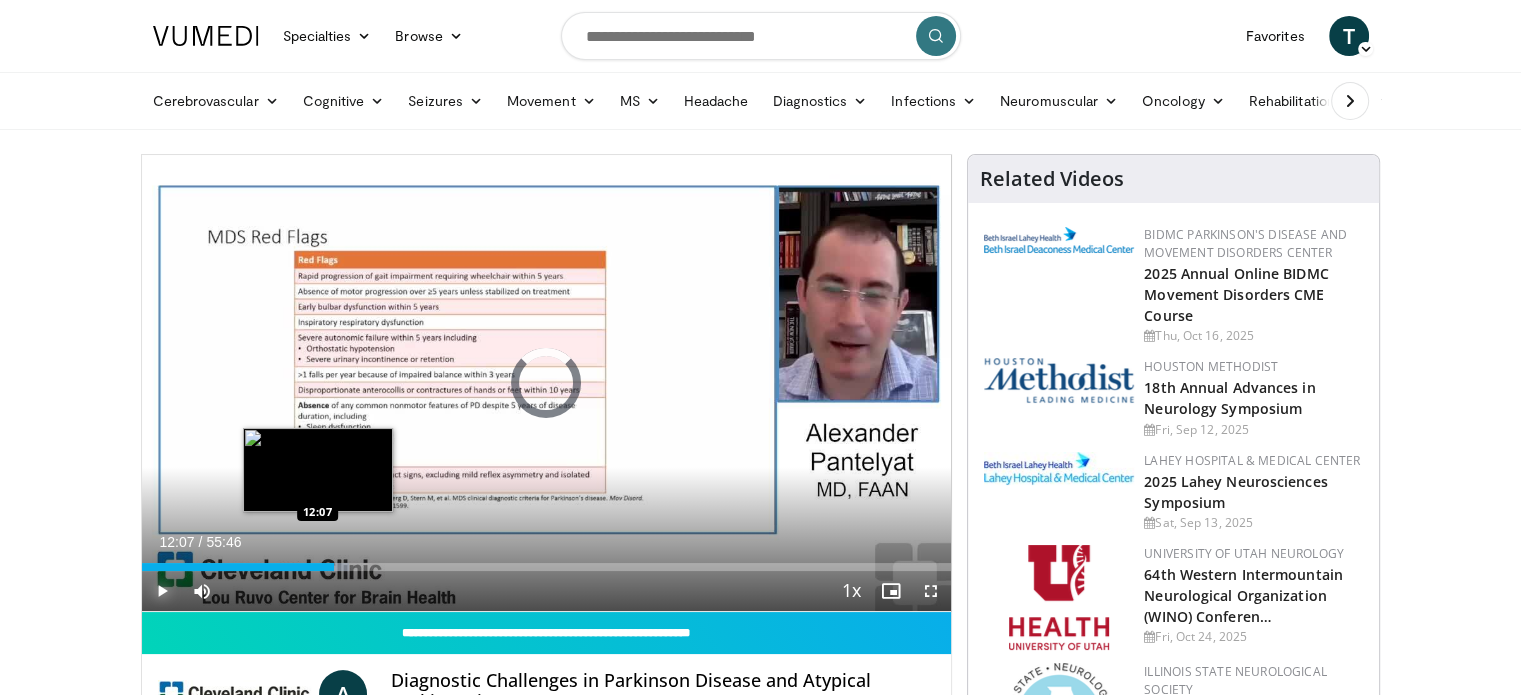 click on "Loaded :  25.66% 13:14 12:07" at bounding box center [547, 561] 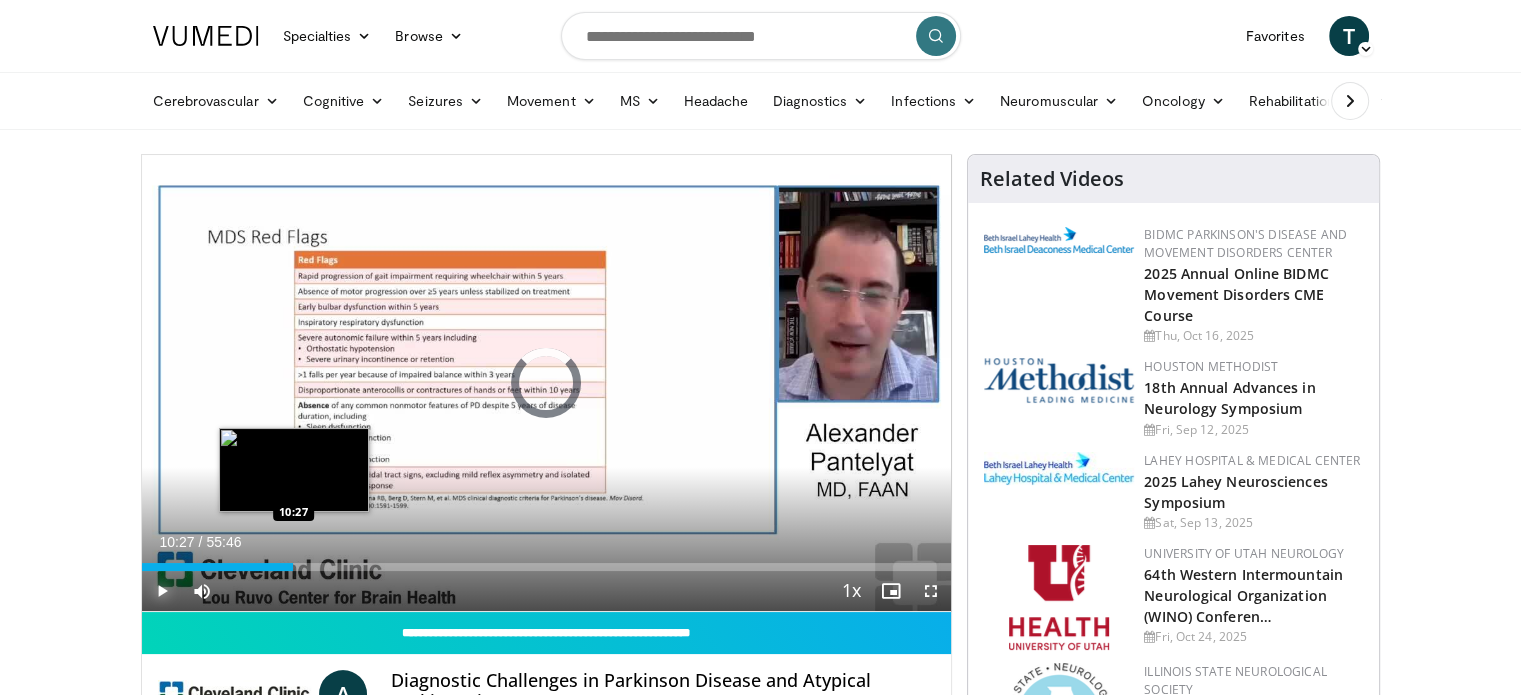 click on "10:27" at bounding box center [218, 567] 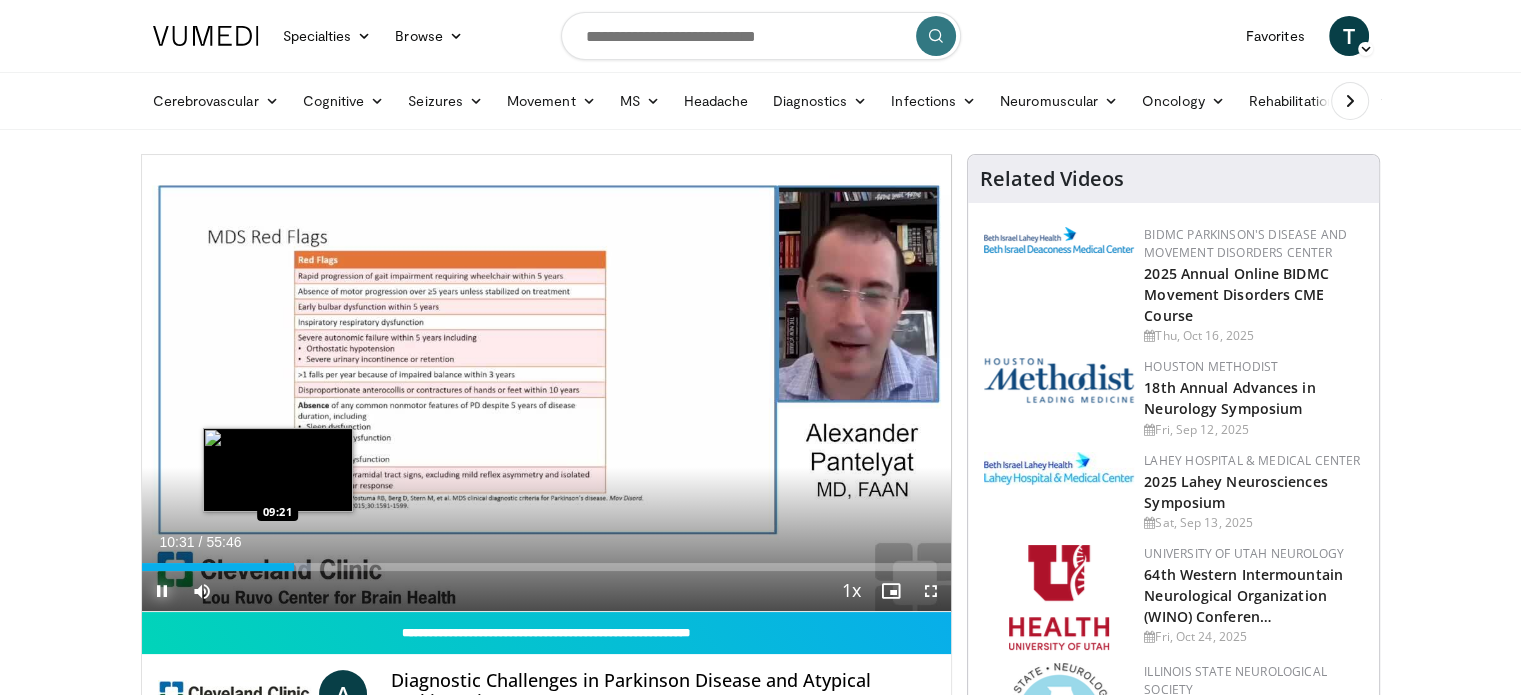 click on "10:31" at bounding box center [218, 567] 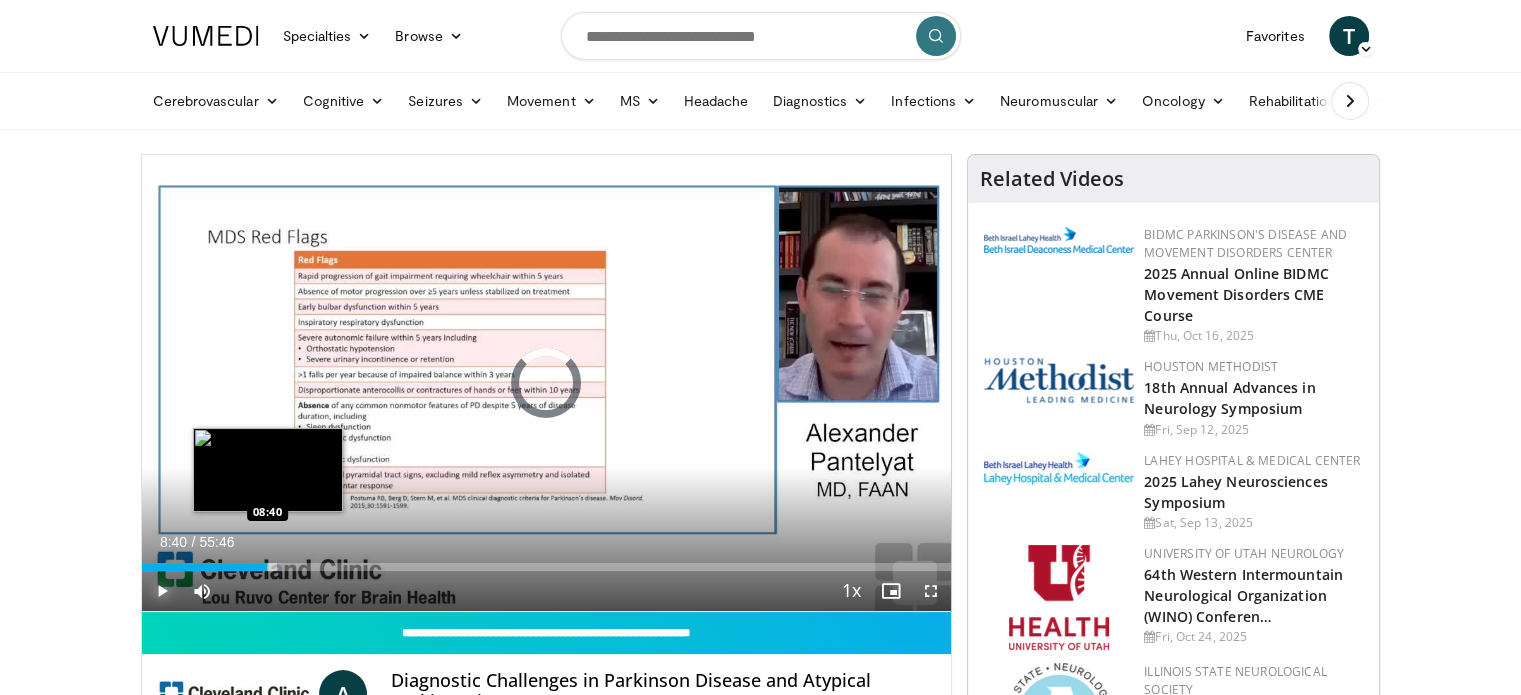 click on "09:22" at bounding box center (205, 567) 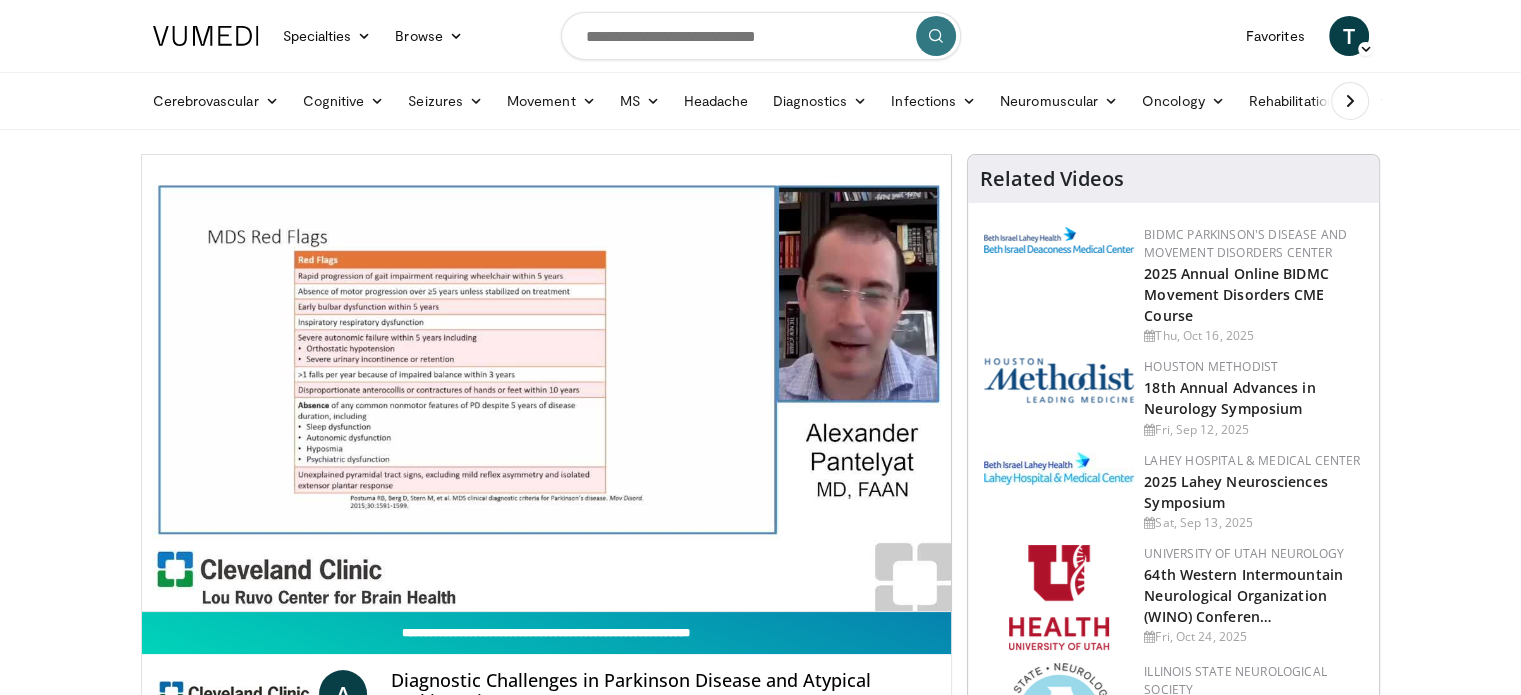 type 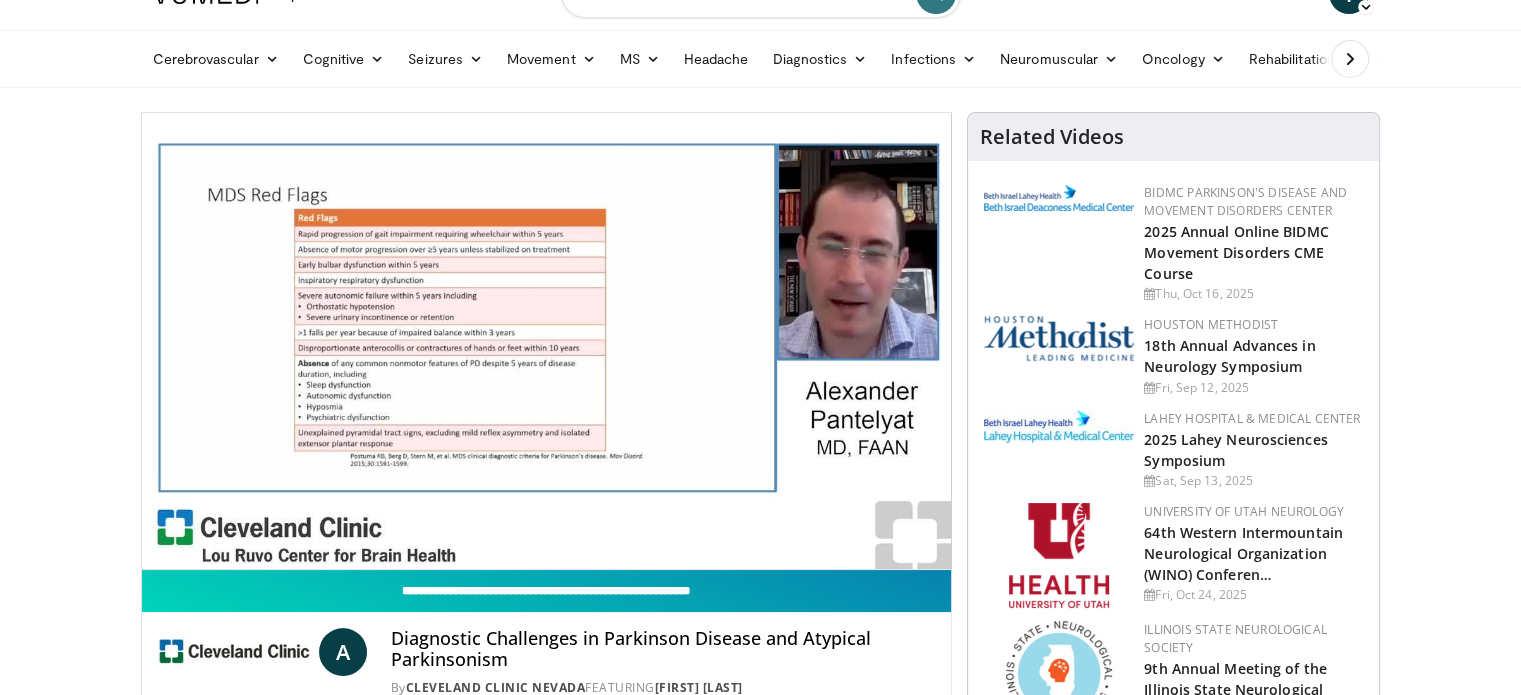 scroll, scrollTop: 40, scrollLeft: 0, axis: vertical 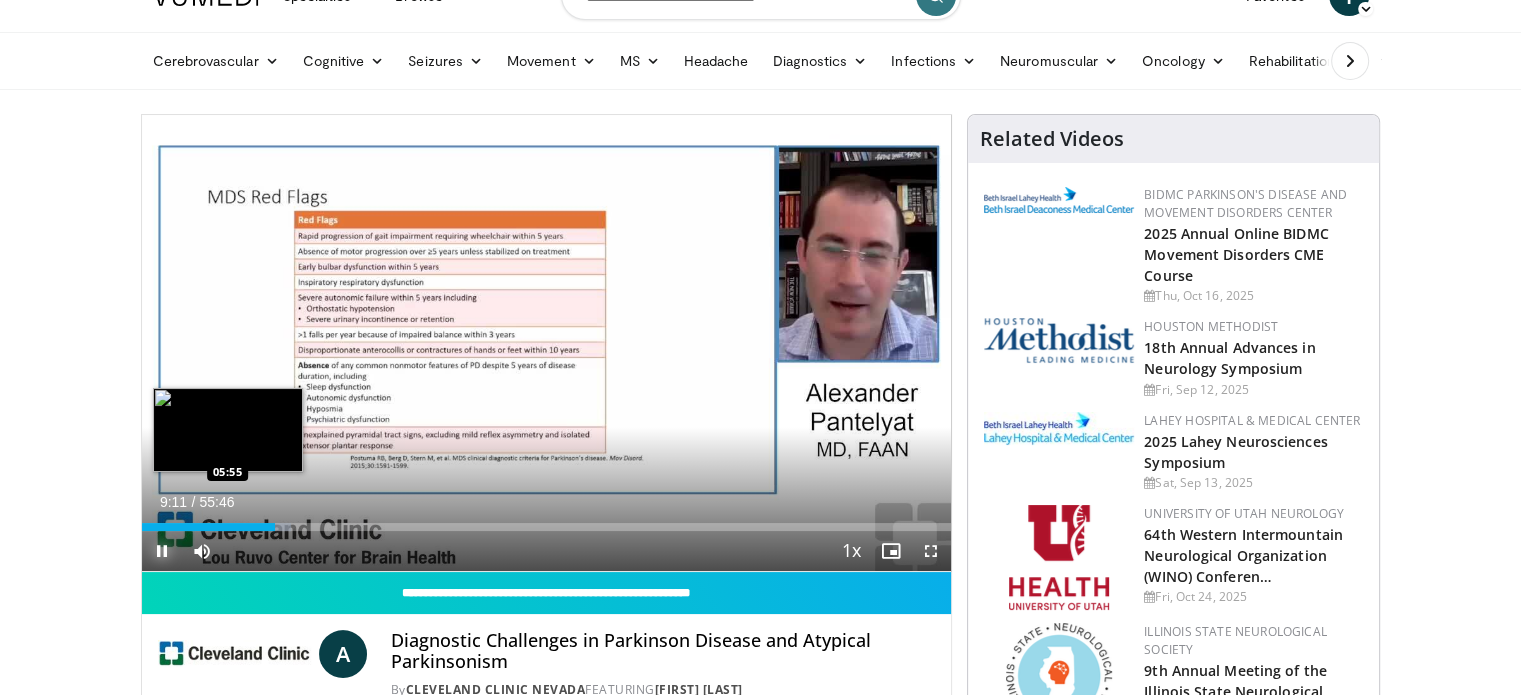click on "09:11" at bounding box center [208, 527] 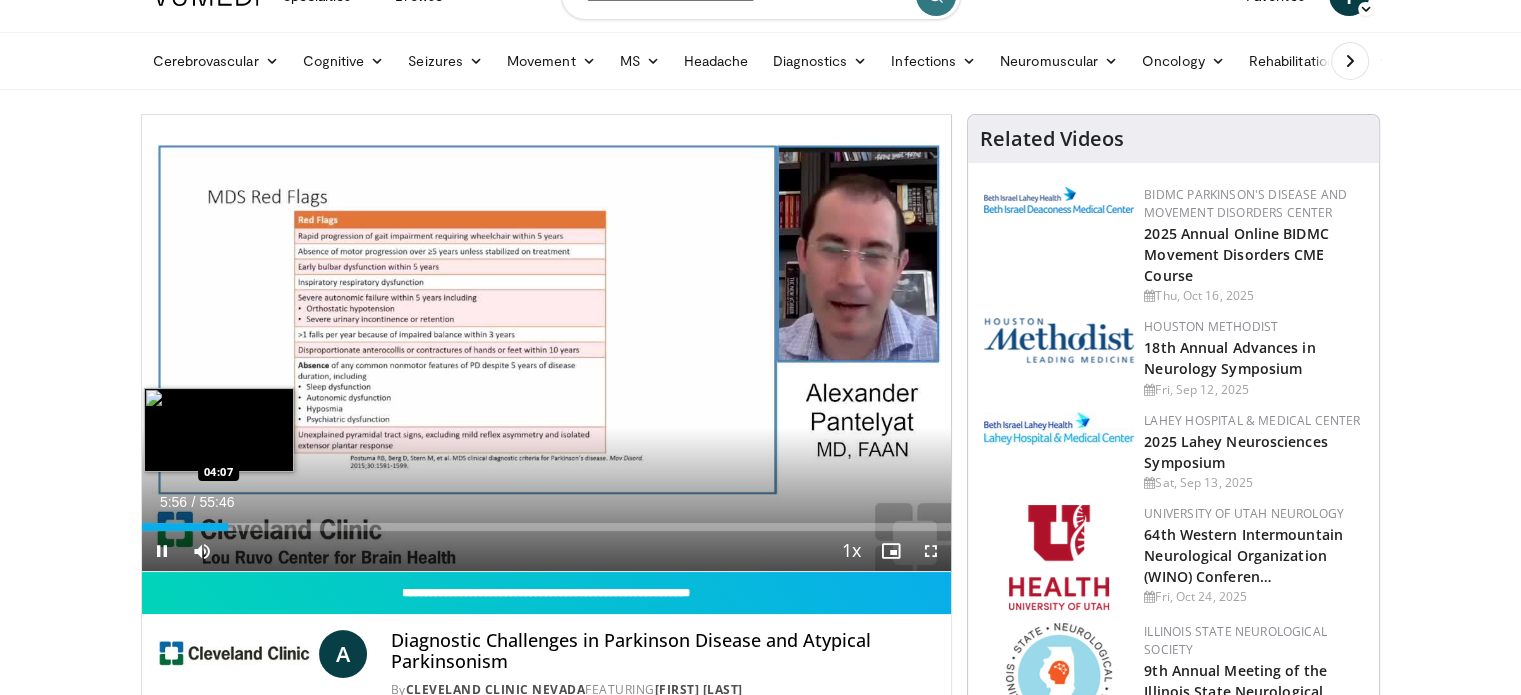 click on "**********" at bounding box center (547, 343) 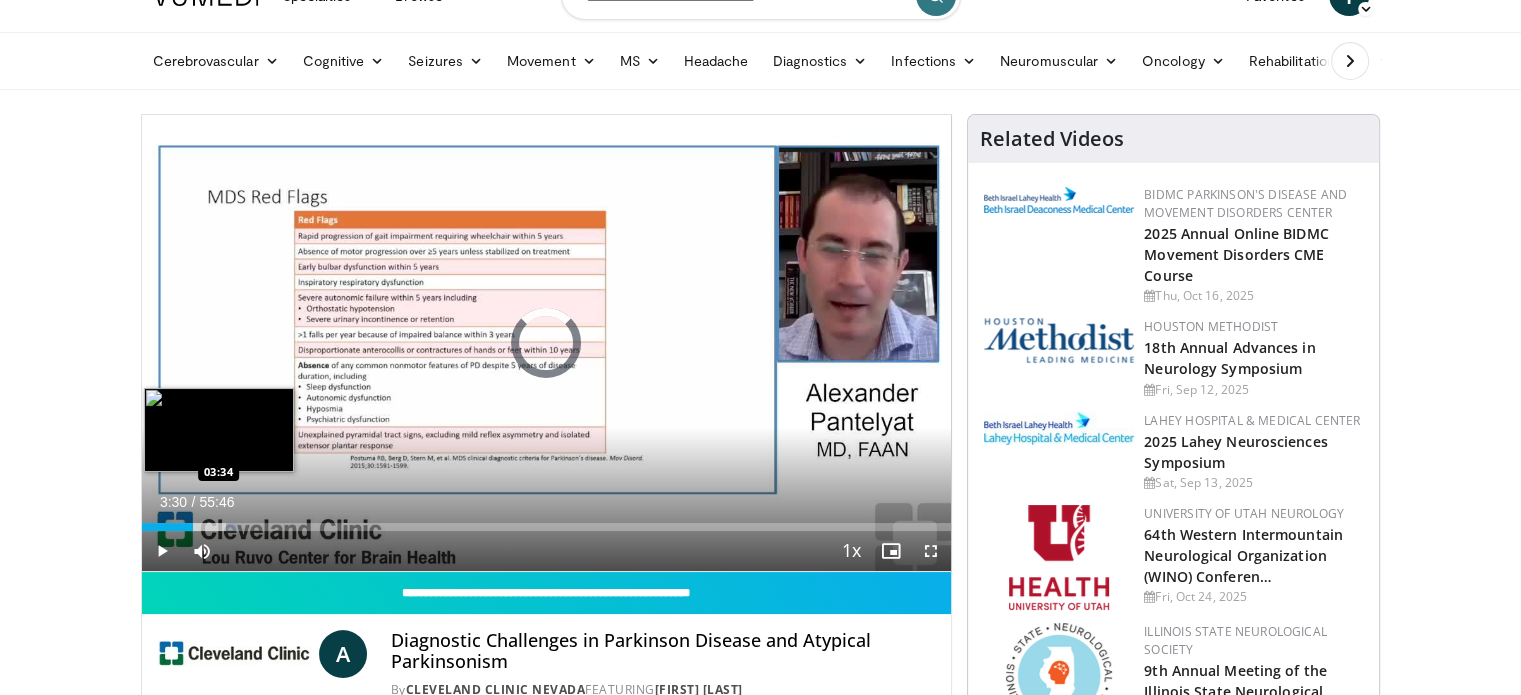 click on "05:58" at bounding box center [167, 527] 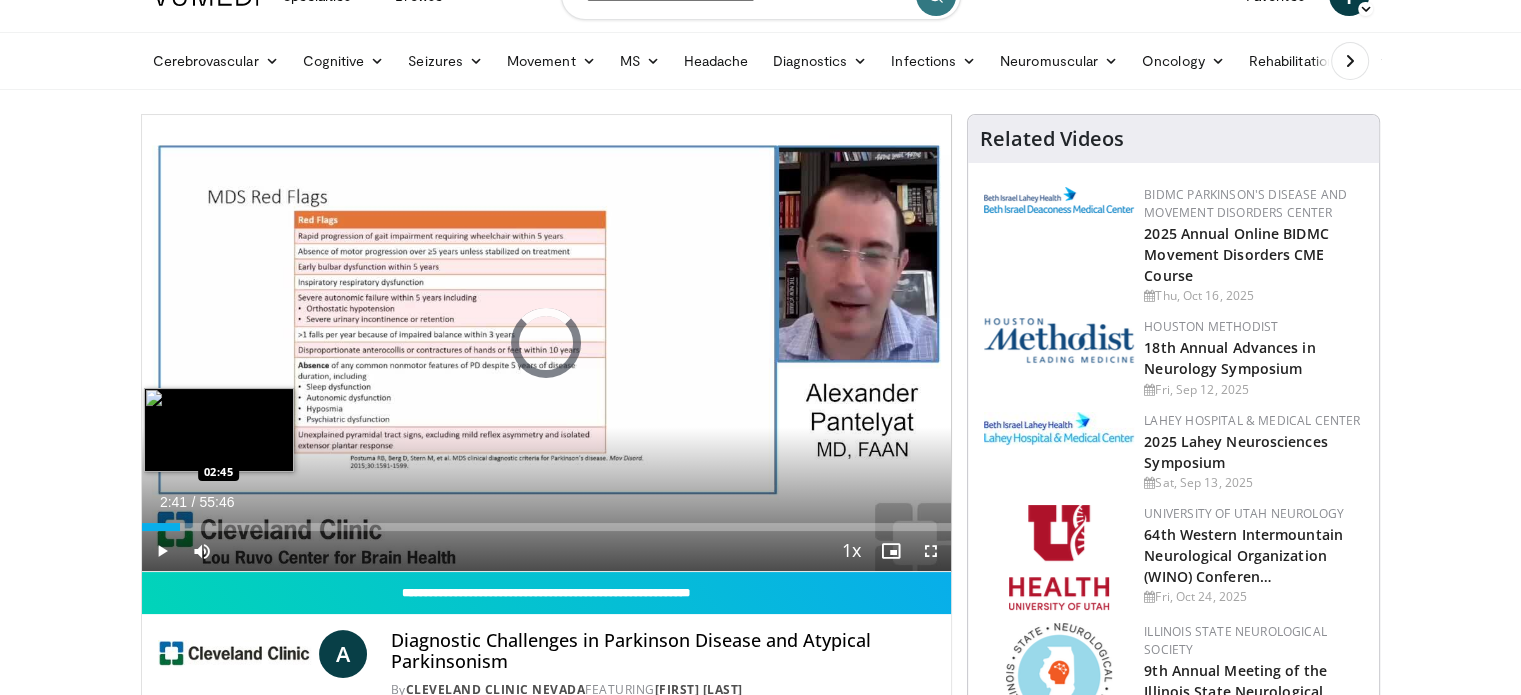 click on "02:41" at bounding box center [161, 527] 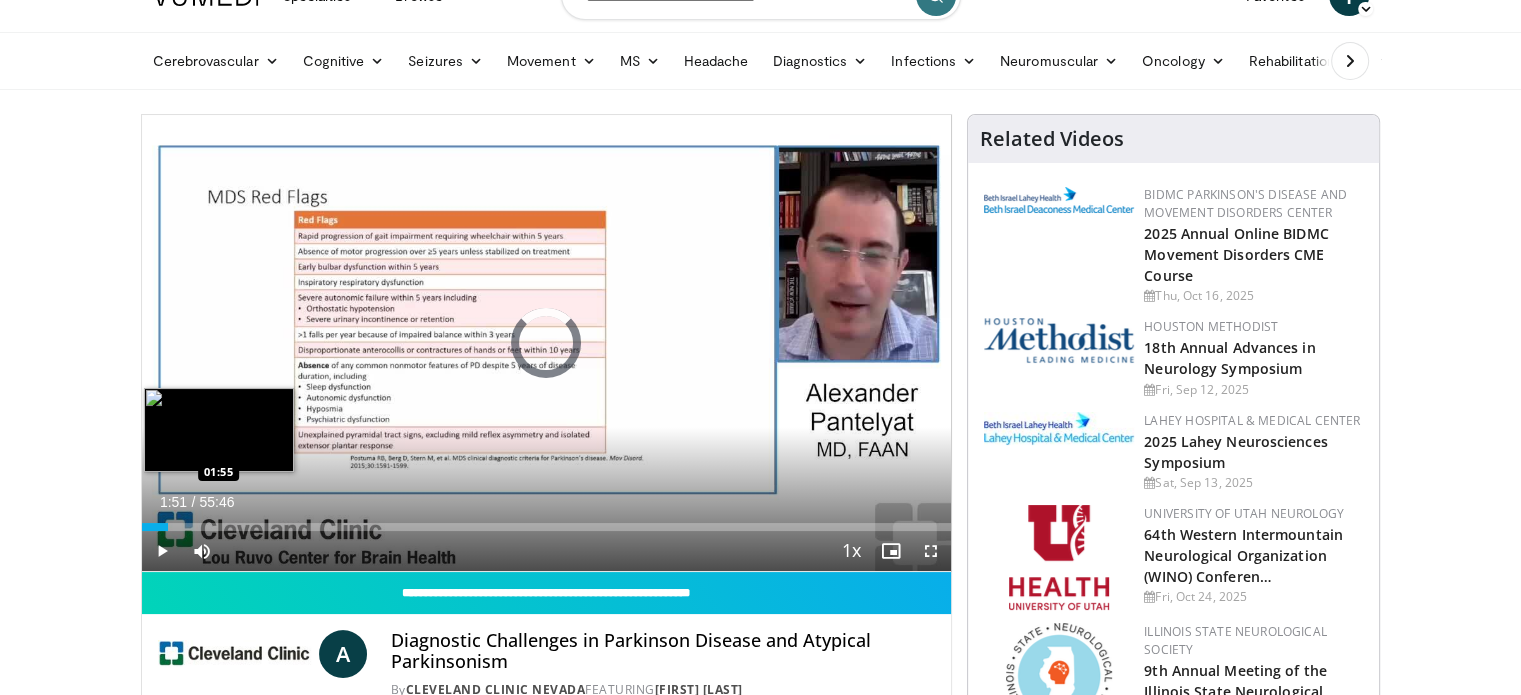click on "01:51" at bounding box center [155, 527] 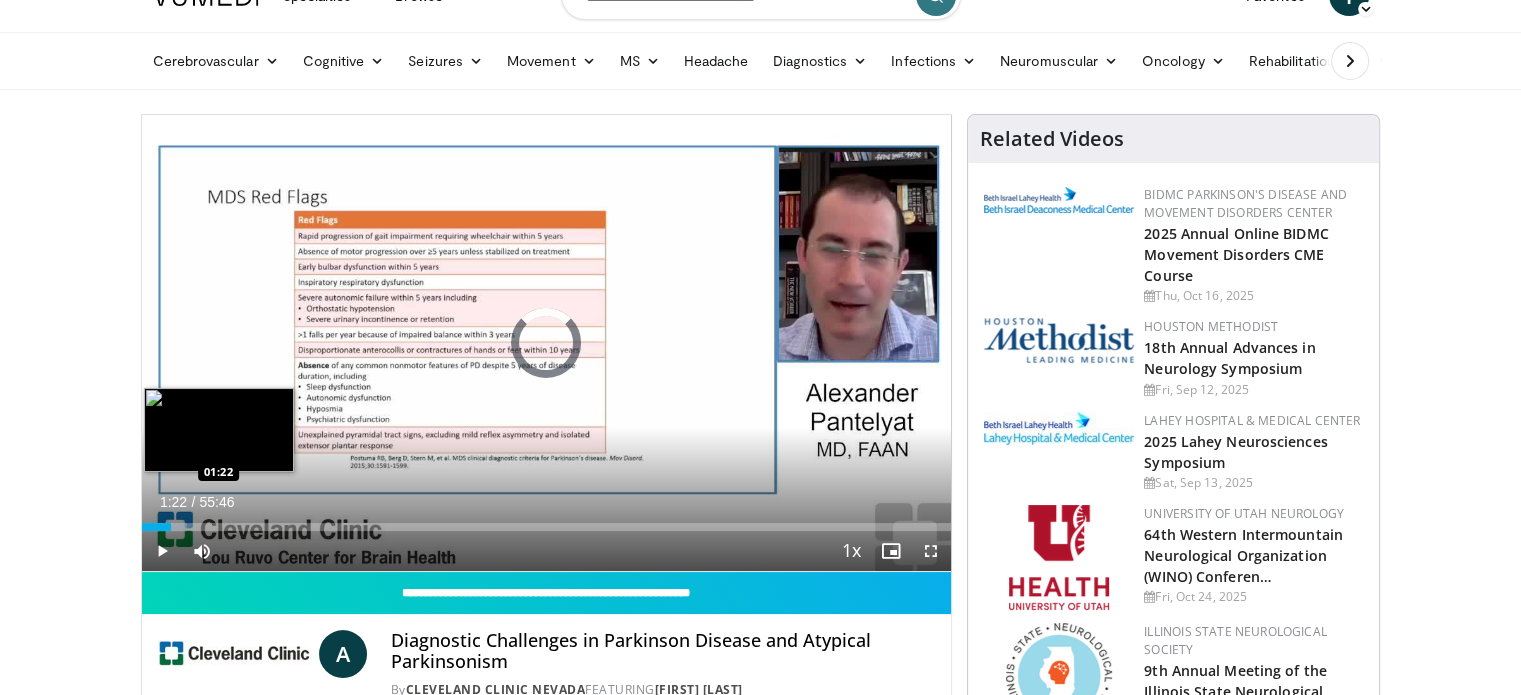 click on "02:01" at bounding box center (156, 527) 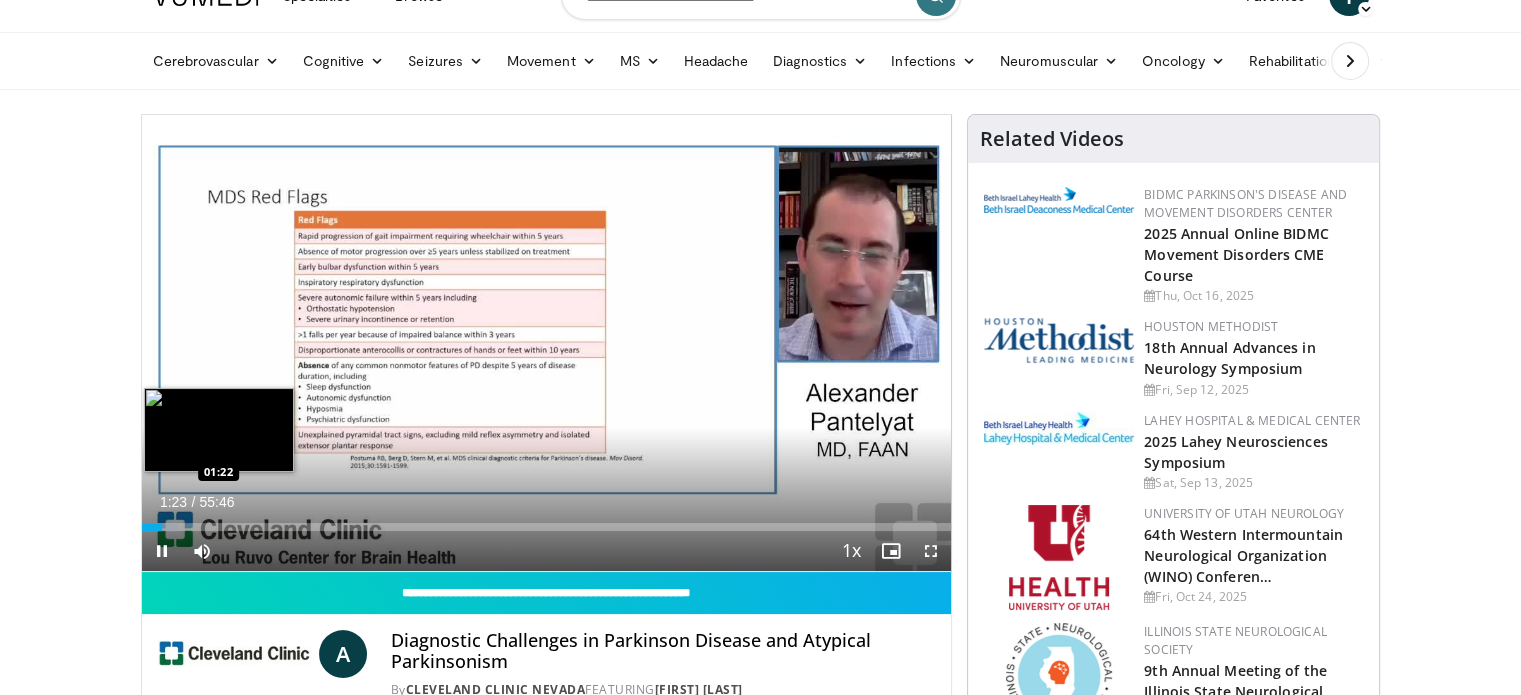 click on "**********" at bounding box center (547, 343) 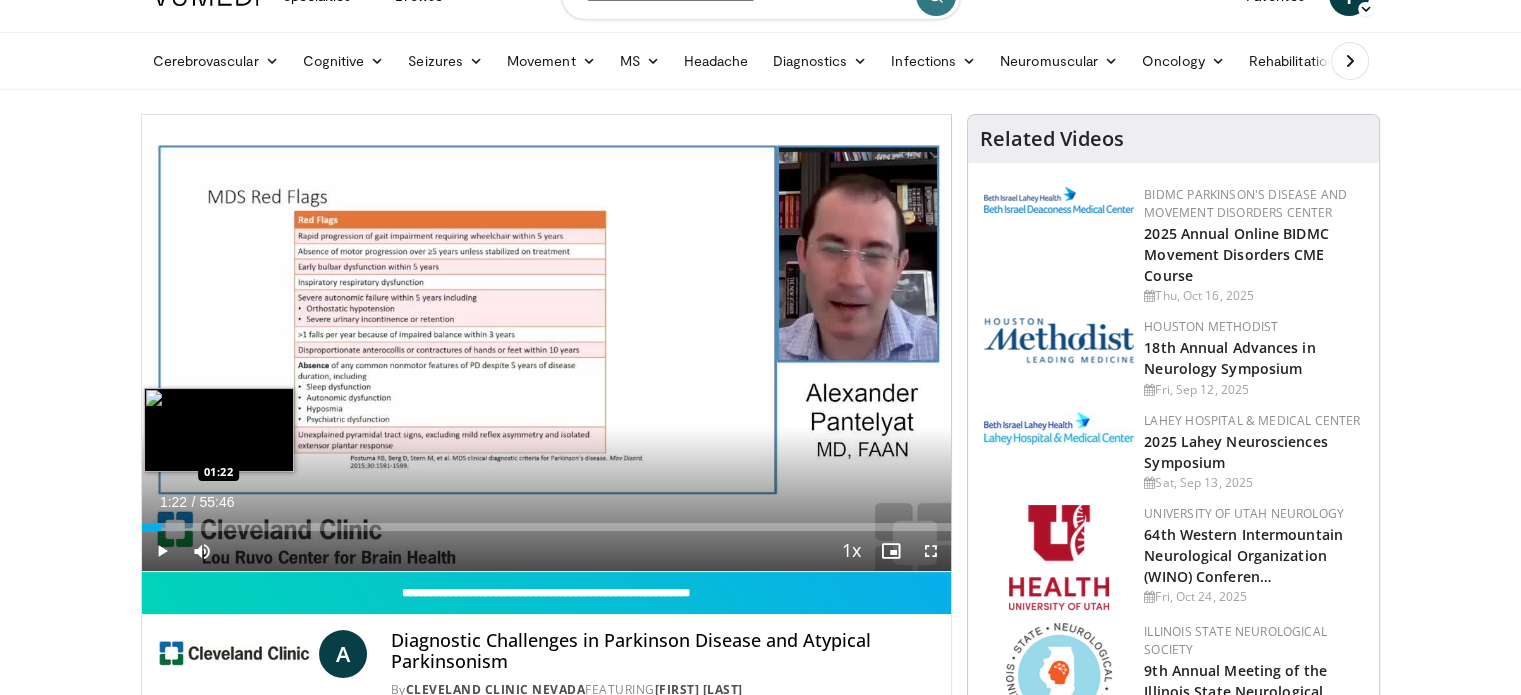 click on "01:29" at bounding box center (152, 527) 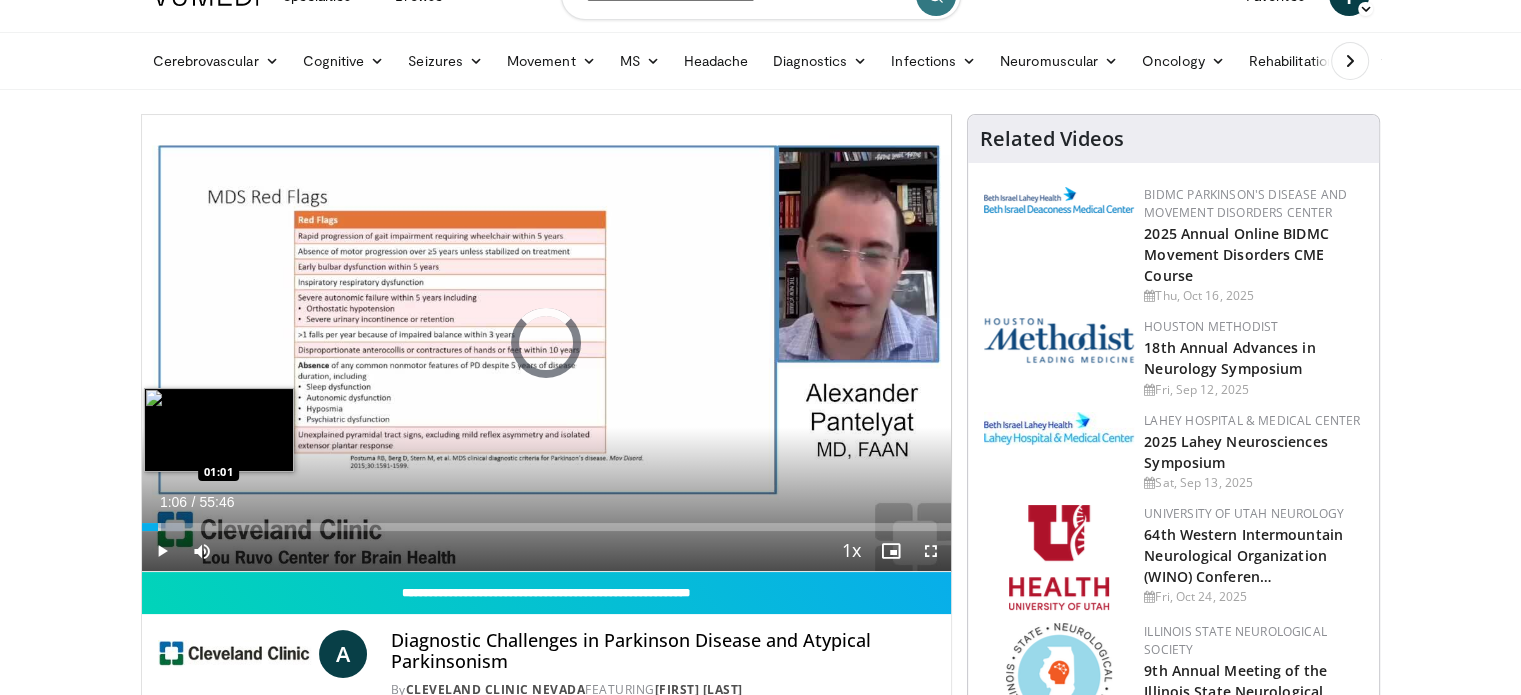 click on "01:47" at bounding box center [150, 527] 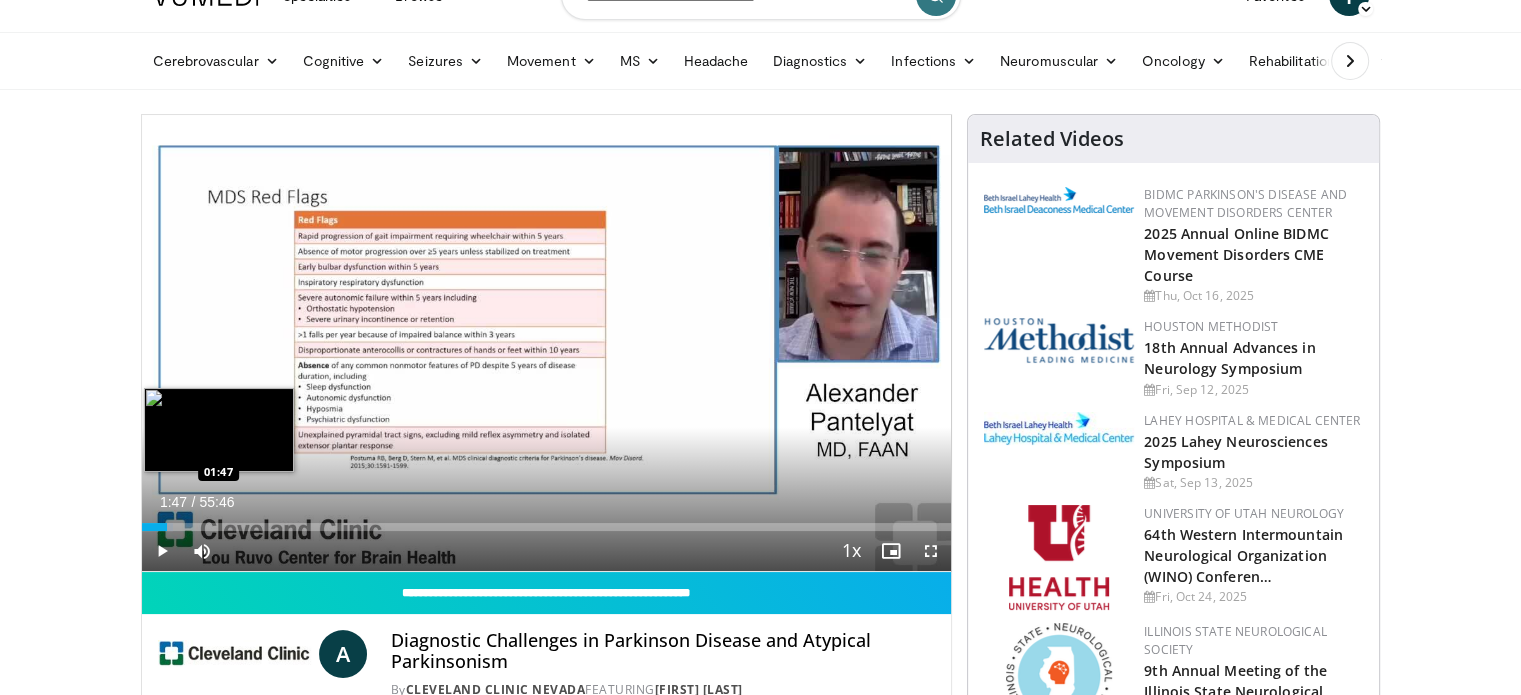 click on "Loaded :  3.89% 01:47 01:47" at bounding box center (547, 527) 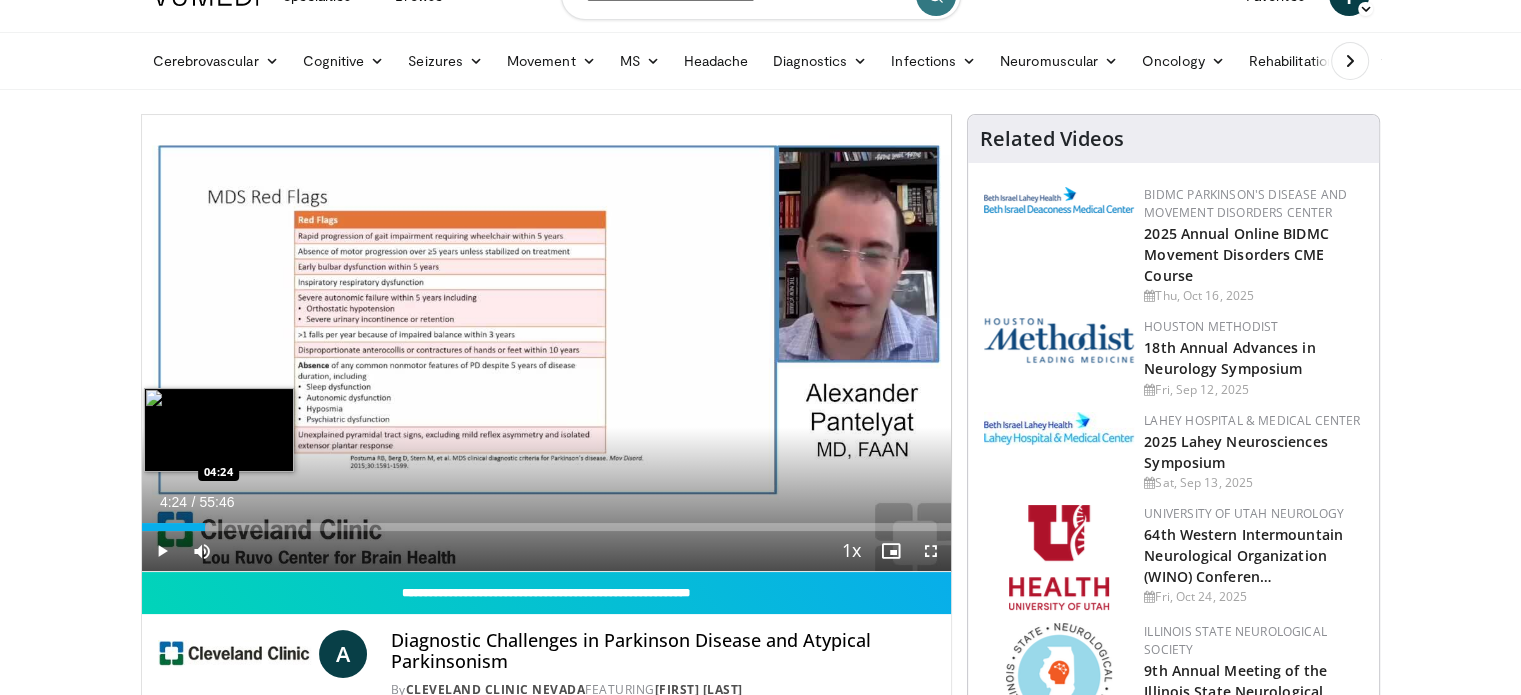click on "Loaded :  8.35% 04:24 04:24" at bounding box center (547, 527) 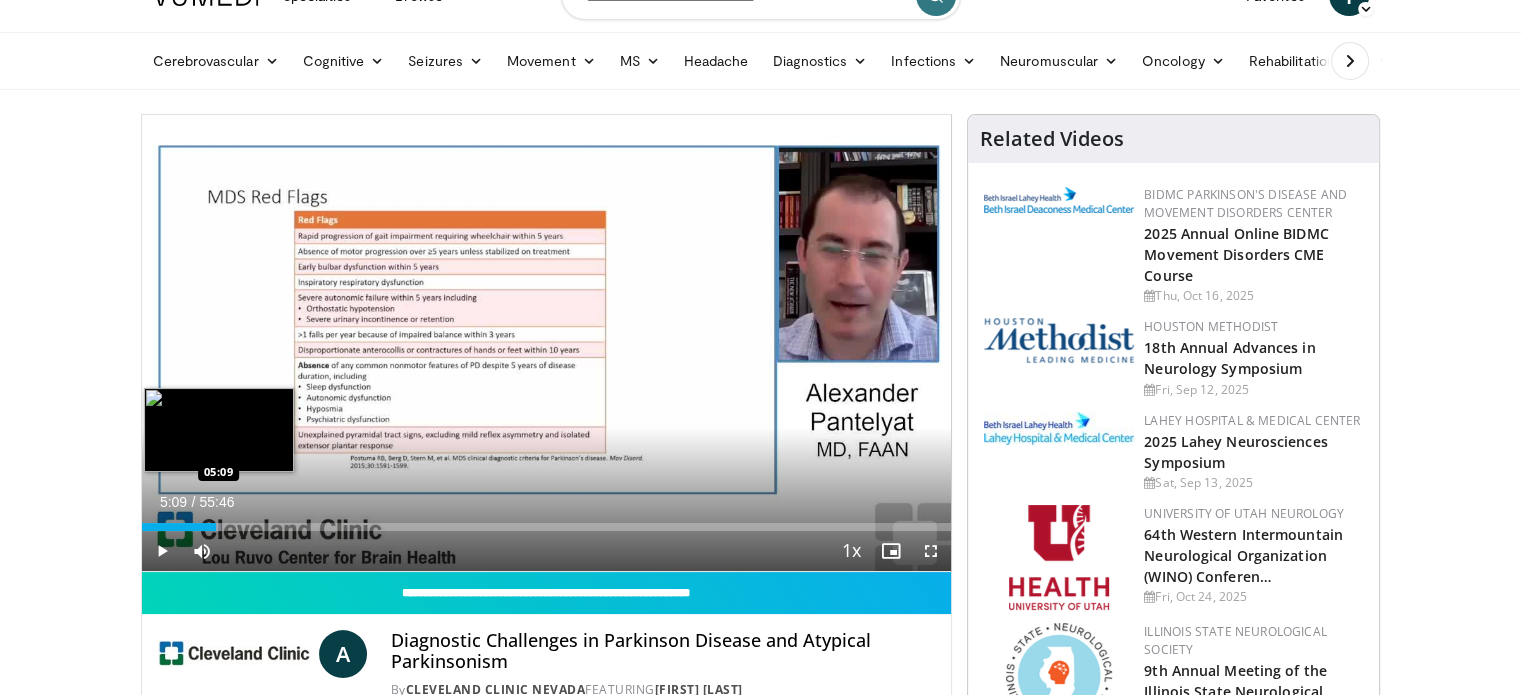 click on "Loaded :  9.85% 05:09 05:09" at bounding box center [547, 527] 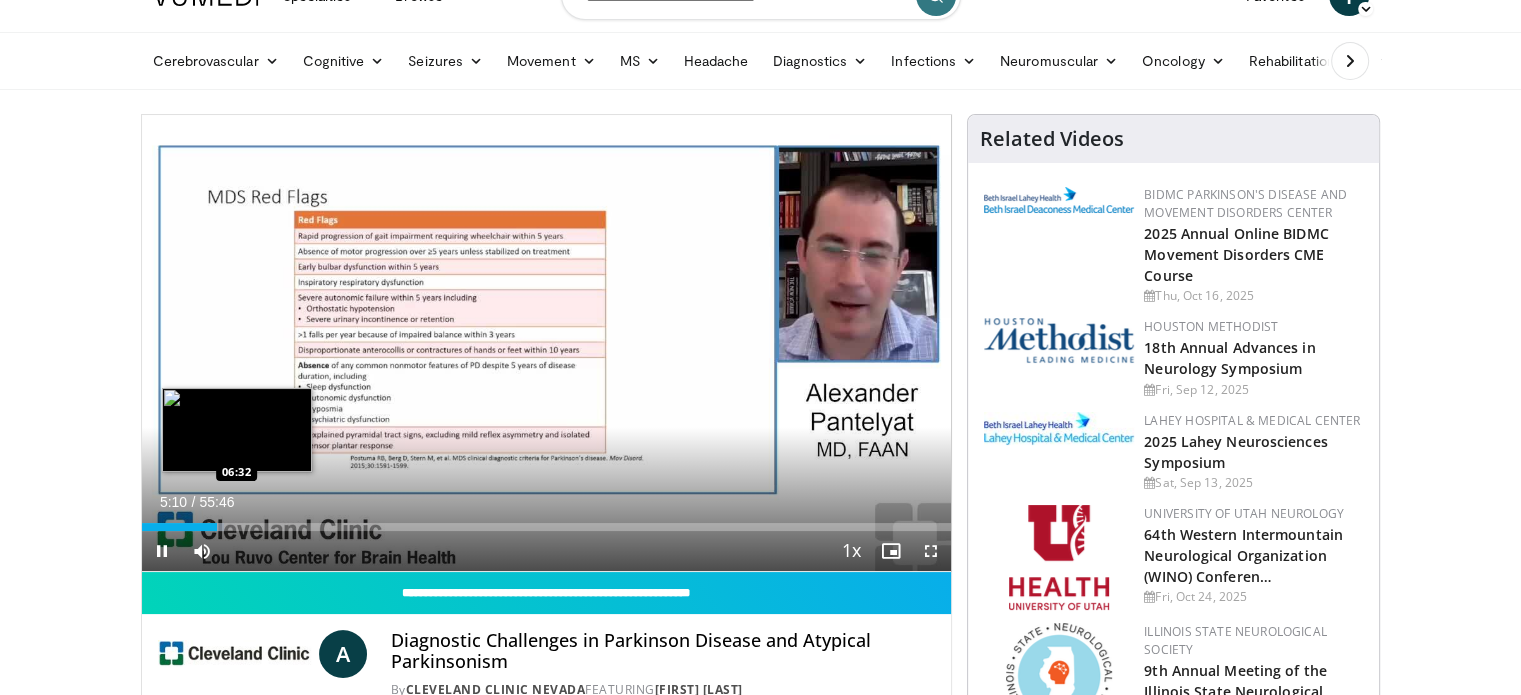 click on "**********" at bounding box center (547, 343) 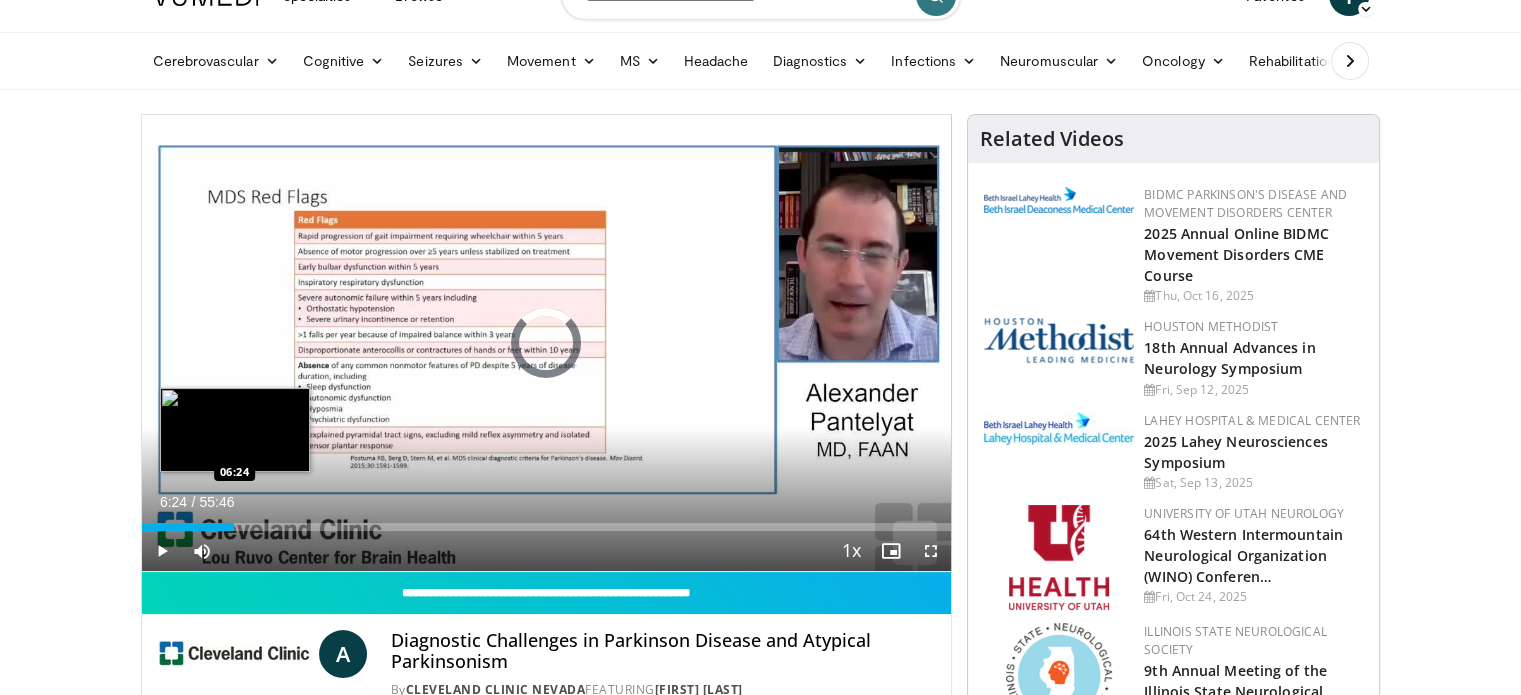 click on "Loaded :  11.34% 05:11 06:24" at bounding box center [547, 527] 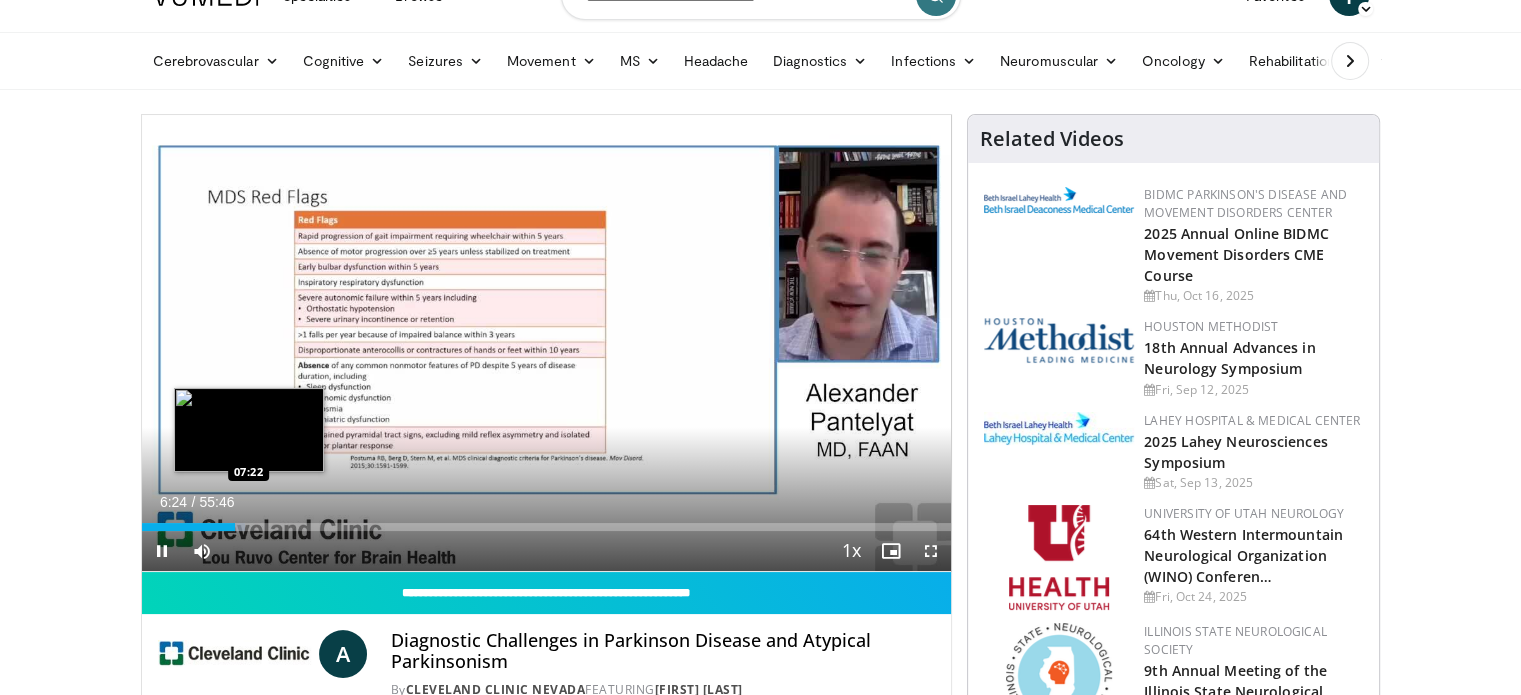 click on "Loaded :  12.83% 06:24 07:22" at bounding box center (547, 527) 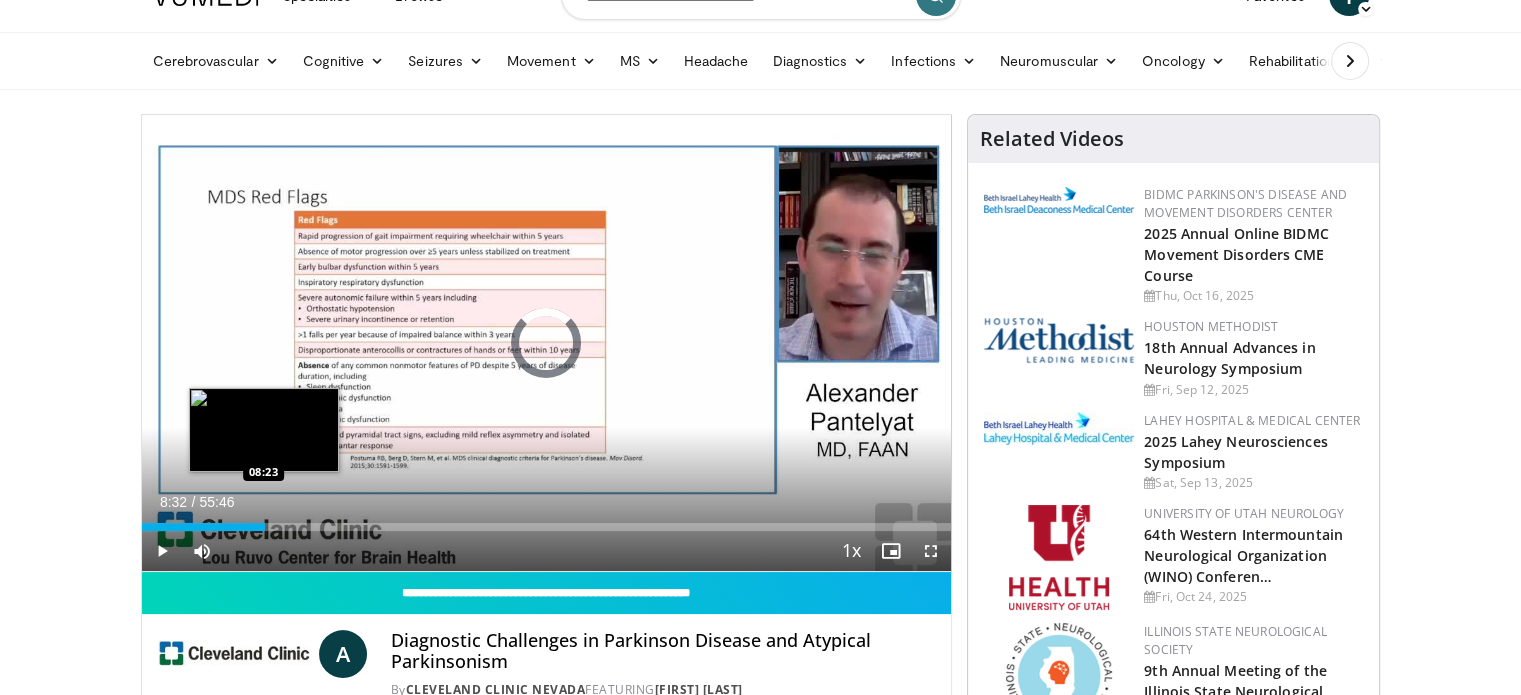 click on "Loaded :  14.05% 07:22 08:23" at bounding box center [547, 527] 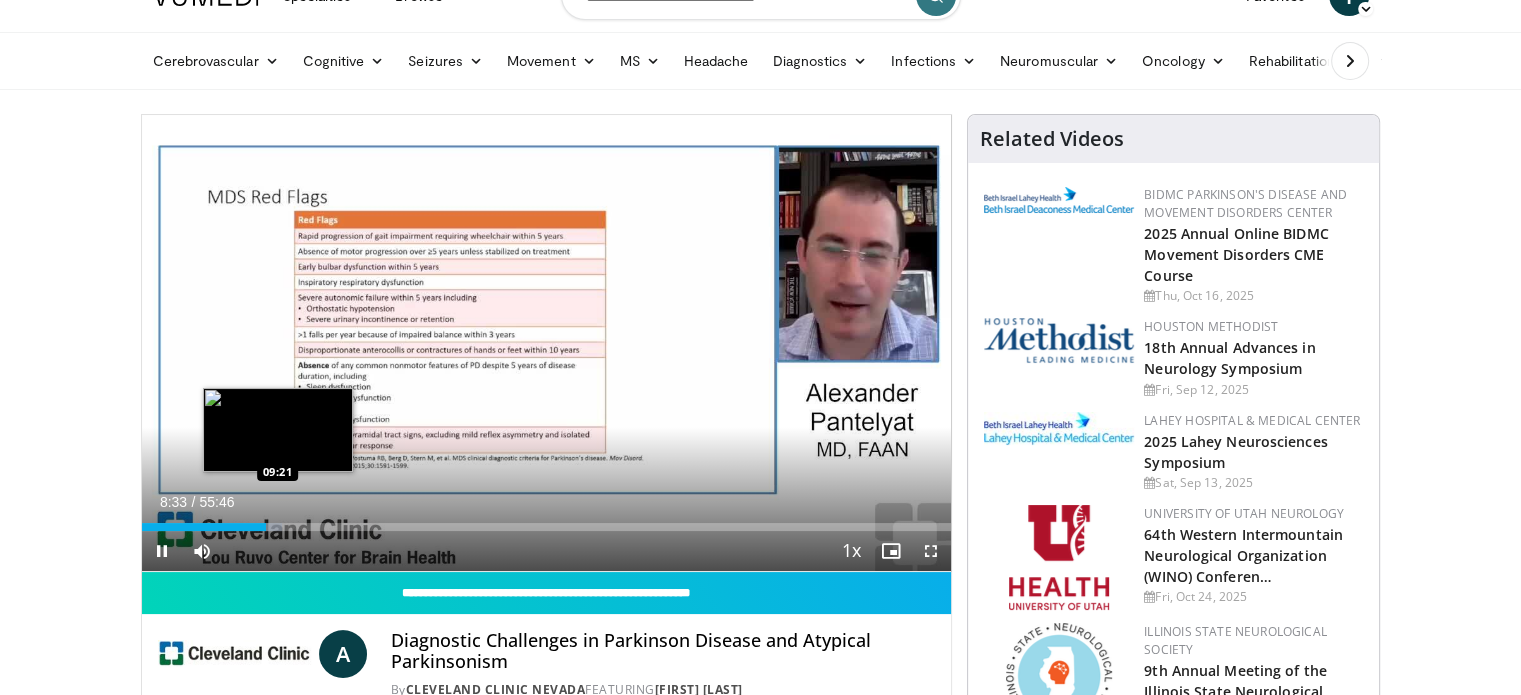 click on "Loaded :  17.31% 08:33 09:21" at bounding box center (547, 521) 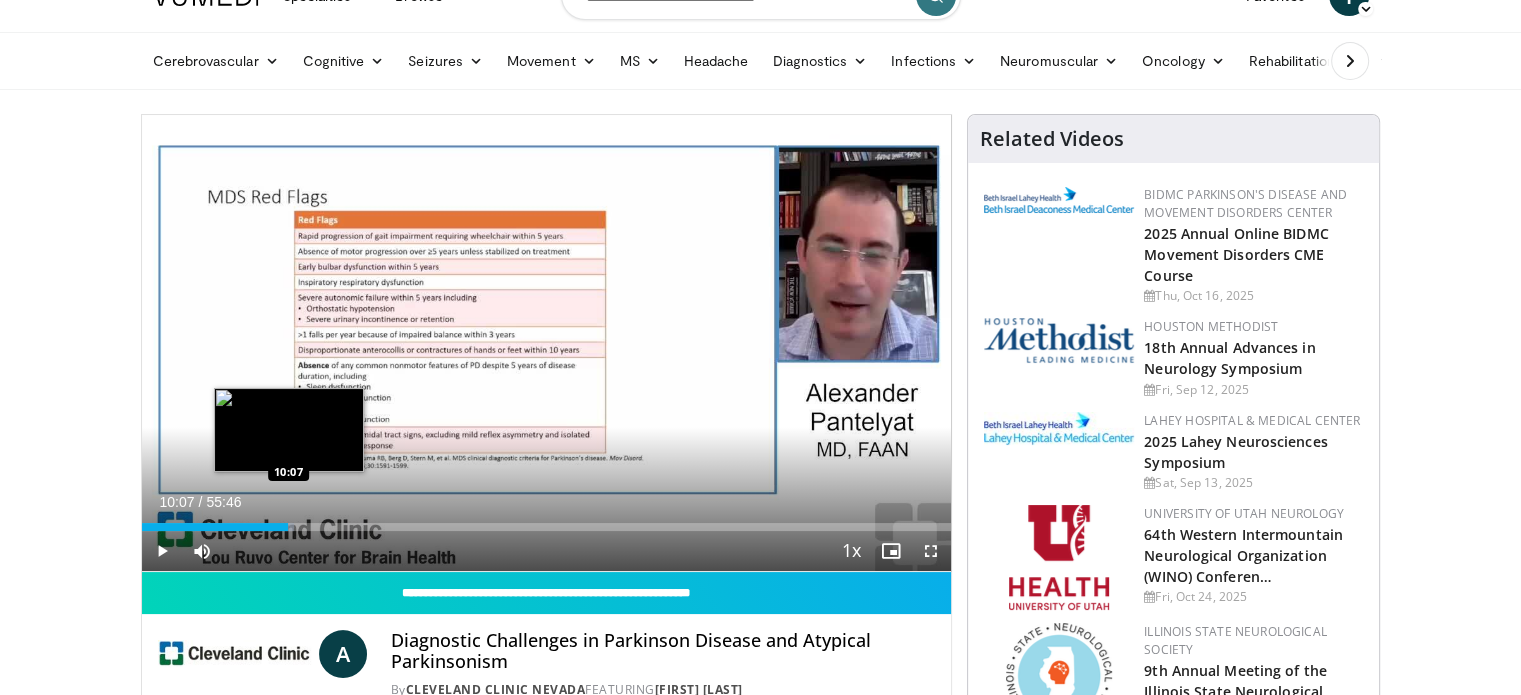 click on "Loaded :  18.80% 09:23 10:07" at bounding box center (547, 521) 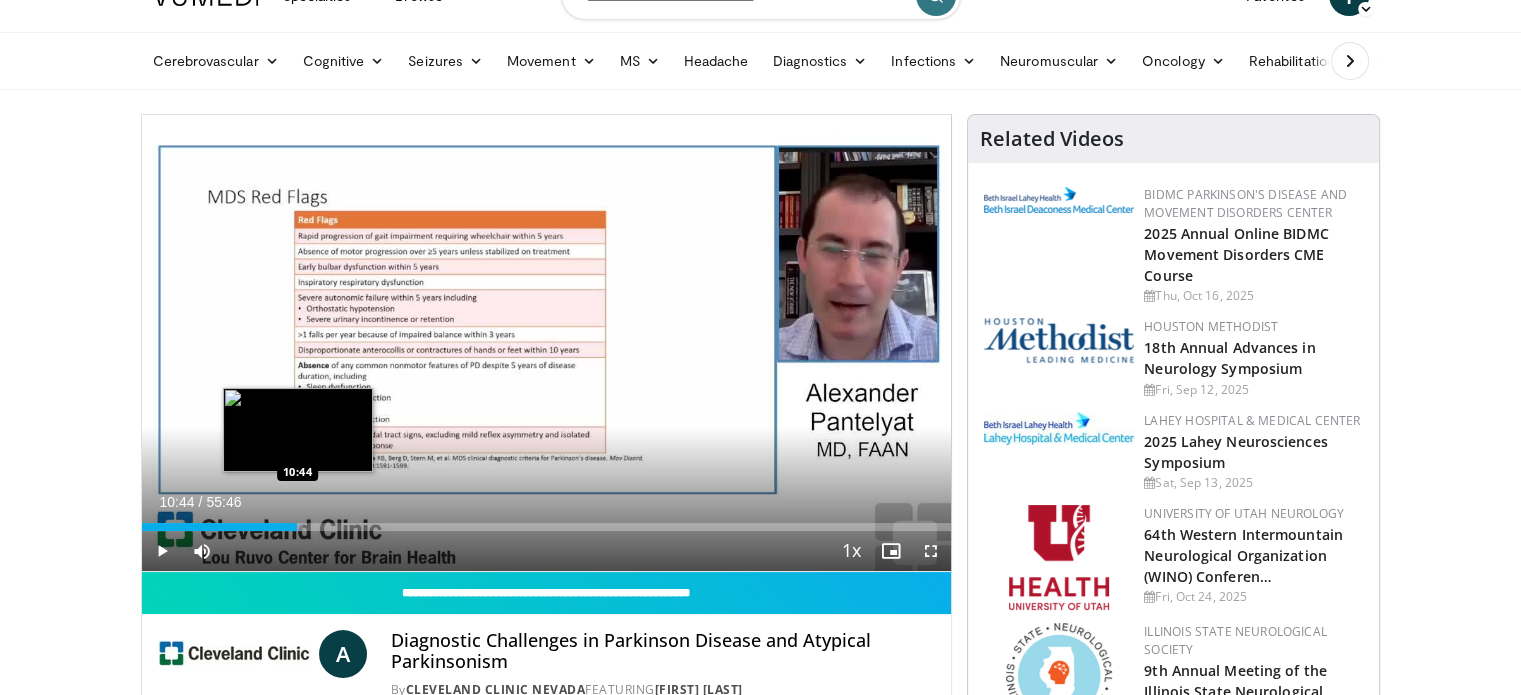 click on "Loaded :  19.99% 10:44 10:44" at bounding box center [547, 521] 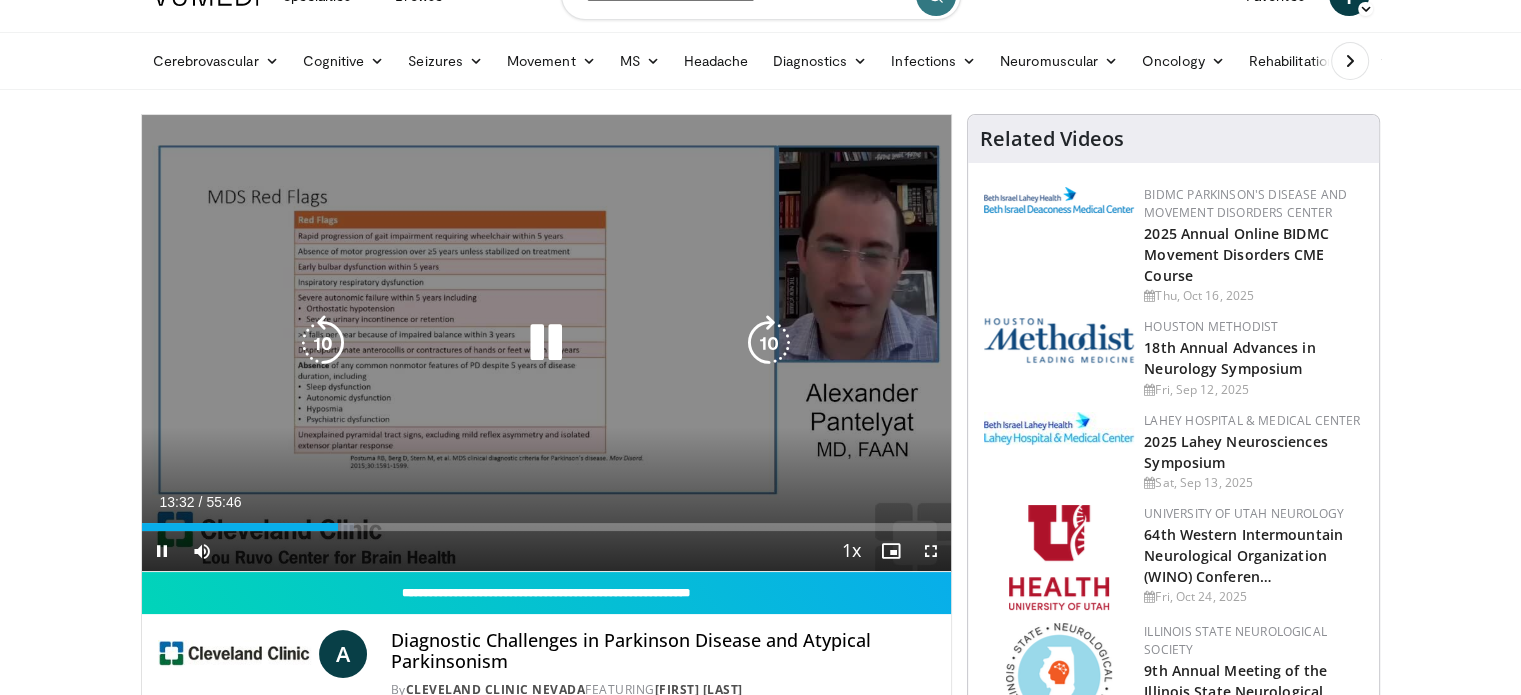click at bounding box center (769, 343) 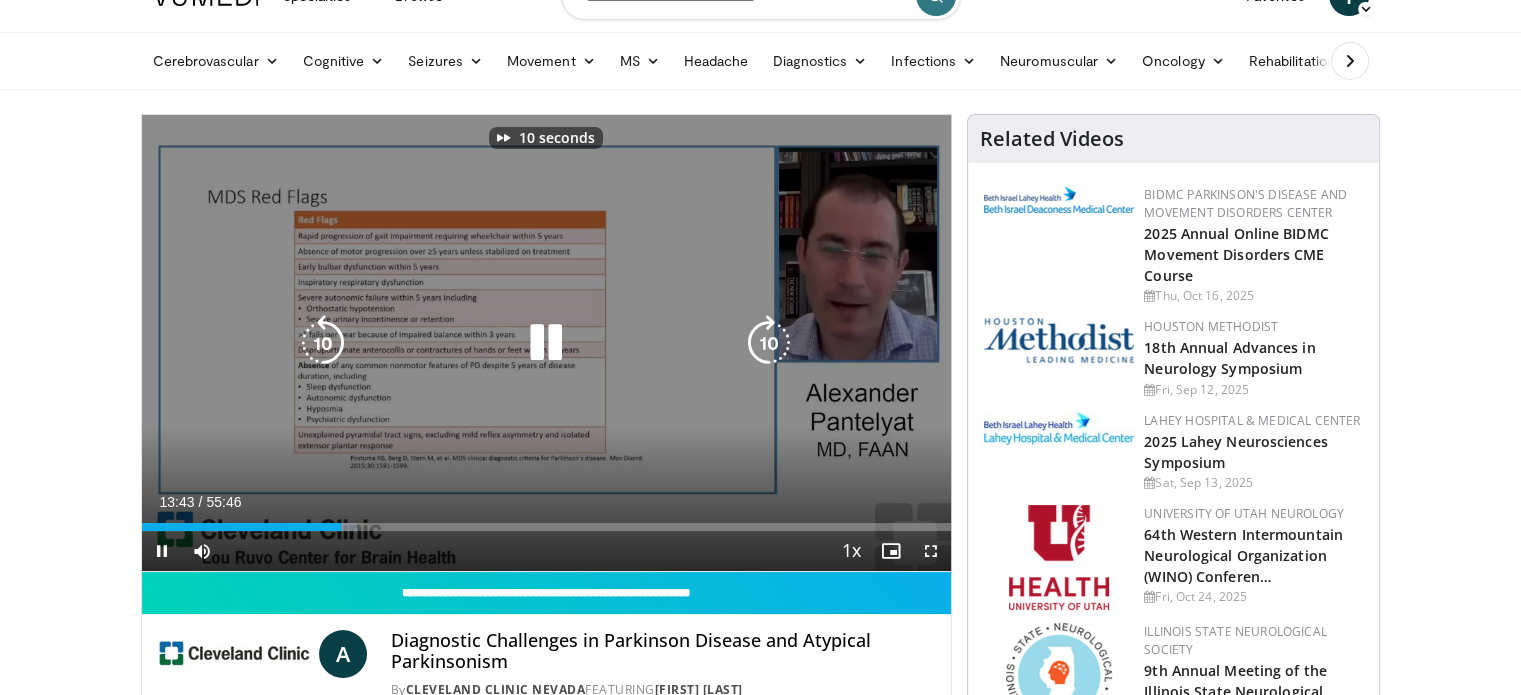click at bounding box center [769, 343] 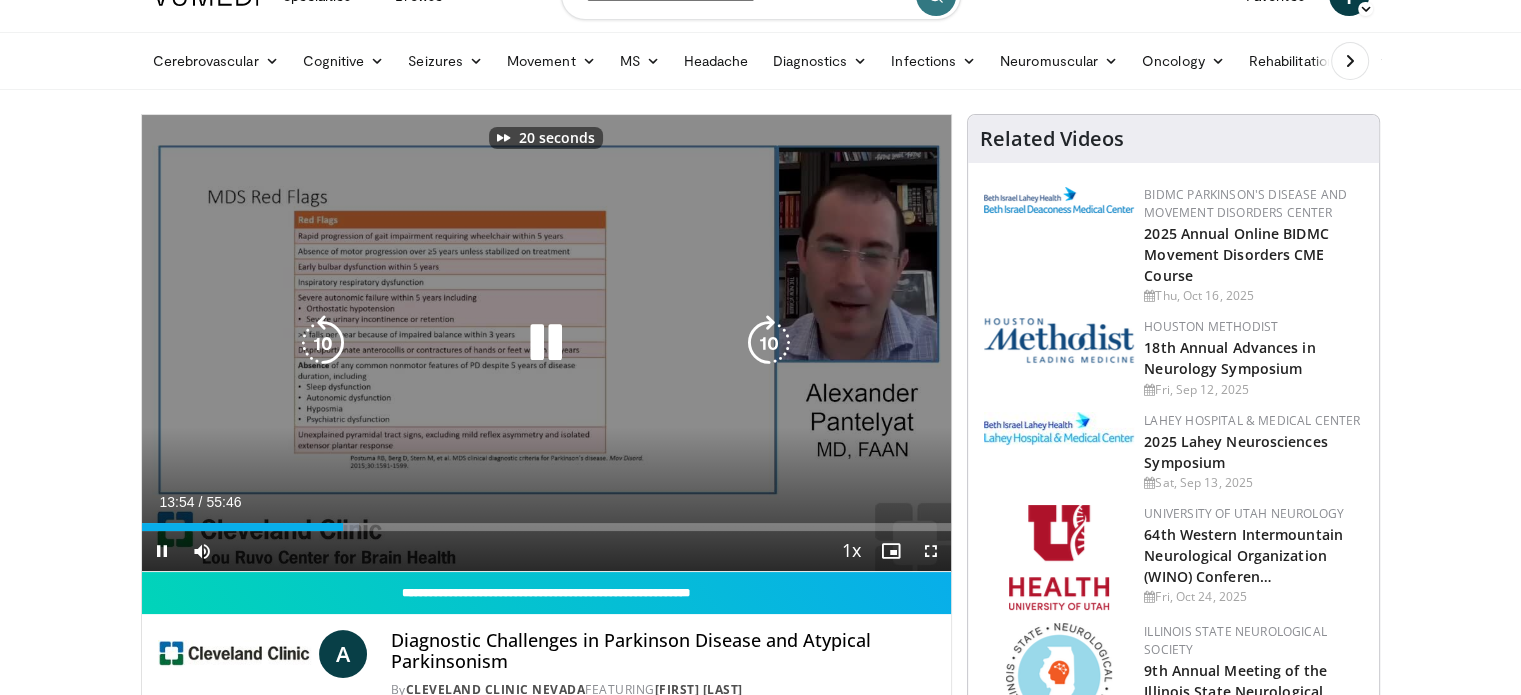 click at bounding box center [769, 343] 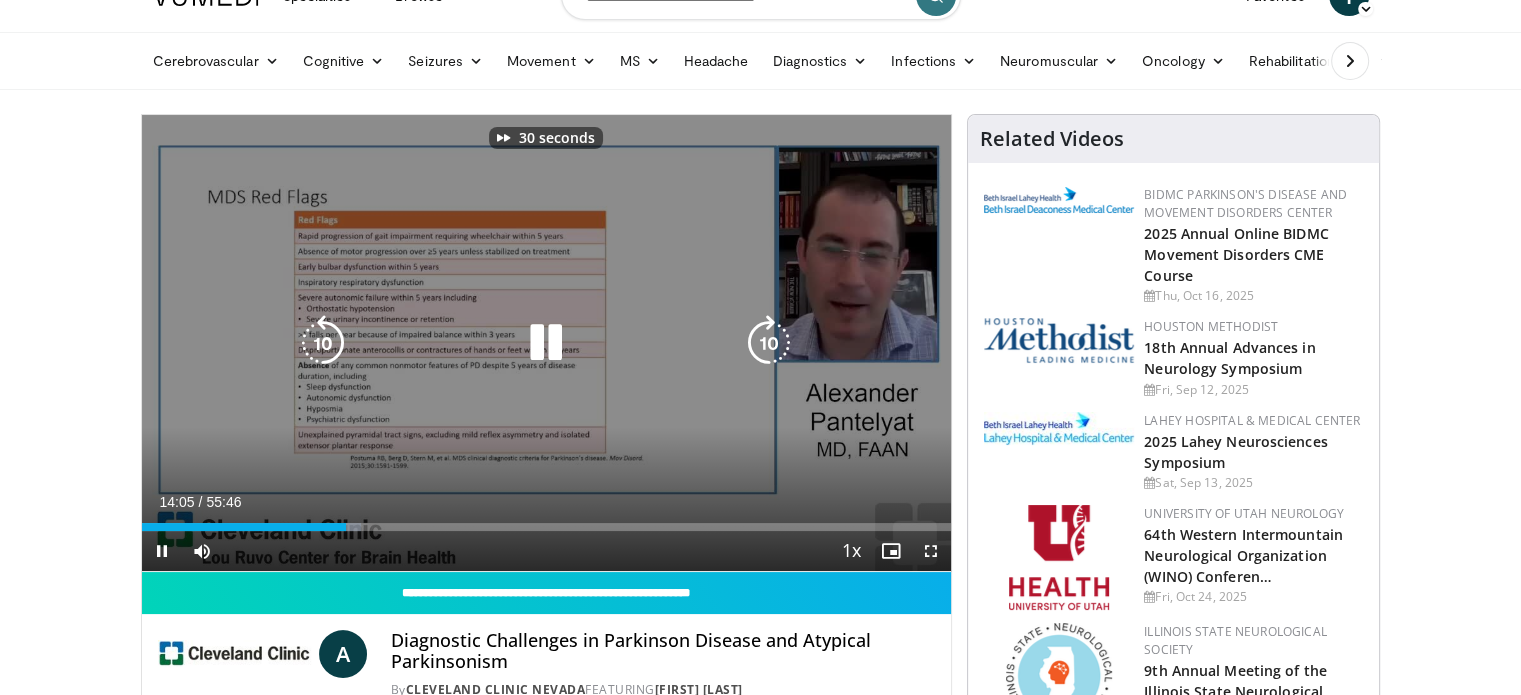 click at bounding box center (769, 343) 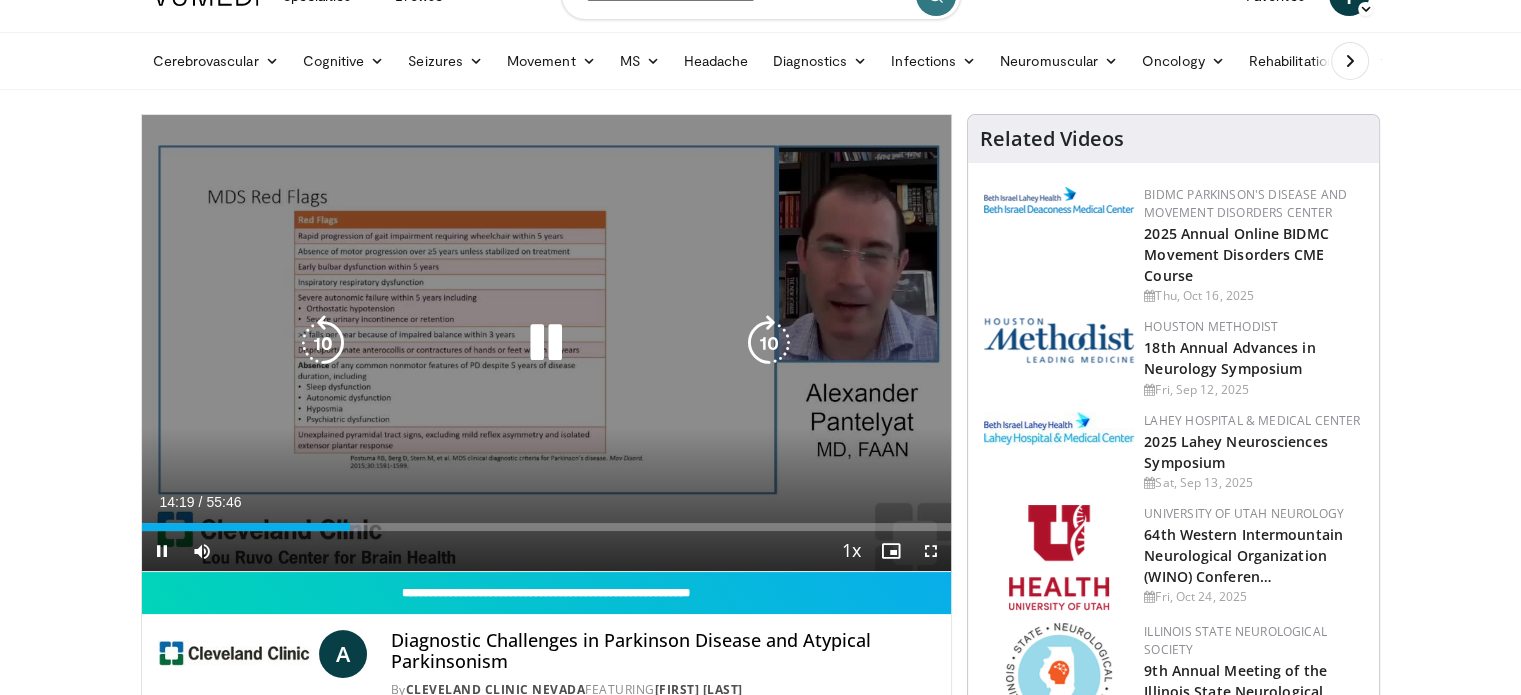 click at bounding box center (769, 343) 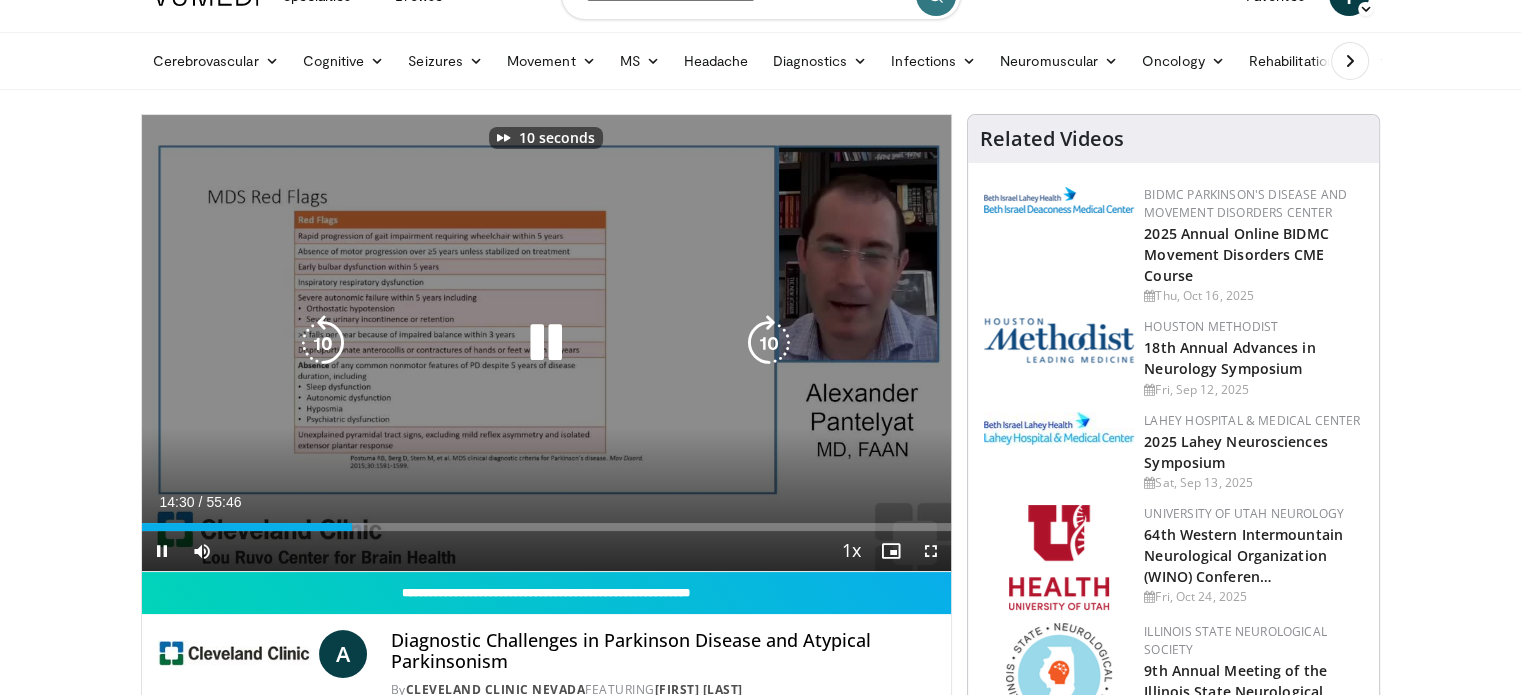 click at bounding box center (769, 343) 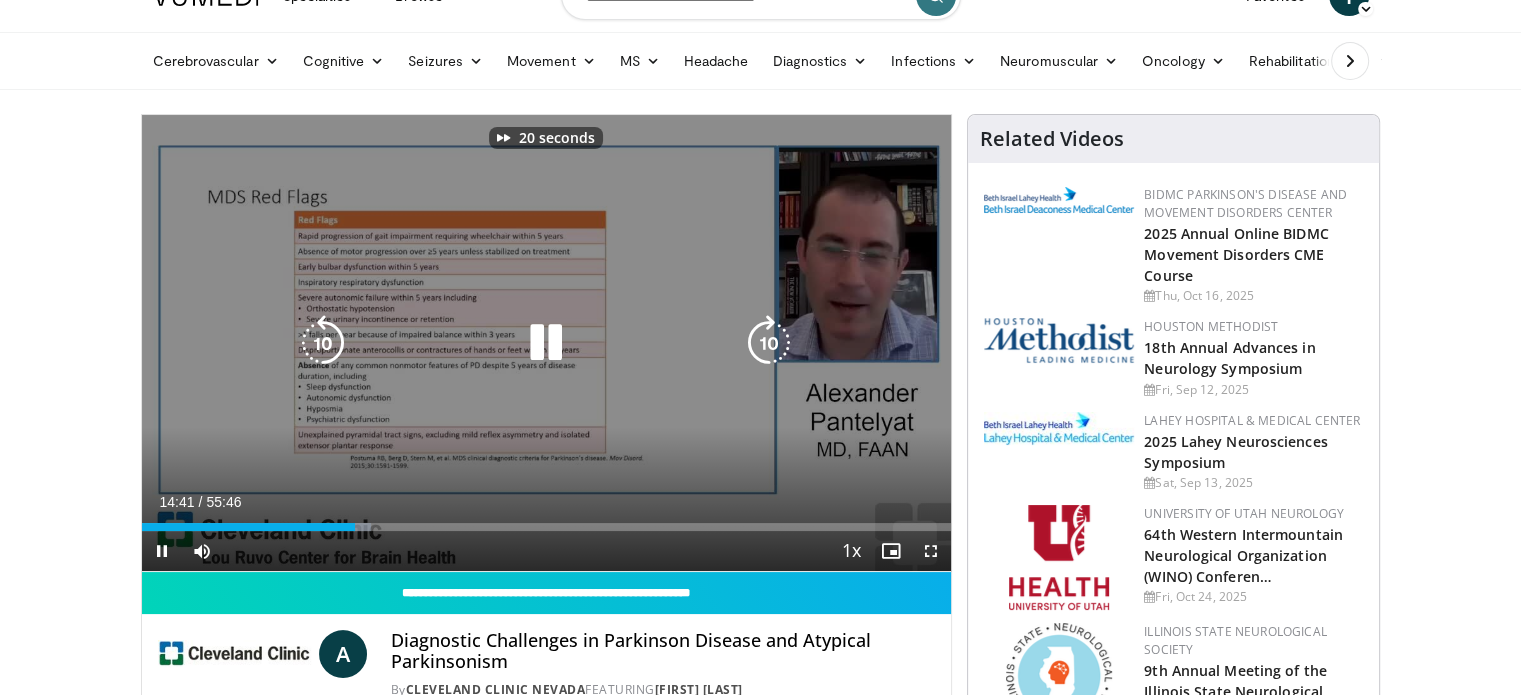 click at bounding box center [769, 343] 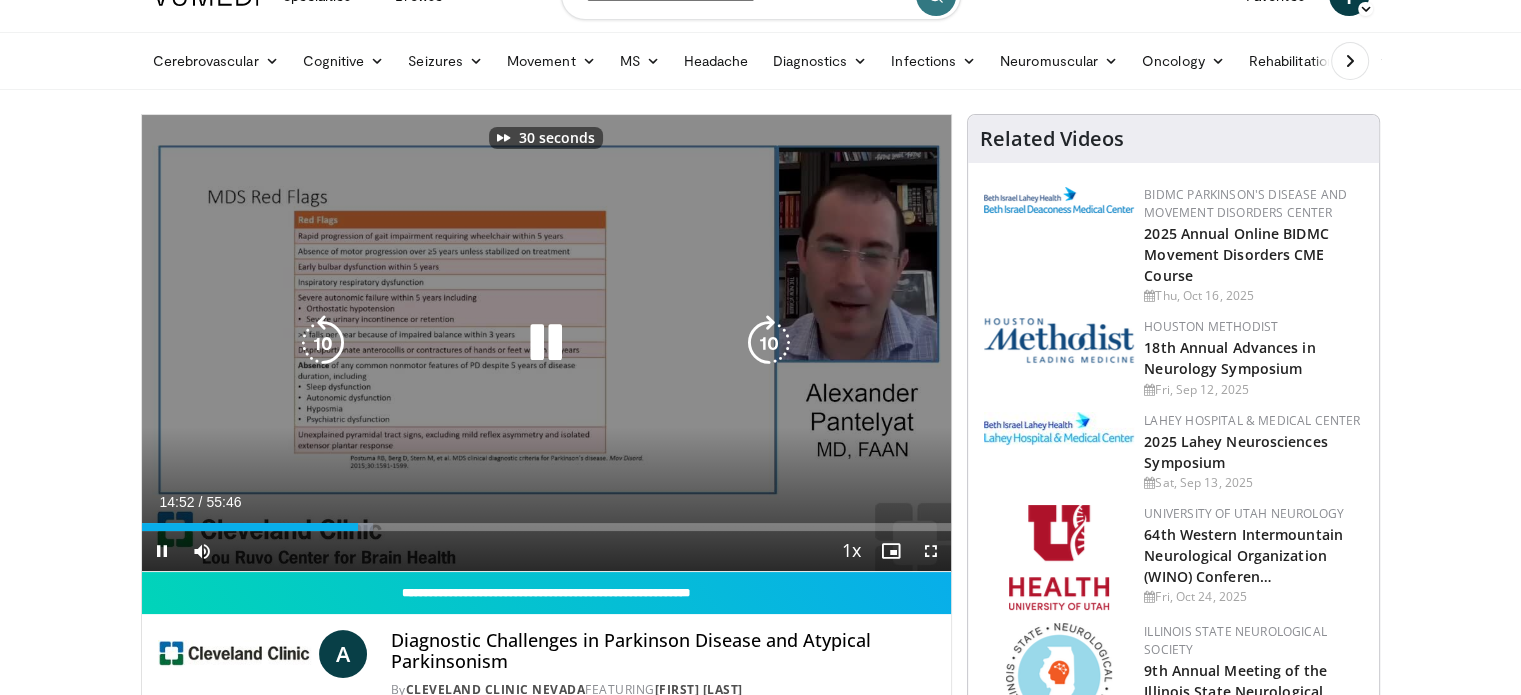 click at bounding box center (769, 343) 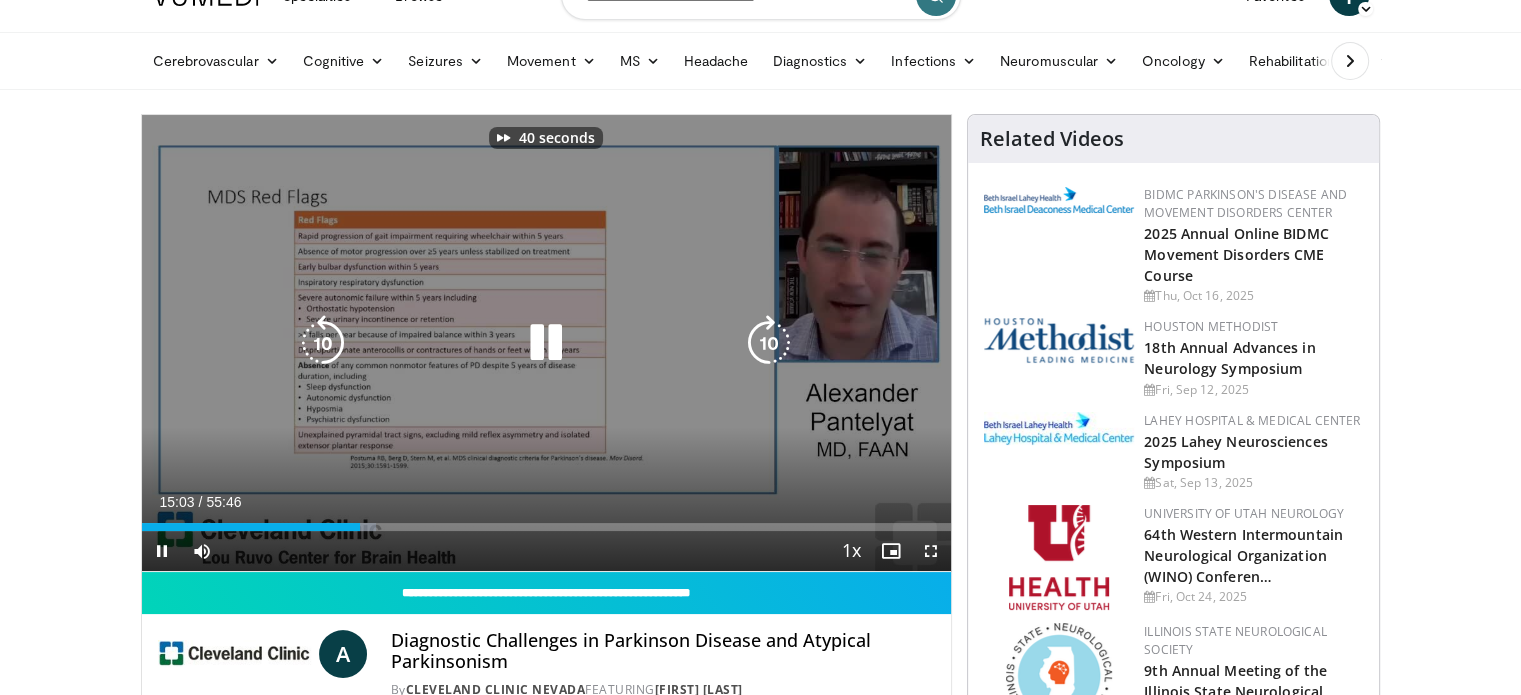 click at bounding box center [769, 343] 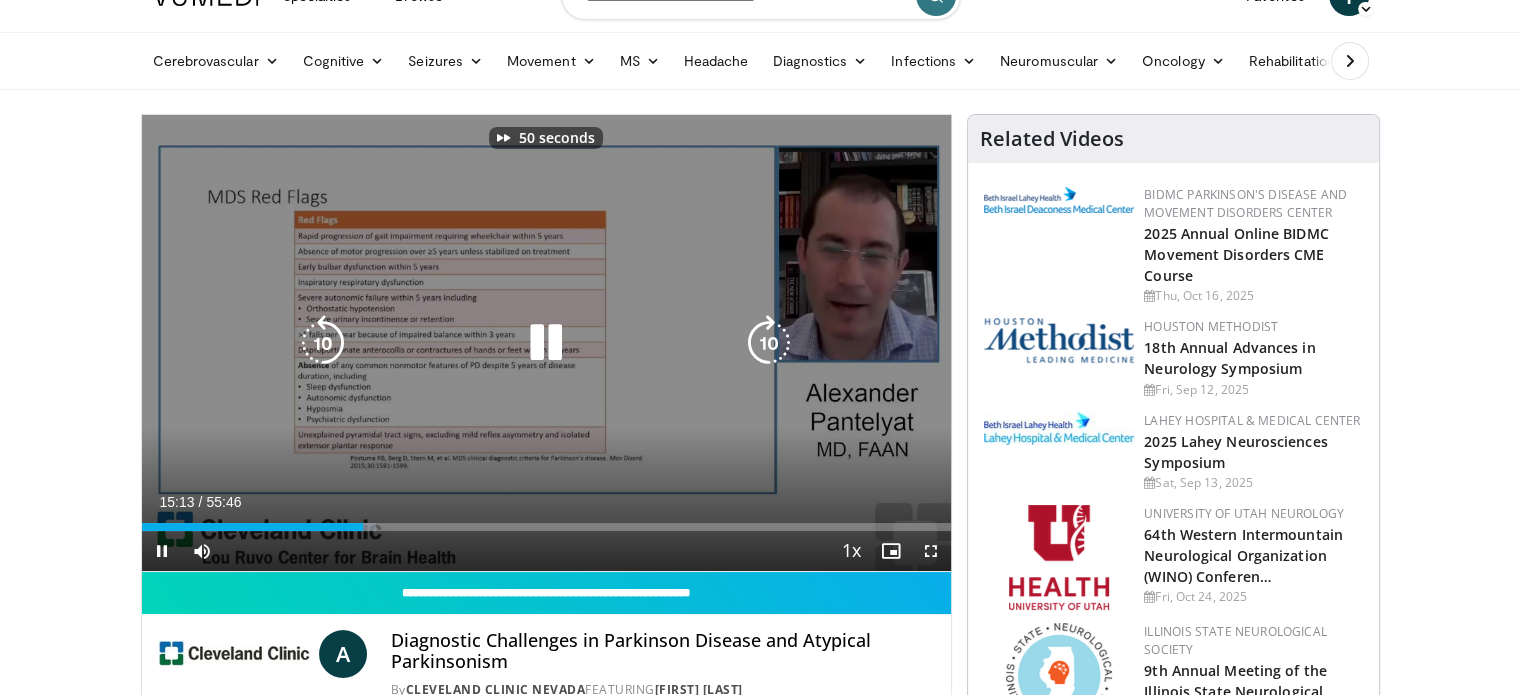 click at bounding box center [769, 343] 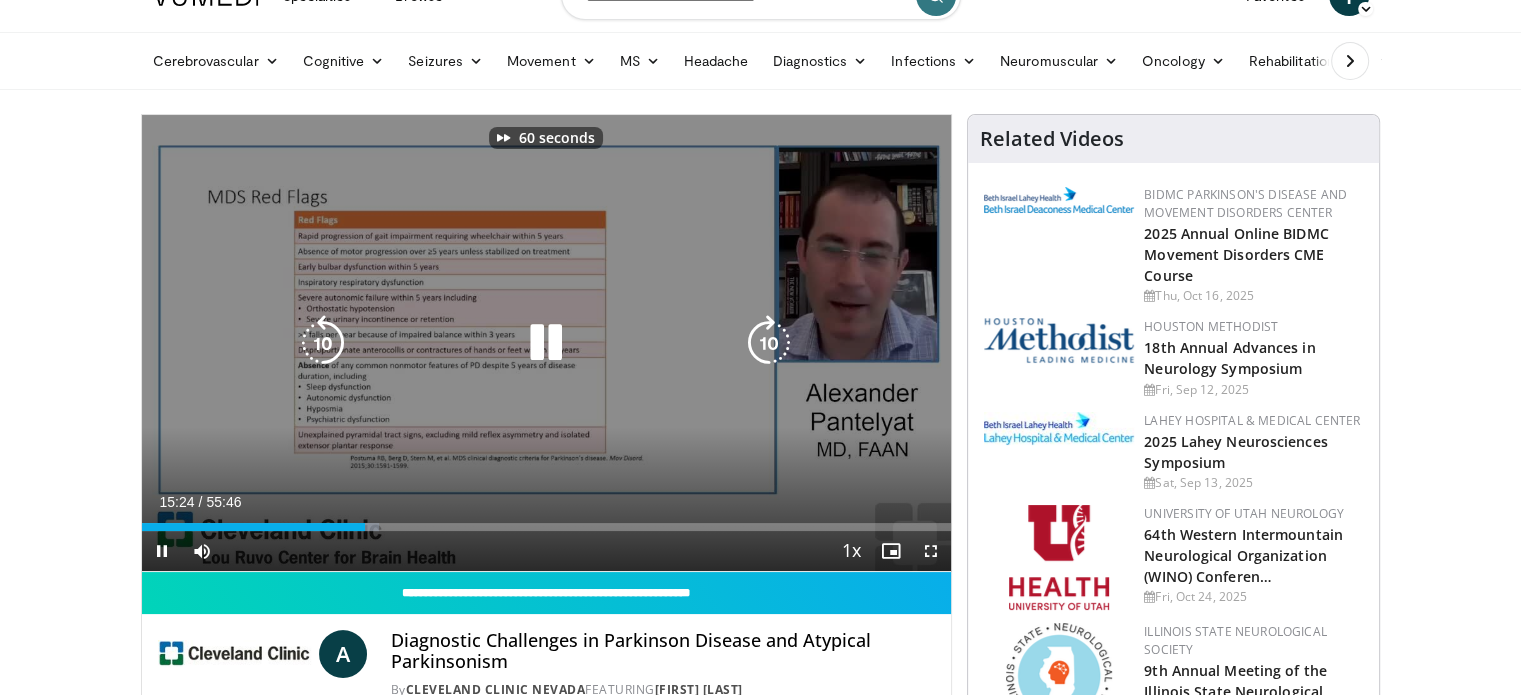 click at bounding box center [769, 343] 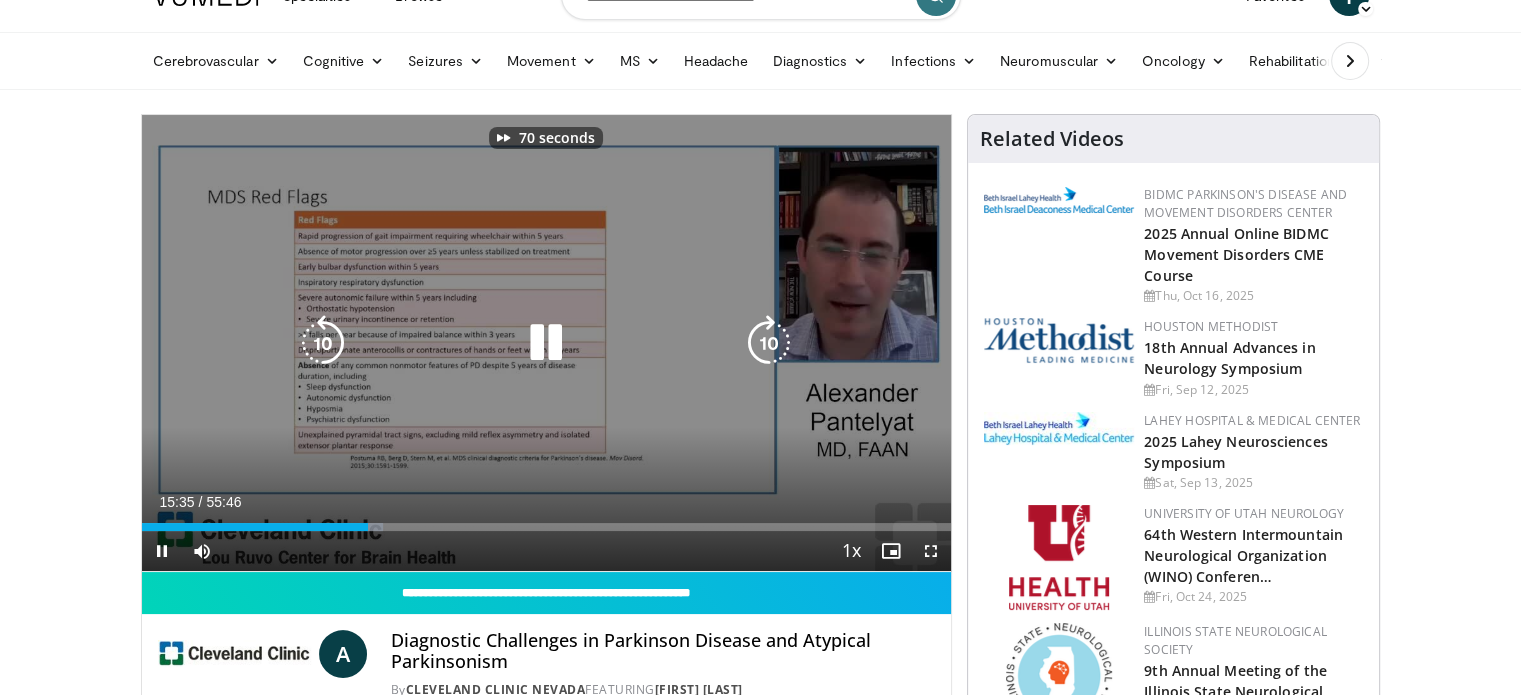 click at bounding box center [769, 343] 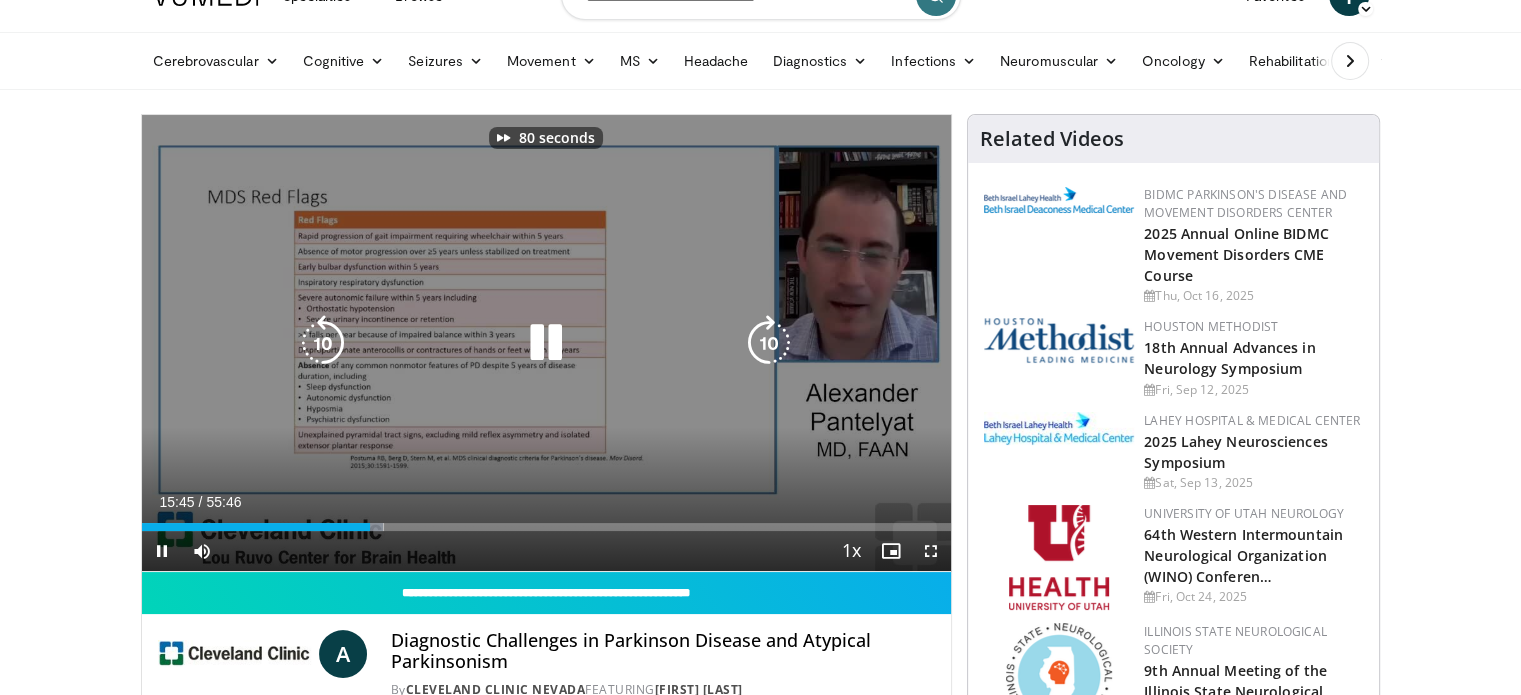 click at bounding box center [769, 343] 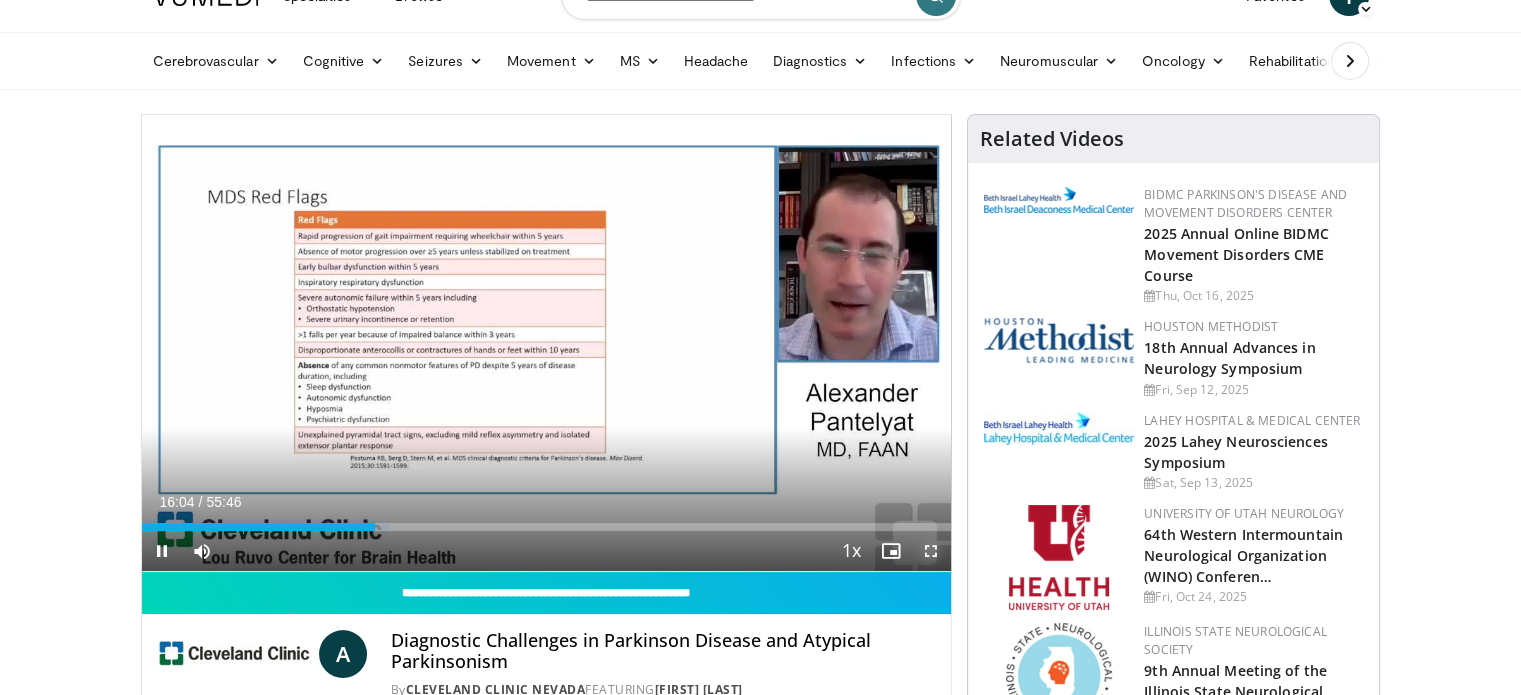 click at bounding box center [931, 551] 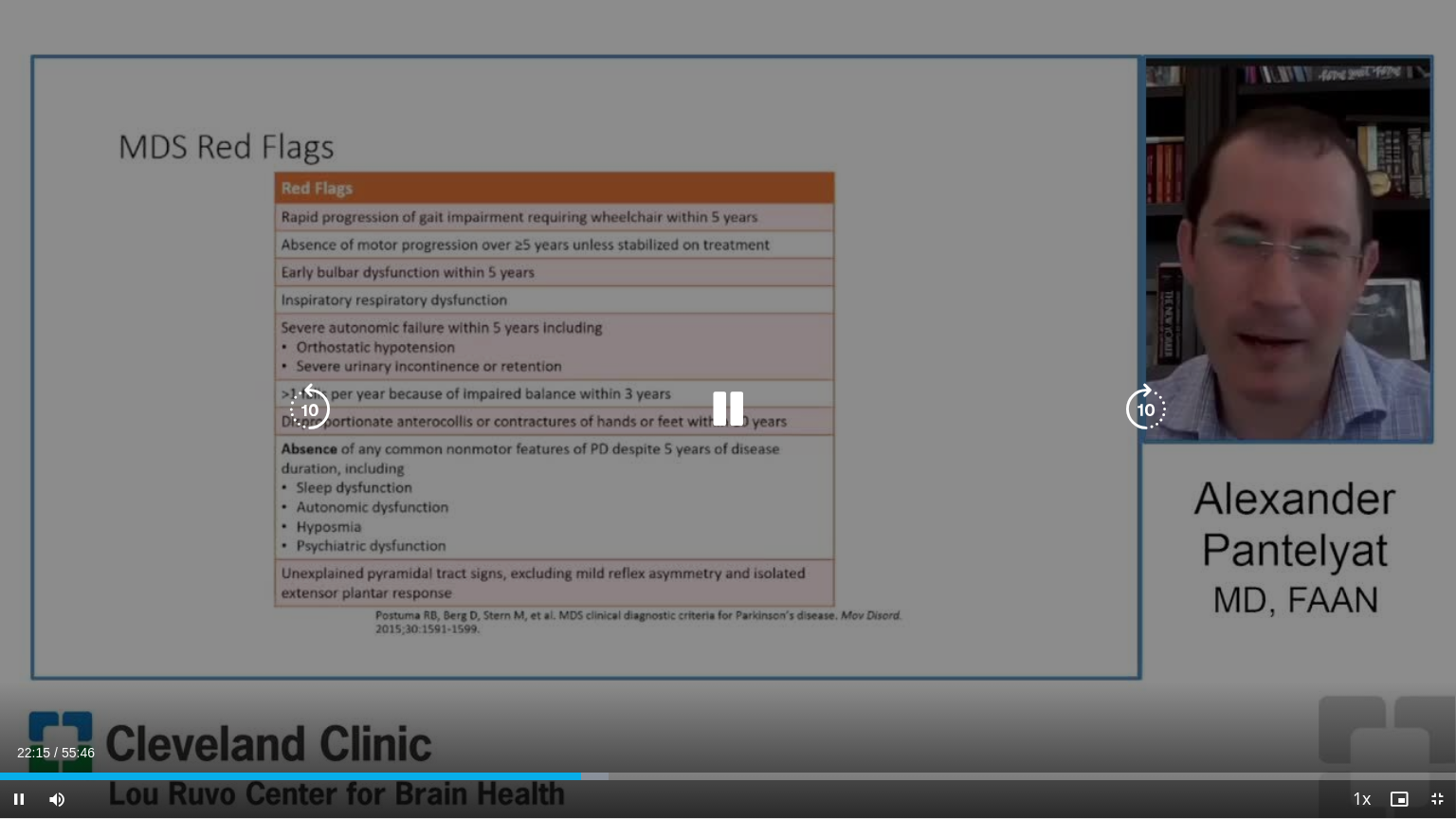 click on "170 seconds
Tap to unmute" at bounding box center [728, 409] 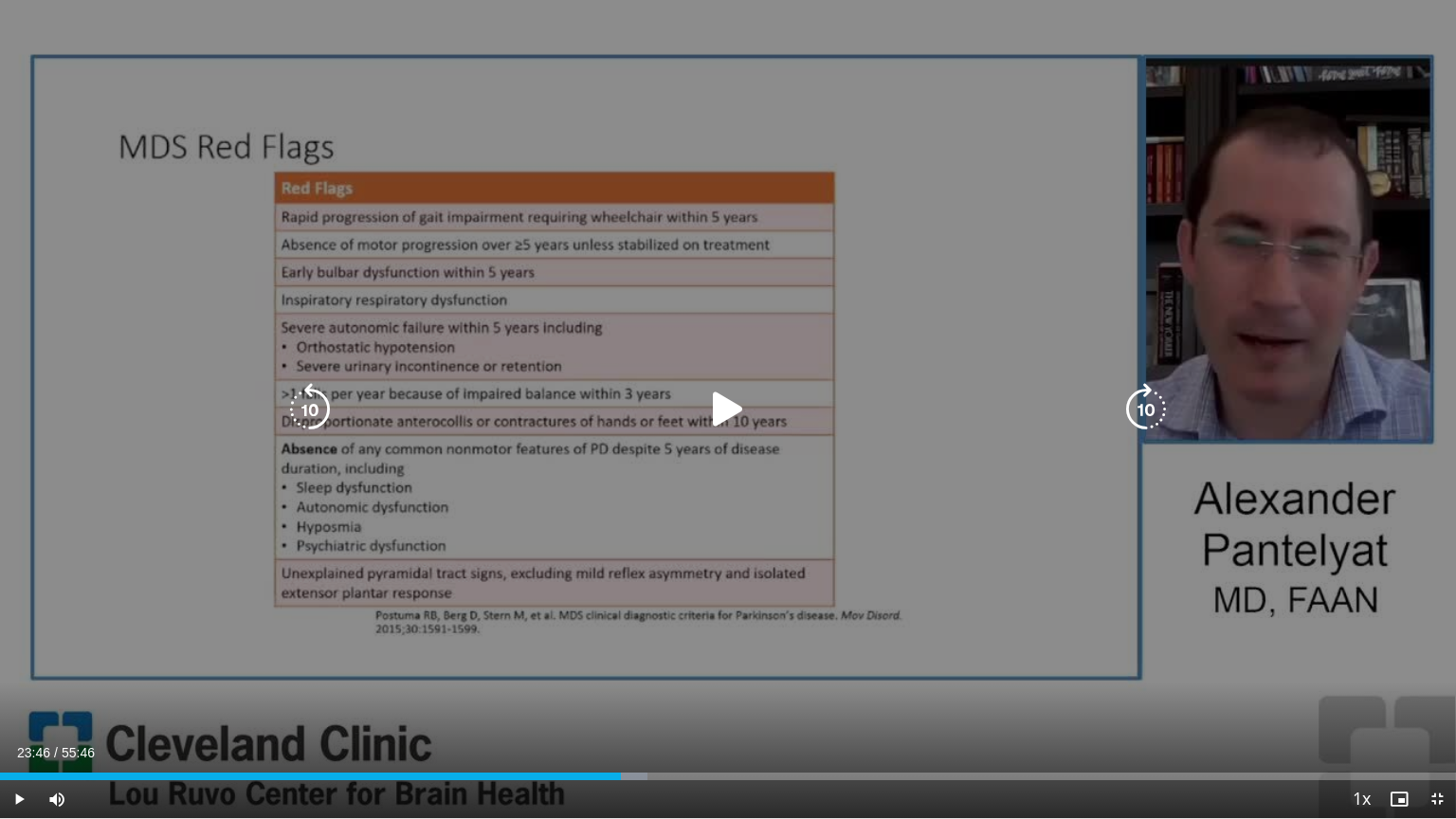 click at bounding box center (1146, 410) 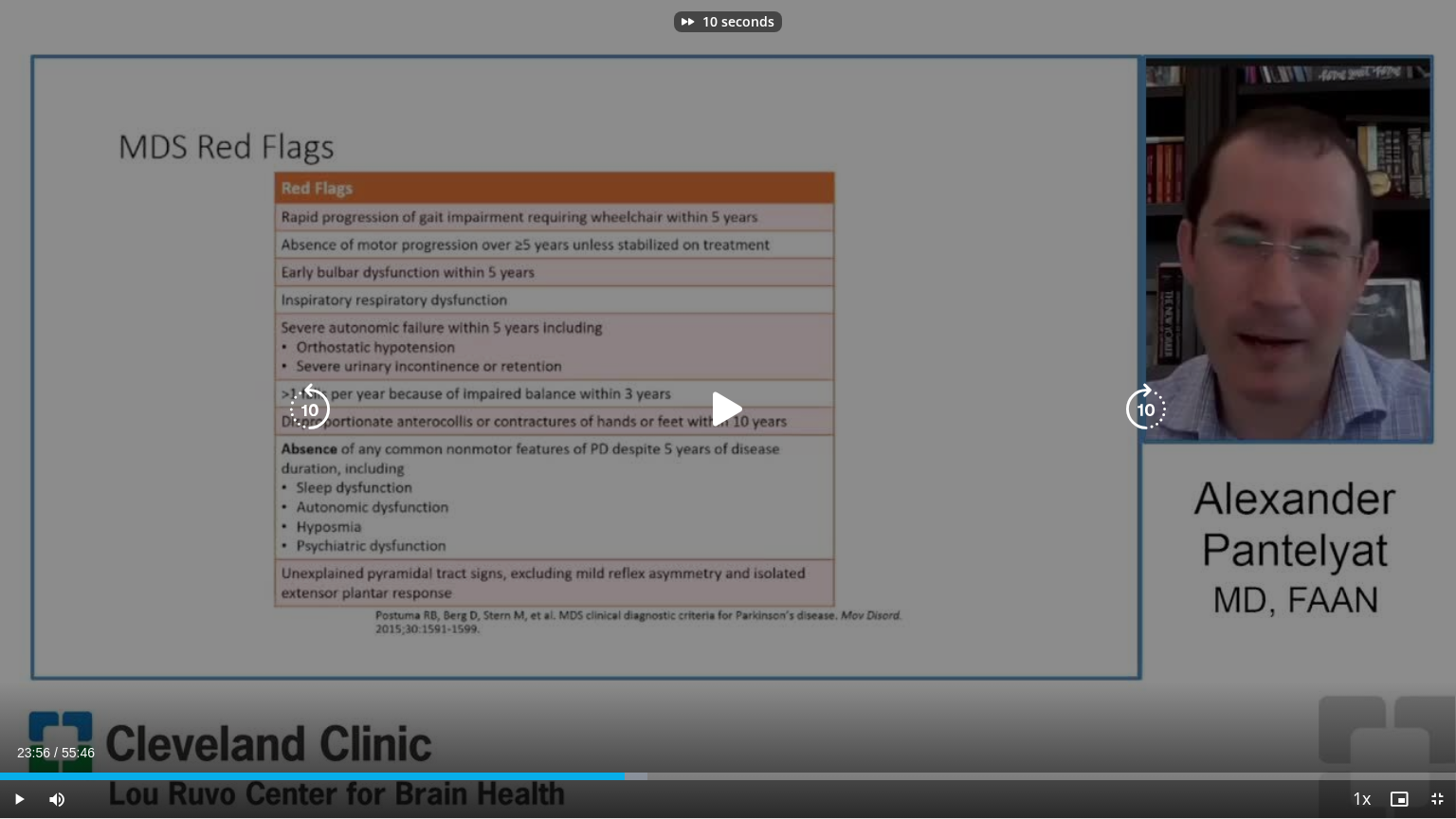 click at bounding box center (1146, 410) 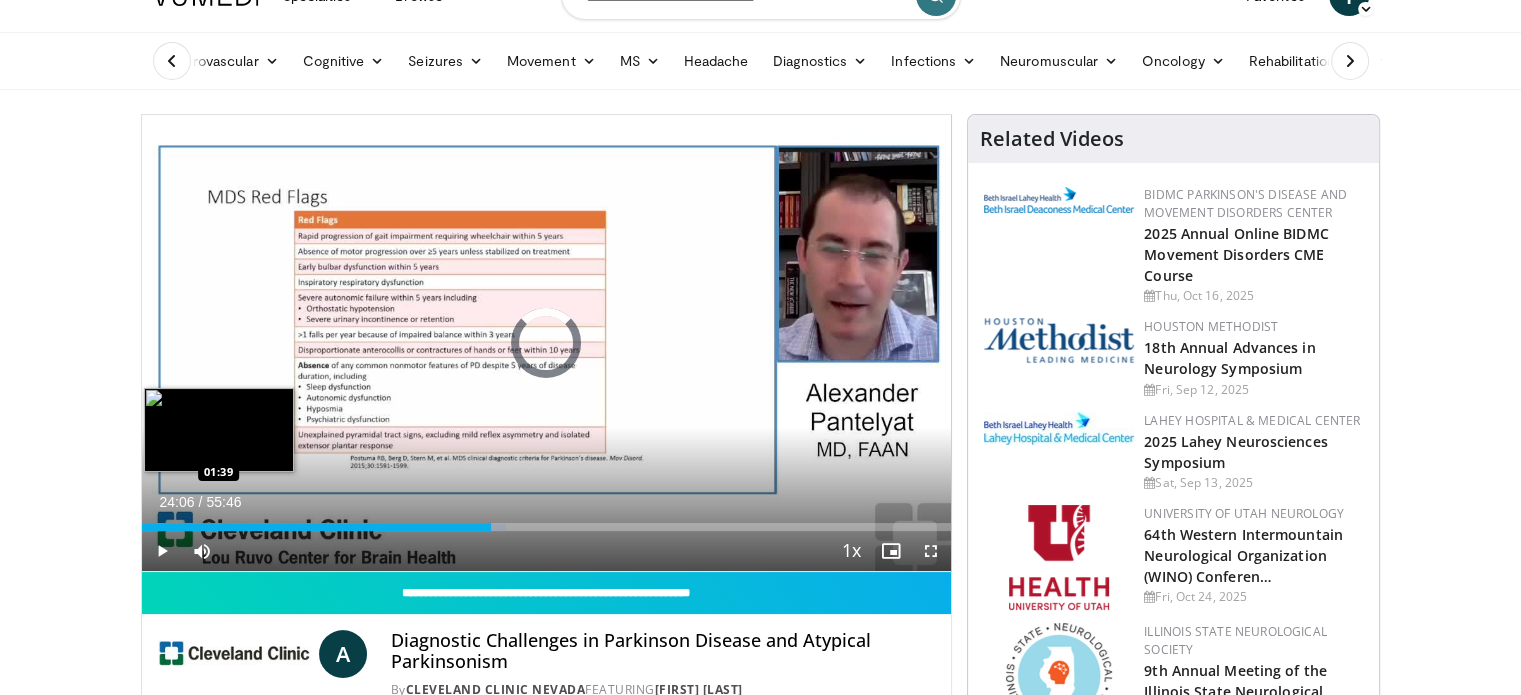 click on "24:06" at bounding box center (317, 527) 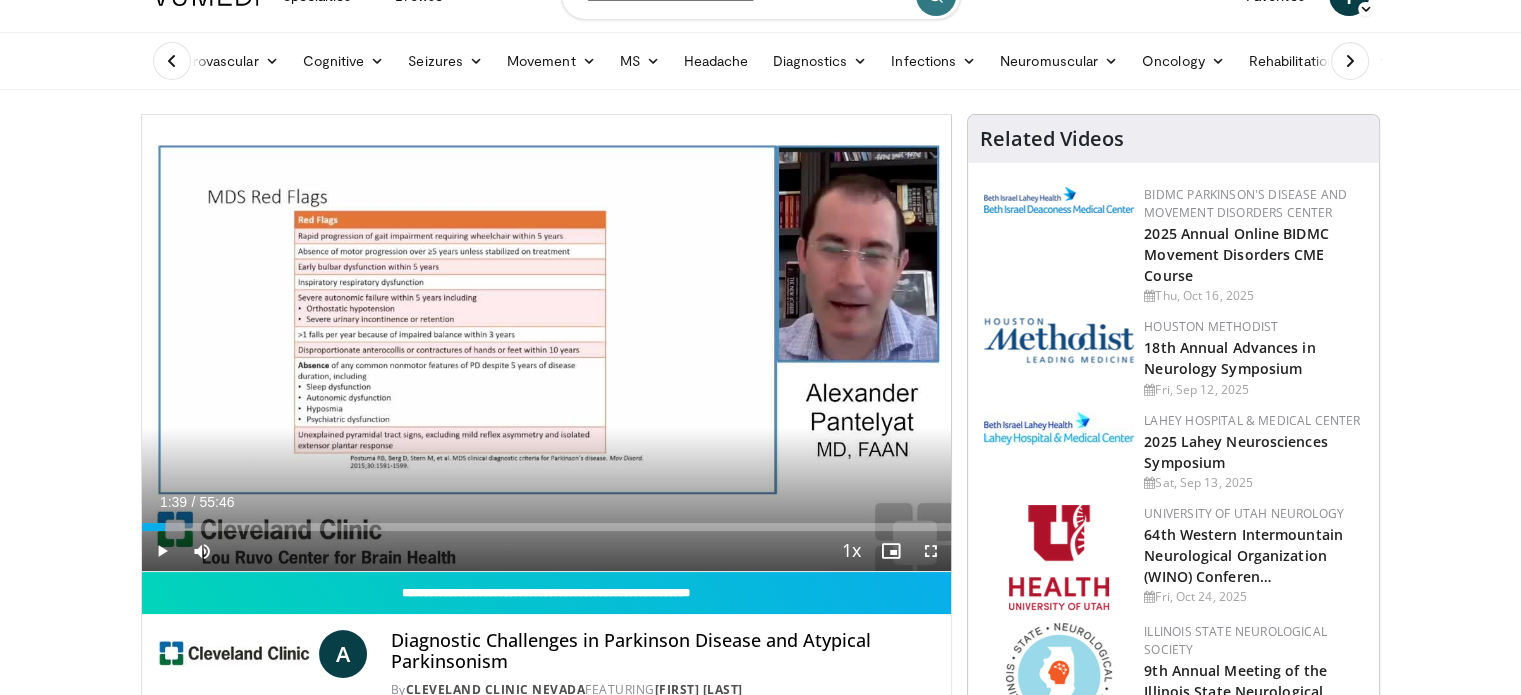 click on "Specialties
Adult & Family Medicine
Allergy, Asthma, Immunology
Anesthesiology
Cardiology
Dental
Dermatology
Endocrinology
Gastroenterology & Hepatology
General Surgery
Hematology & Oncology
Infectious Disease
Nephrology
Neurology
Neurosurgery
Obstetrics & Gynecology
Ophthalmology
Oral Maxillofacial
Orthopaedics
Otolaryngology
Pediatrics
Plastic Surgery
Podiatry
Psychiatry
Pulmonology
Radiation Oncology
Radiology
Rheumatology
Urology" at bounding box center (760, 1842) 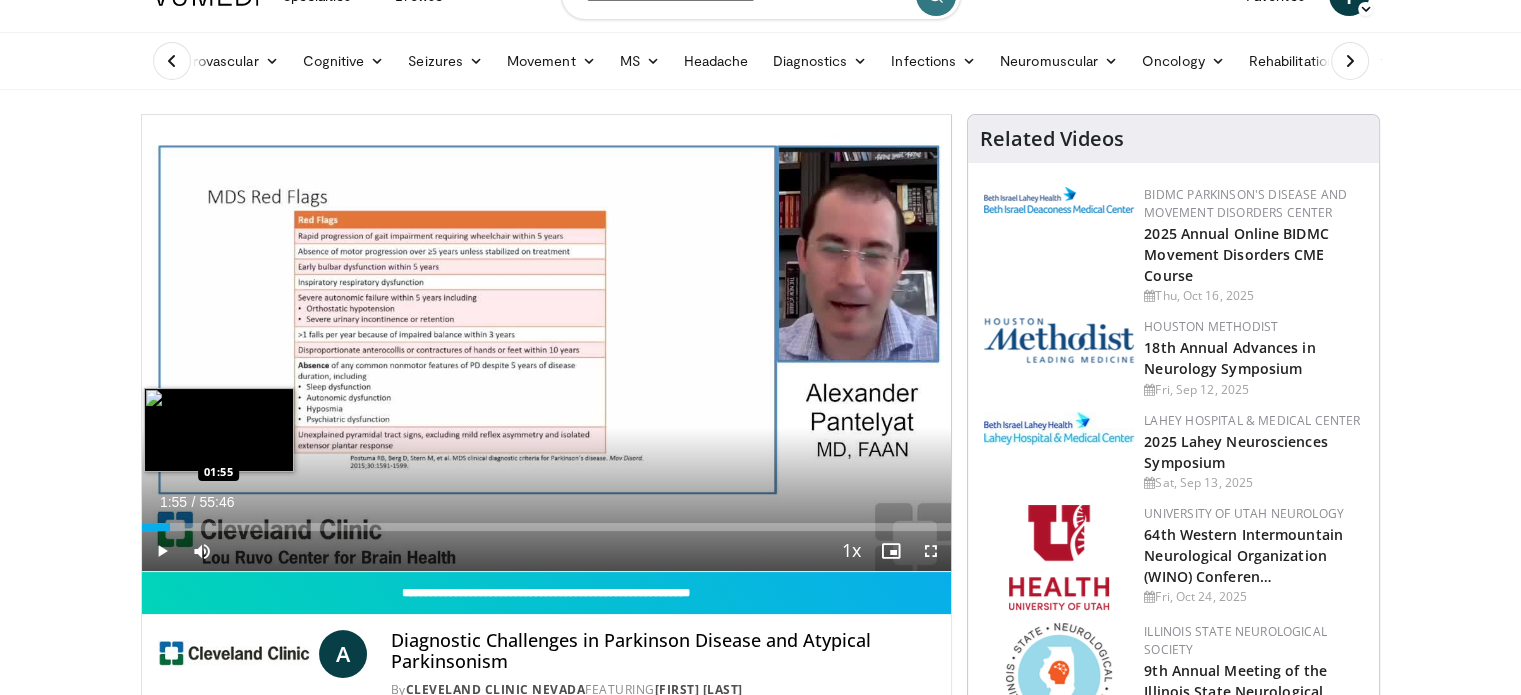 click on "Loaded :  4.77% 01:55 01:55" at bounding box center [547, 527] 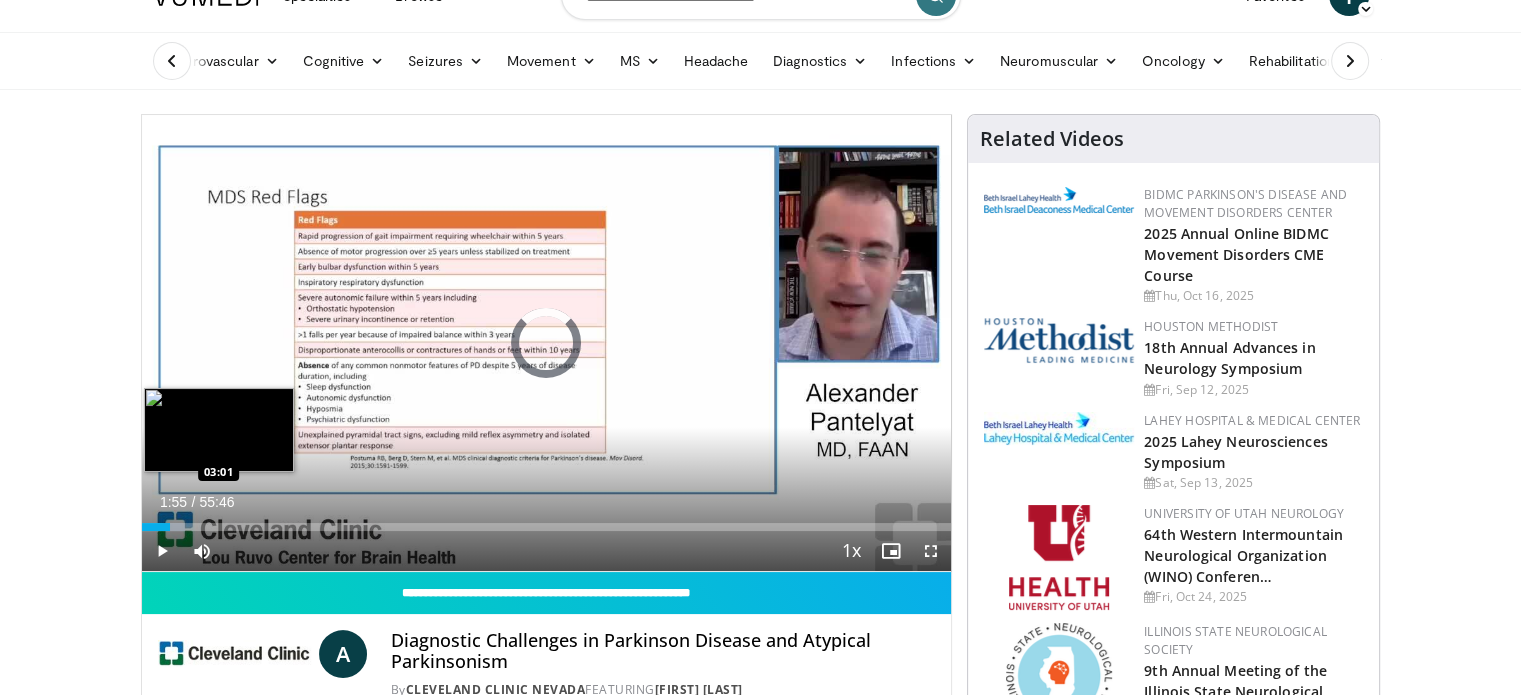 click on "Loaded :  5.37% 01:55 03:01" at bounding box center [547, 527] 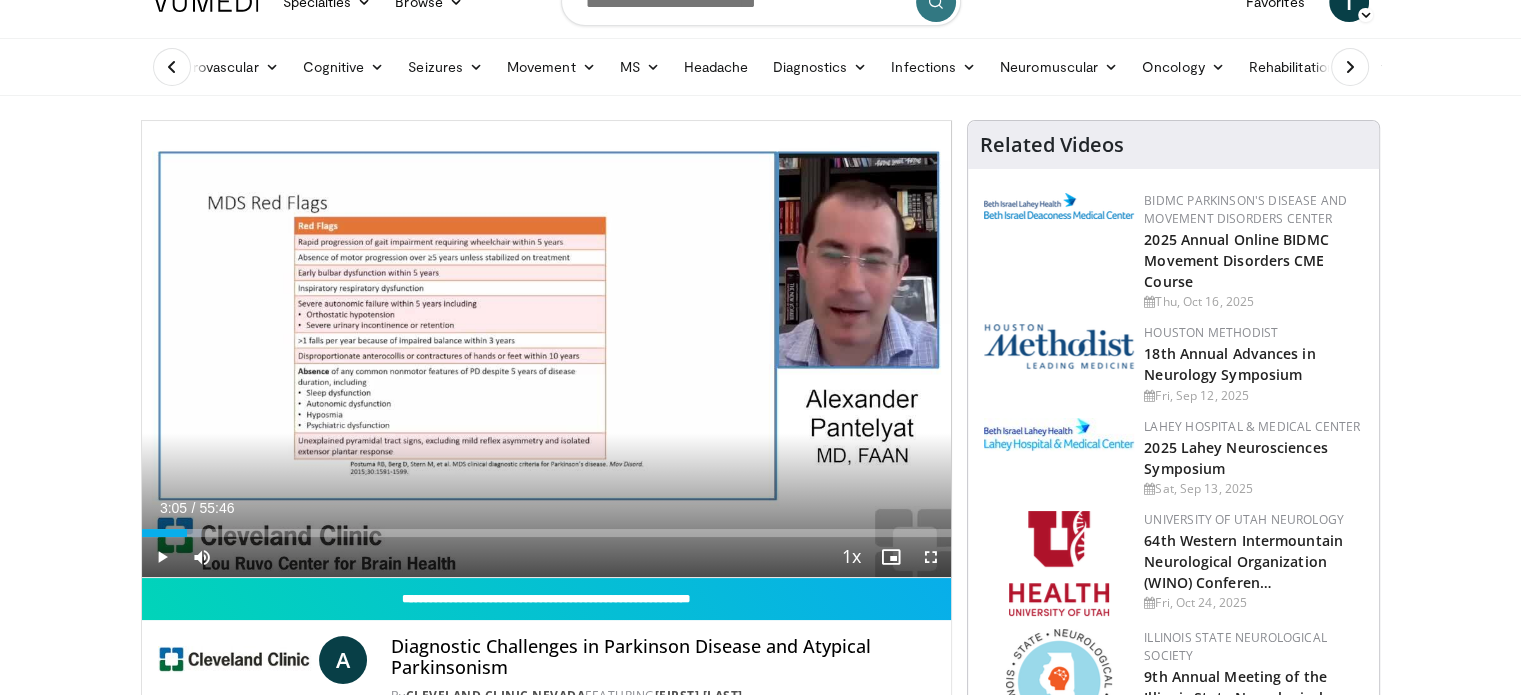 scroll, scrollTop: 35, scrollLeft: 0, axis: vertical 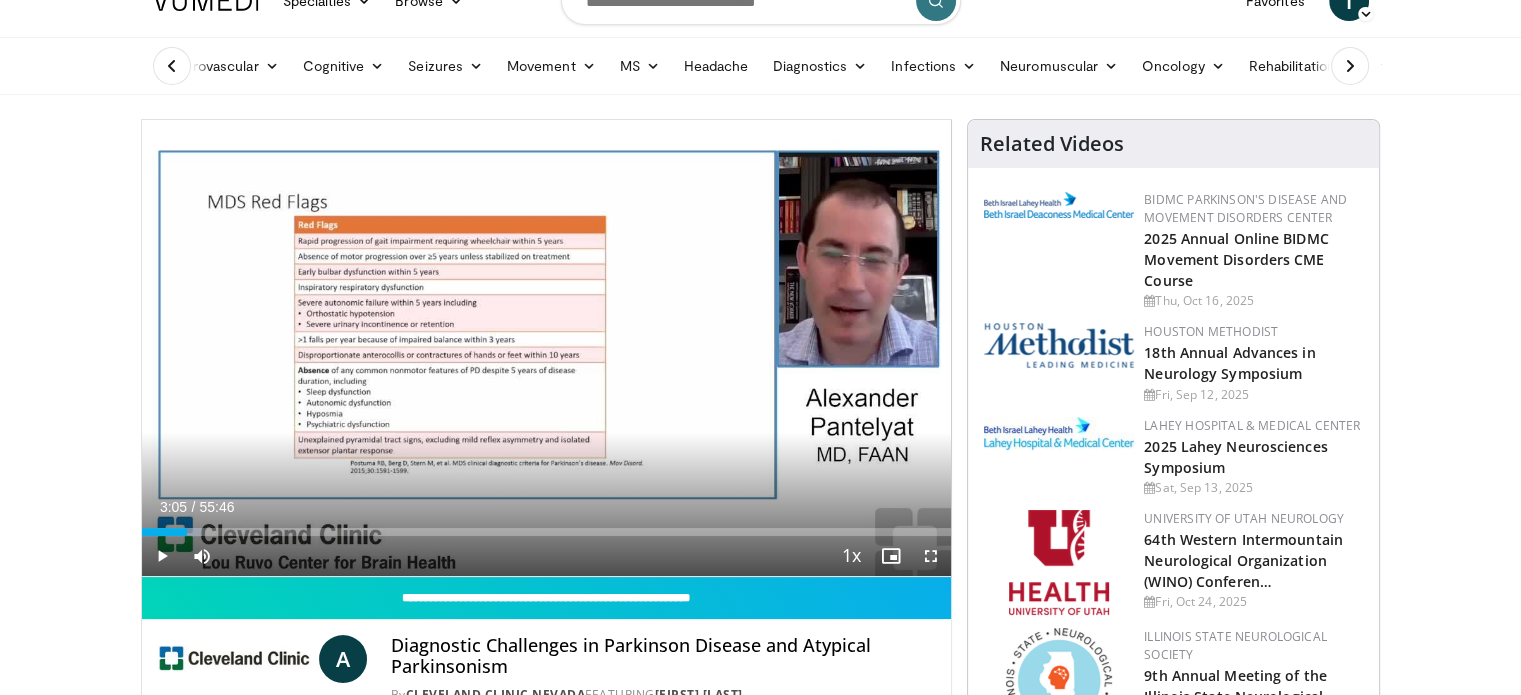 click on "Specialties
Adult & Family Medicine
Allergy, Asthma, Immunology
Anesthesiology
Cardiology
Dental
Dermatology
Endocrinology
Gastroenterology & Hepatology
General Surgery
Hematology & Oncology
Infectious Disease
Nephrology
Neurology
Neurosurgery
Obstetrics & Gynecology
Ophthalmology
Oral Maxillofacial
Orthopaedics
Otolaryngology
Pediatrics
Plastic Surgery
Podiatry
Psychiatry
Pulmonology
Radiation Oncology
Radiology
Rheumatology
Urology" at bounding box center [760, 1847] 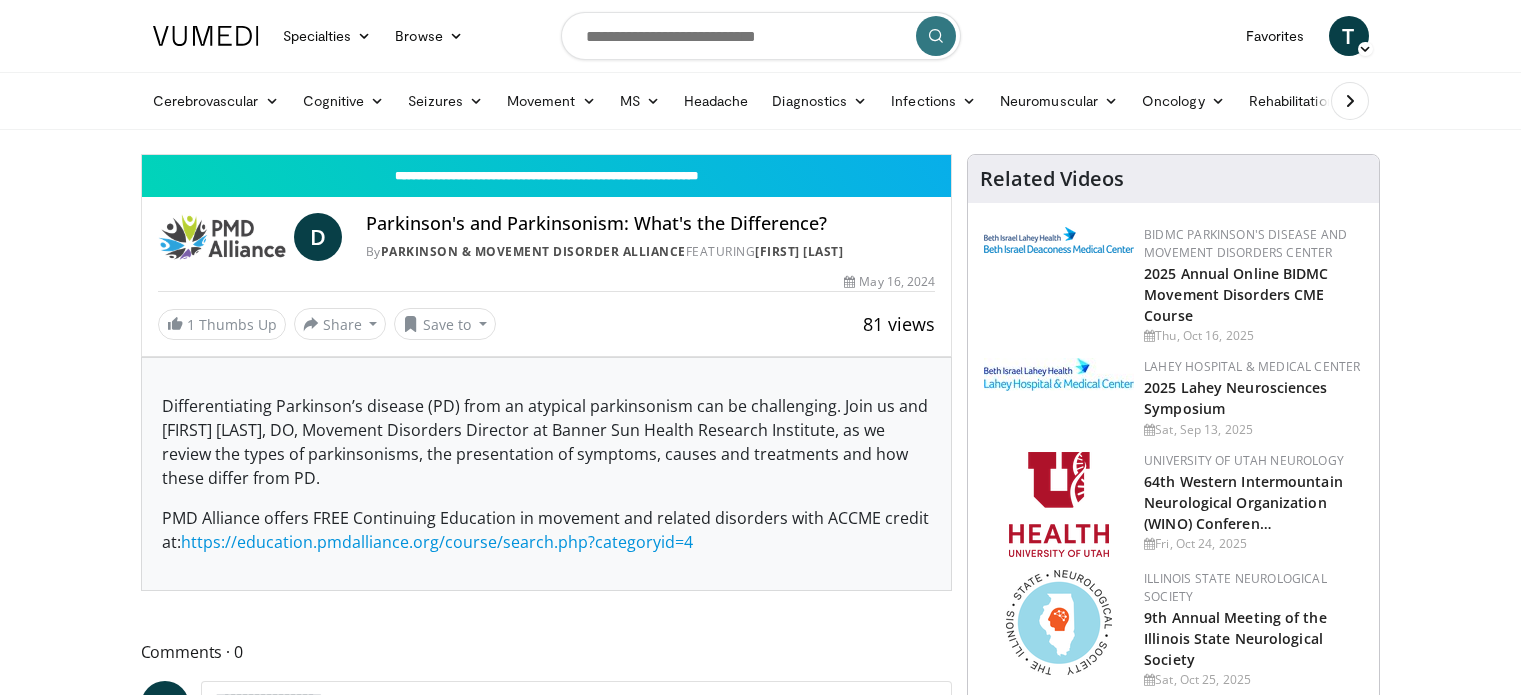 scroll, scrollTop: 0, scrollLeft: 0, axis: both 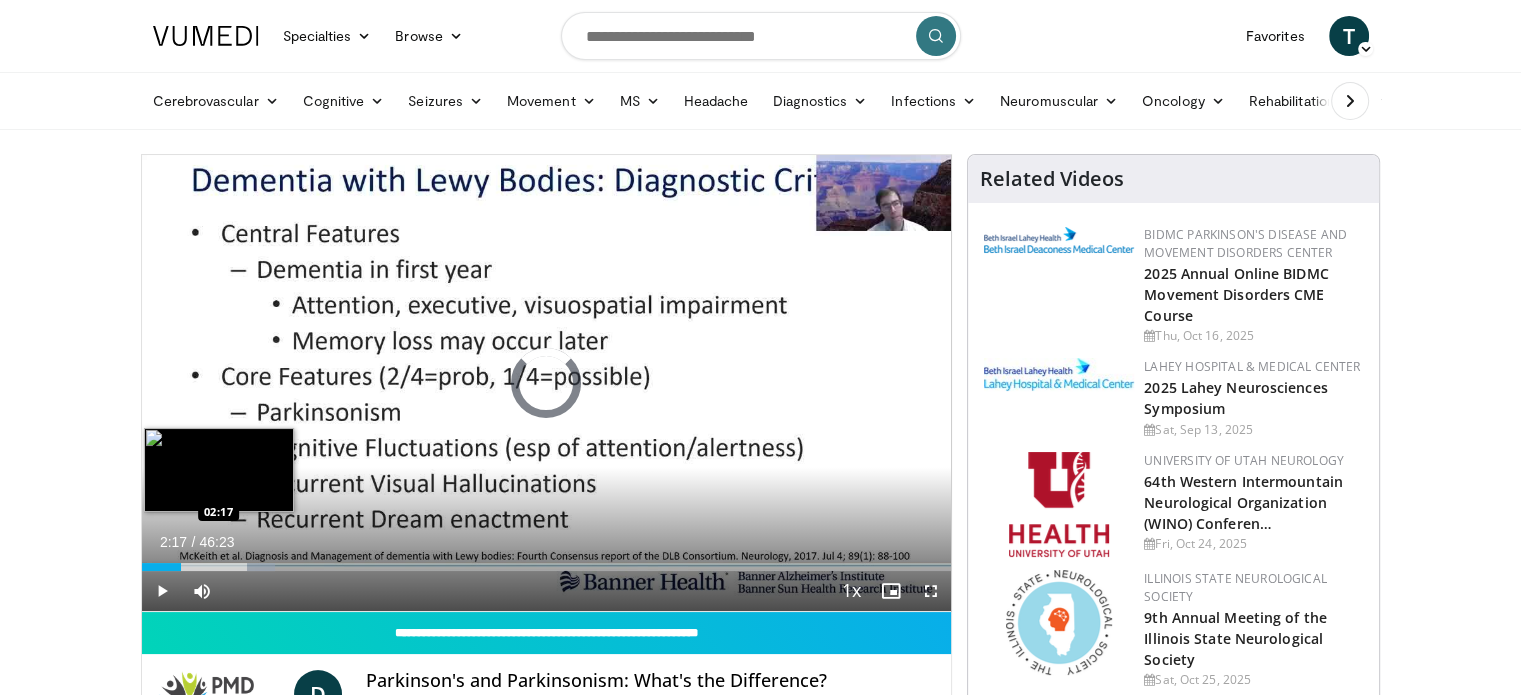 click on "Loaded :  16.50% 02:17 02:17" at bounding box center [547, 561] 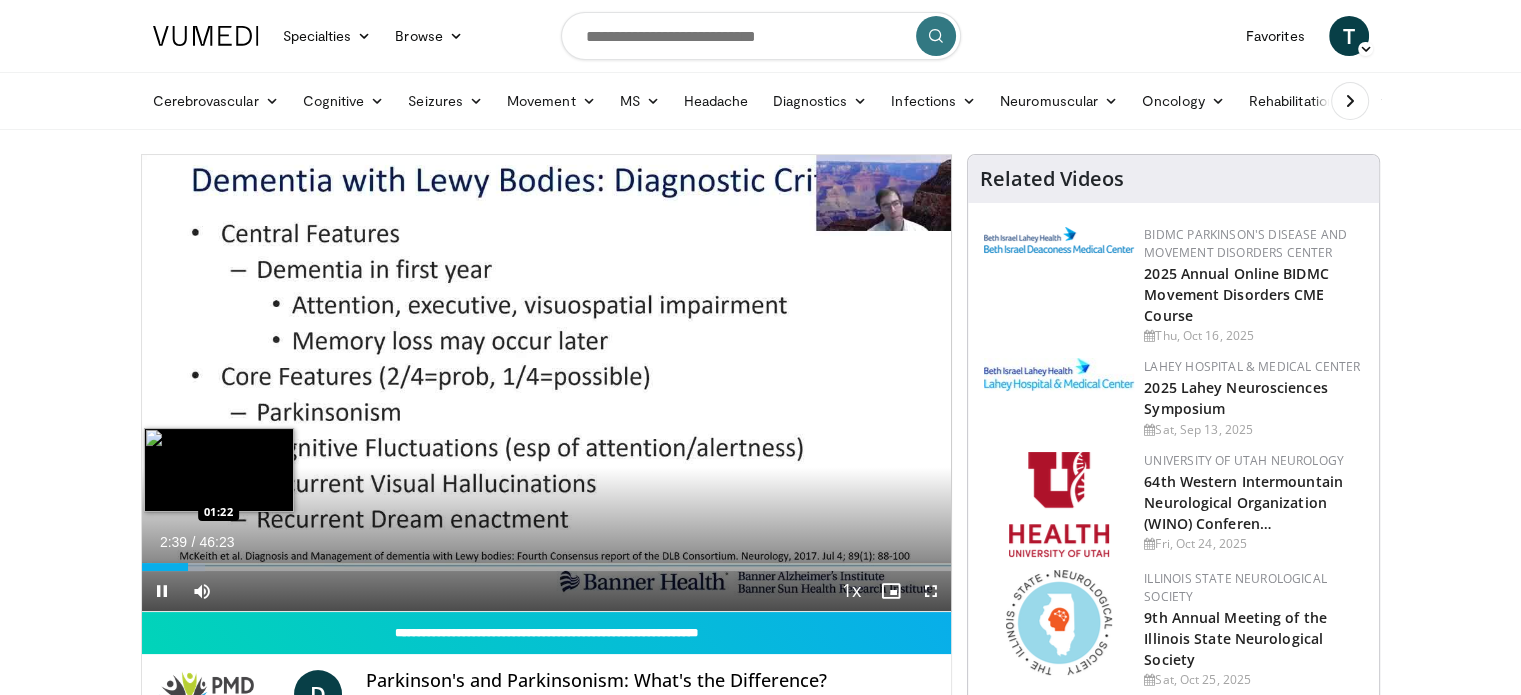 click on "Loaded :  7.89% 02:39 01:22" at bounding box center (547, 567) 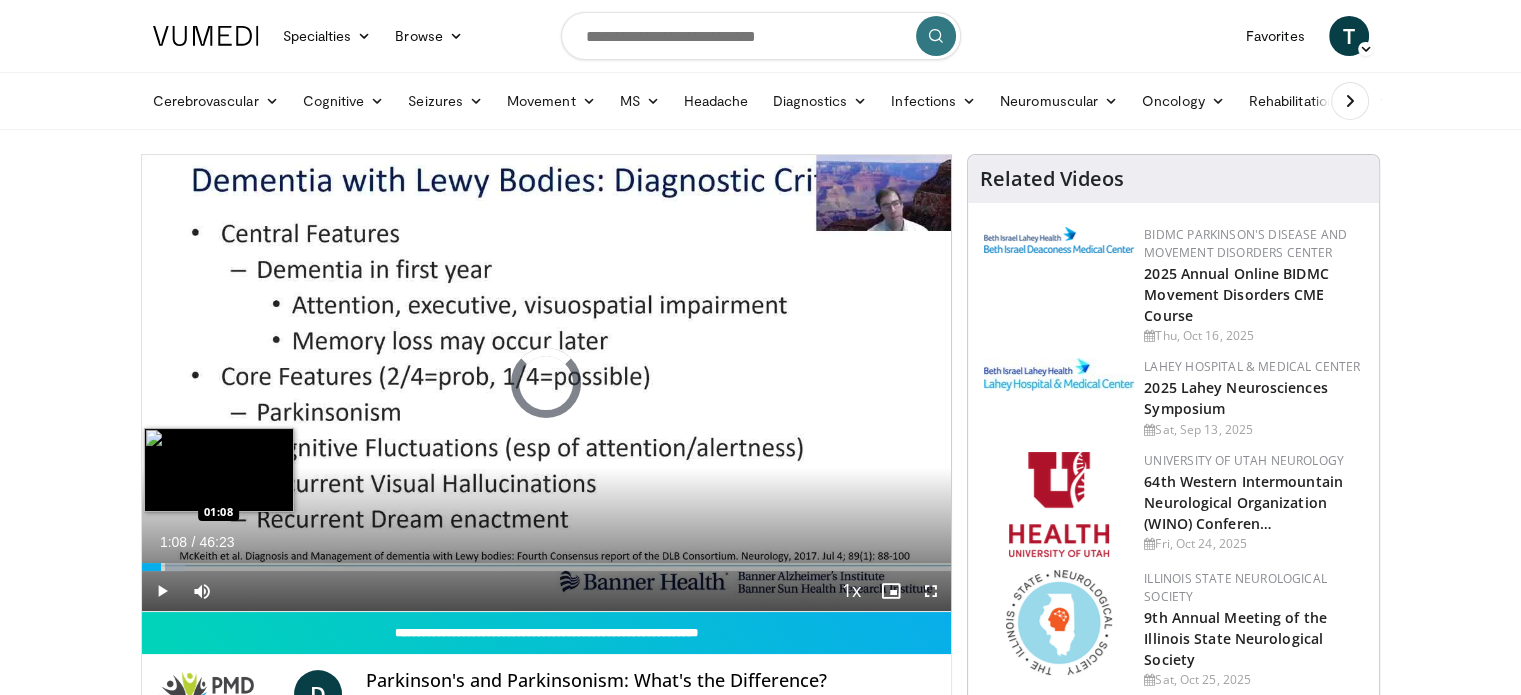 click on "01:08" at bounding box center [152, 567] 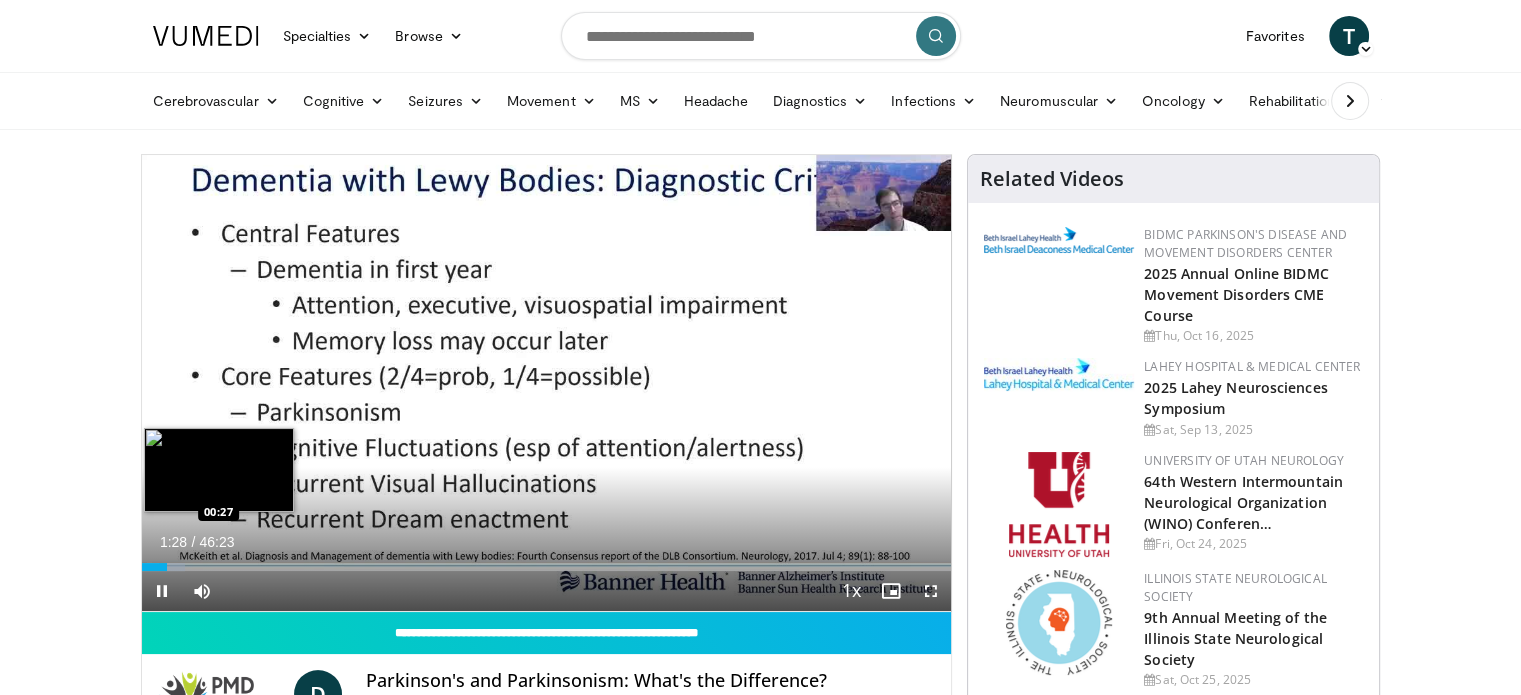 click on "Loaded :  5.38% 01:28 00:27" at bounding box center (547, 567) 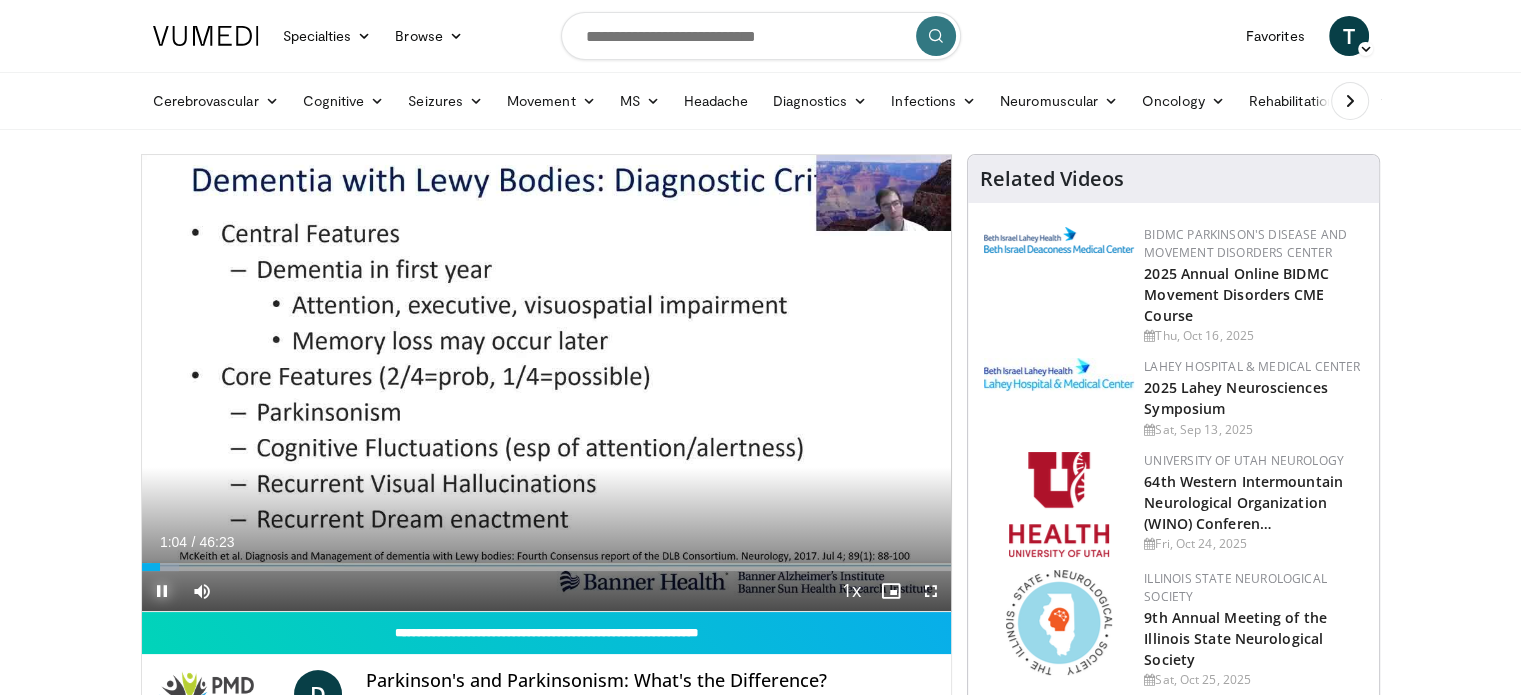 click at bounding box center [162, 591] 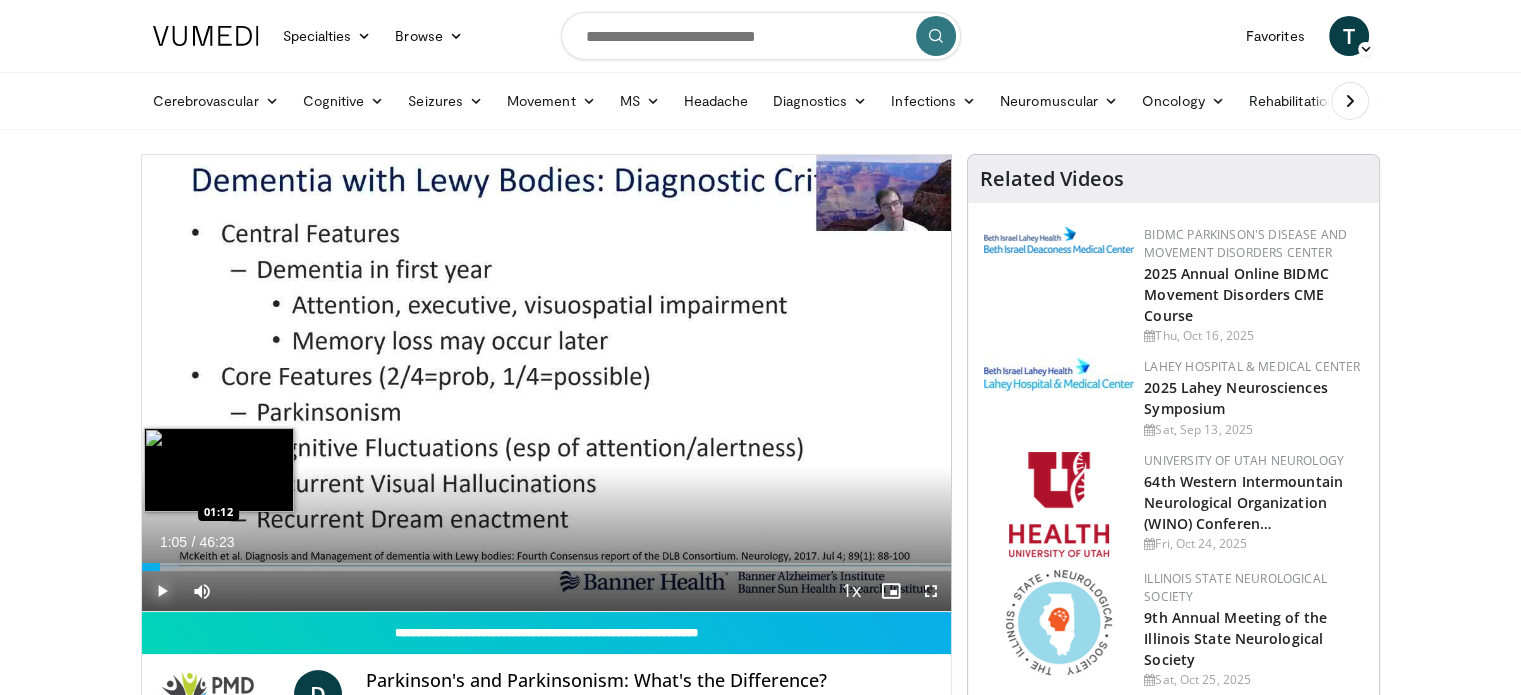 click at bounding box center [165, 567] 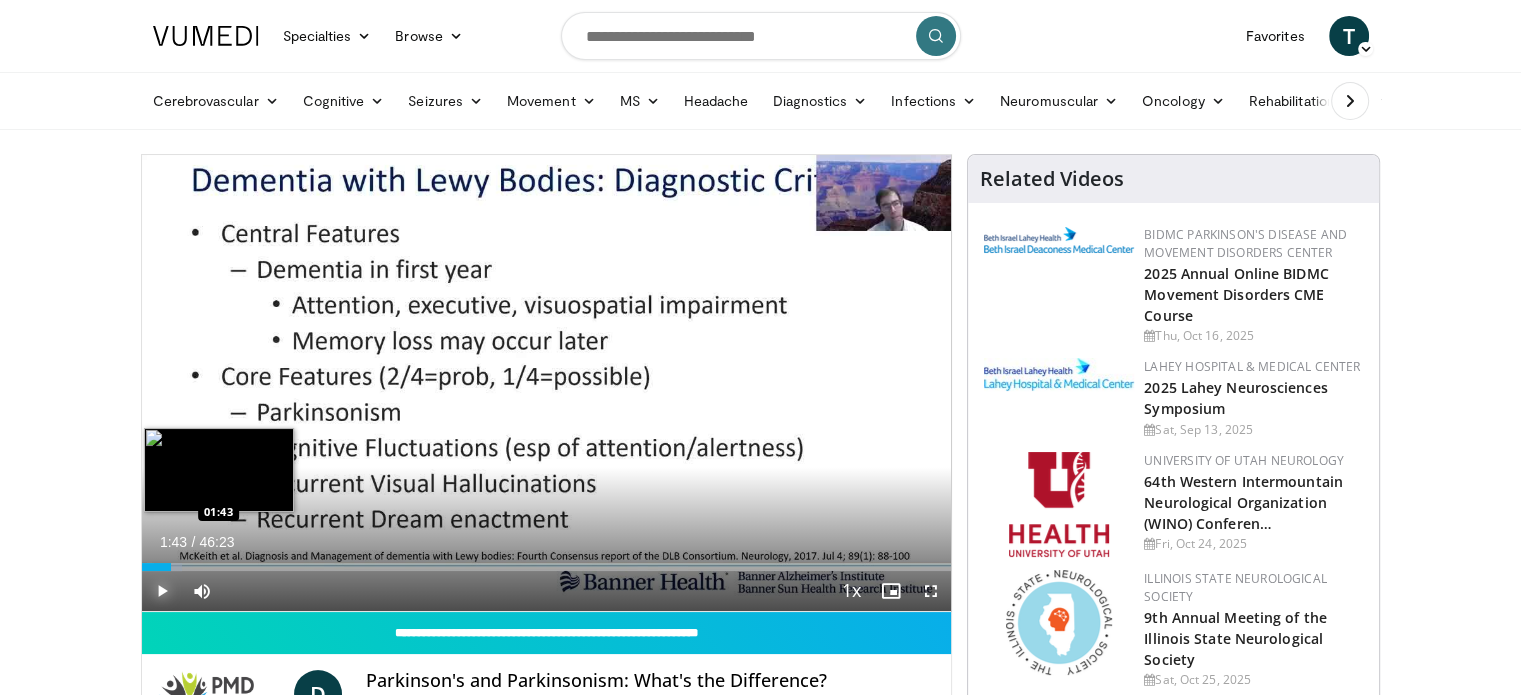 click at bounding box center [168, 567] 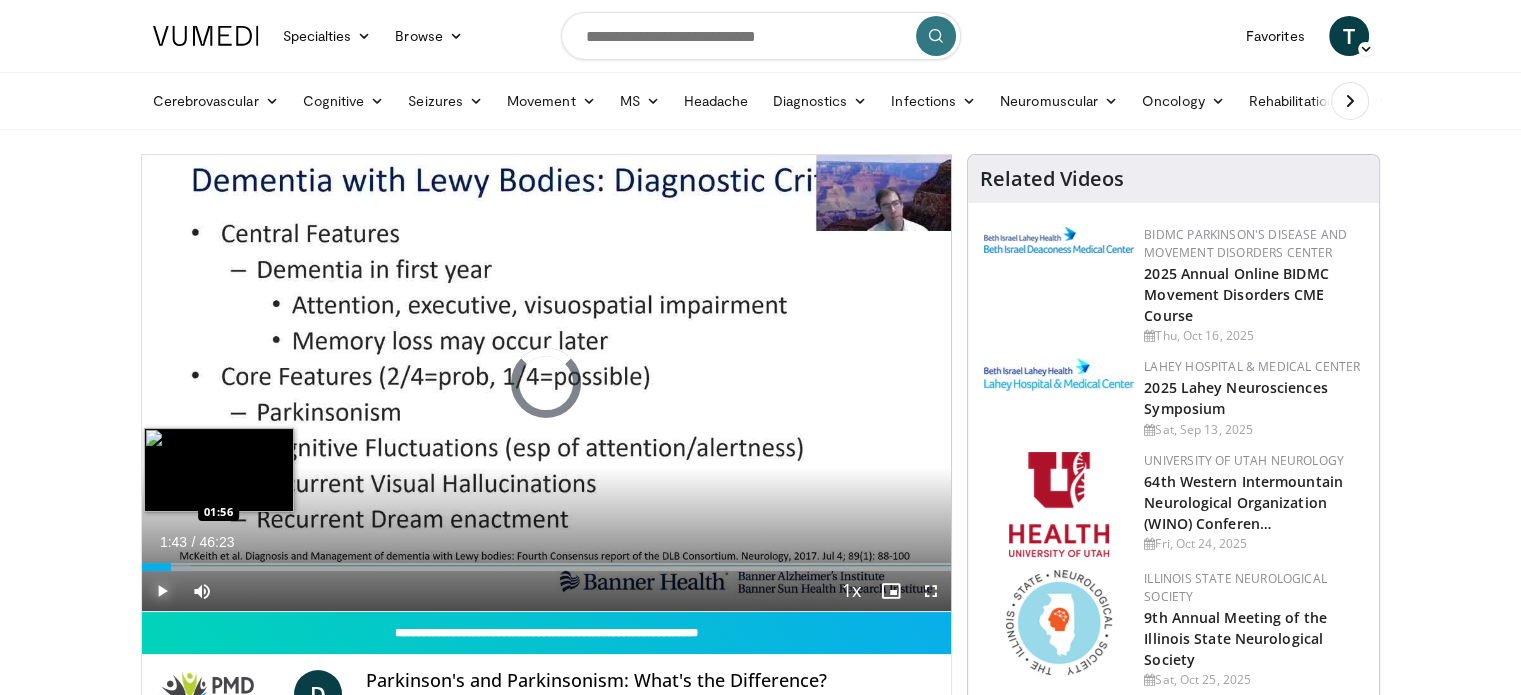 click on "Loaded :  6.10% 01:43 01:56" at bounding box center (547, 567) 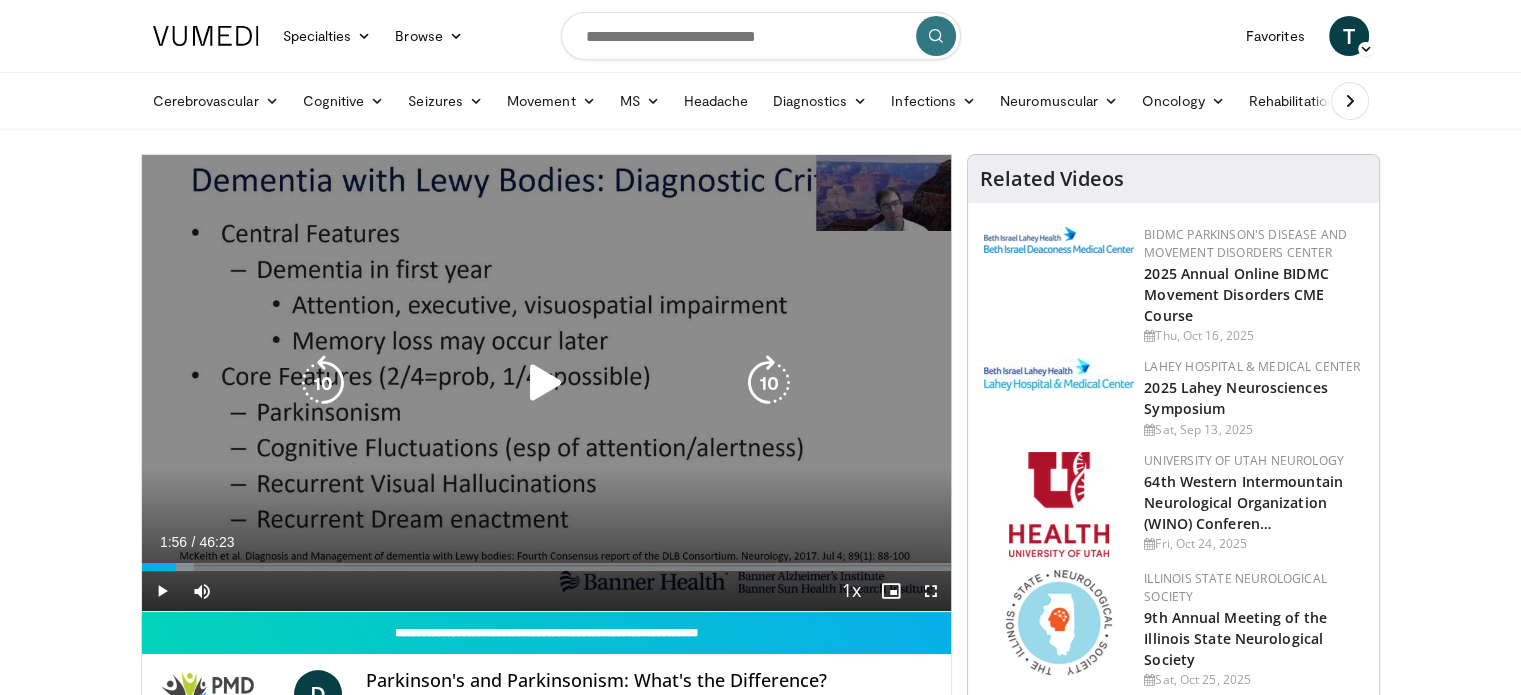 click at bounding box center [769, 383] 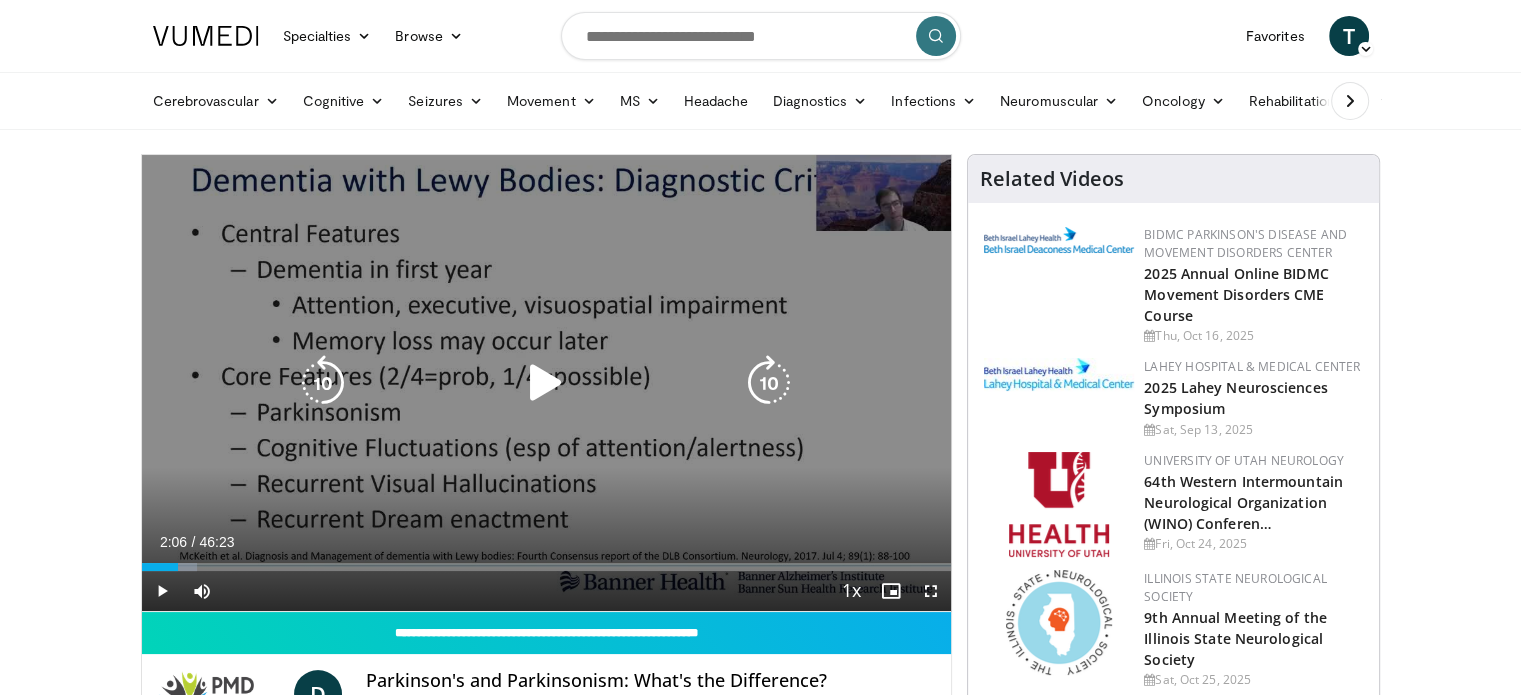 click at bounding box center (546, 383) 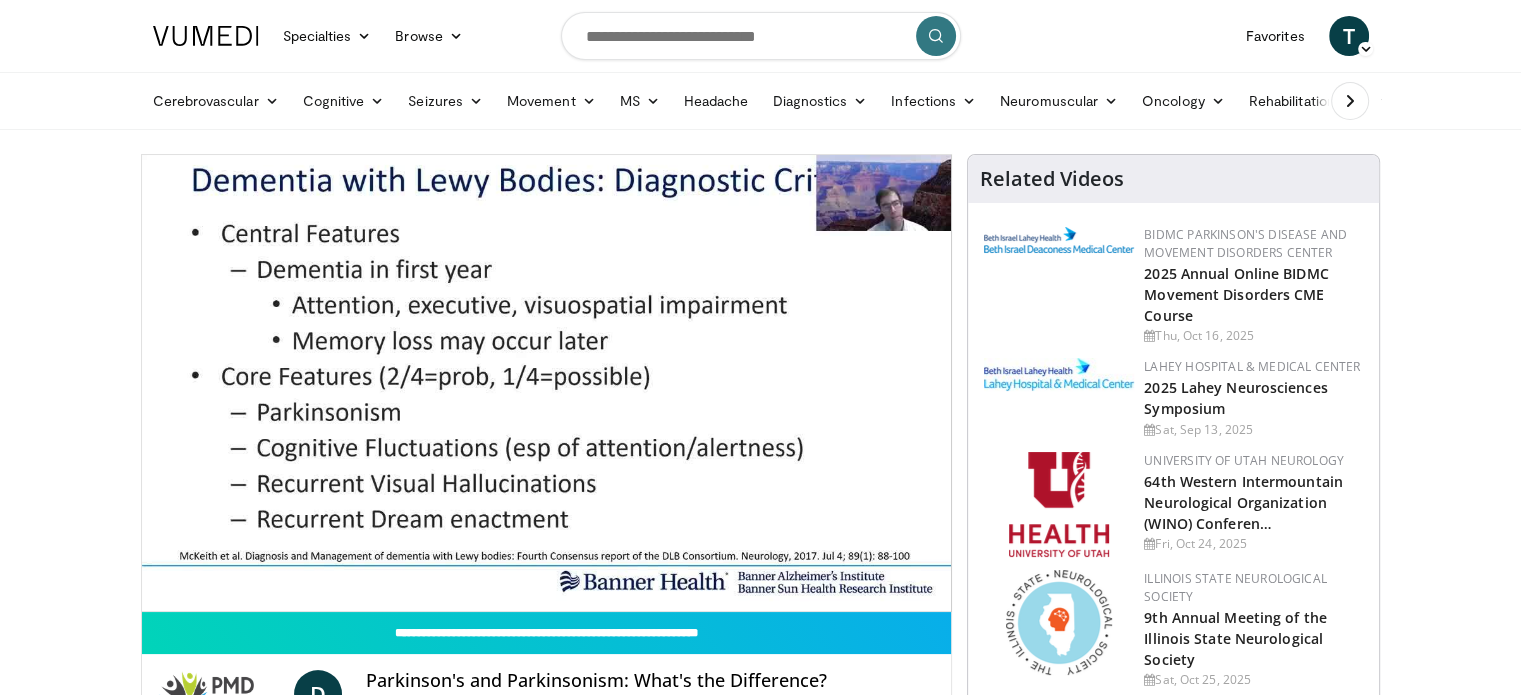 type 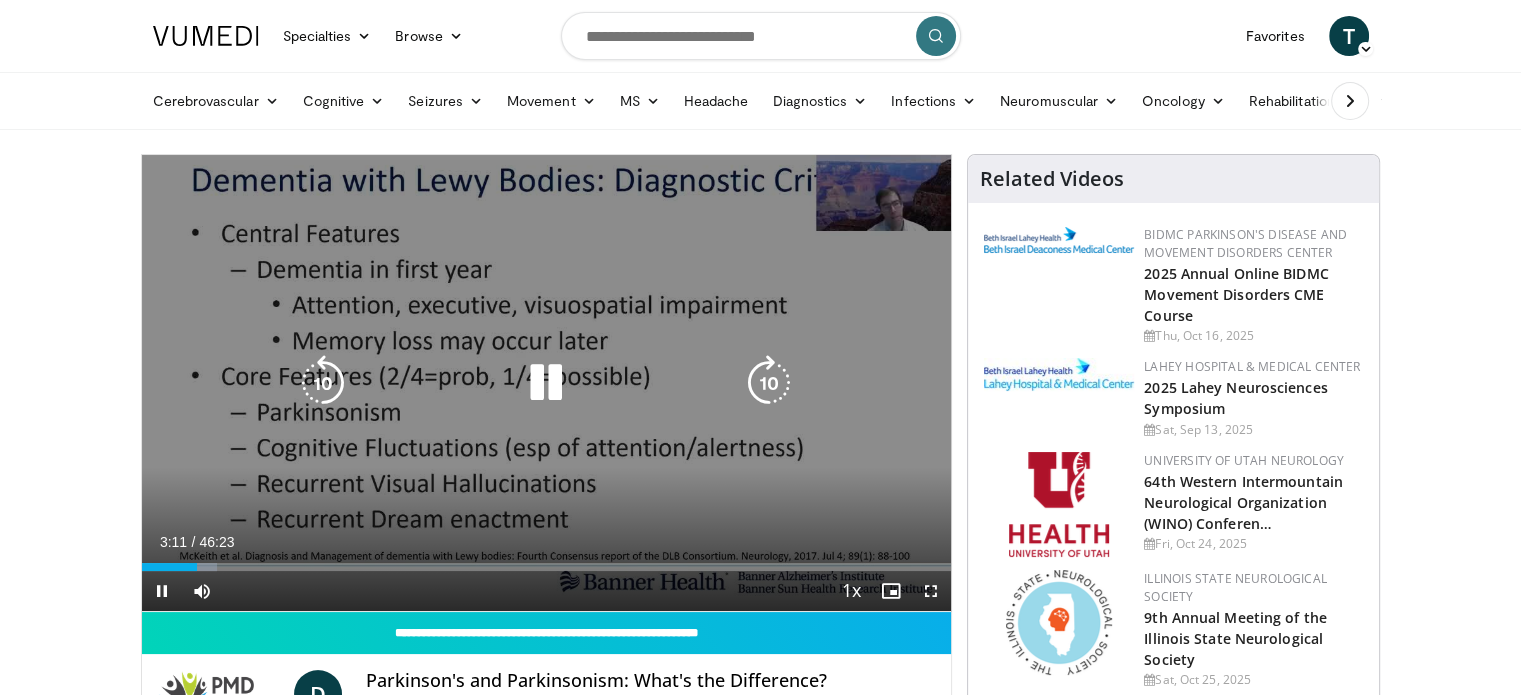 click at bounding box center [769, 383] 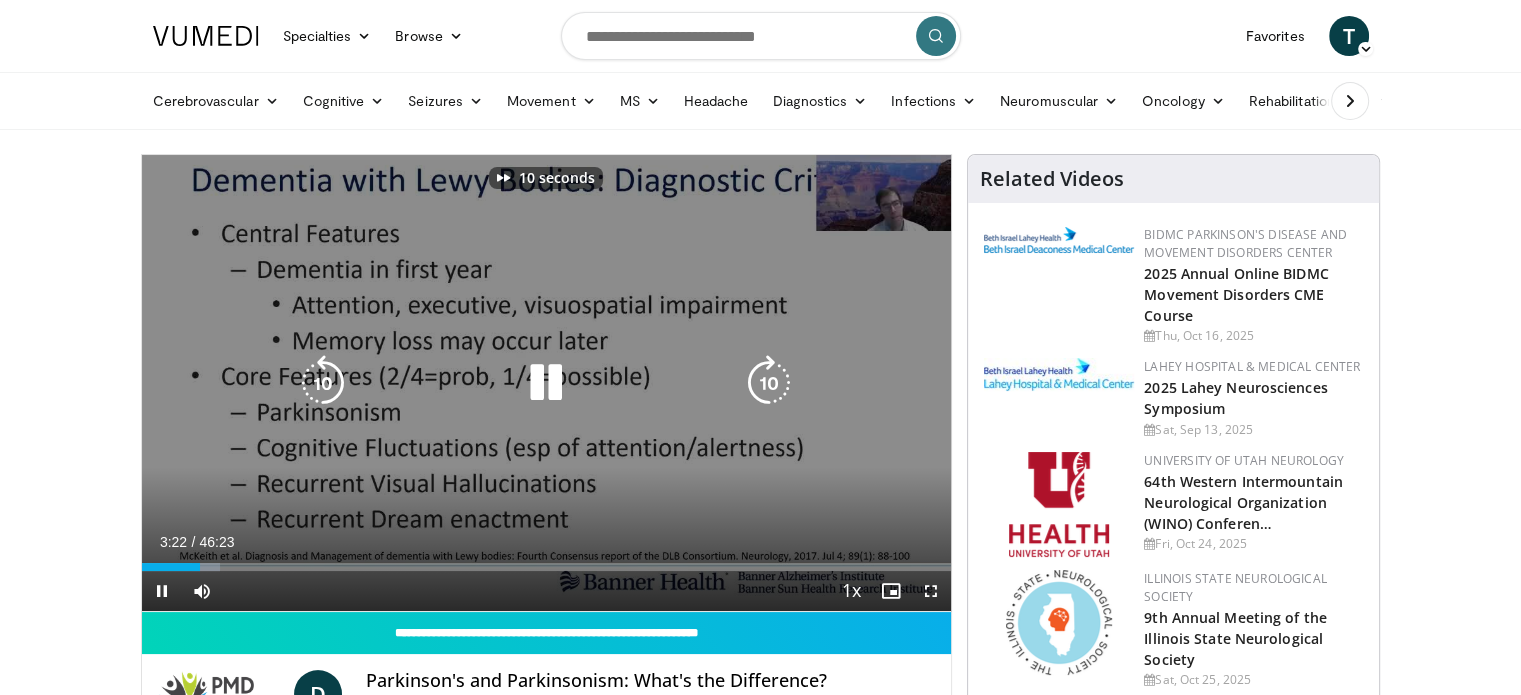 click at bounding box center [769, 383] 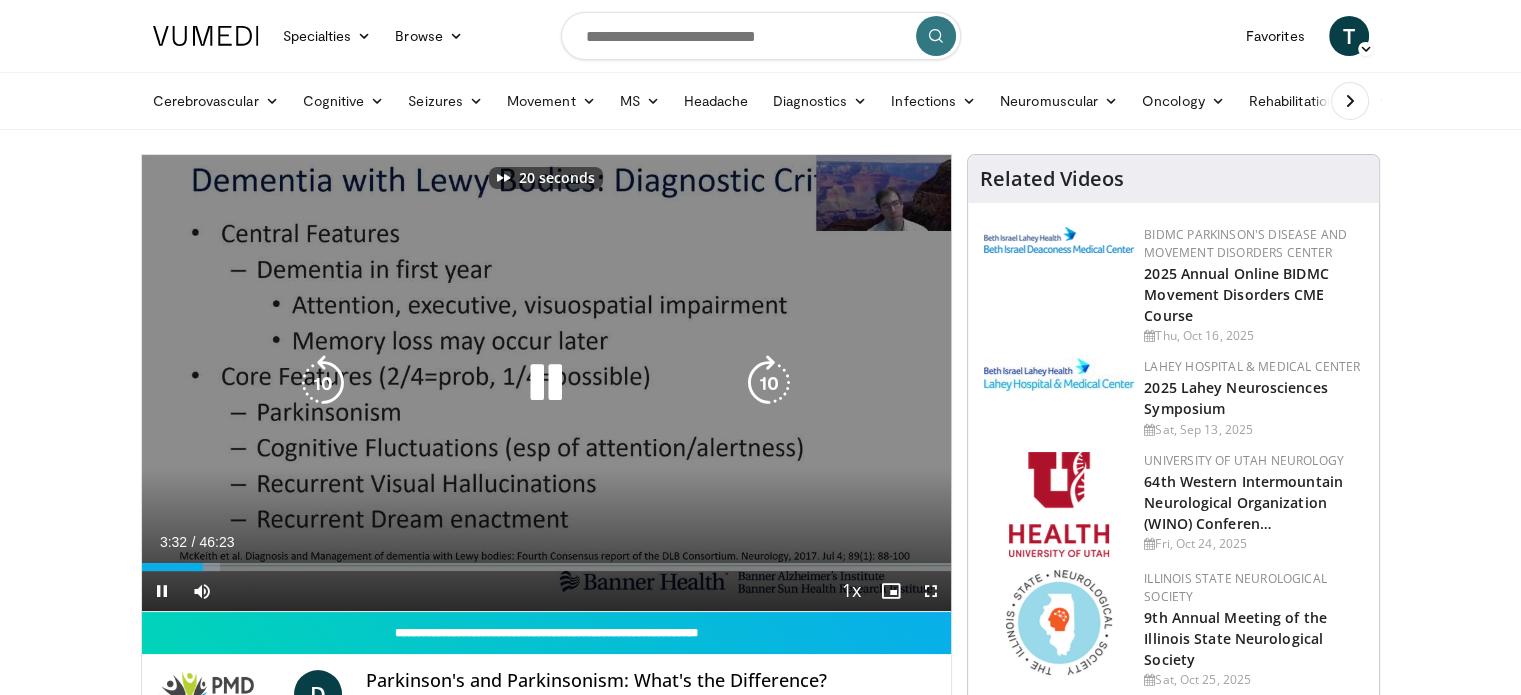 click at bounding box center (769, 383) 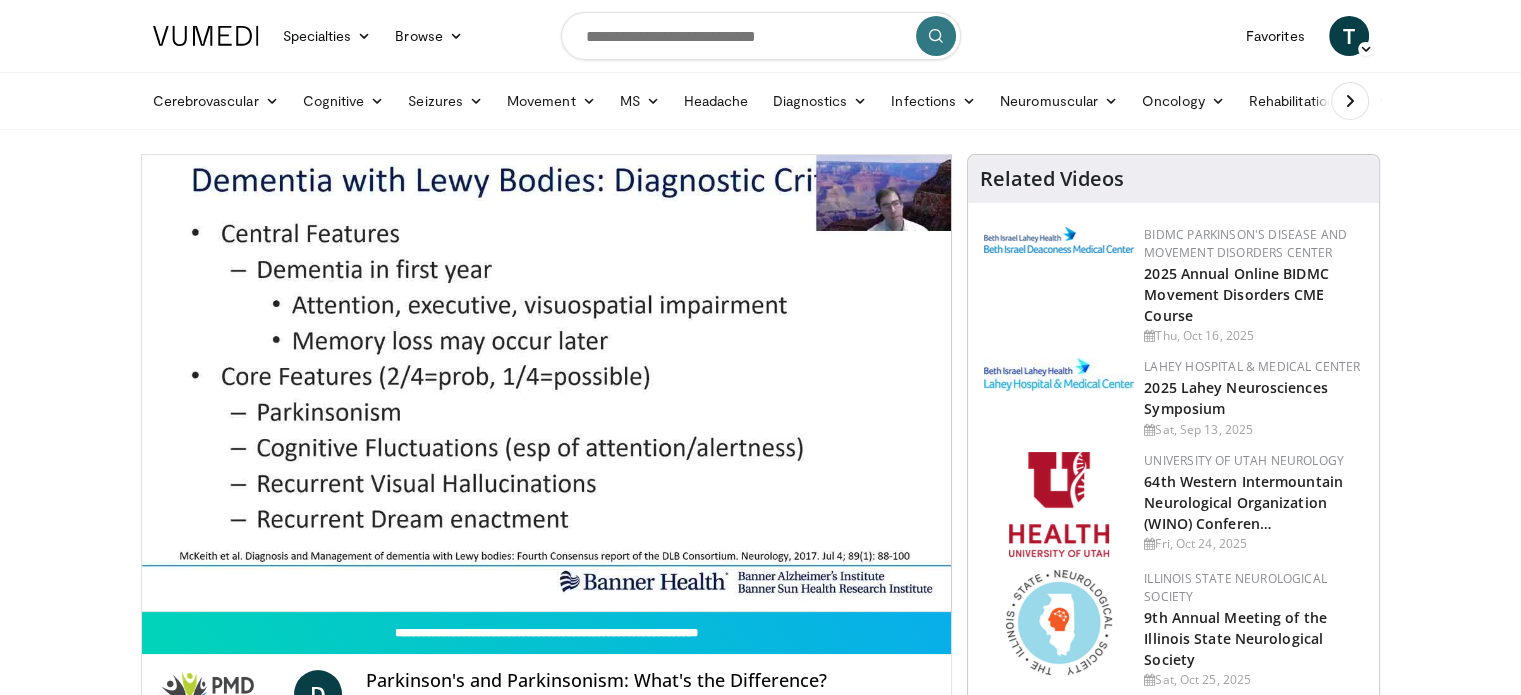 click on "30 seconds
Tap to unmute" at bounding box center [547, 383] 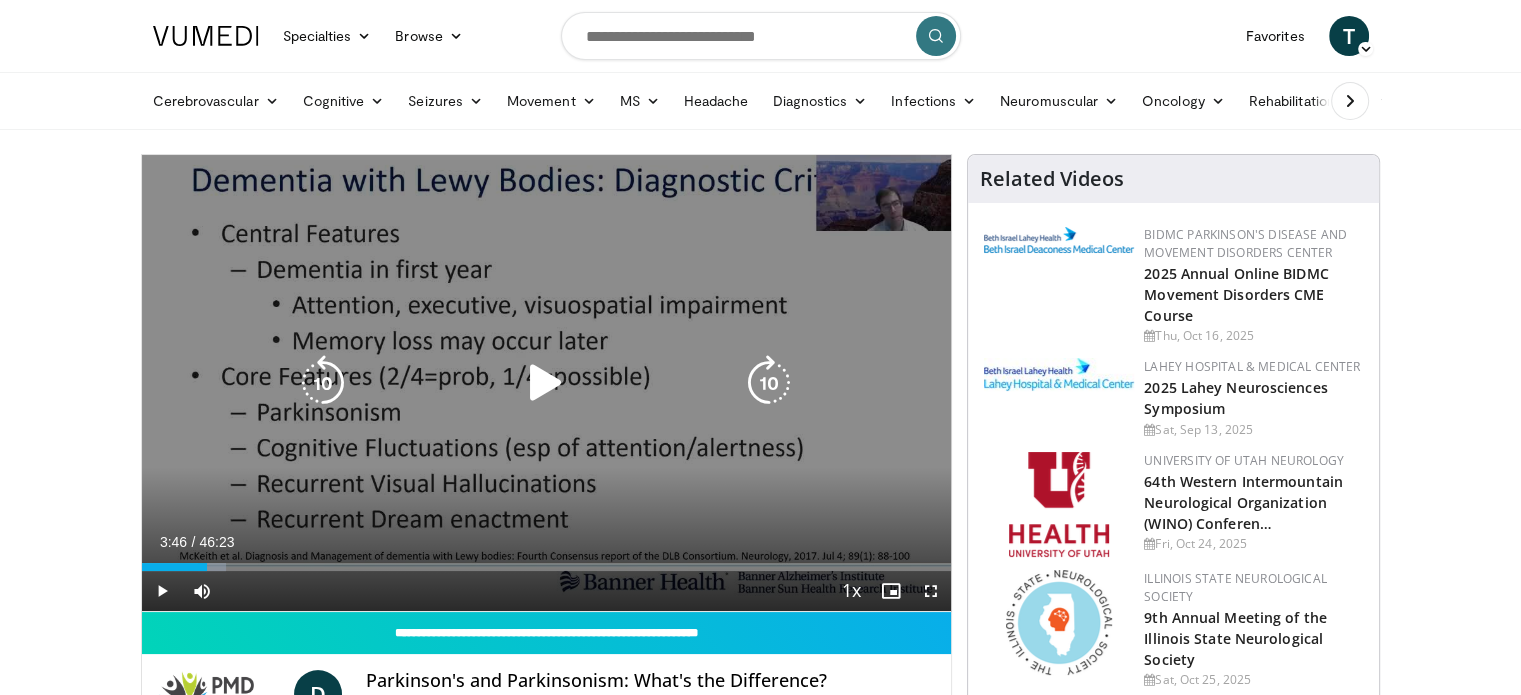 click at bounding box center [769, 383] 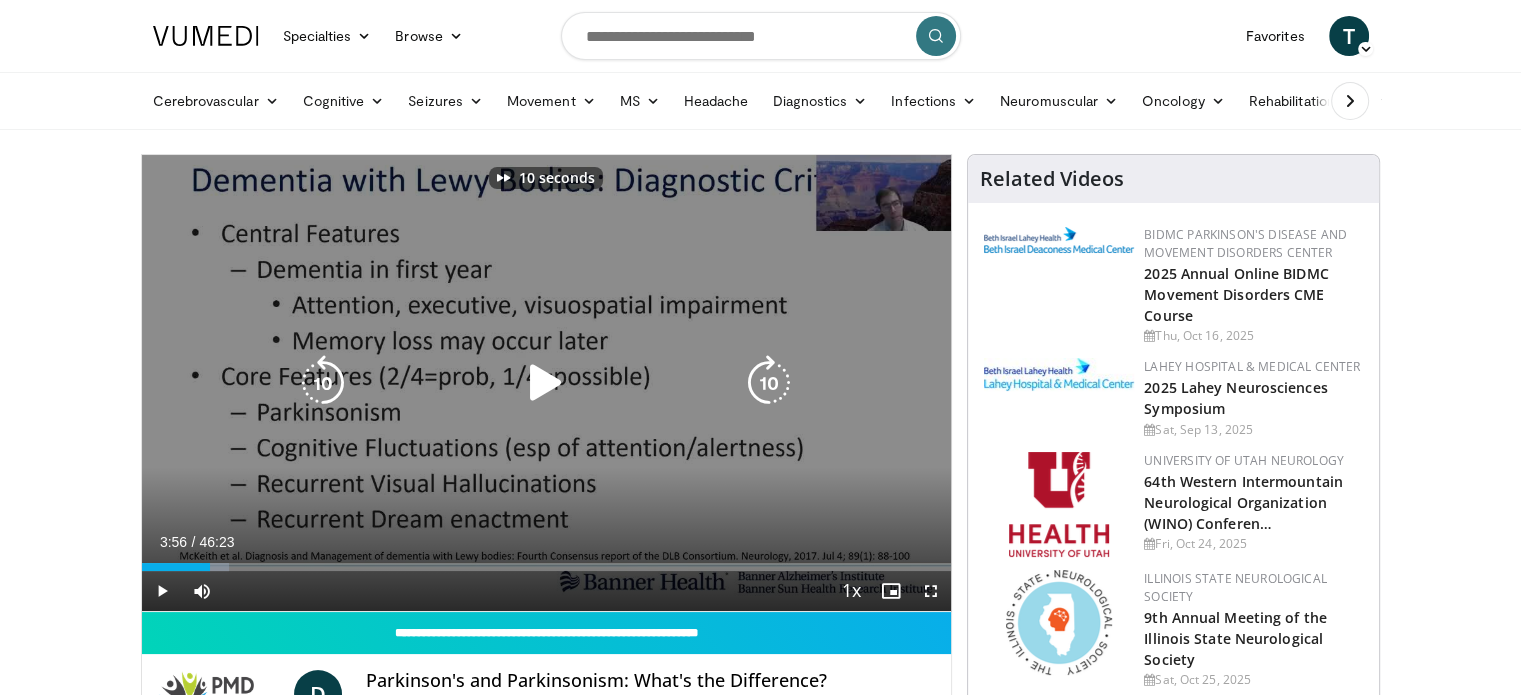click at bounding box center (769, 383) 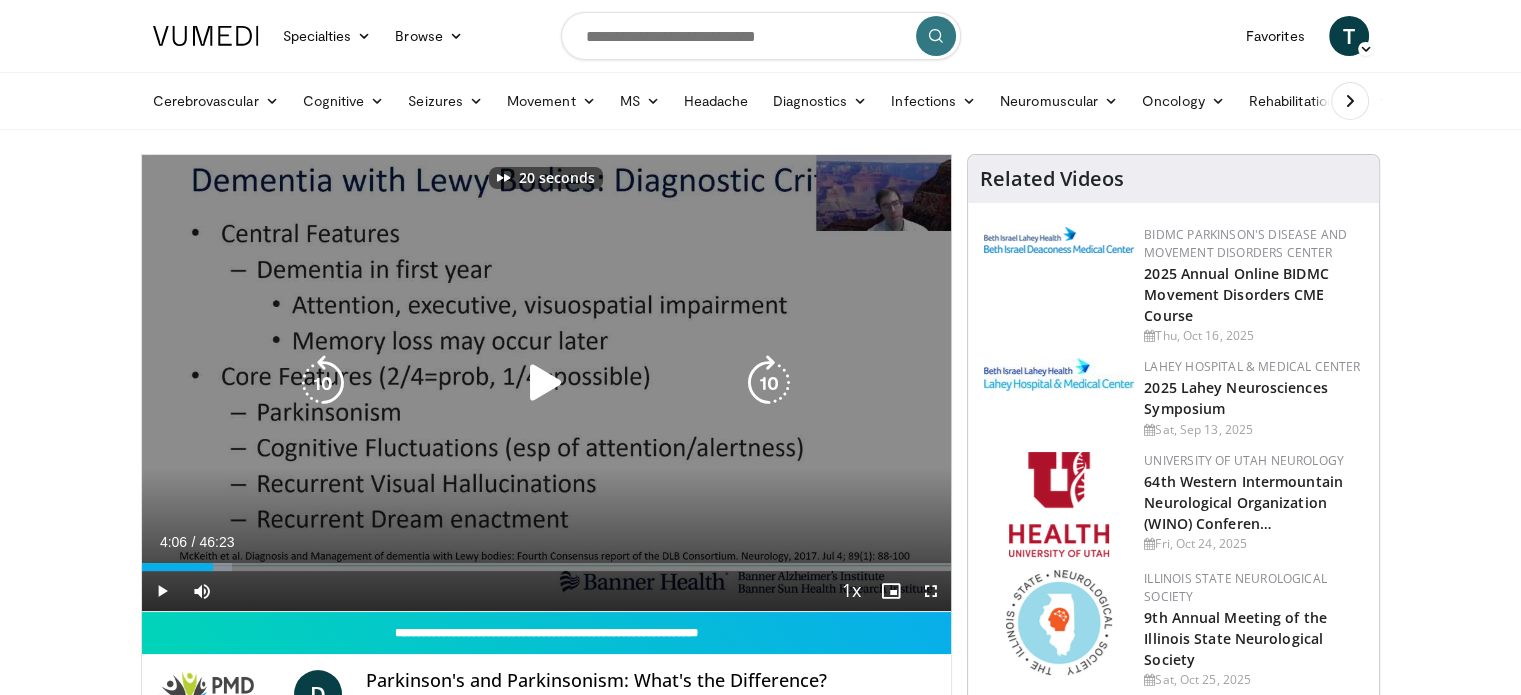 click at bounding box center [769, 383] 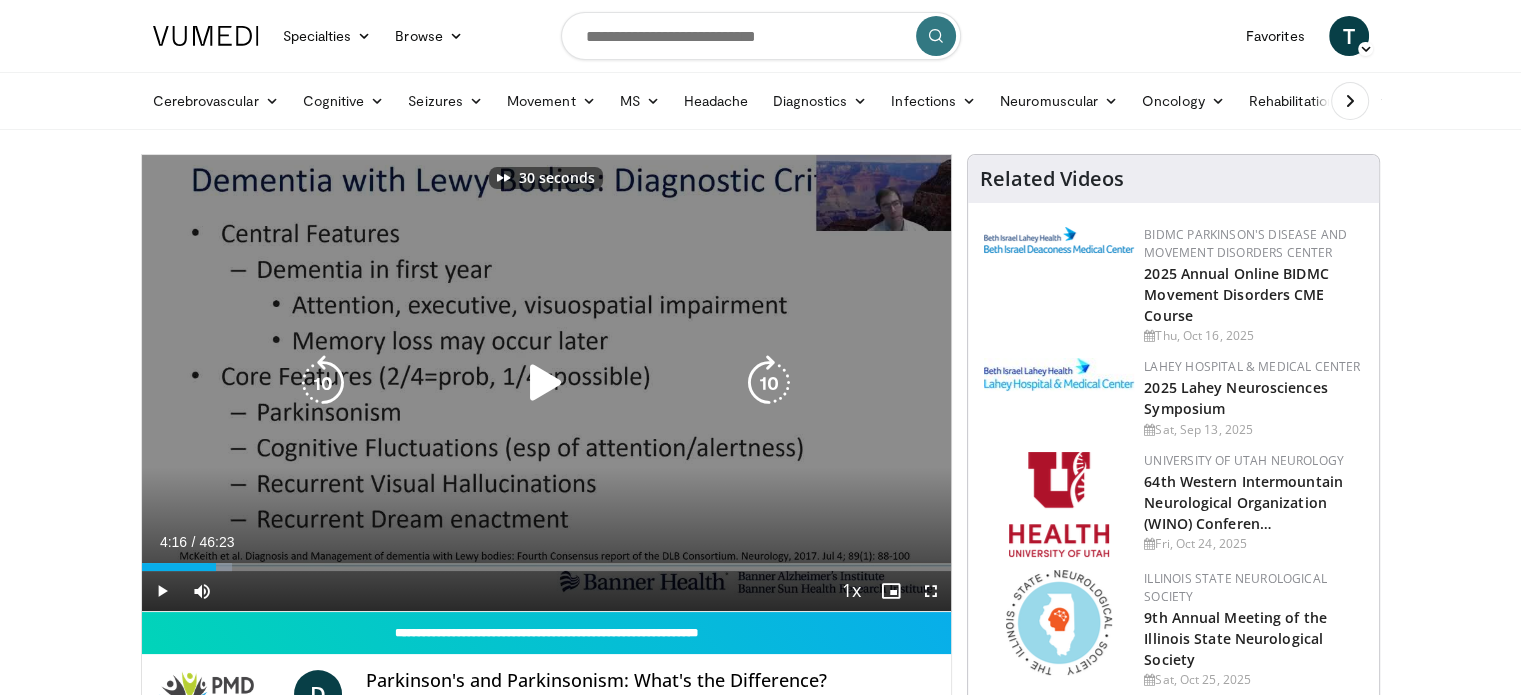 click at bounding box center (769, 383) 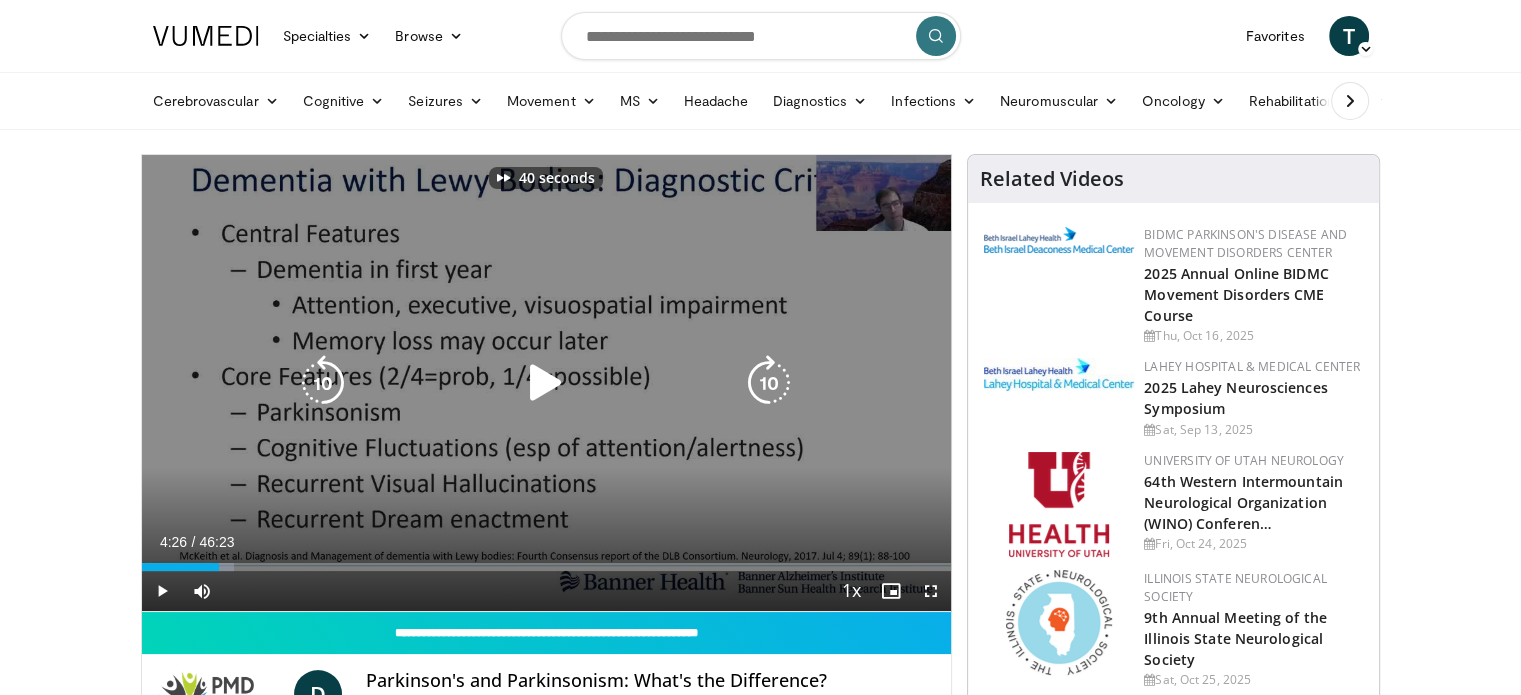 click at bounding box center (769, 383) 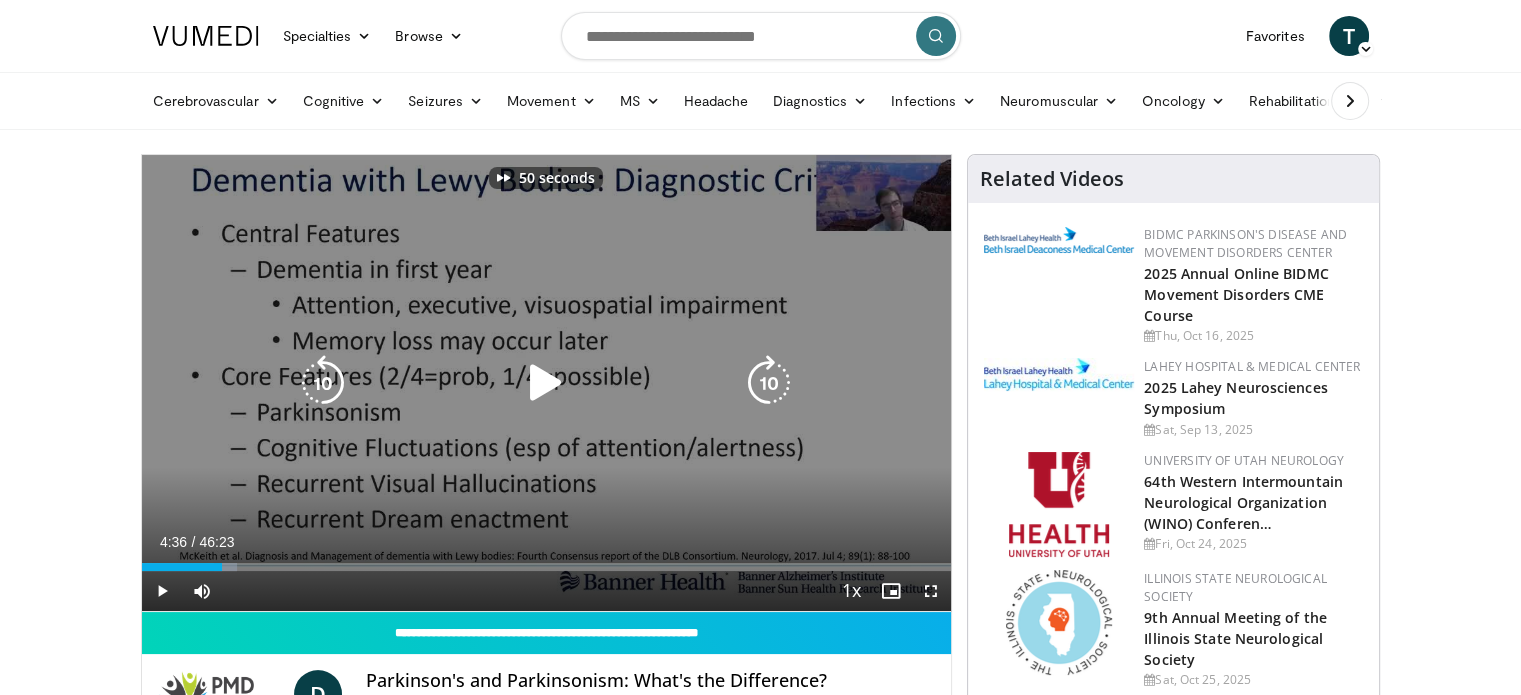 click at bounding box center [769, 383] 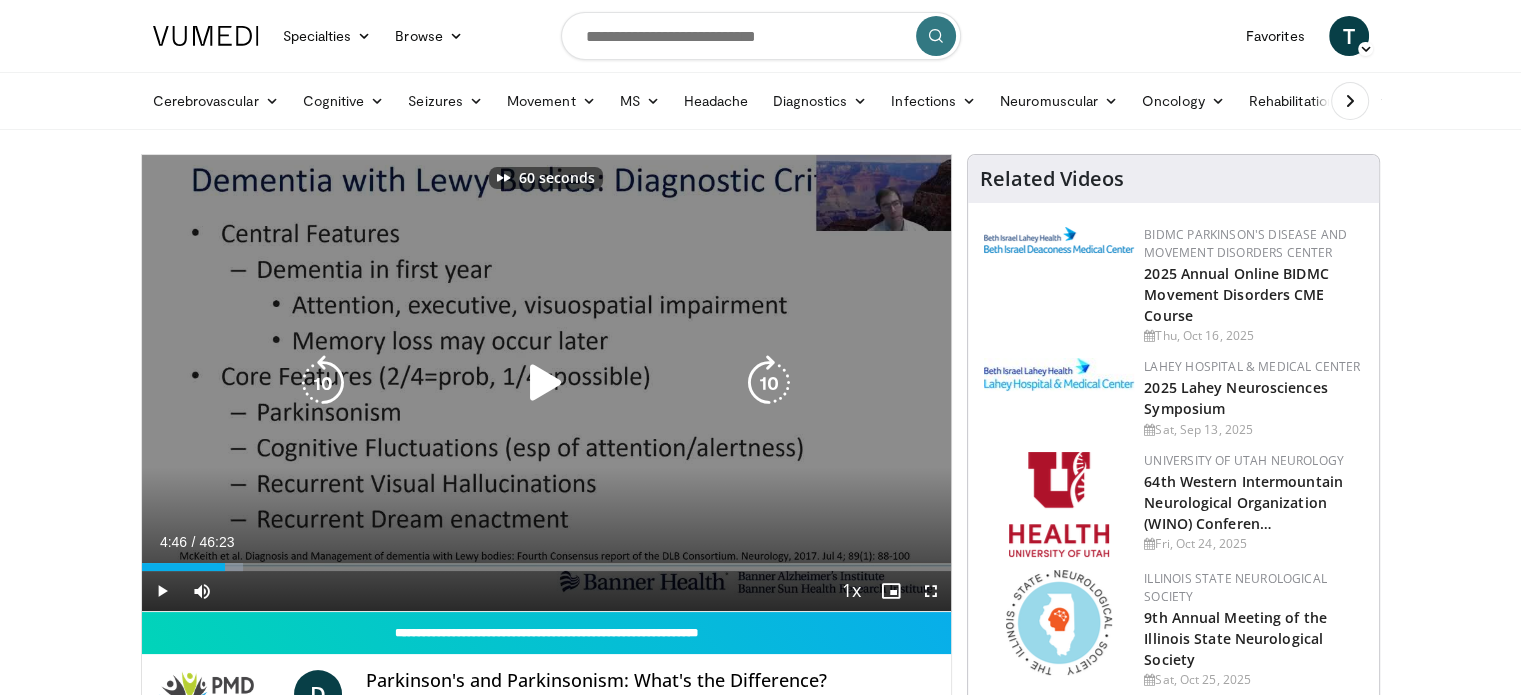 click at bounding box center (769, 383) 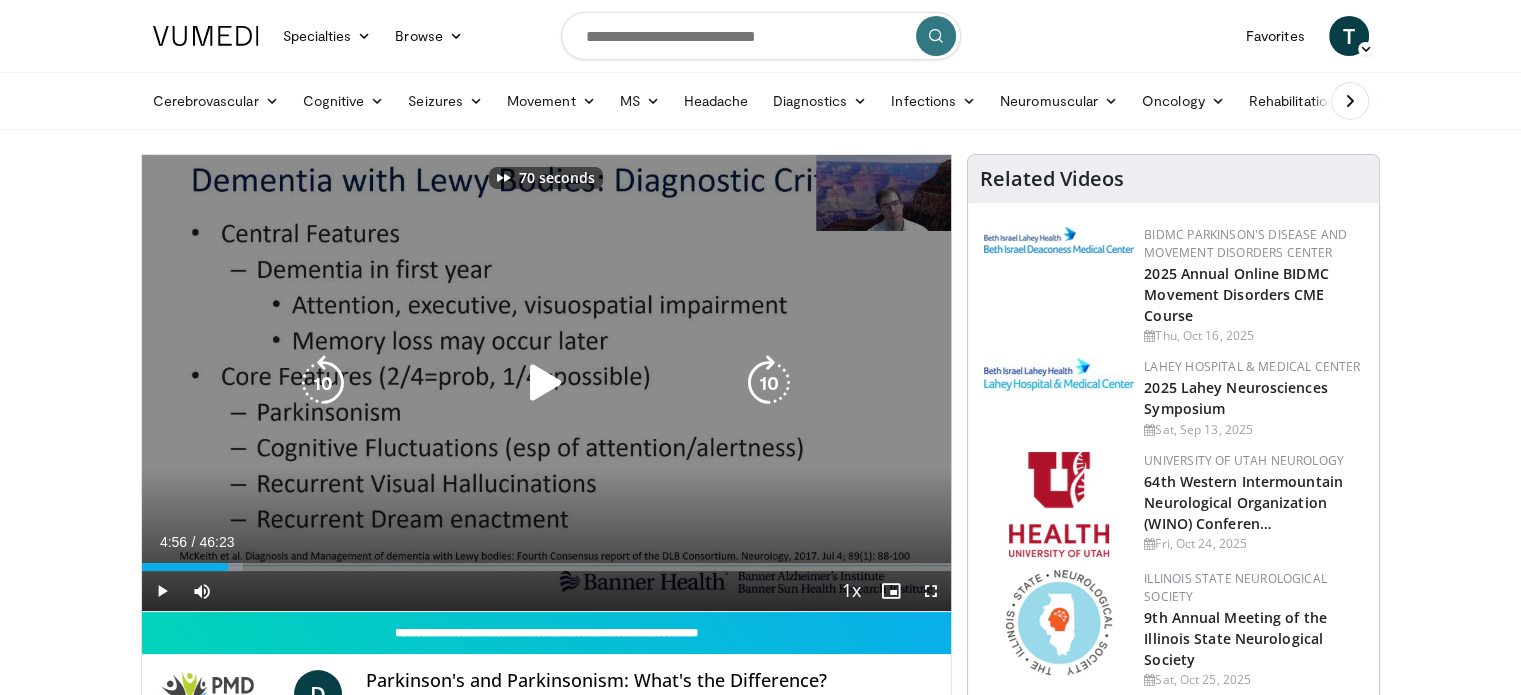 click at bounding box center (769, 383) 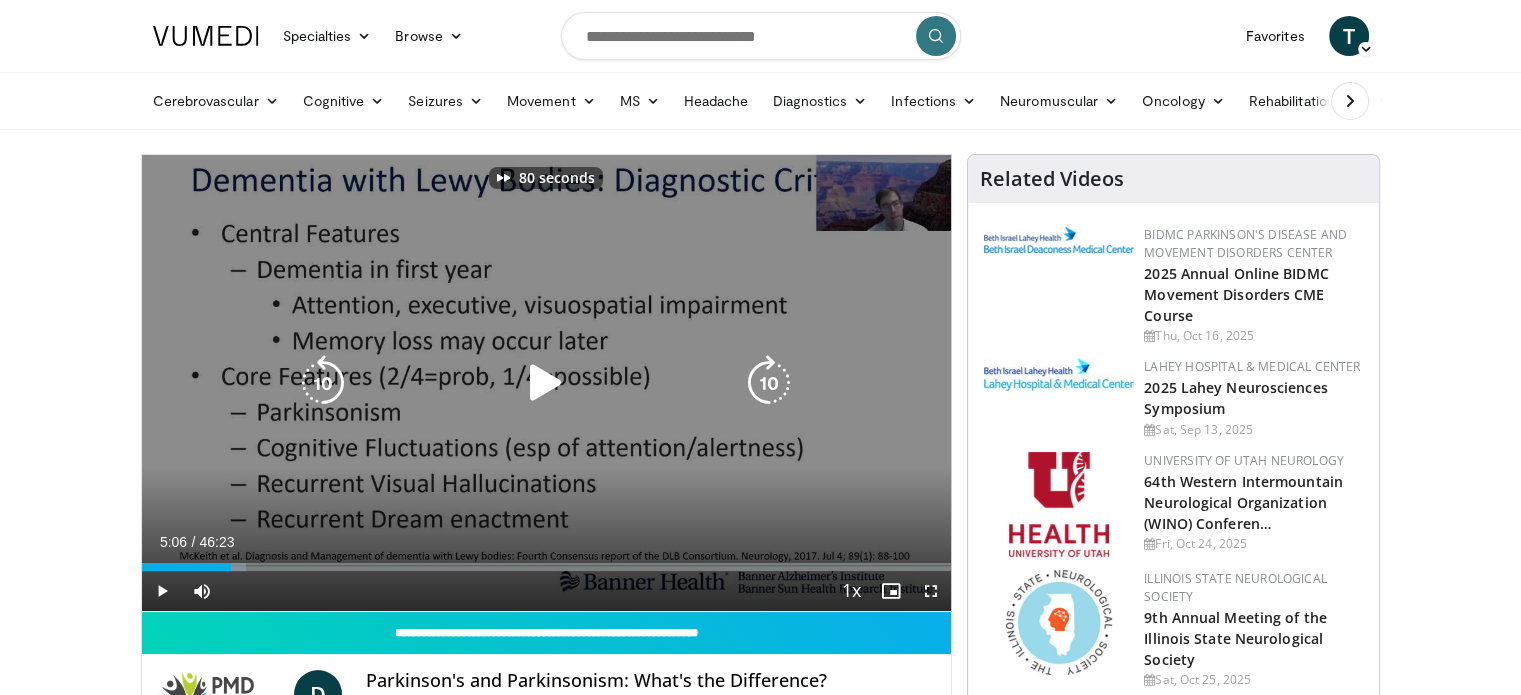 click at bounding box center [769, 383] 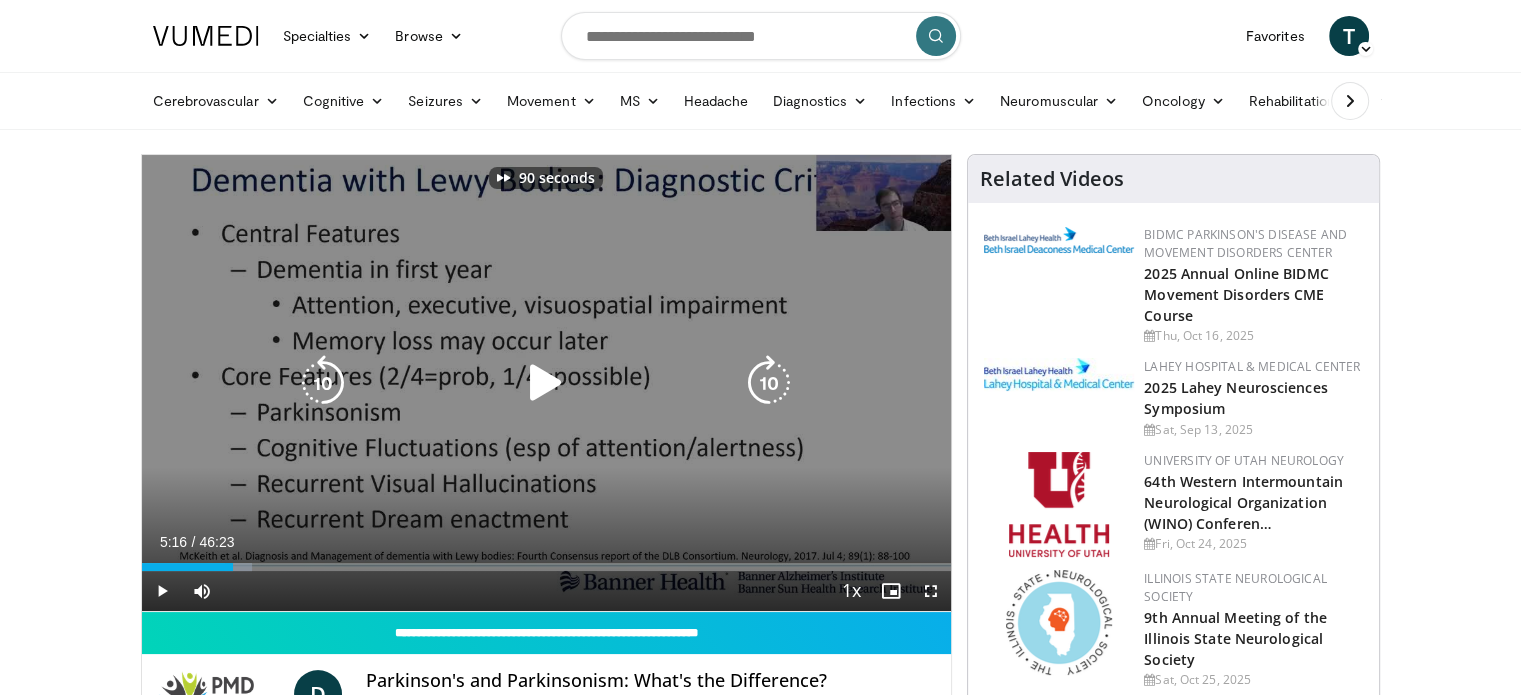 click at bounding box center (769, 383) 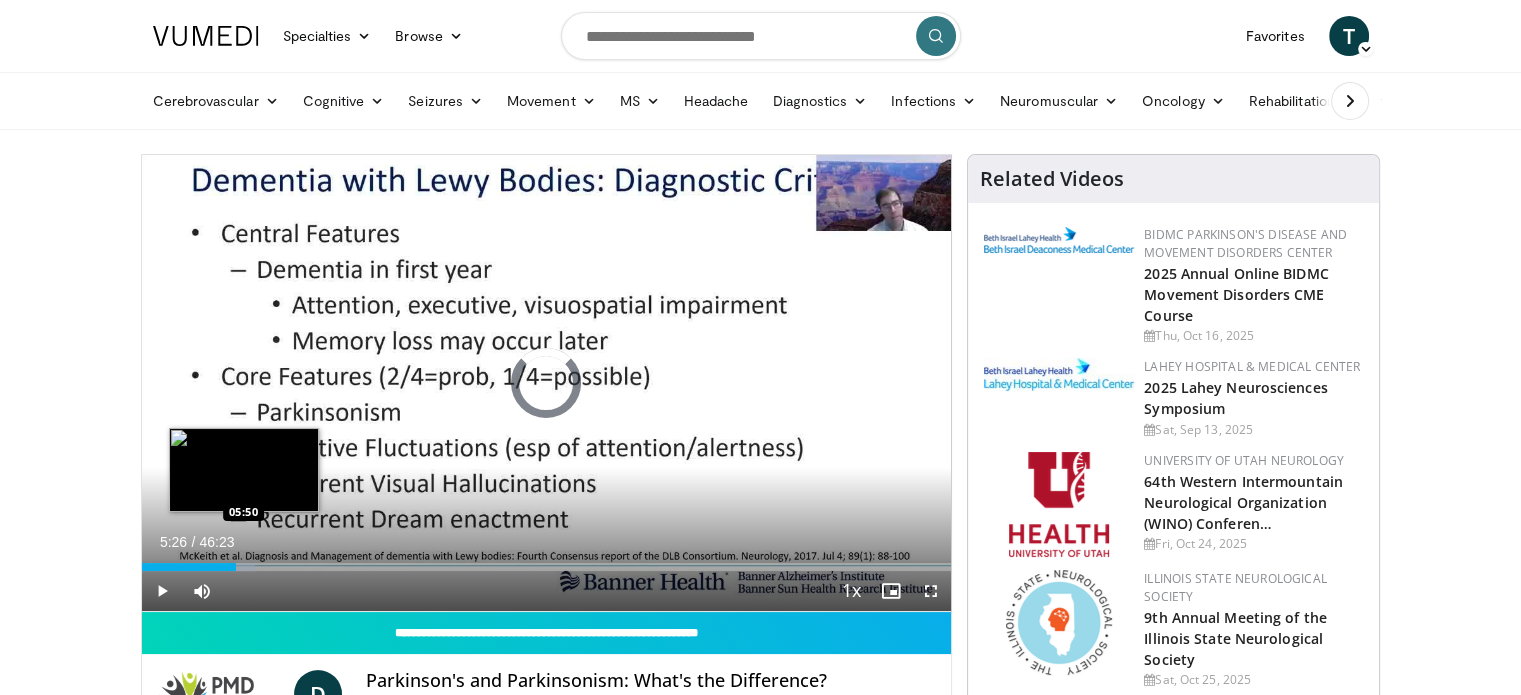 click on "Loaded :  13.99% 05:26 05:50" at bounding box center (547, 567) 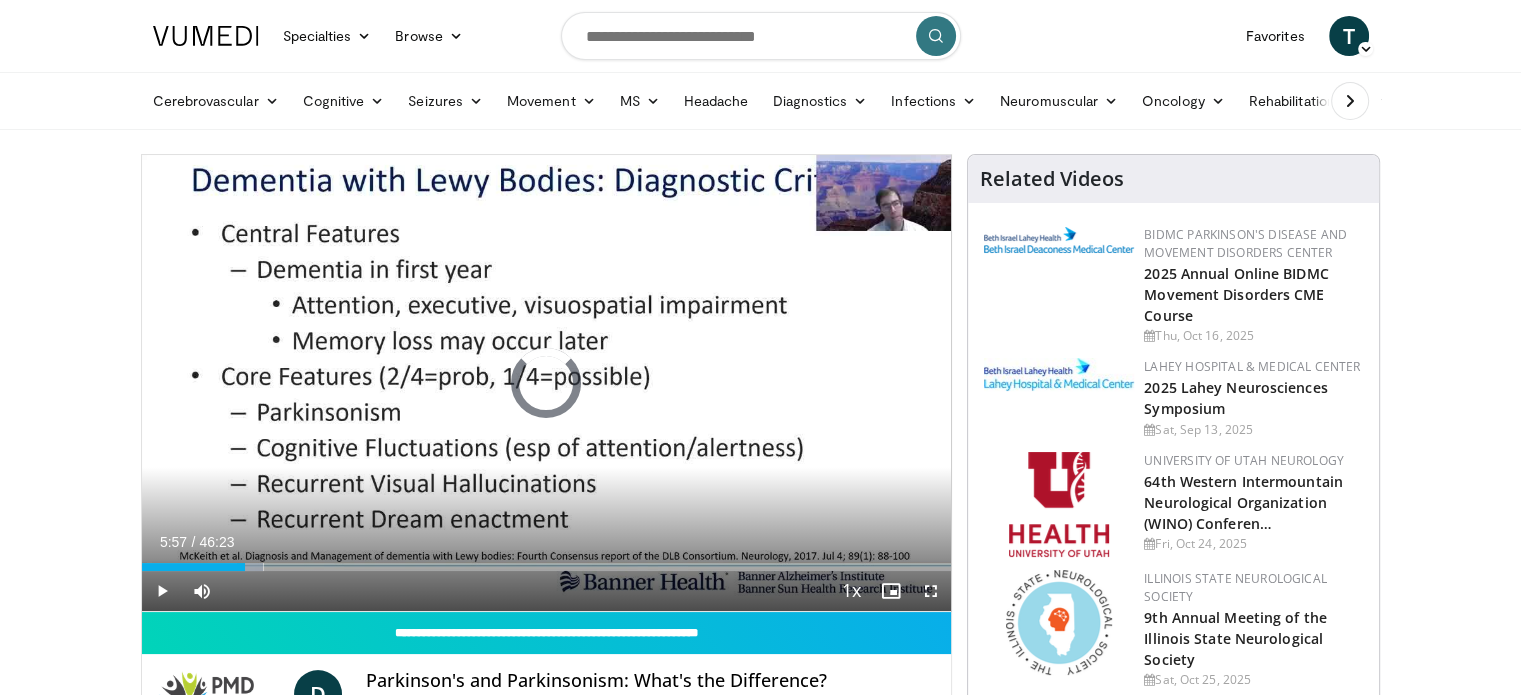 click at bounding box center [250, 567] 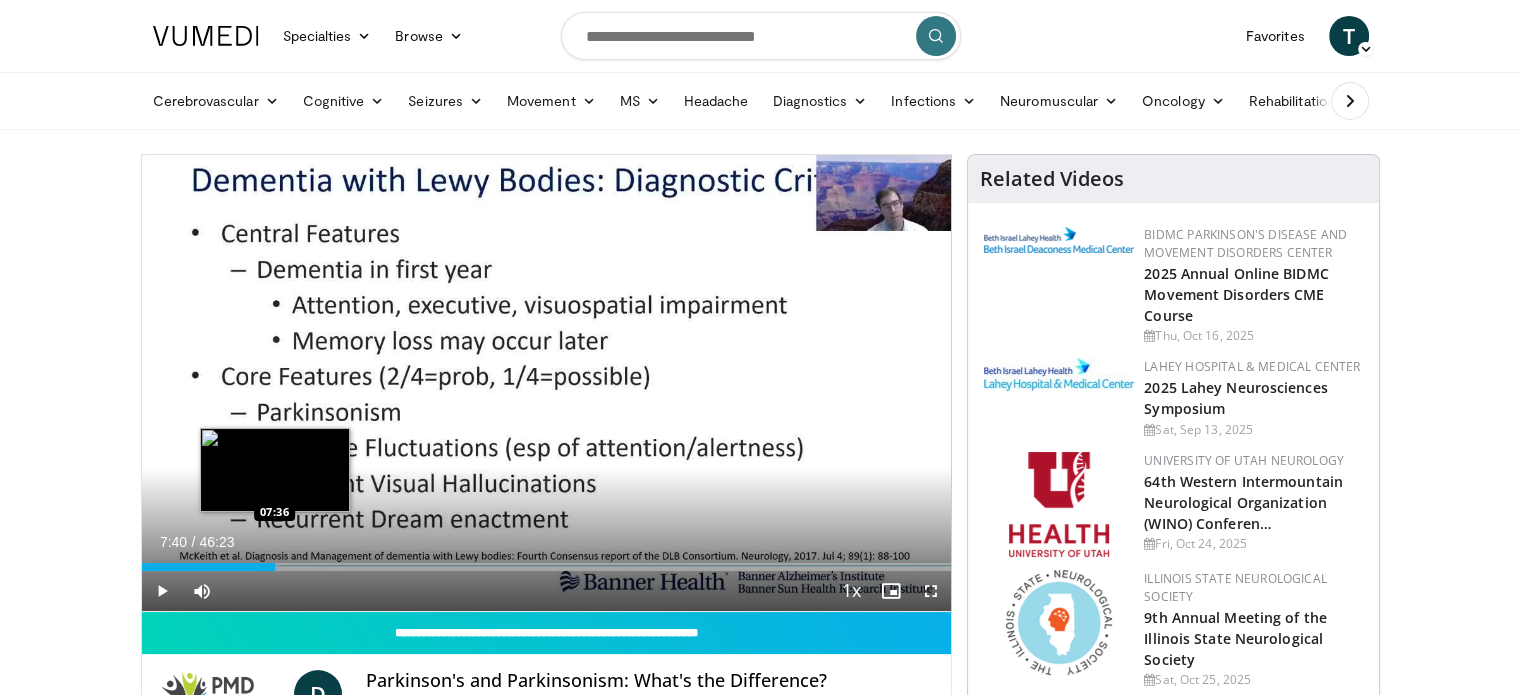 click on "Loaded :  17.22% 07:40 07:36" at bounding box center [547, 567] 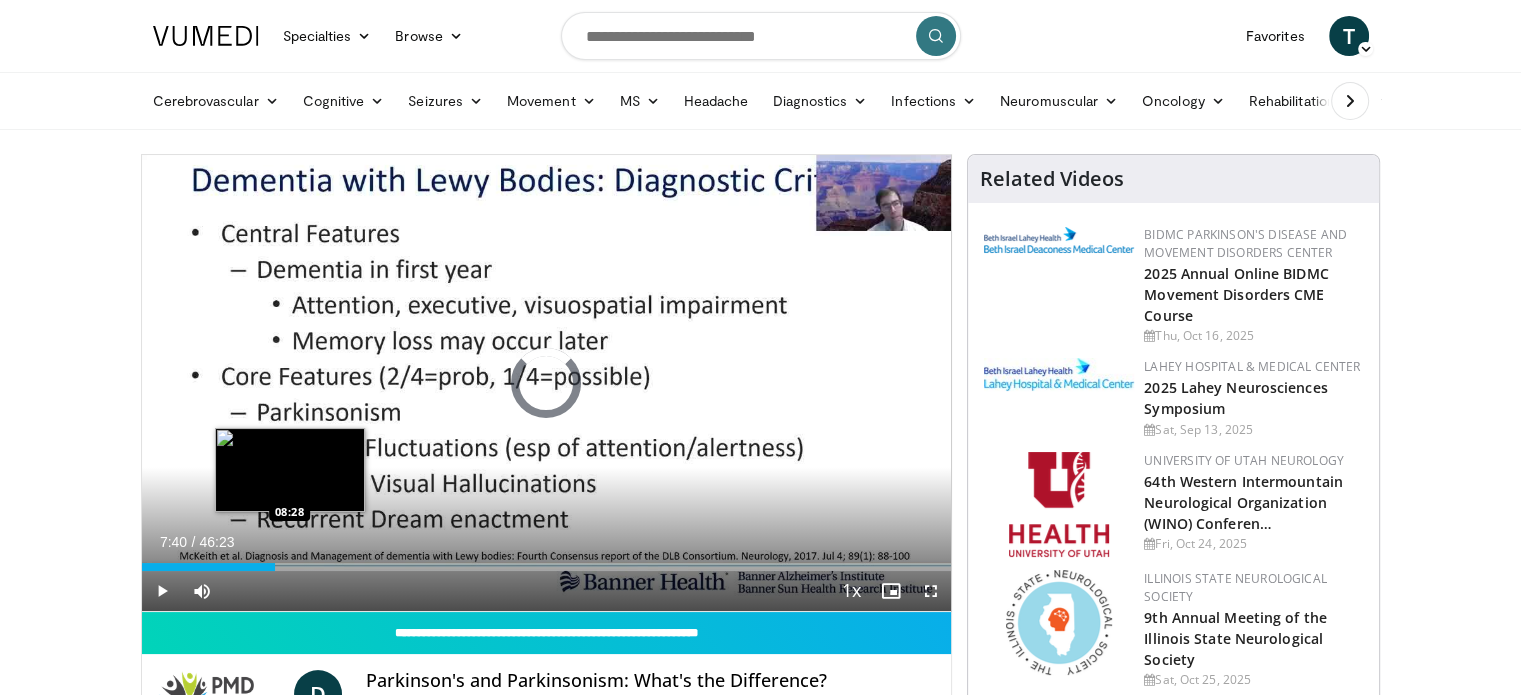 click on "Loaded :  0.00% 07:40 08:28" at bounding box center (547, 561) 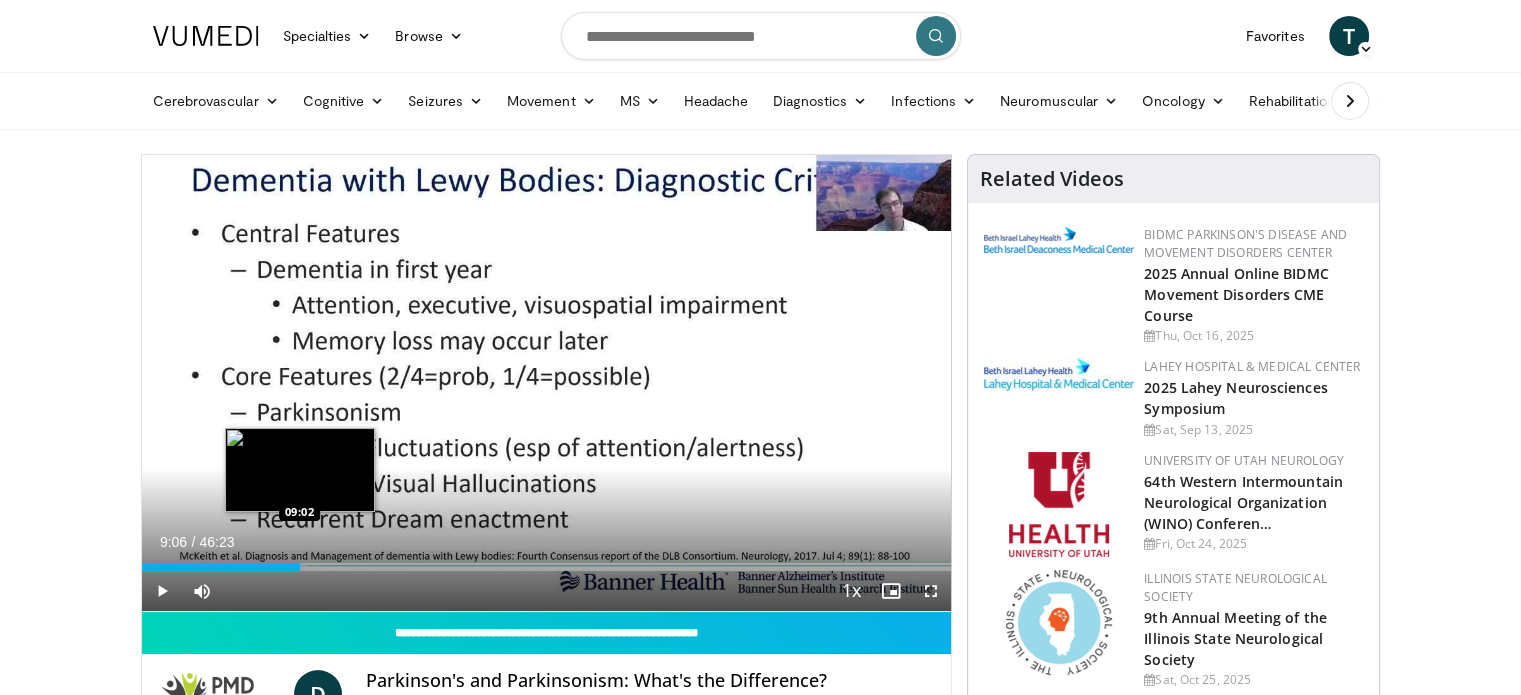 click on "Loaded :  20.45% 09:06 09:02" at bounding box center [547, 561] 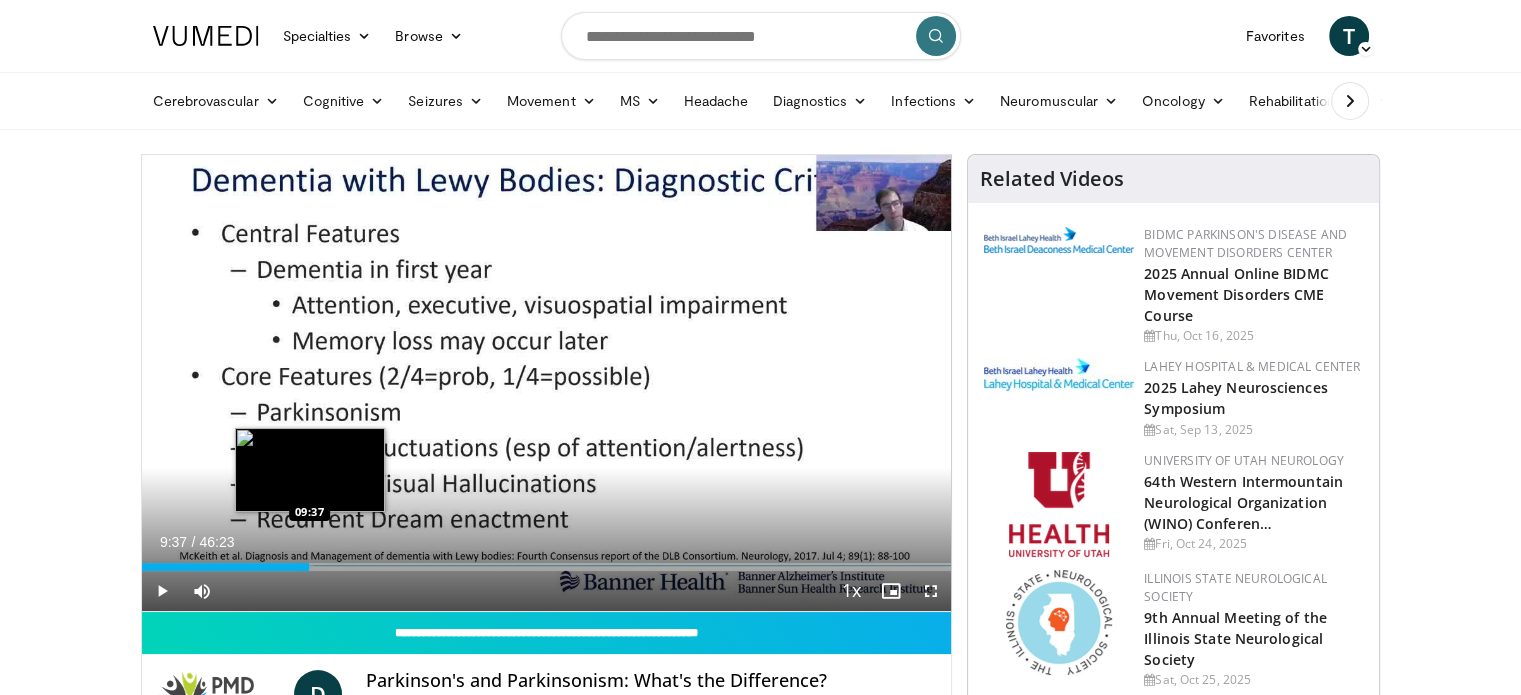 click on "Loaded :  21.16% 09:37 09:37" at bounding box center [547, 561] 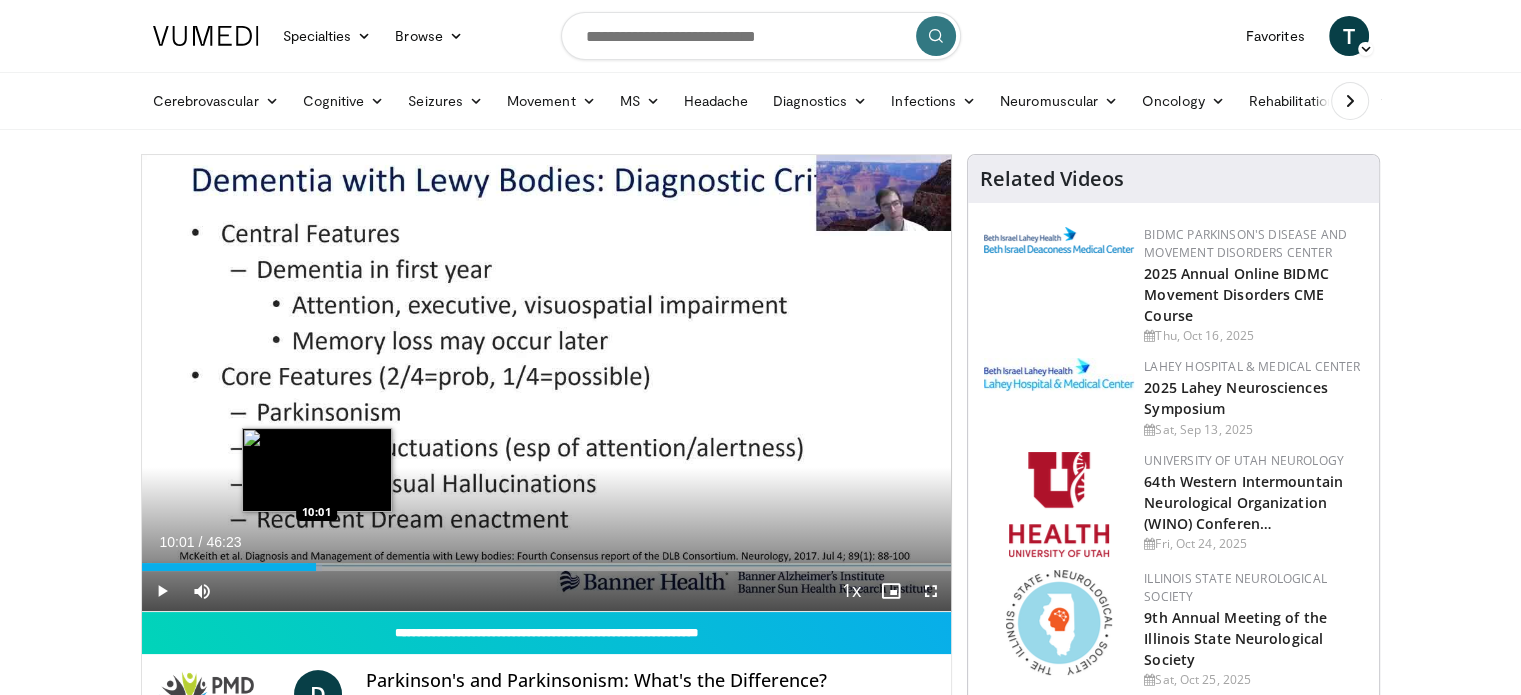 click on "Loaded :  22.35% 10:01 10:01" at bounding box center (547, 561) 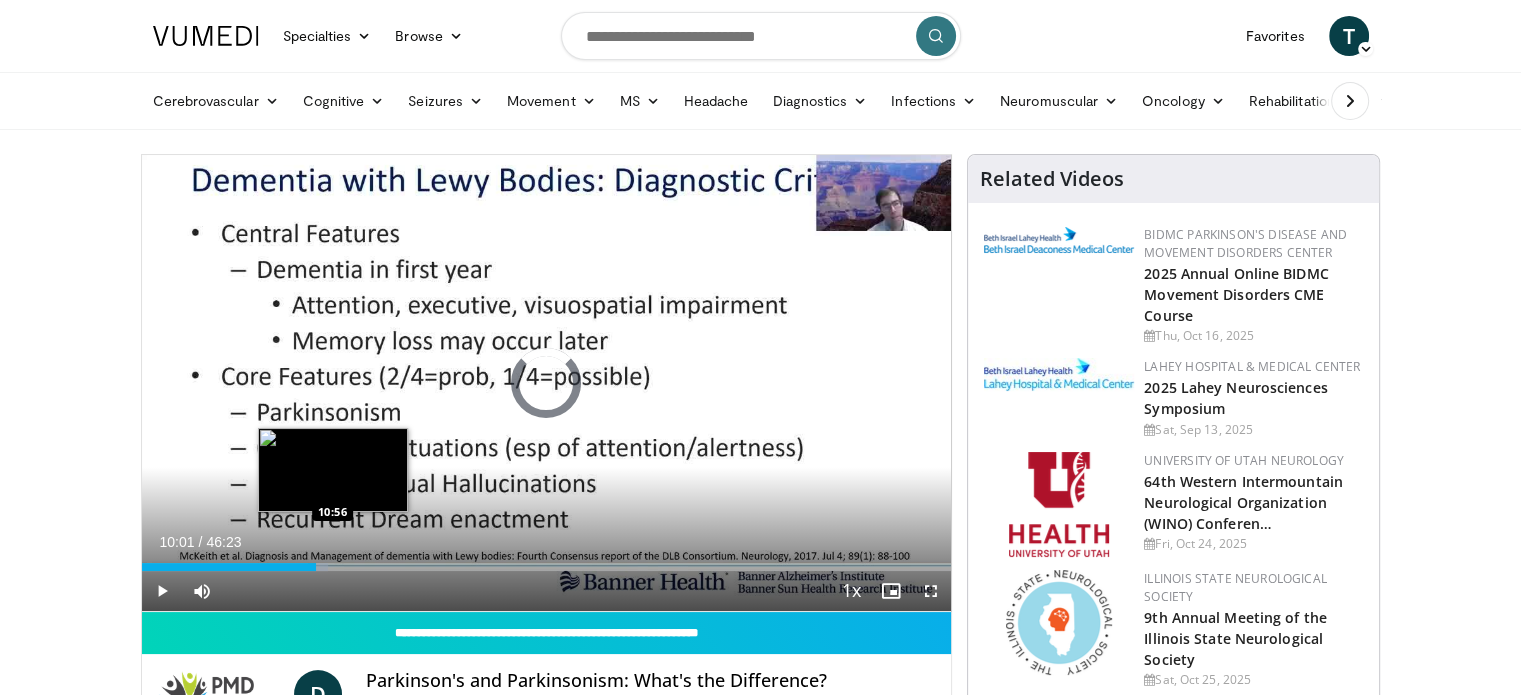 click on "Loaded :  23.00% 10:01 10:56" at bounding box center [547, 561] 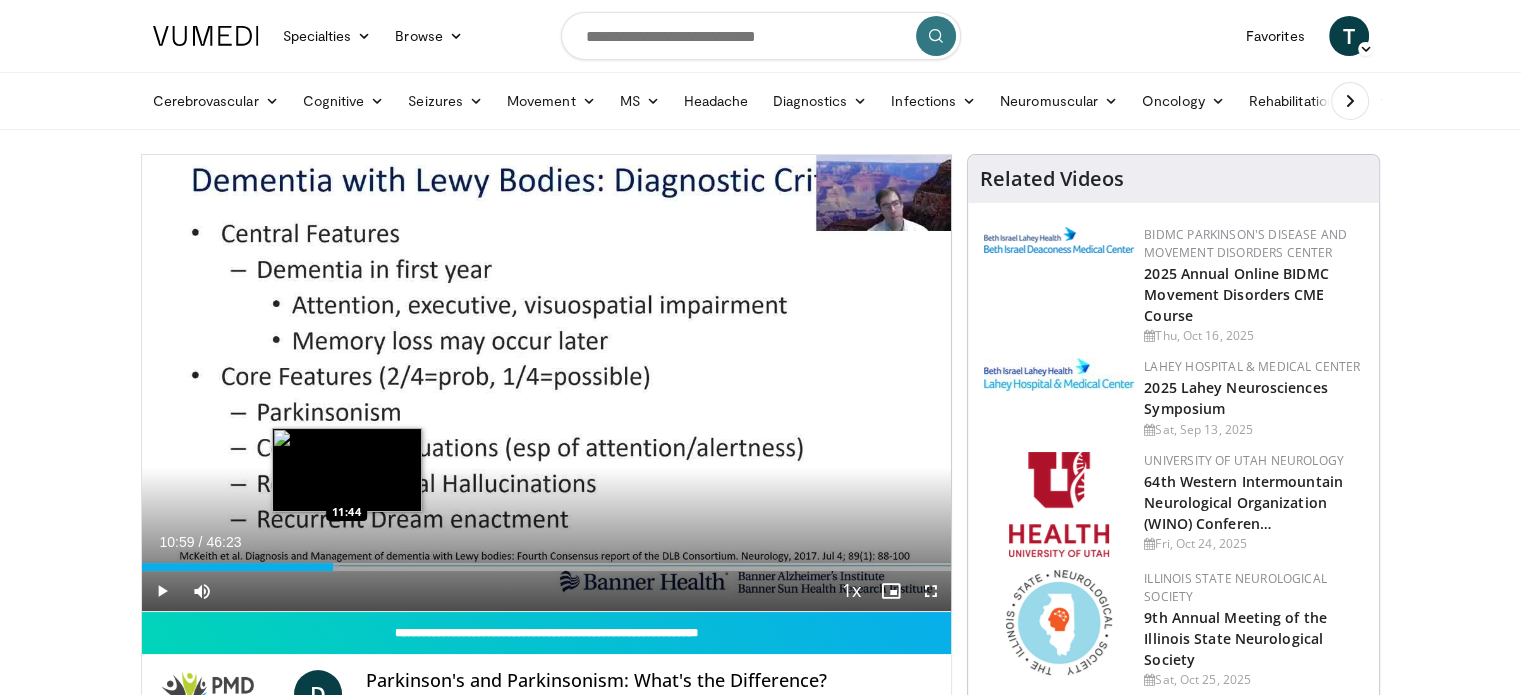 click on "Loaded :  24.43% 10:59 11:44" at bounding box center (547, 561) 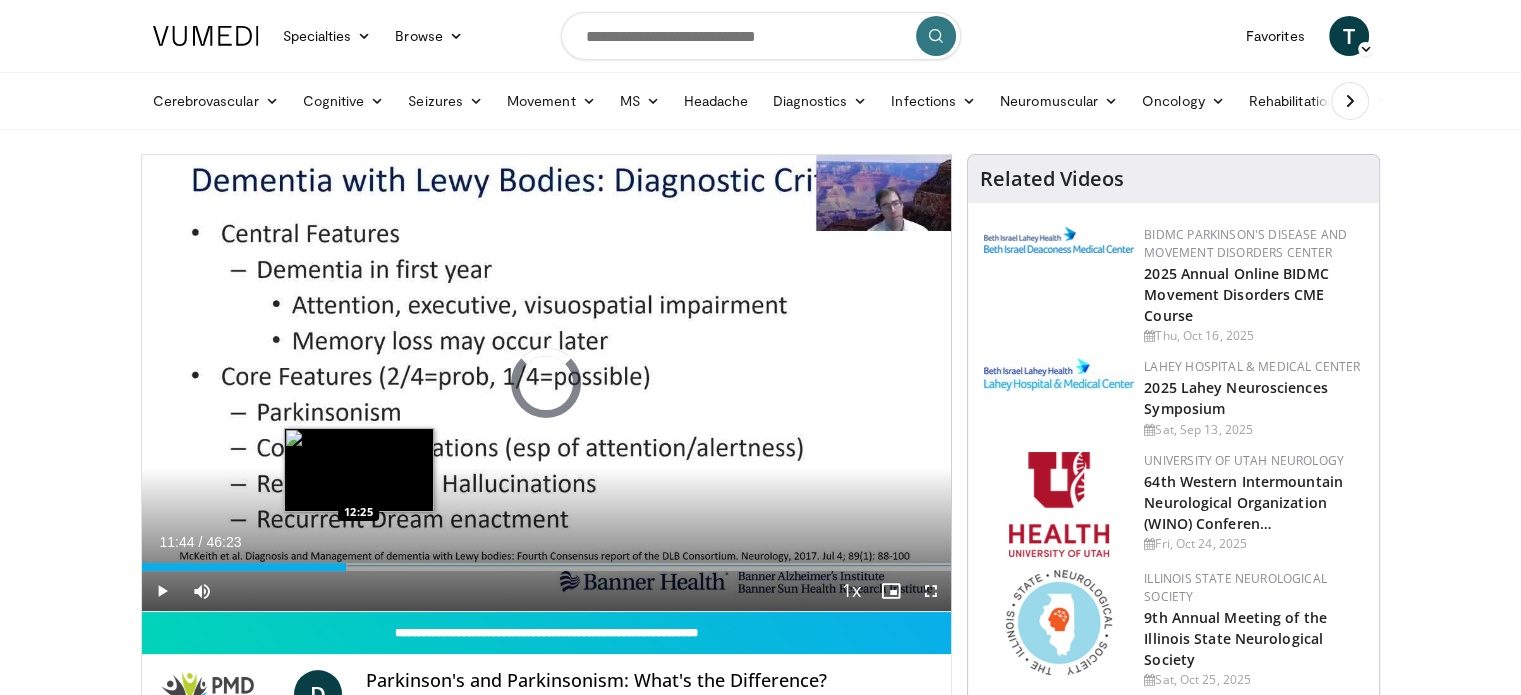 click on "Loaded :  25.51% 11:44 12:25" at bounding box center [547, 561] 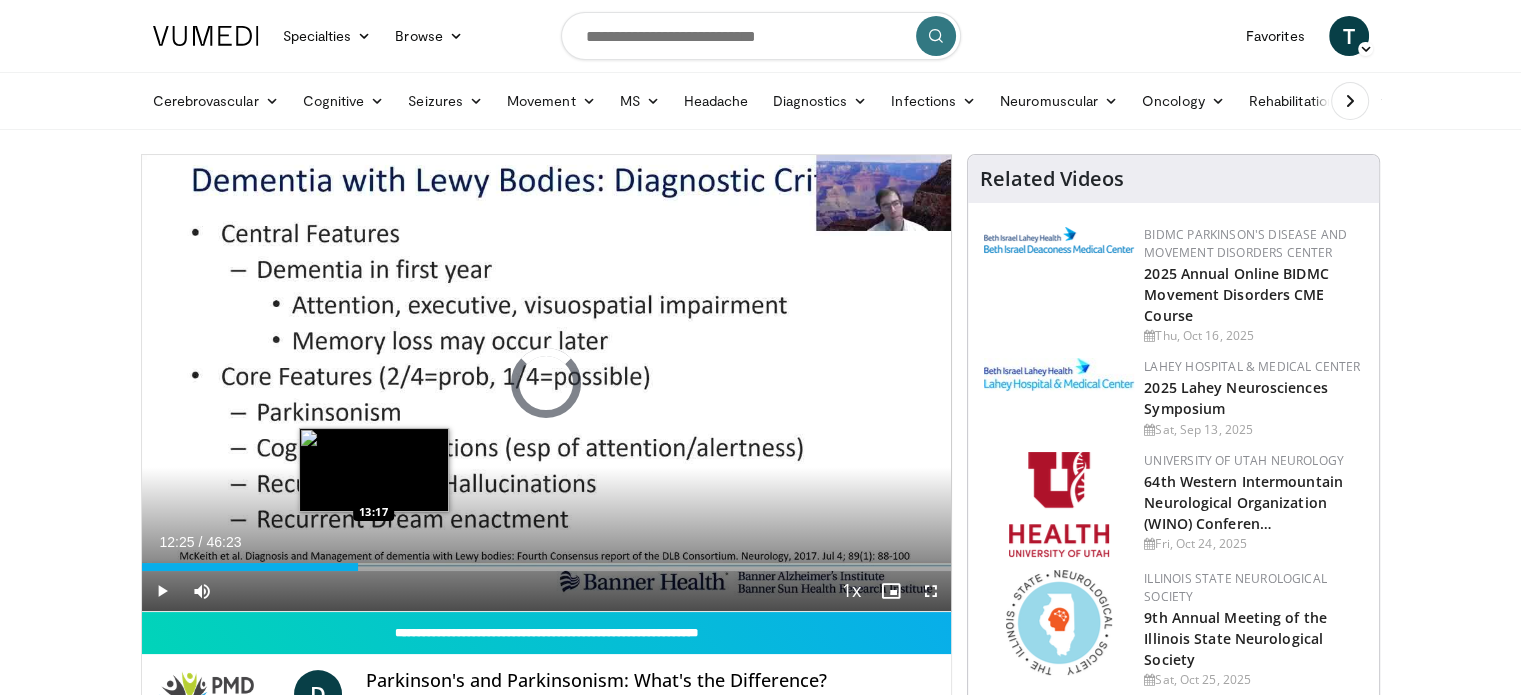 click on "Loaded :  0.00% 12:25 13:17" at bounding box center (547, 561) 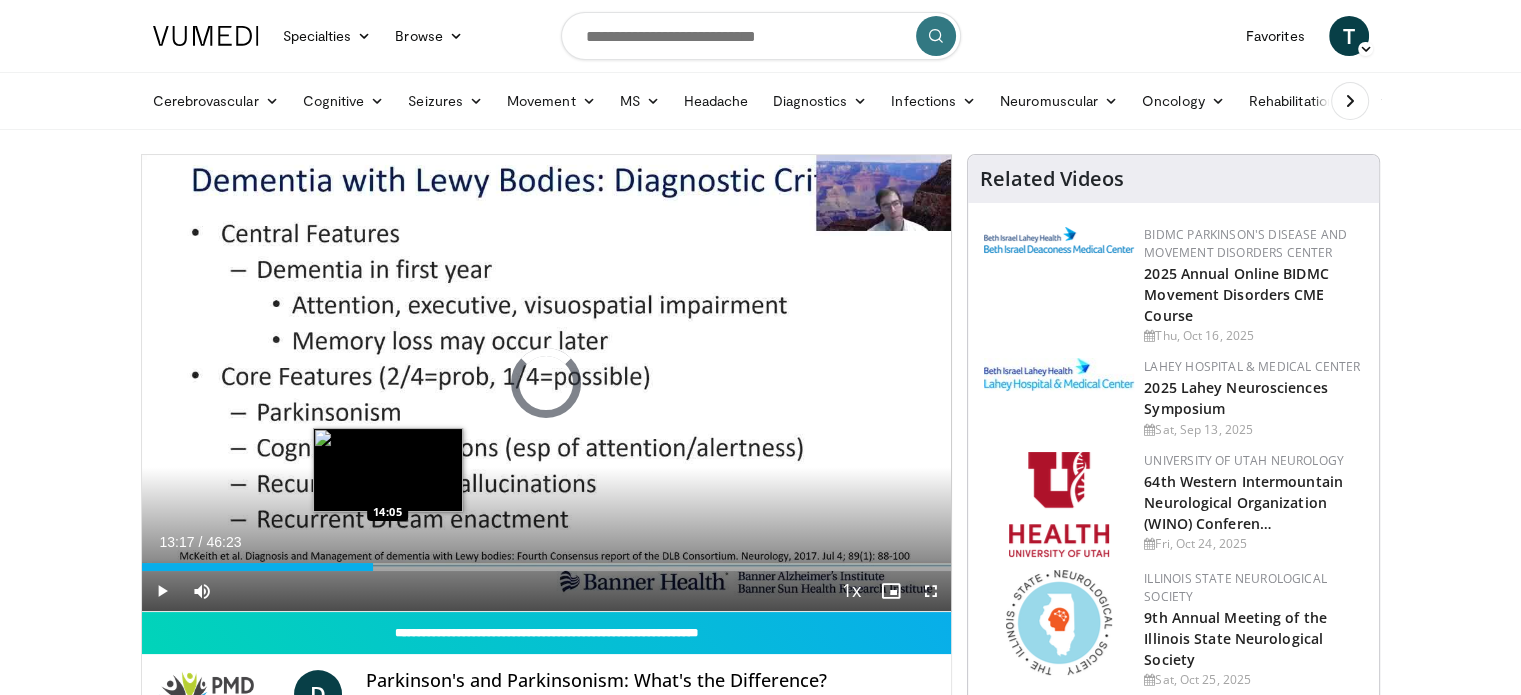 click on "Loaded :  0.00% 13:17 14:05" at bounding box center (547, 561) 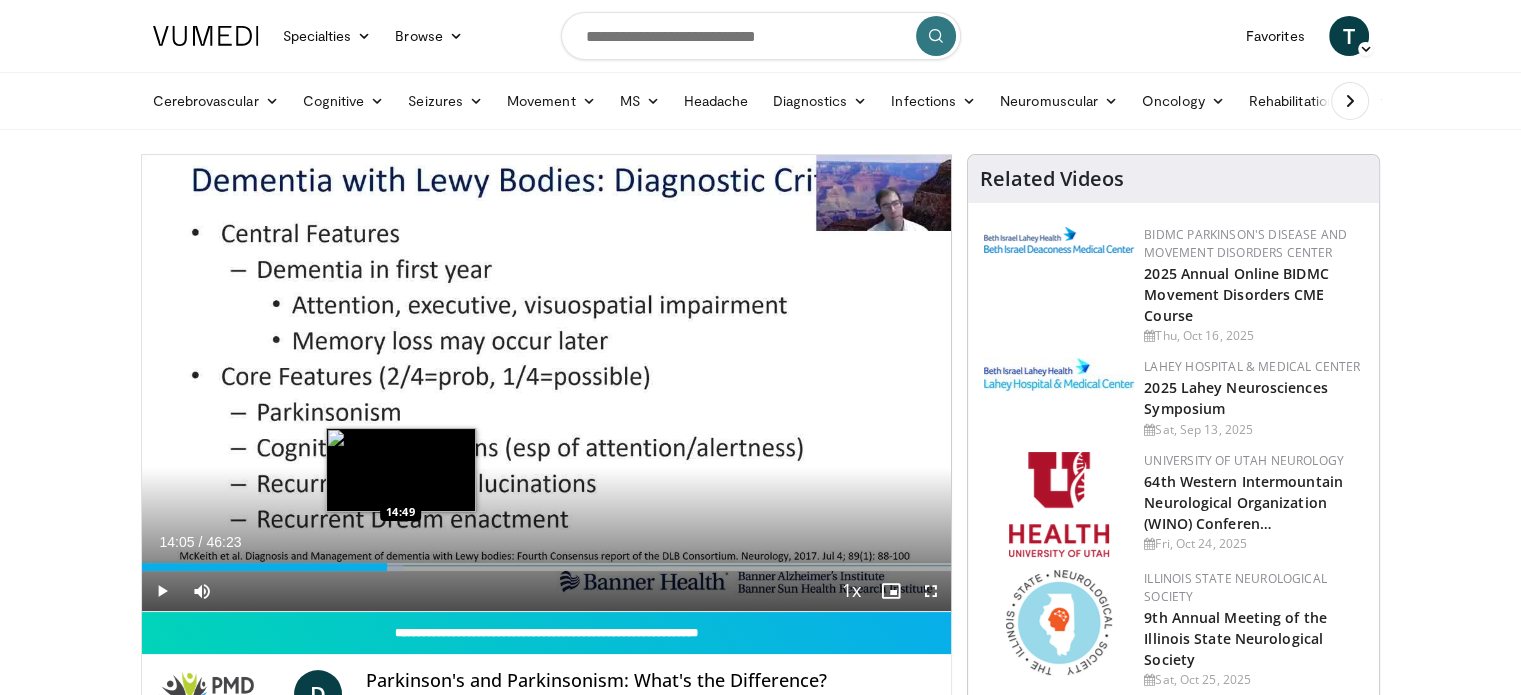 click on "Loaded :  32.34% 14:05 14:49" at bounding box center (547, 561) 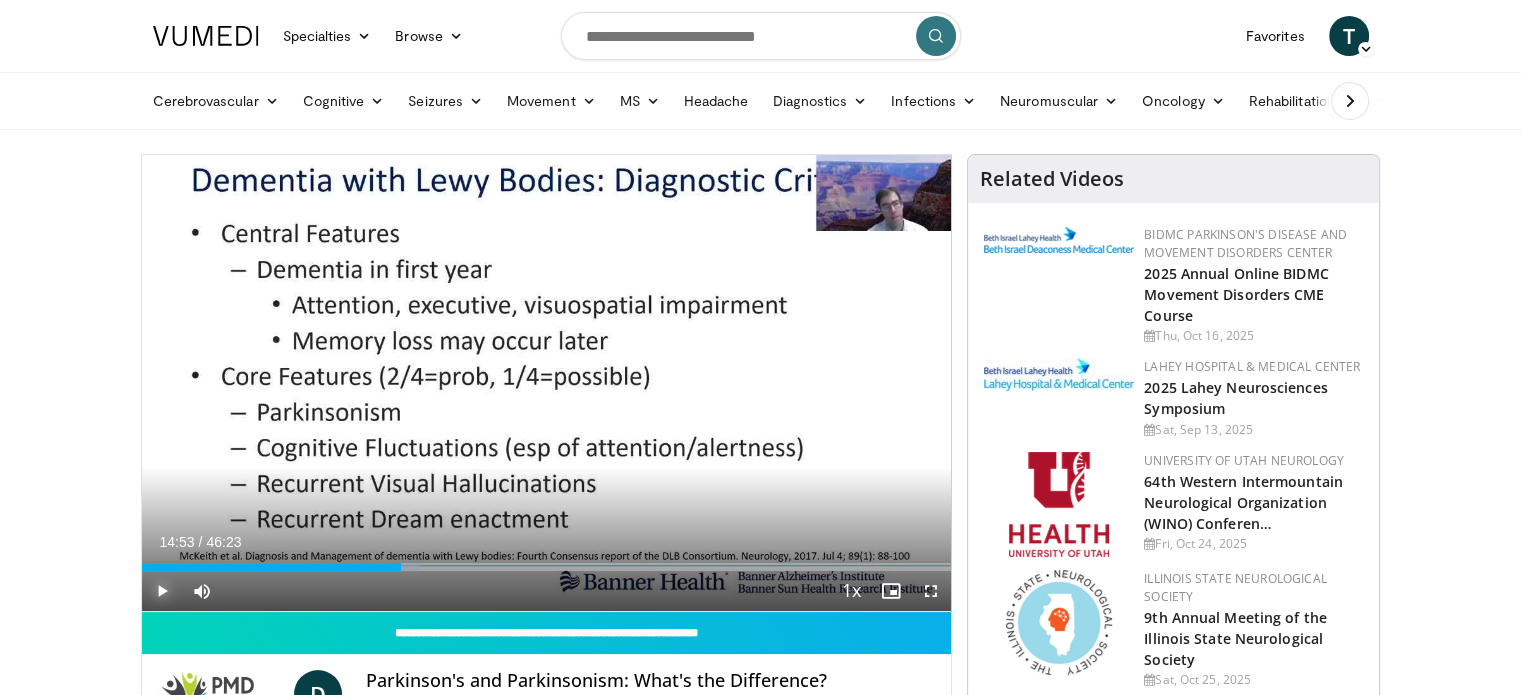click at bounding box center [162, 591] 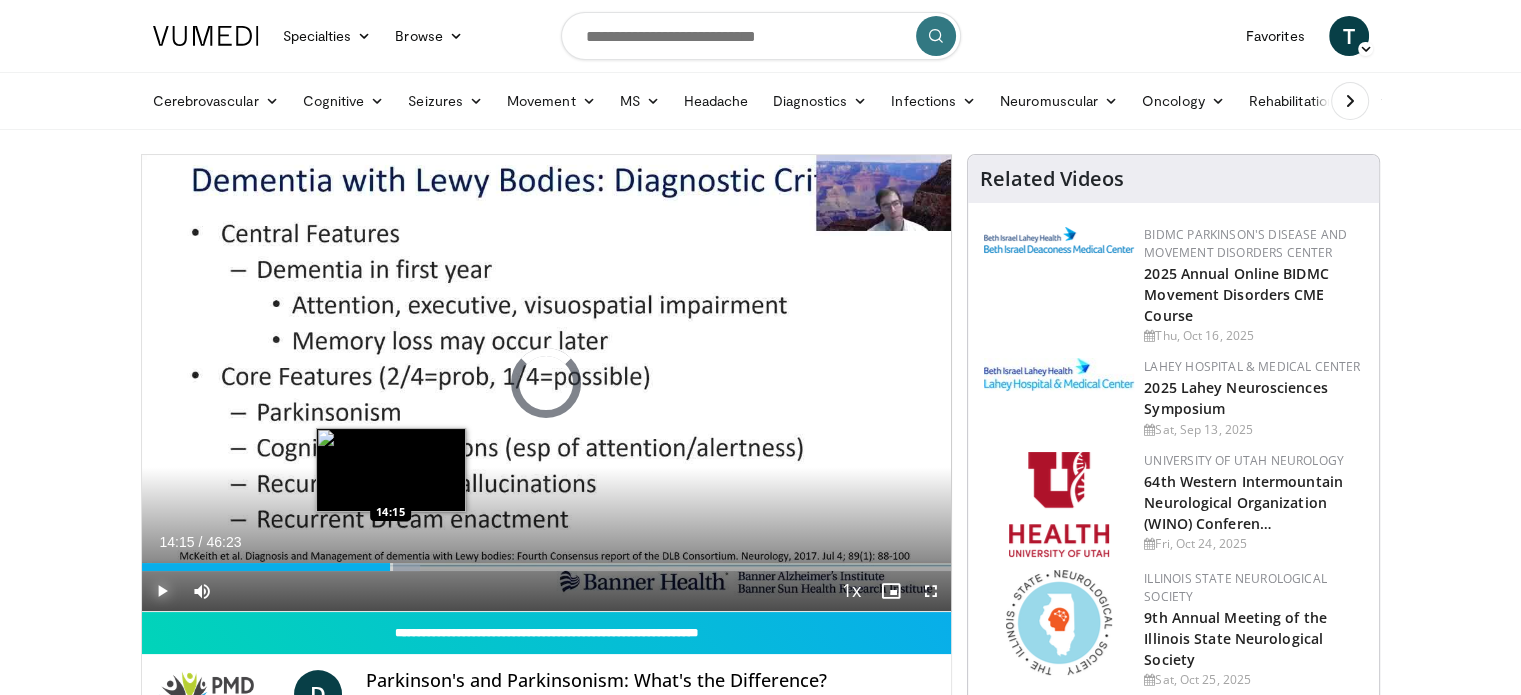 click on "Loaded :  34.44% 14:15 14:15" at bounding box center (547, 567) 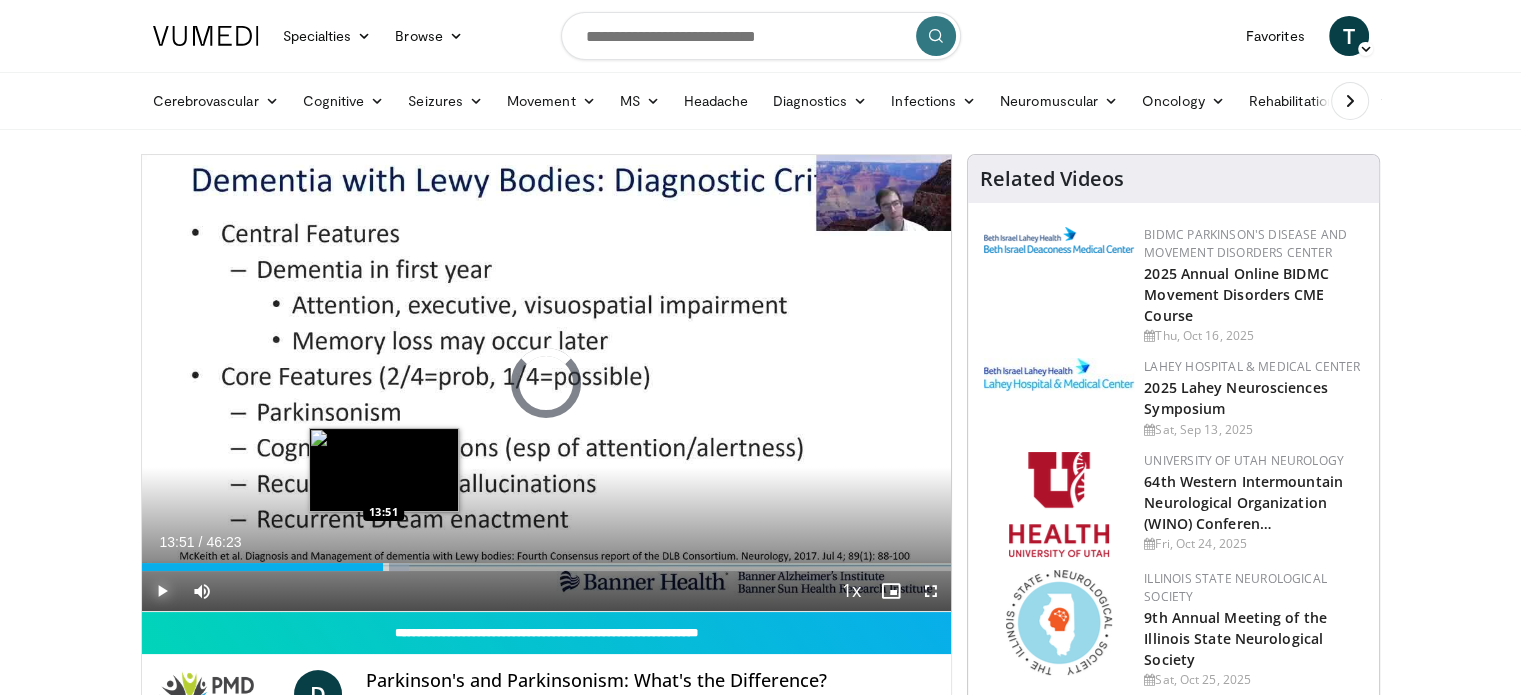 click on "Loaded :  33.00% 13:51 13:51" at bounding box center (547, 561) 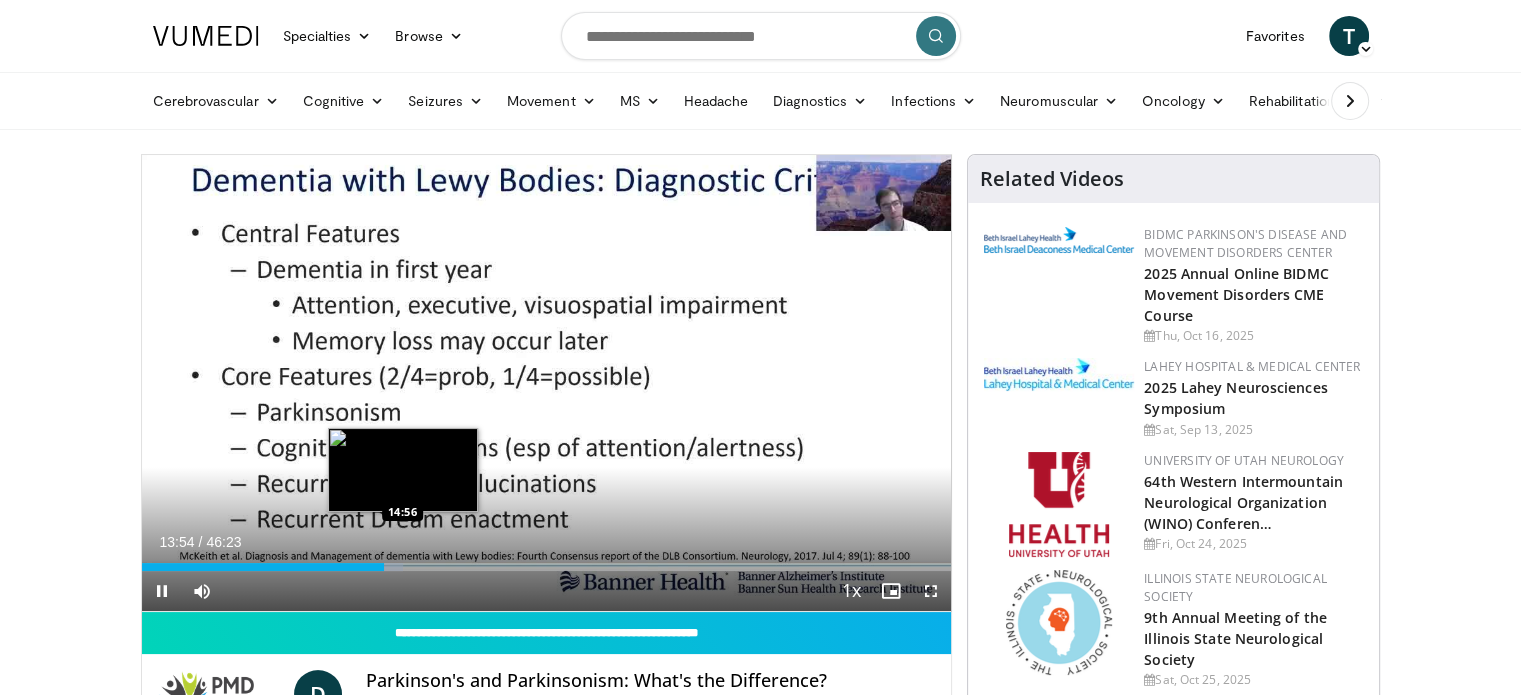 click on "**********" at bounding box center [547, 383] 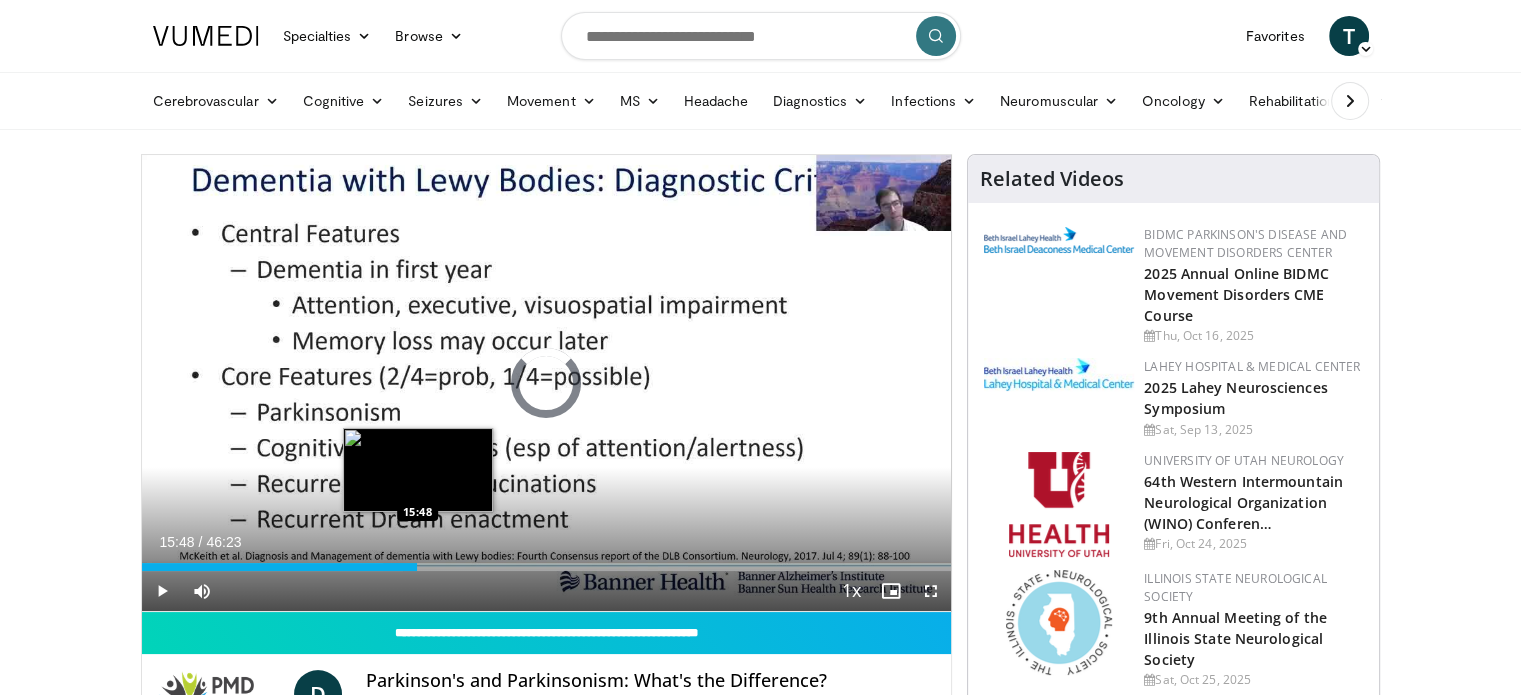 click on "Loaded :  32.29% 15:48 15:48" at bounding box center [547, 567] 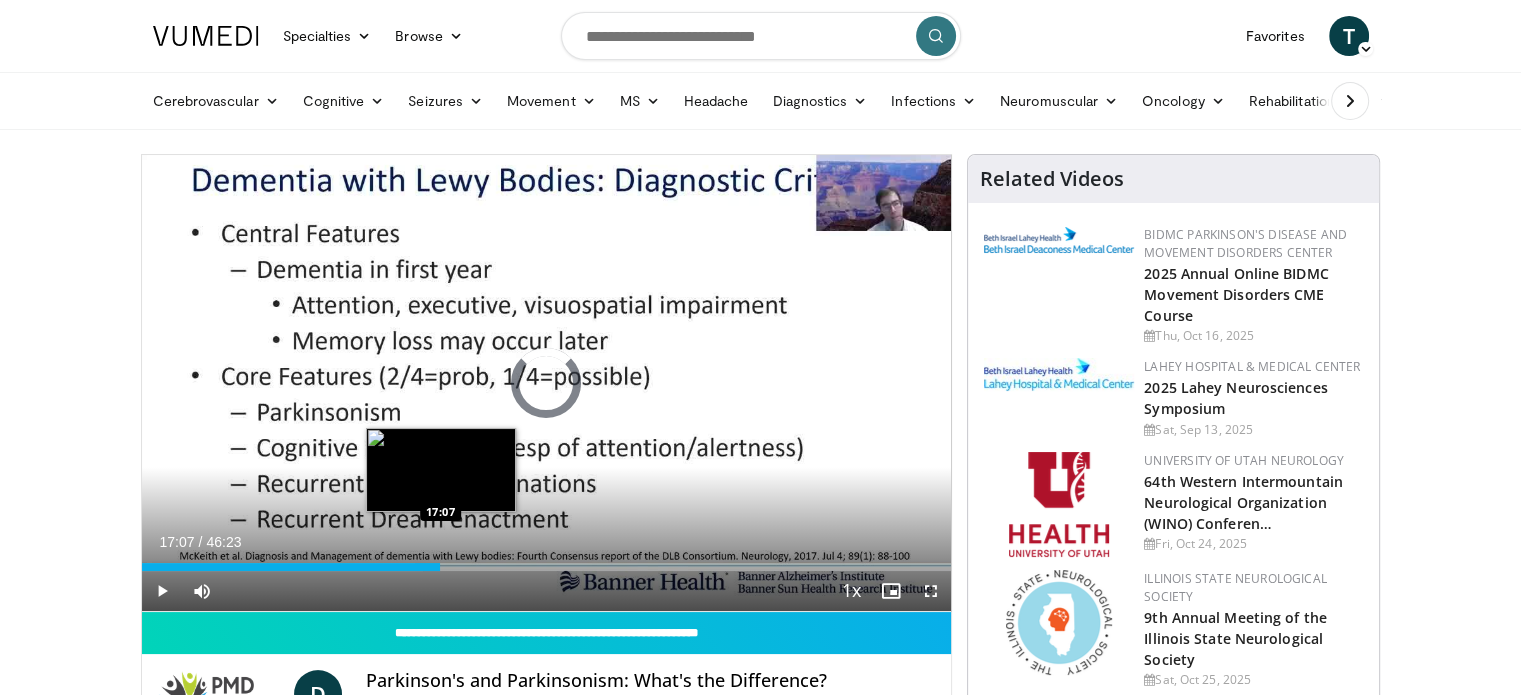 click on "Loaded :  34.80% 17:07 17:07" at bounding box center (547, 561) 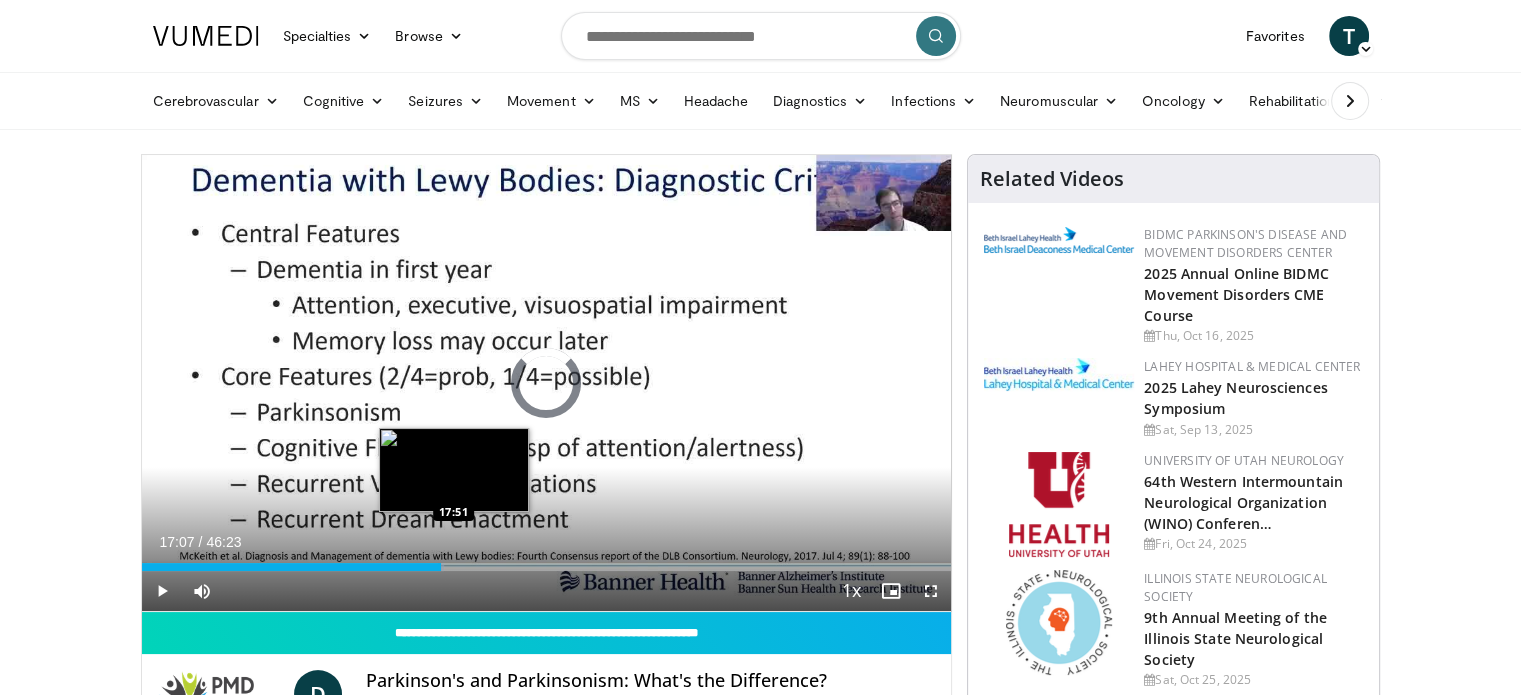click on "Loaded :  37.31% 17:07 17:51" at bounding box center (547, 561) 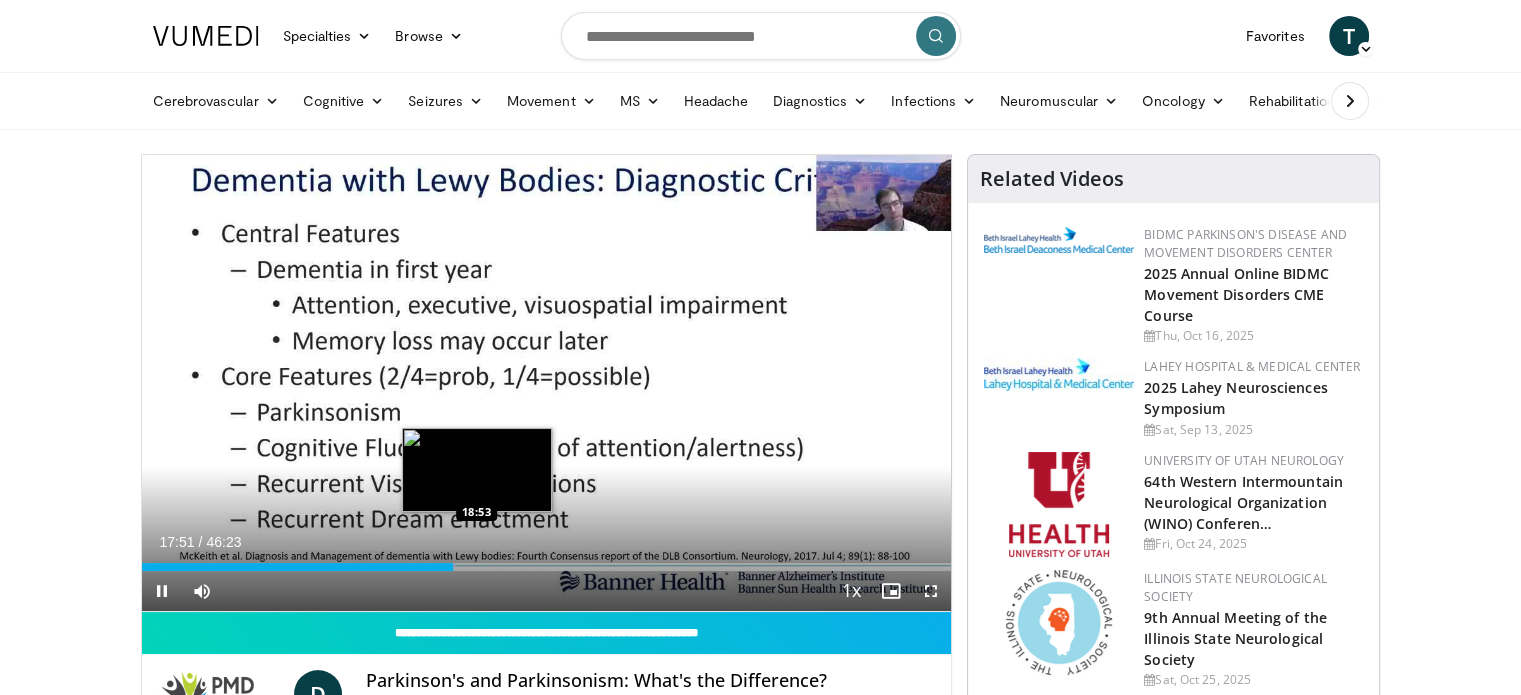 click on "Loaded :  38.81% 17:52 18:53" at bounding box center (547, 561) 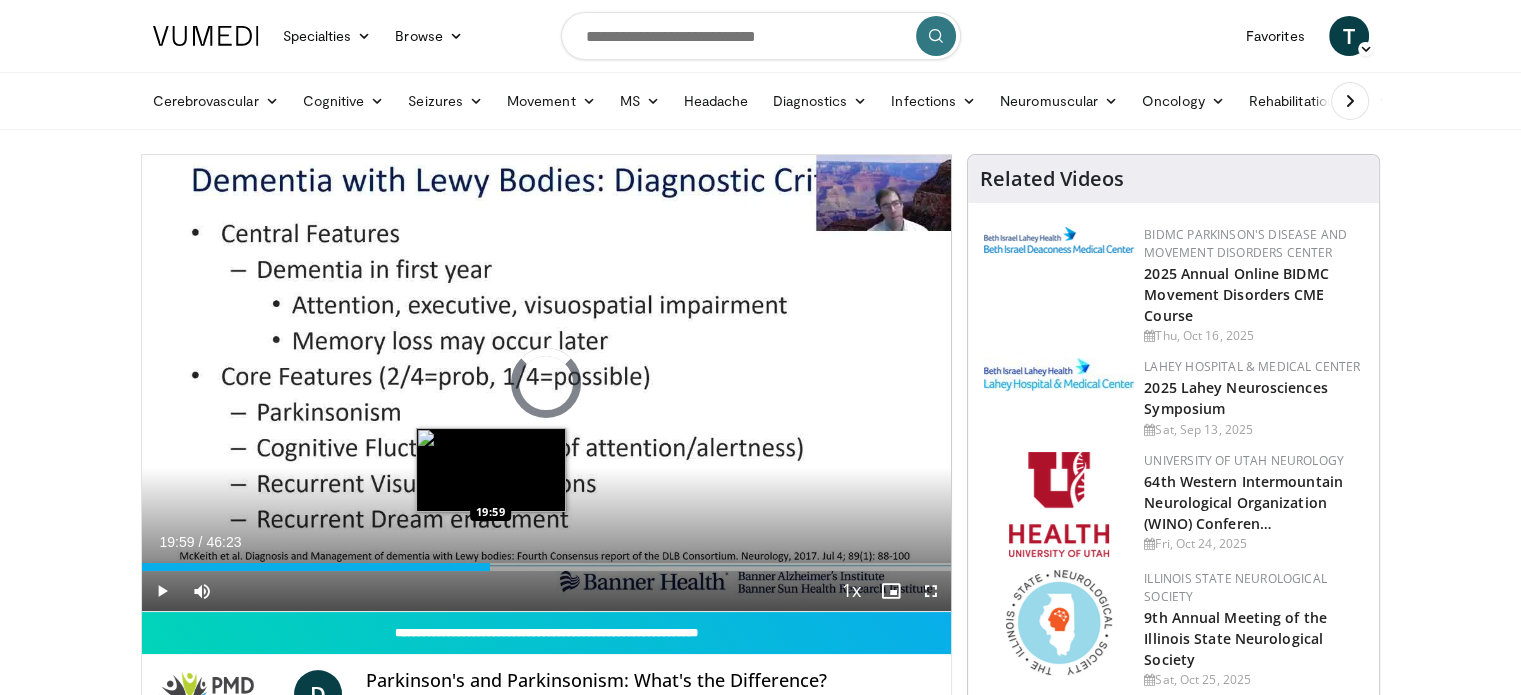 click on "Loaded :  0.00% 19:59 19:59" at bounding box center [547, 561] 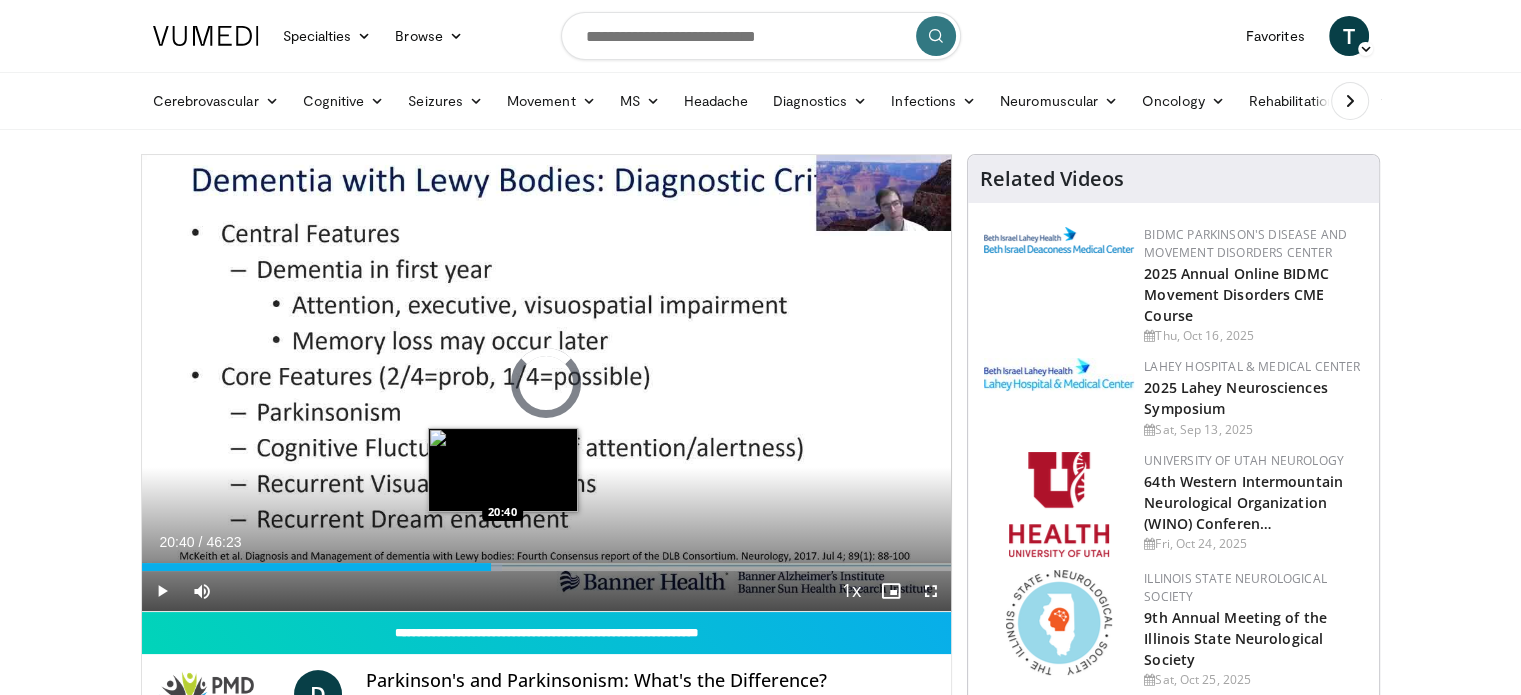 click on "Loaded :  44.56% 20:40 20:40" at bounding box center (547, 561) 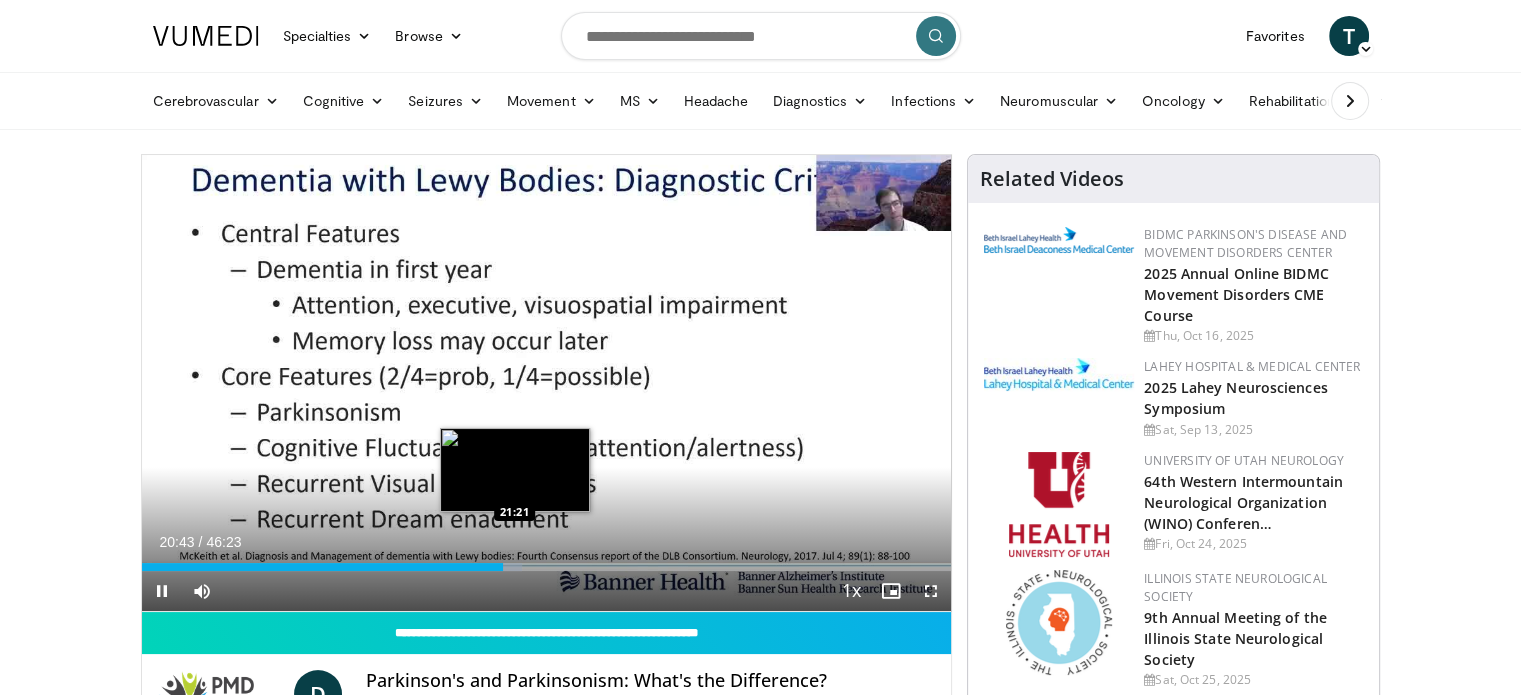 click at bounding box center (512, 567) 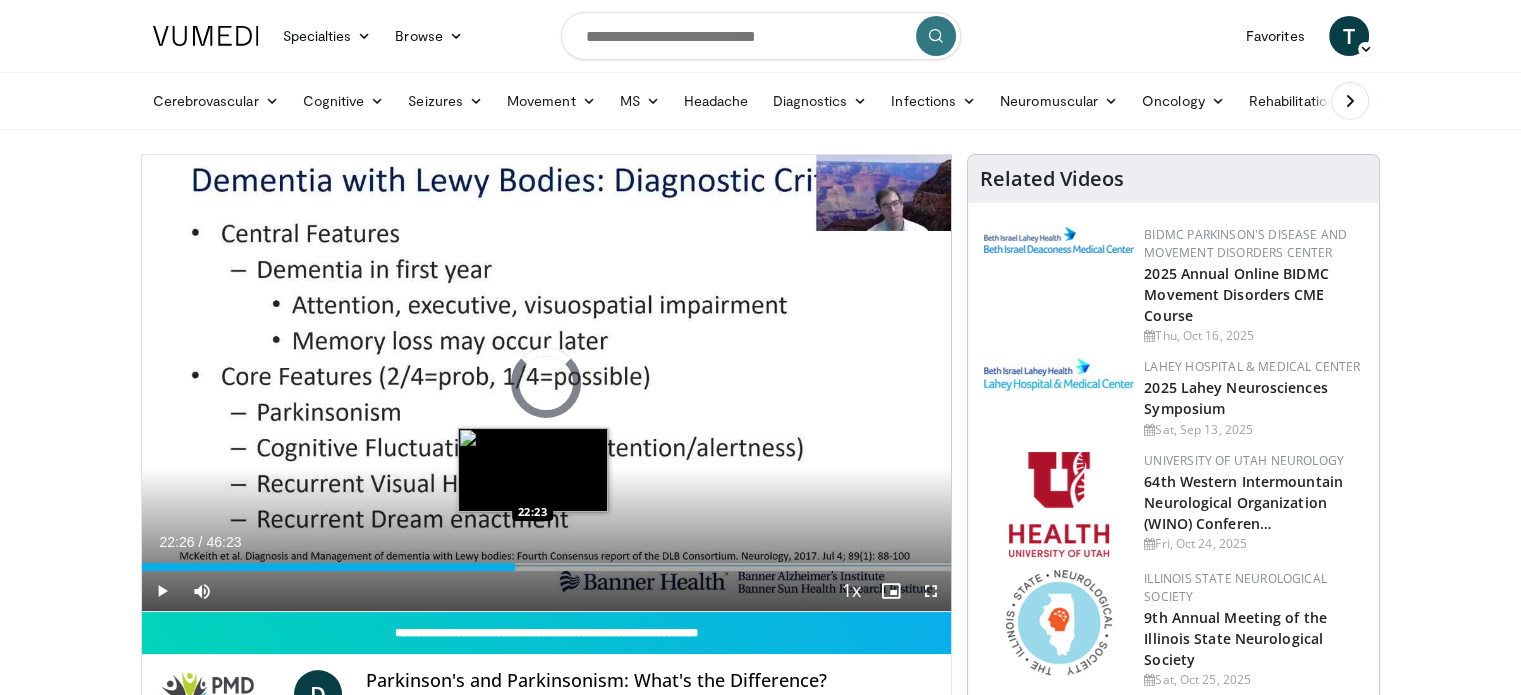 click on "Loaded :  0.00% 21:22 22:23" at bounding box center (547, 567) 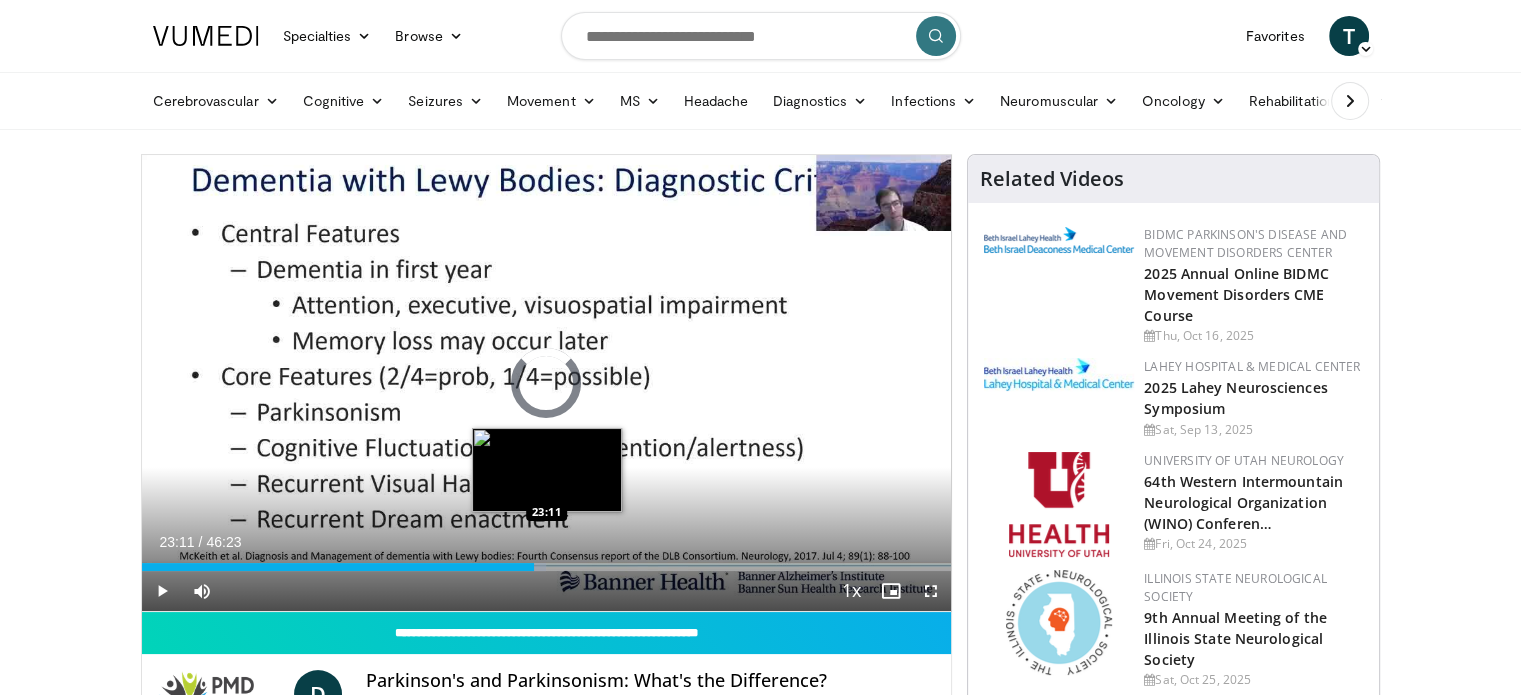 click on "Loaded :  49.95% 22:29 23:11" at bounding box center [547, 561] 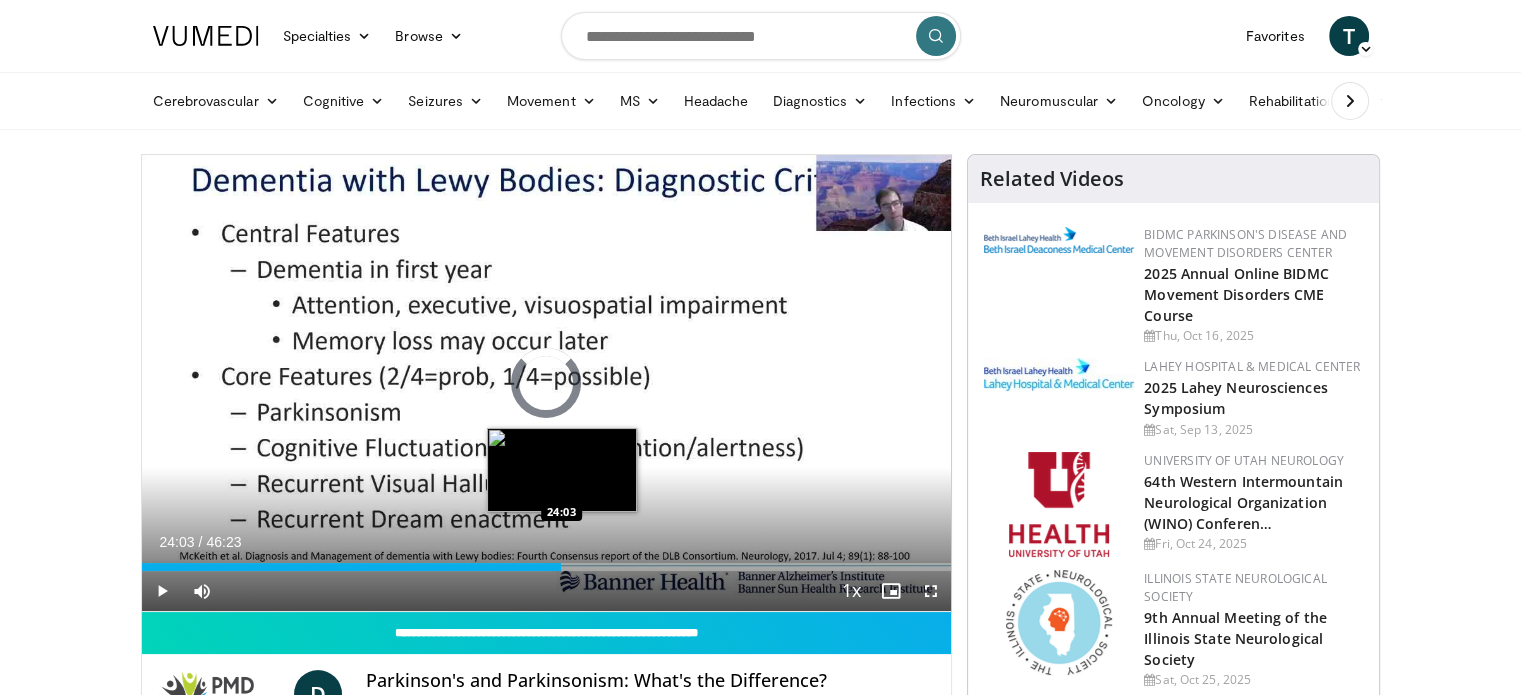 click on "Loaded :  50.66% 24:03 24:03" at bounding box center (547, 561) 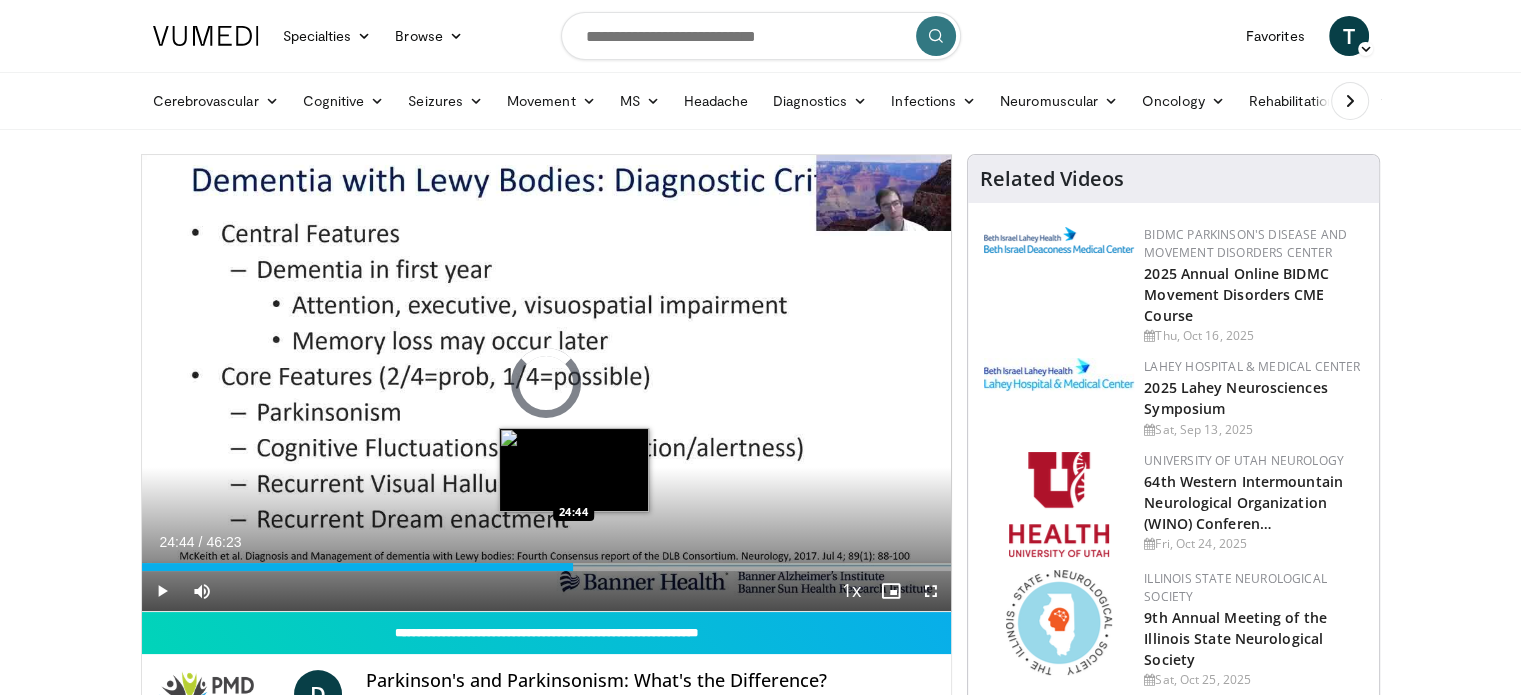 click on "Loaded :  52.38% 24:44 24:44" at bounding box center (547, 561) 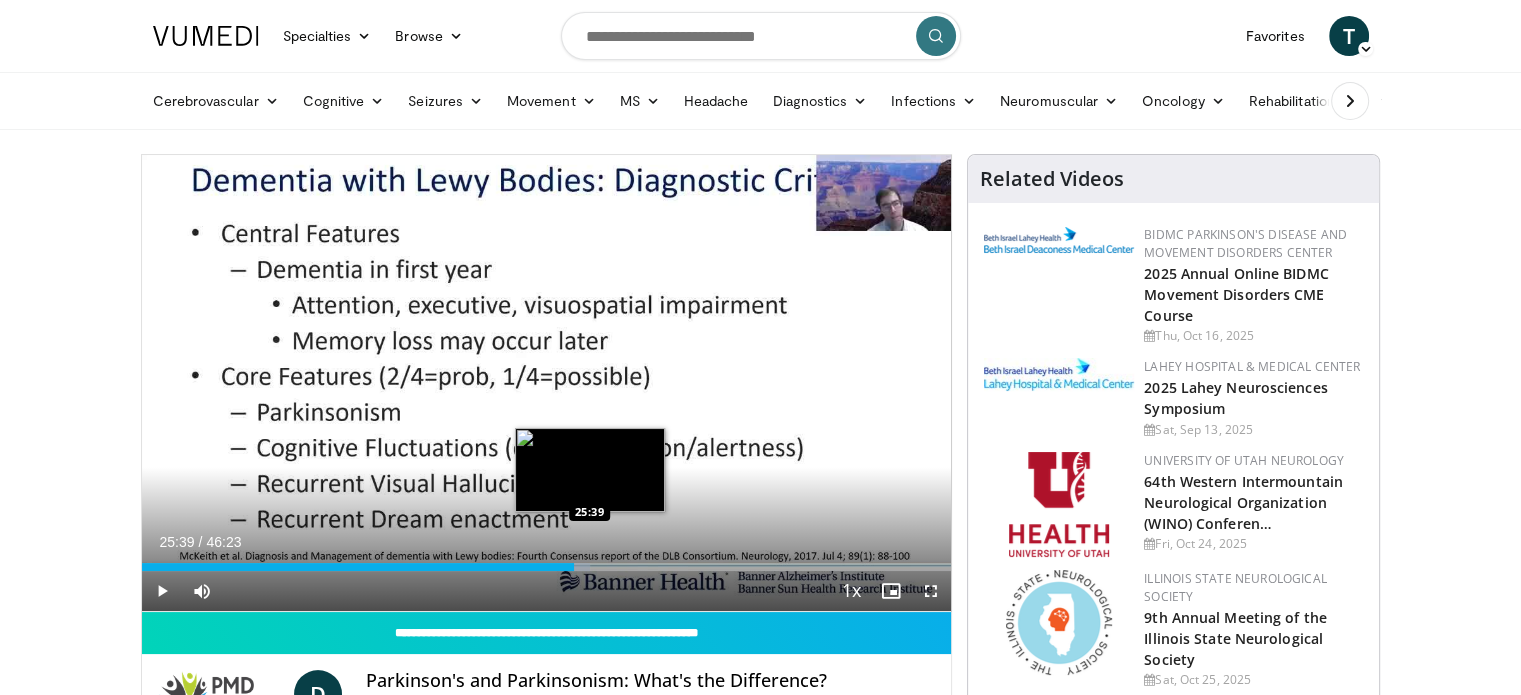 click on "Loaded :  55.34% 25:39 25:39" at bounding box center (547, 561) 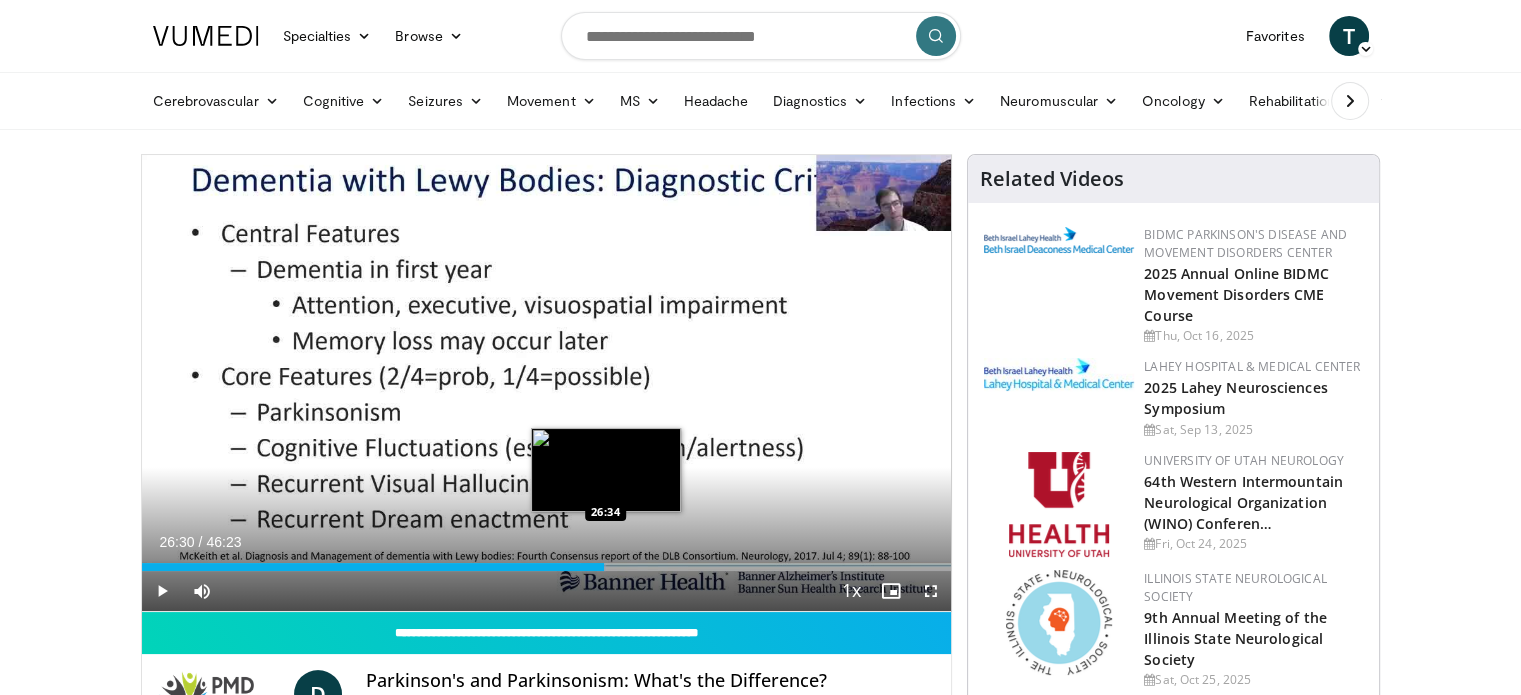 click on "Loaded :  57.40% 25:41 26:34" at bounding box center (547, 567) 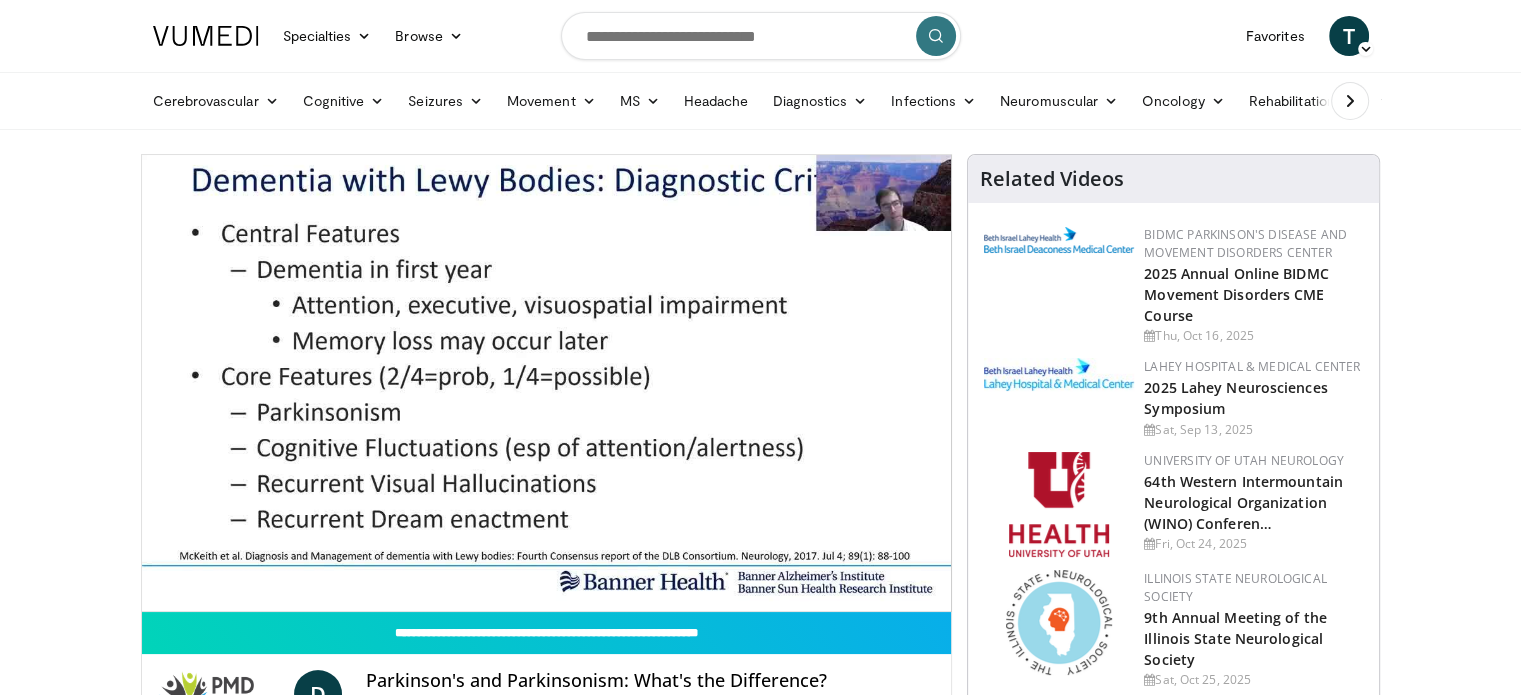 click on "**********" at bounding box center [547, 383] 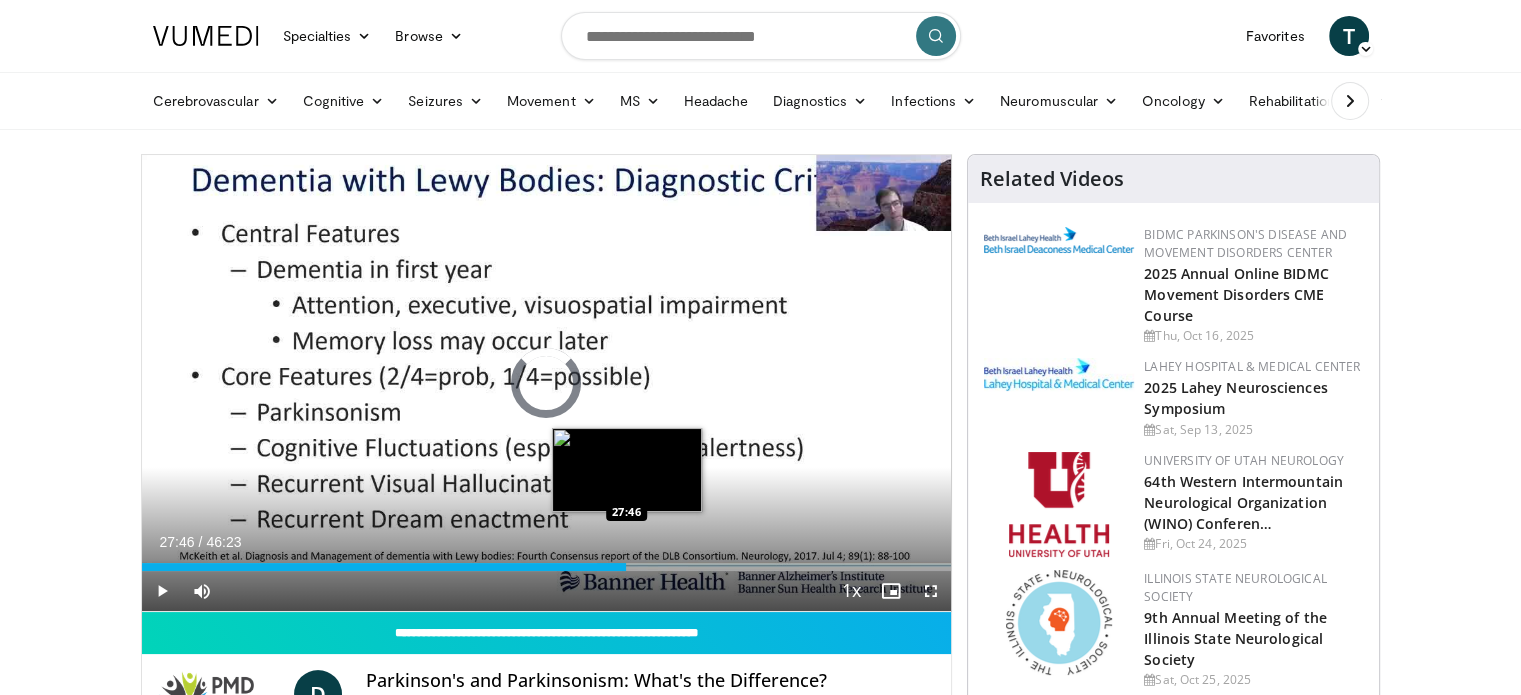 click on "Loaded :  59.29% 27:46 27:46" at bounding box center (547, 567) 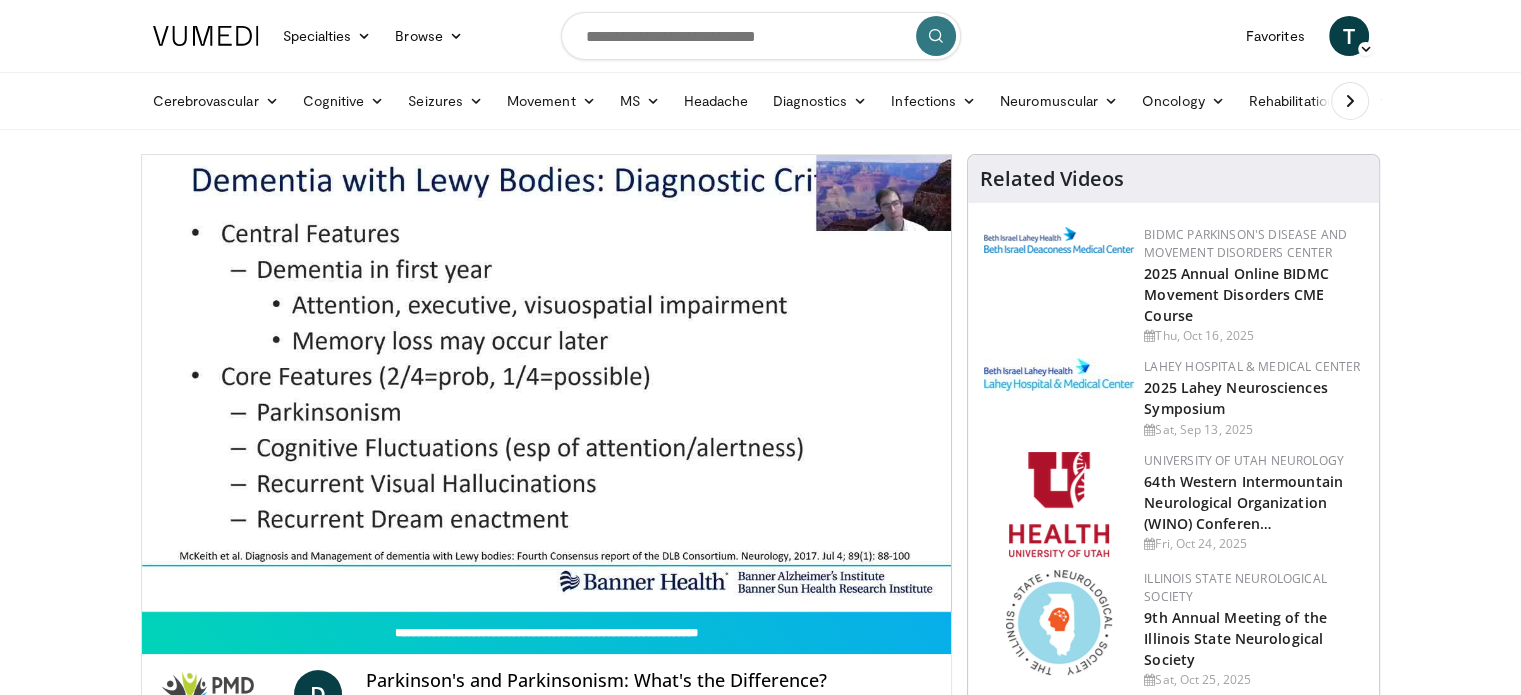 click on "**********" at bounding box center (547, 383) 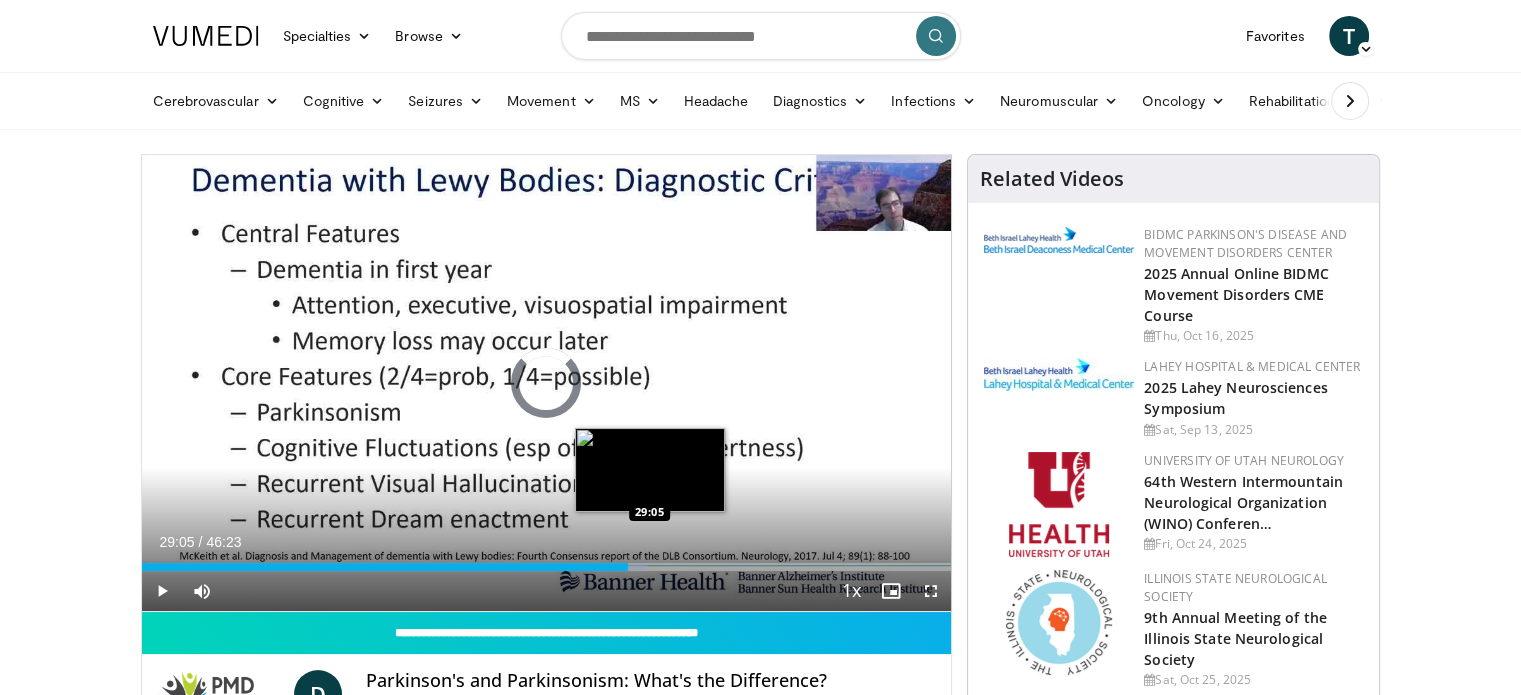 click on "Loaded :  62.42% 27:51 29:05" at bounding box center (547, 567) 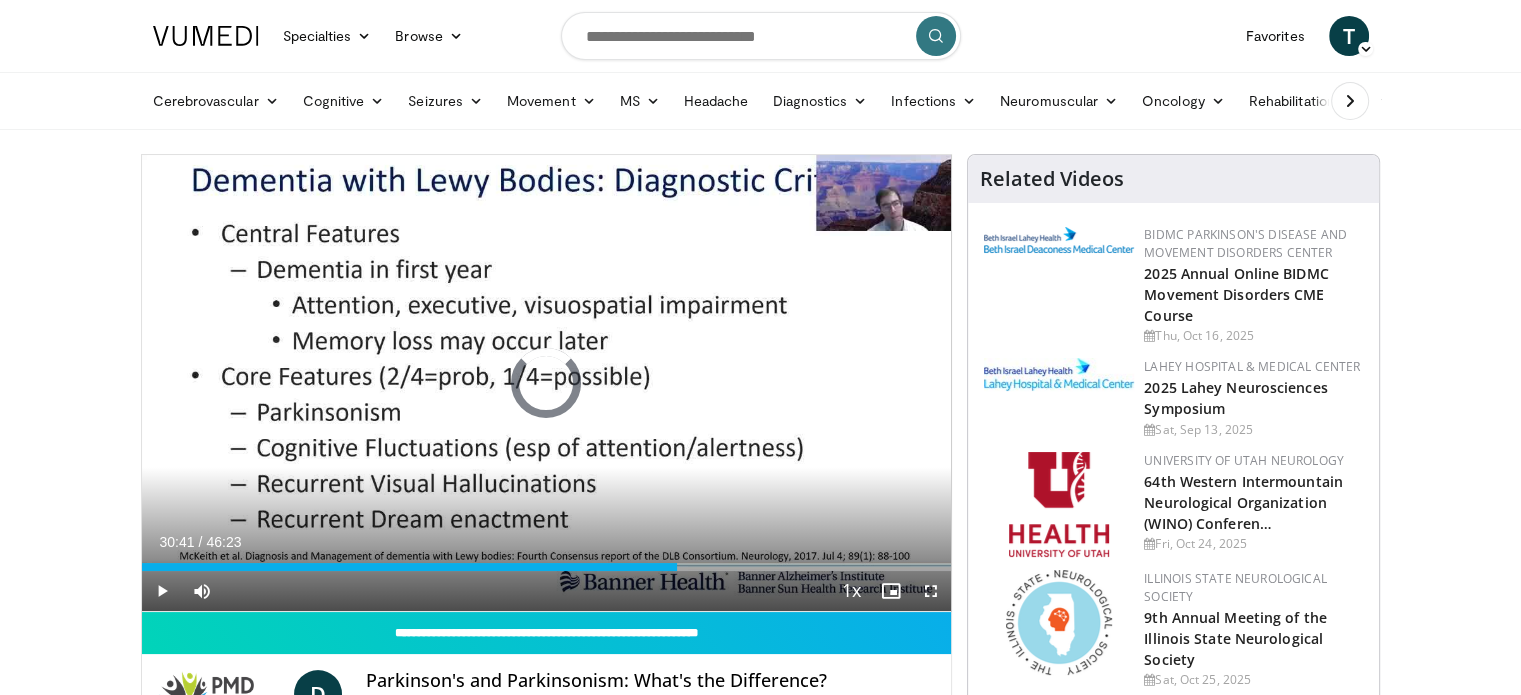 click on "Loaded :  0.00% 30:41 30:41" at bounding box center (547, 561) 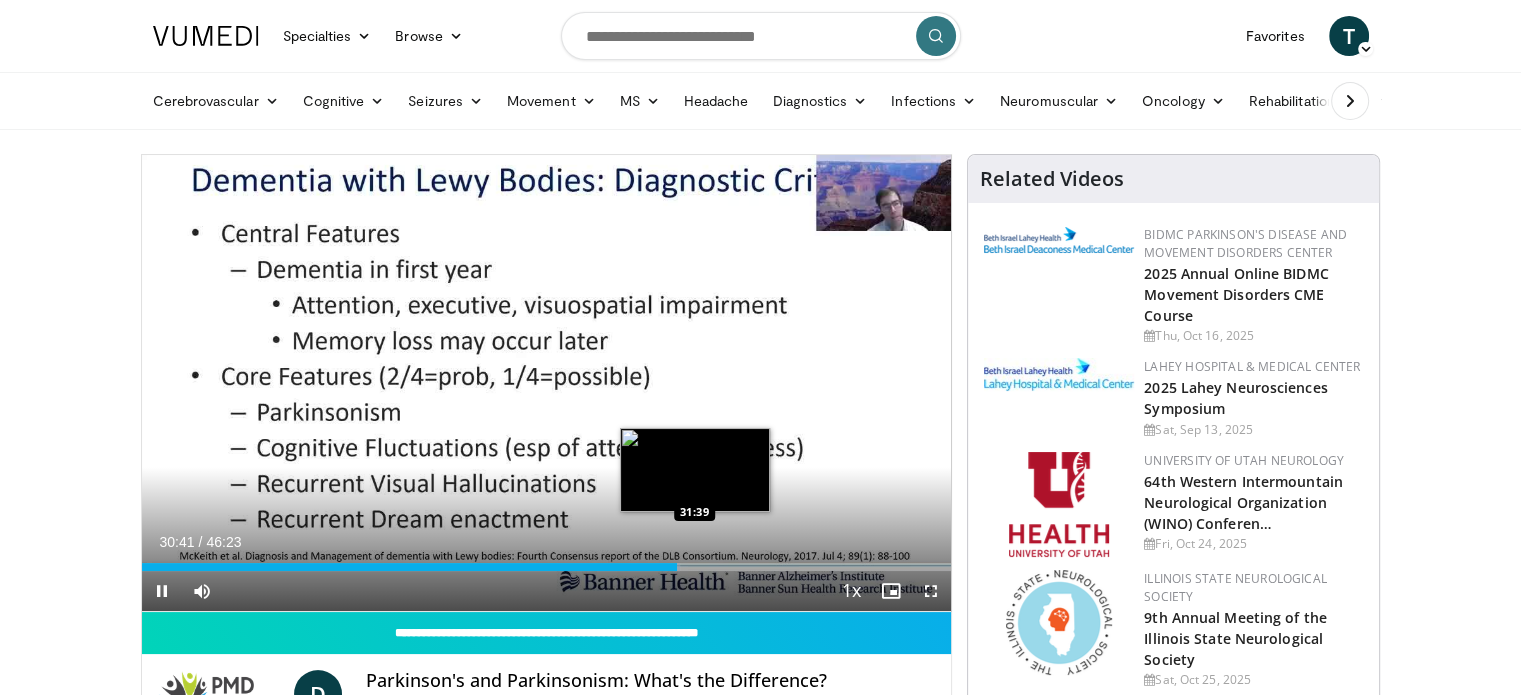 click on "Loaded :  66.48% 30:41 31:39" at bounding box center (547, 567) 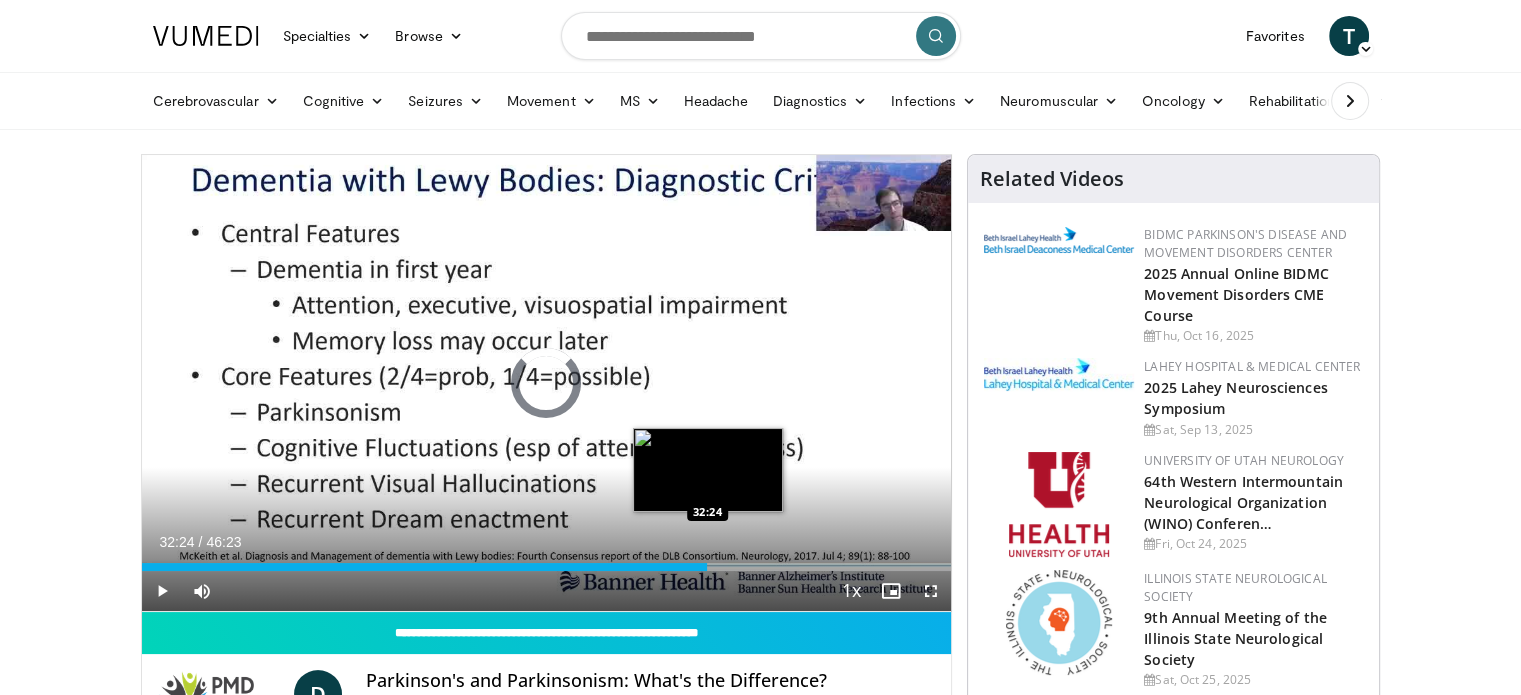 click on "Loaded :  0.00% 32:24 32:24" at bounding box center (547, 567) 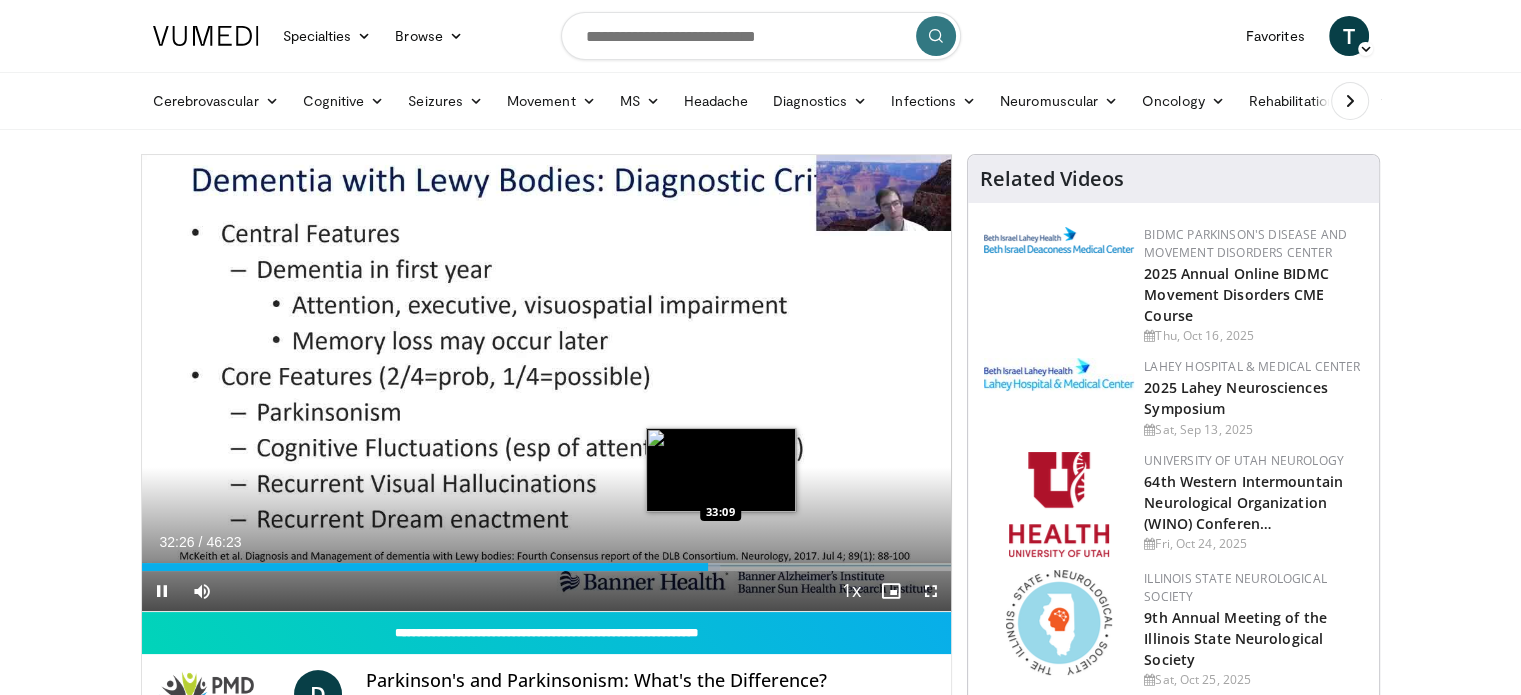 click on "Loaded :  71.51% 32:26 33:09" at bounding box center [547, 567] 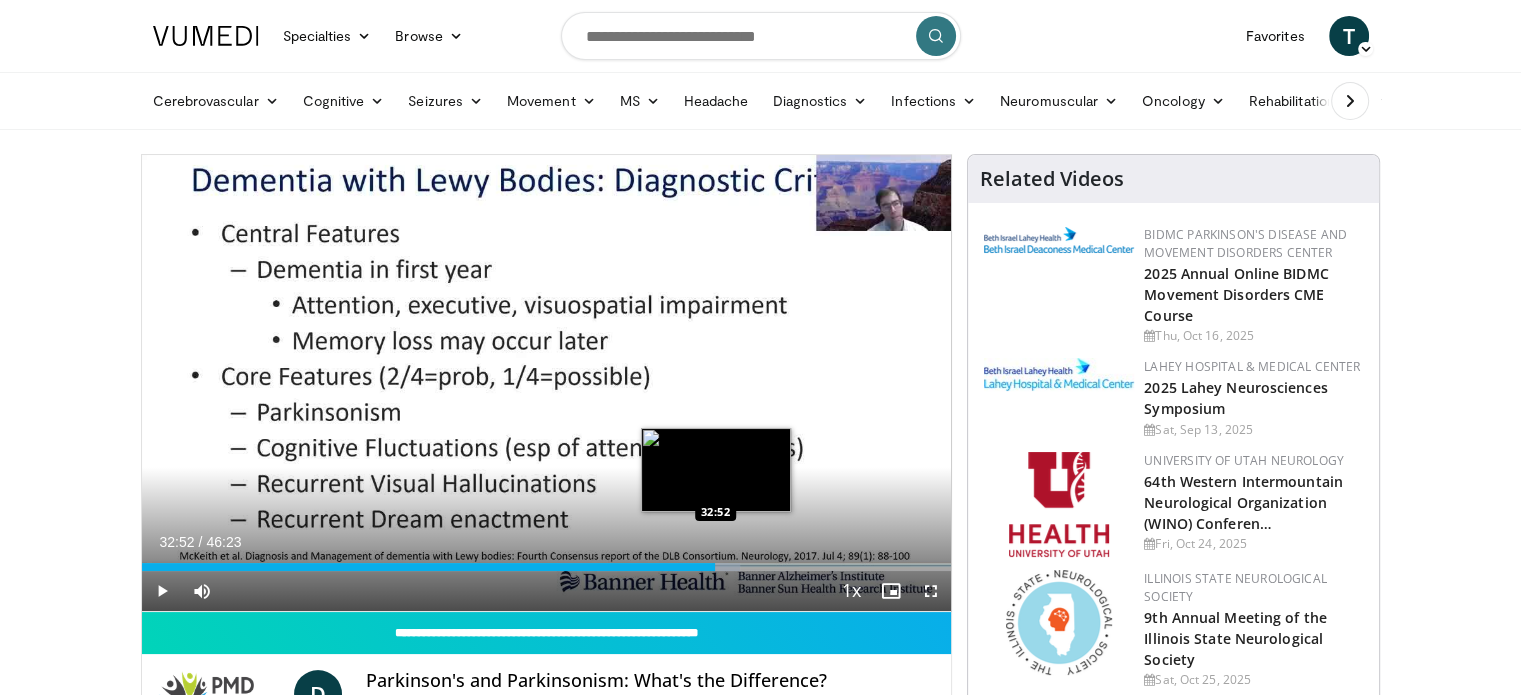 click on "Loaded :  73.90% 32:52 32:52" at bounding box center [547, 567] 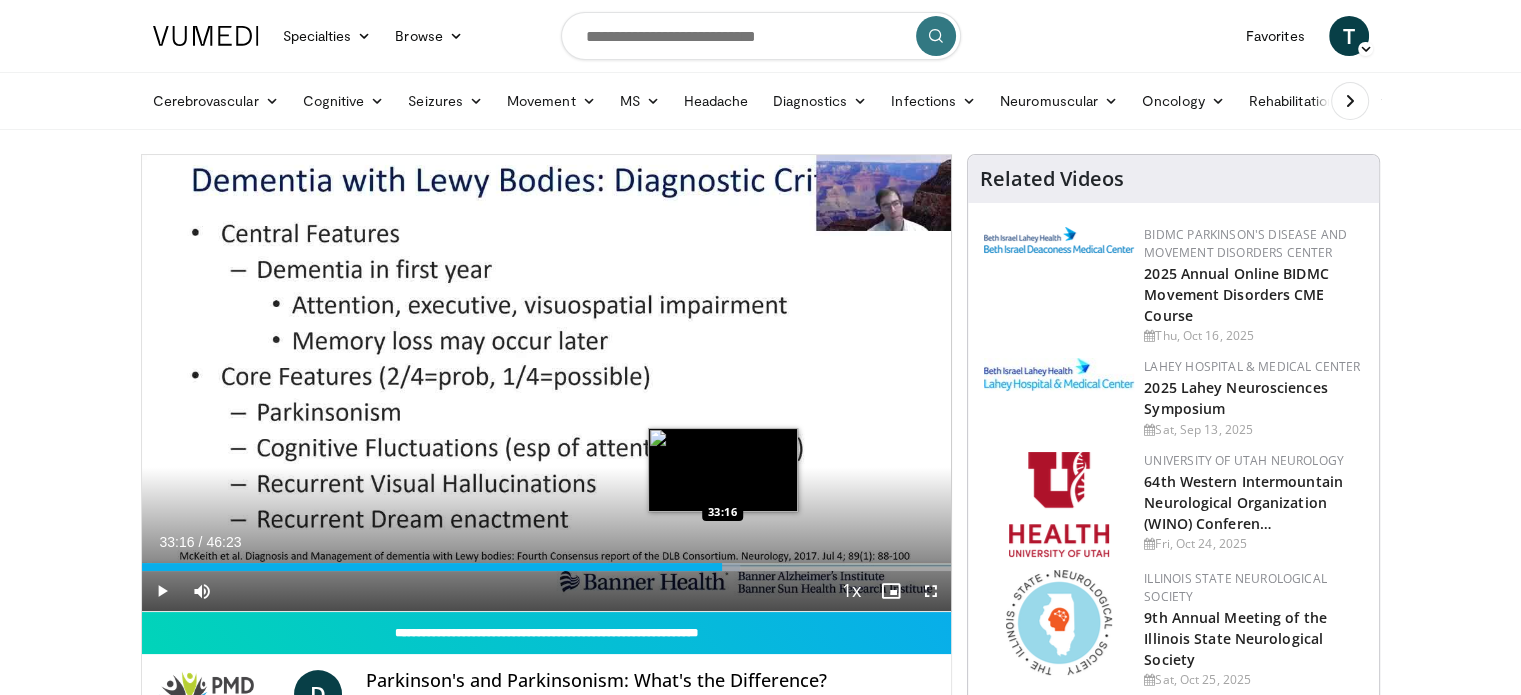 click on "Loaded :  73.90% 33:16 33:16" at bounding box center (547, 561) 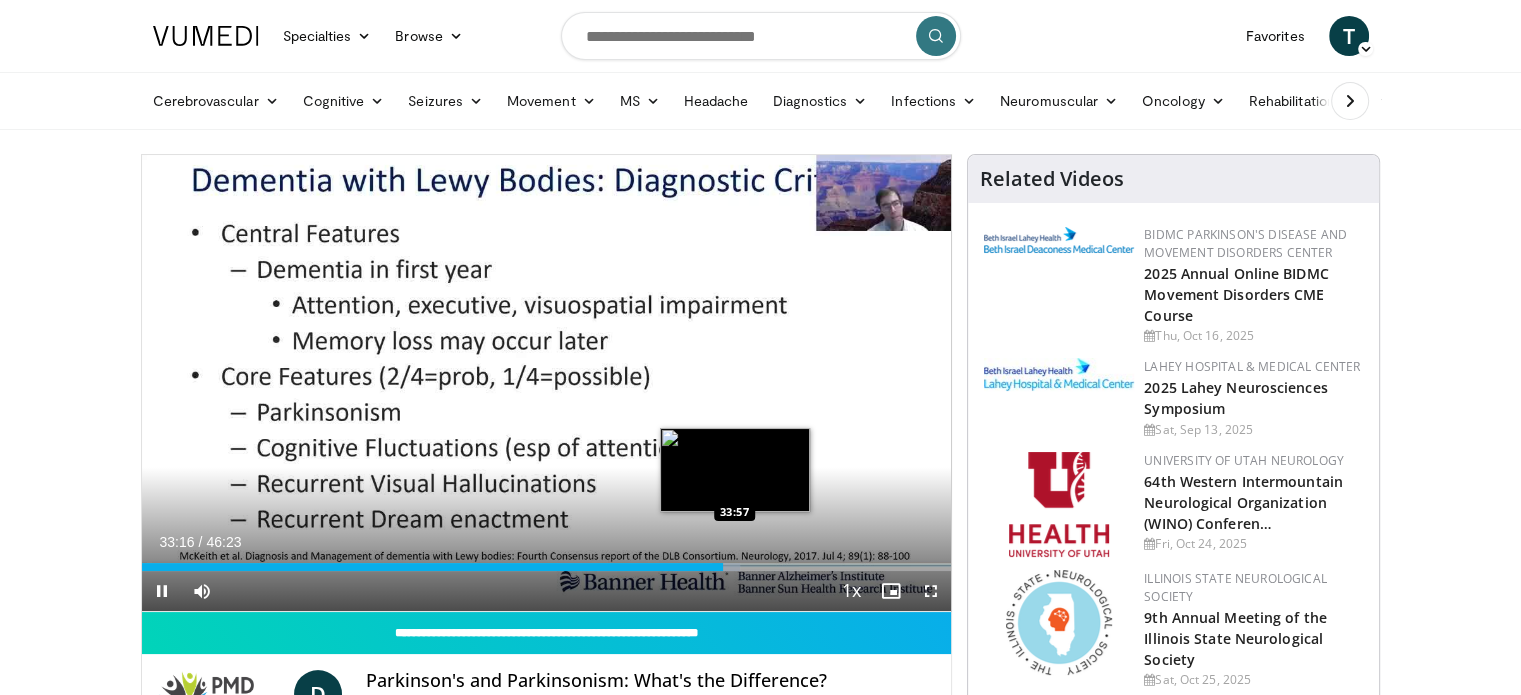 click on "Loaded :  73.90% 33:16 33:57" at bounding box center (547, 561) 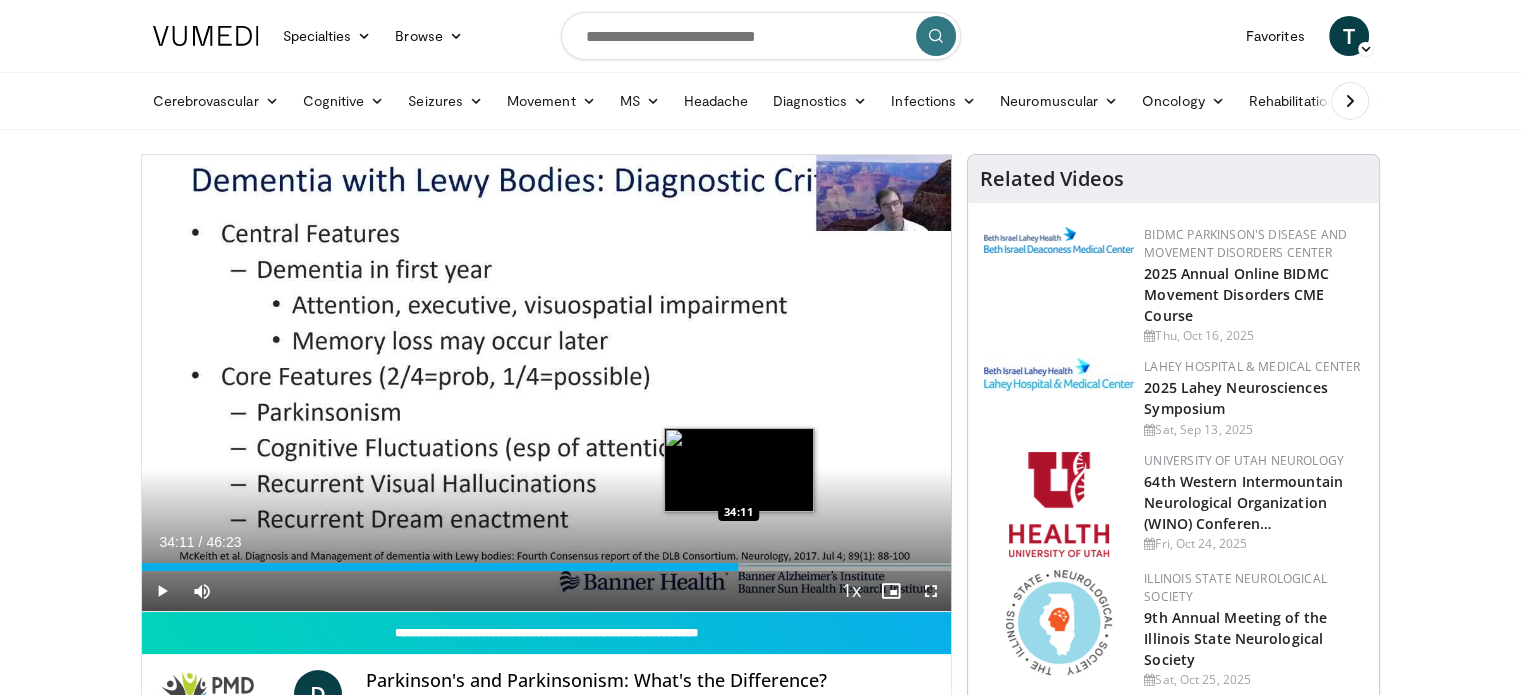click on "Loaded :  74.62% 34:11 34:11" at bounding box center [547, 561] 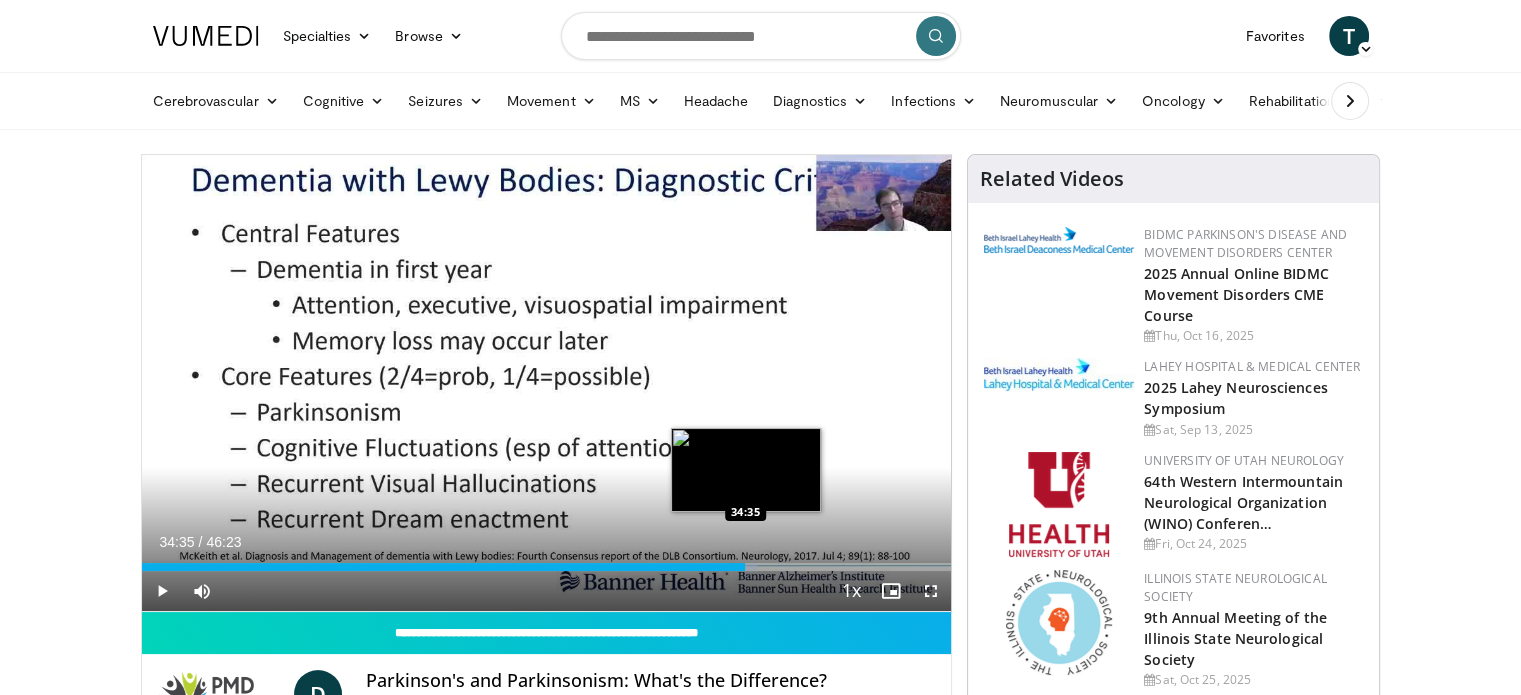 click on "Loaded :  76.06% 34:35 34:35" at bounding box center [547, 561] 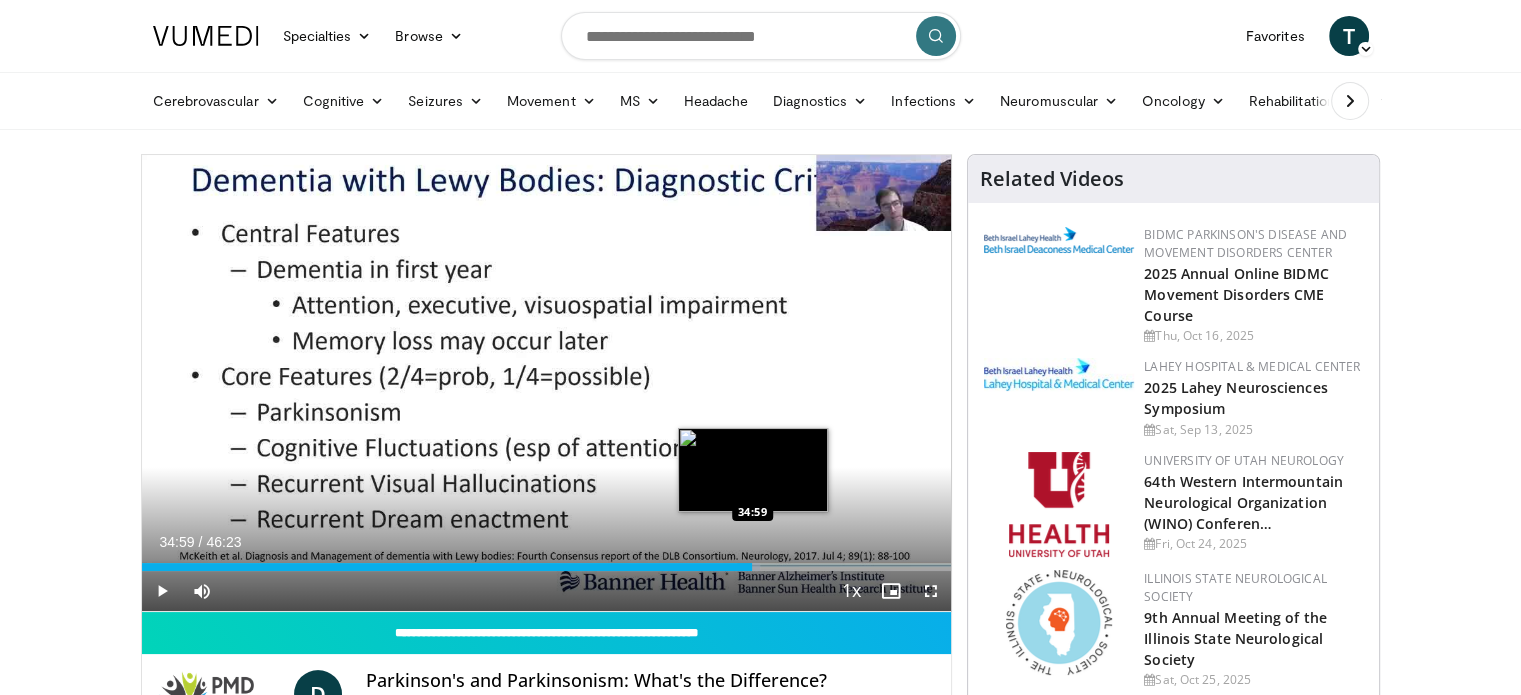 click on "Loaded :  76.42% 34:59 34:59" at bounding box center (547, 561) 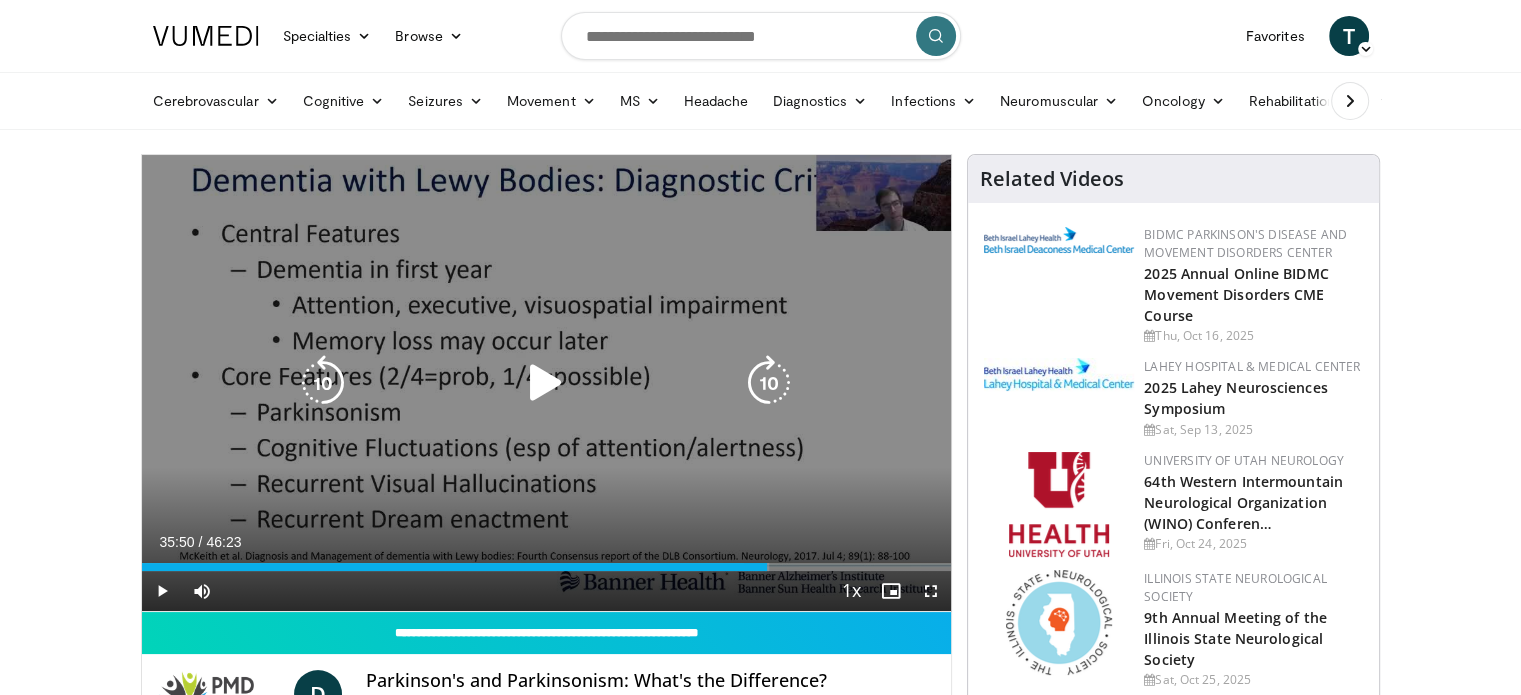 click on "Loaded :  77.49% 35:50 34:59" at bounding box center [547, 561] 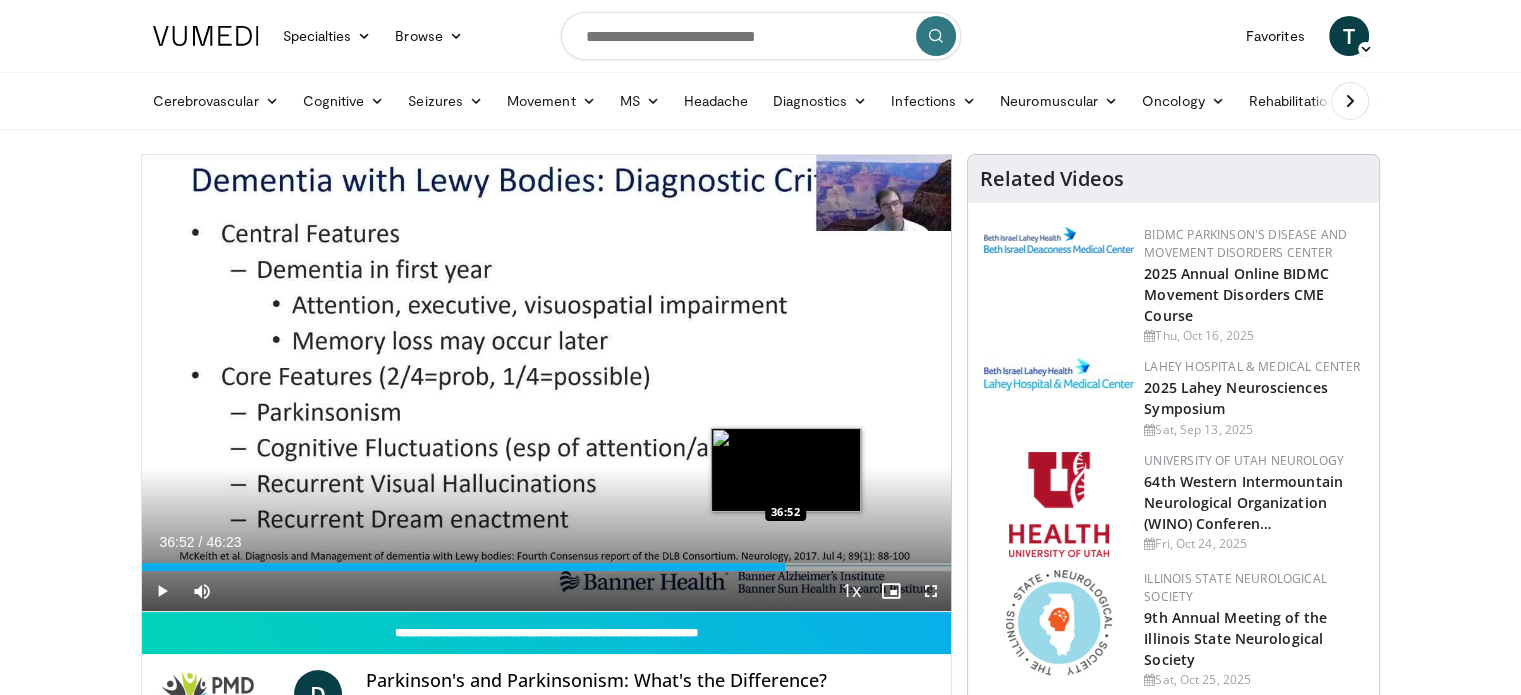 click on "Loaded :  79.64% 35:53 36:52" at bounding box center (547, 561) 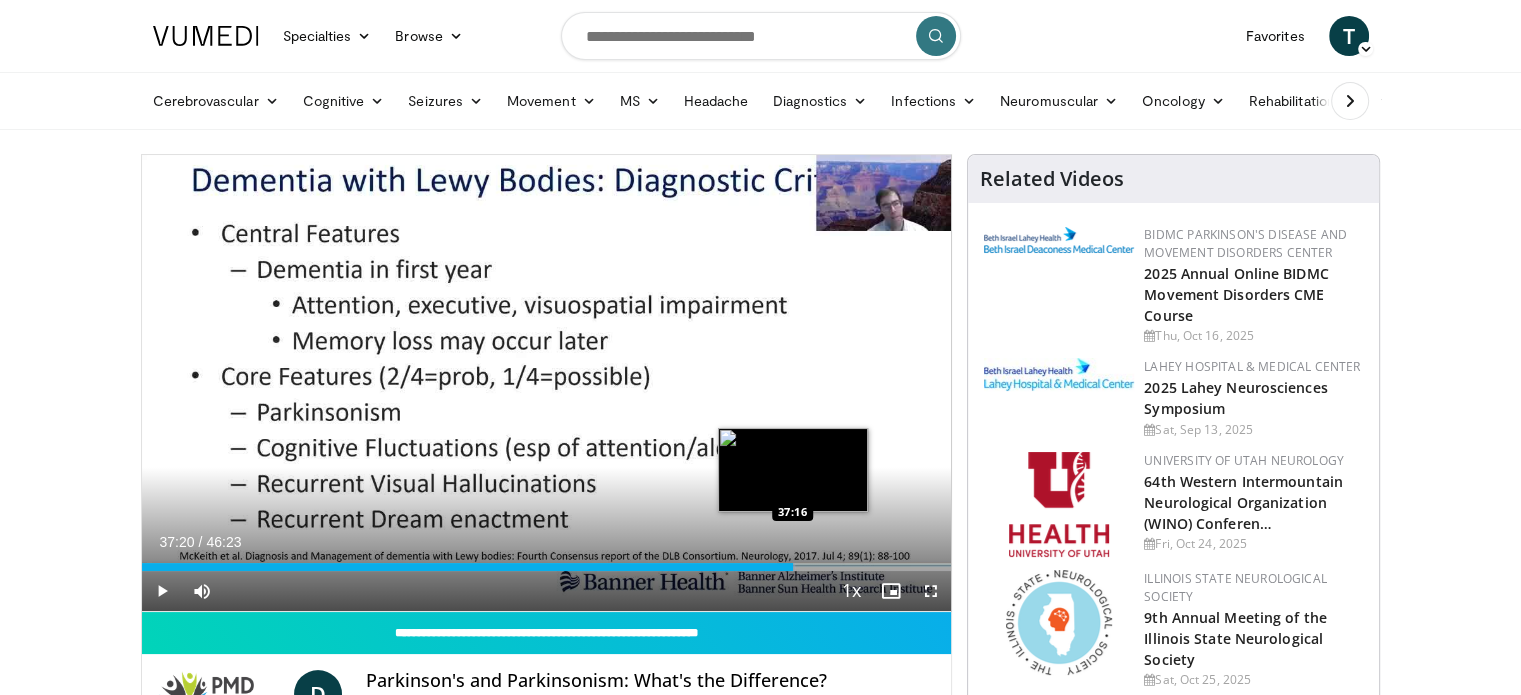 click on "Loaded :  80.72% 37:20 37:16" at bounding box center [547, 561] 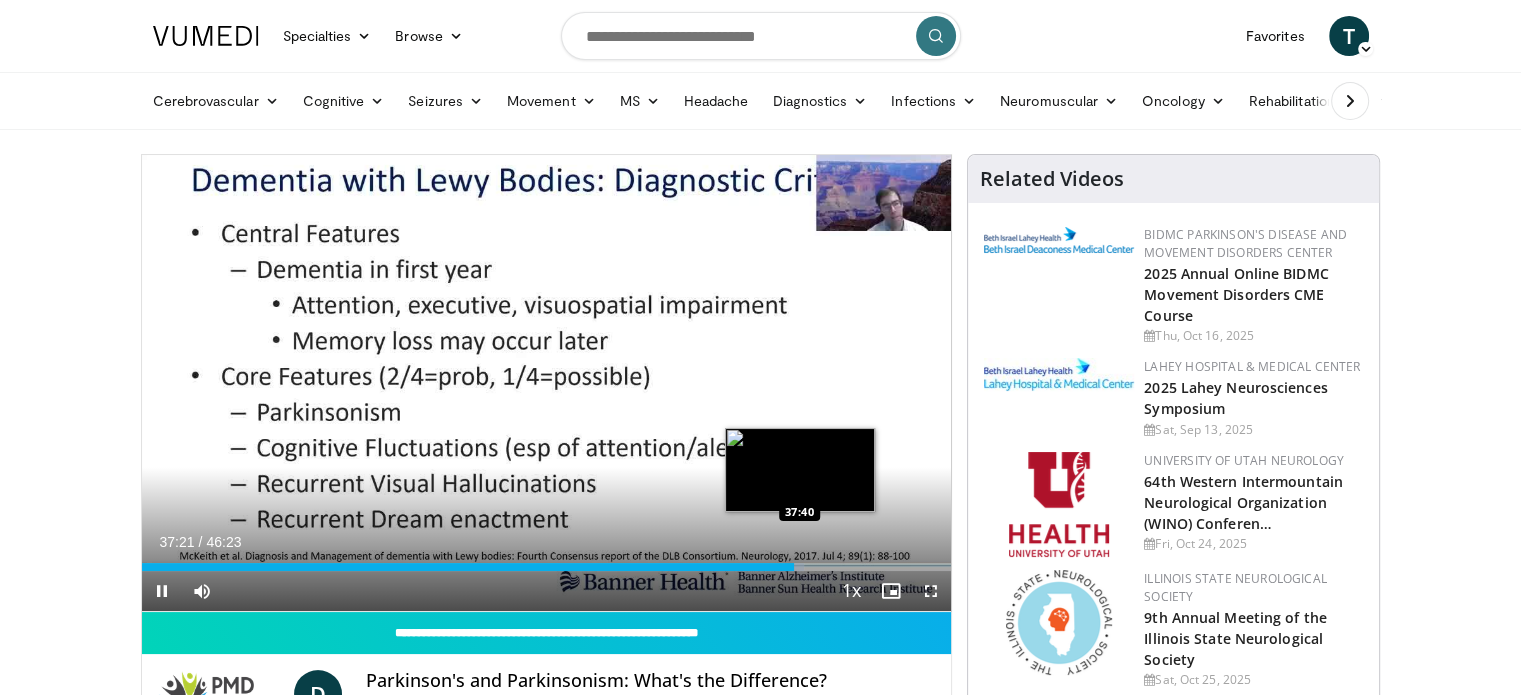 click on "Loaded :  81.80% 37:21 37:40" at bounding box center [547, 561] 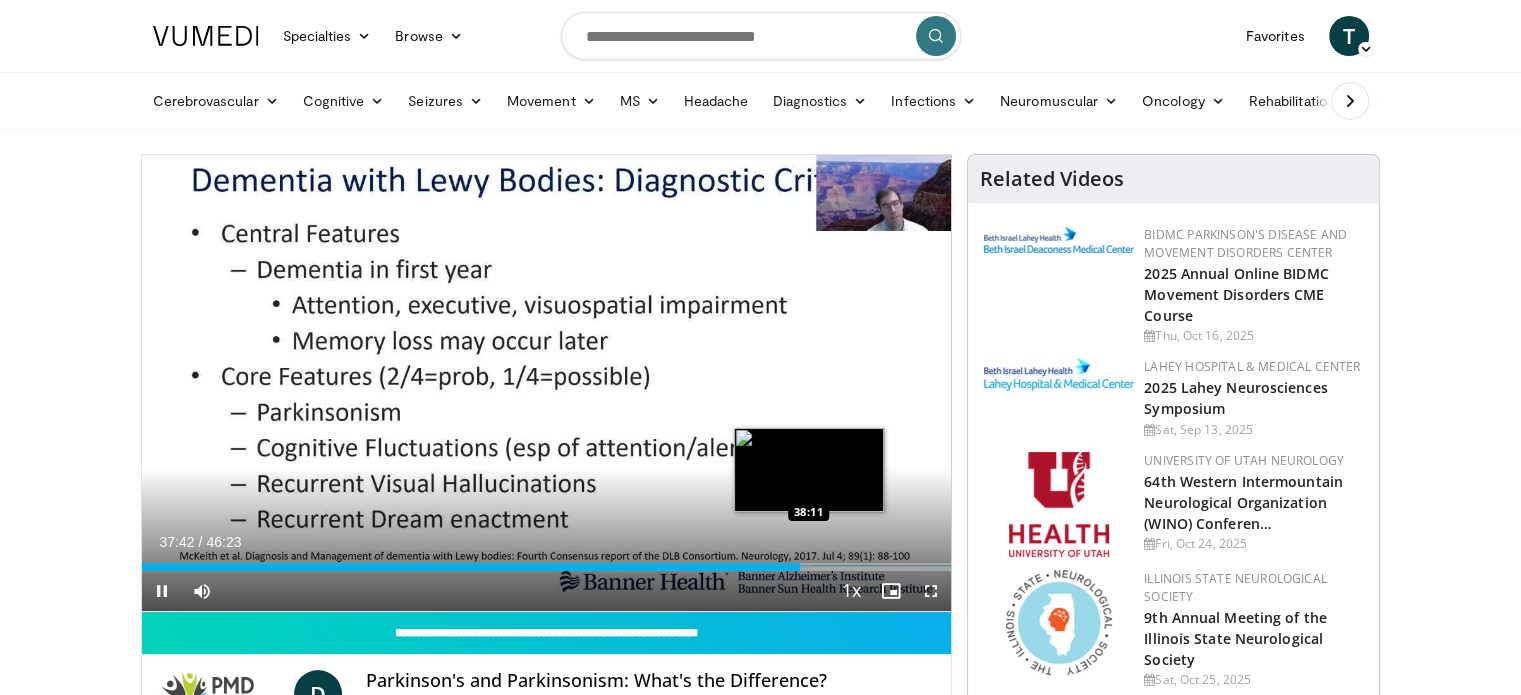 click on "Loaded :  82.51% 37:42 38:11" at bounding box center [547, 567] 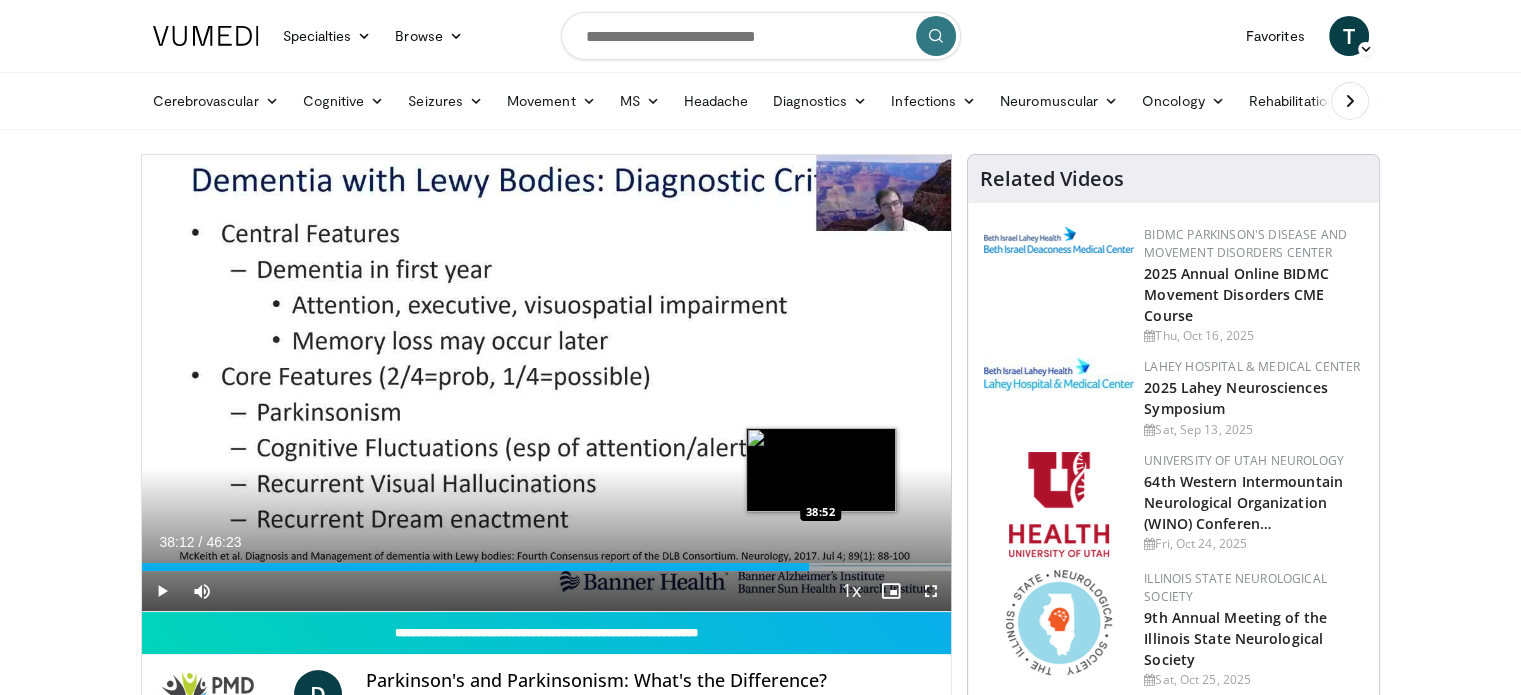 click on "Loaded :  84.08% 38:13 38:52" at bounding box center [547, 561] 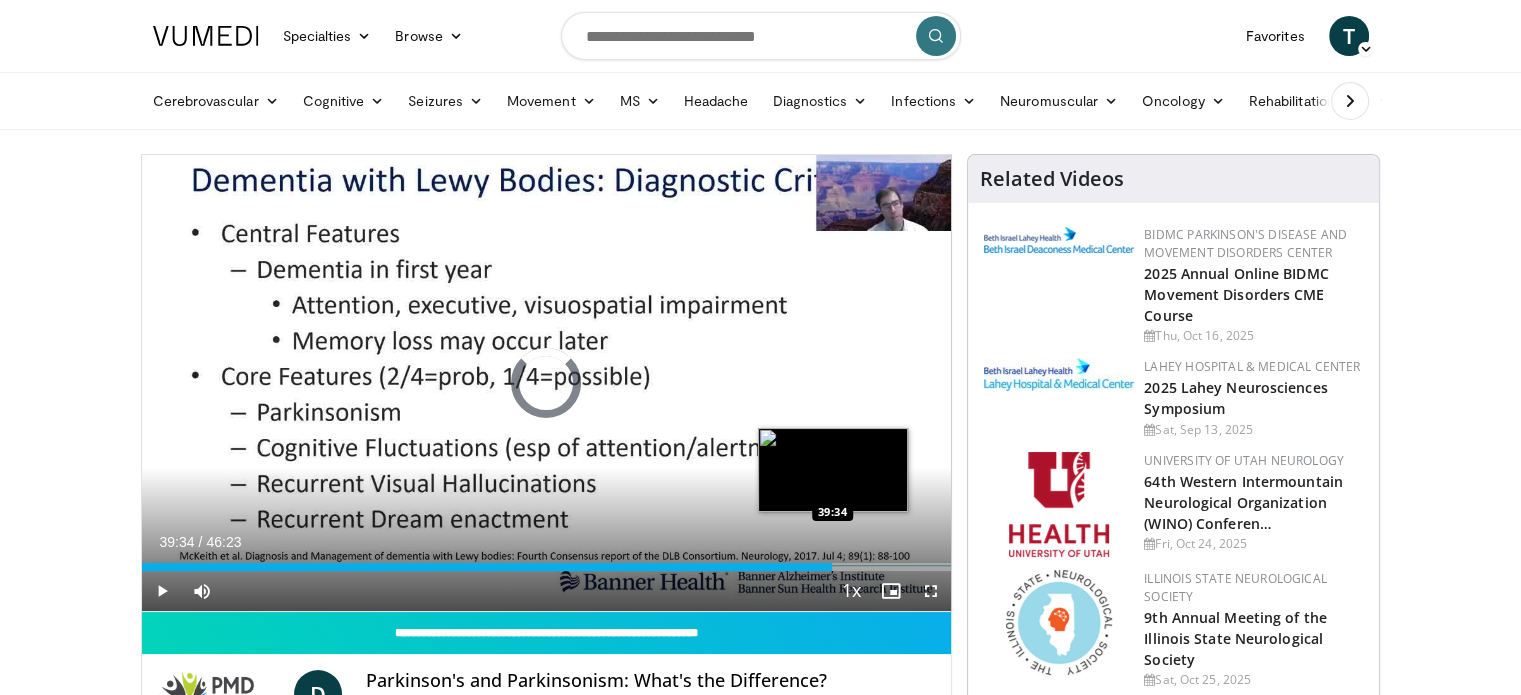 click on "Loaded :  0.00% 39:34 39:34" at bounding box center [547, 561] 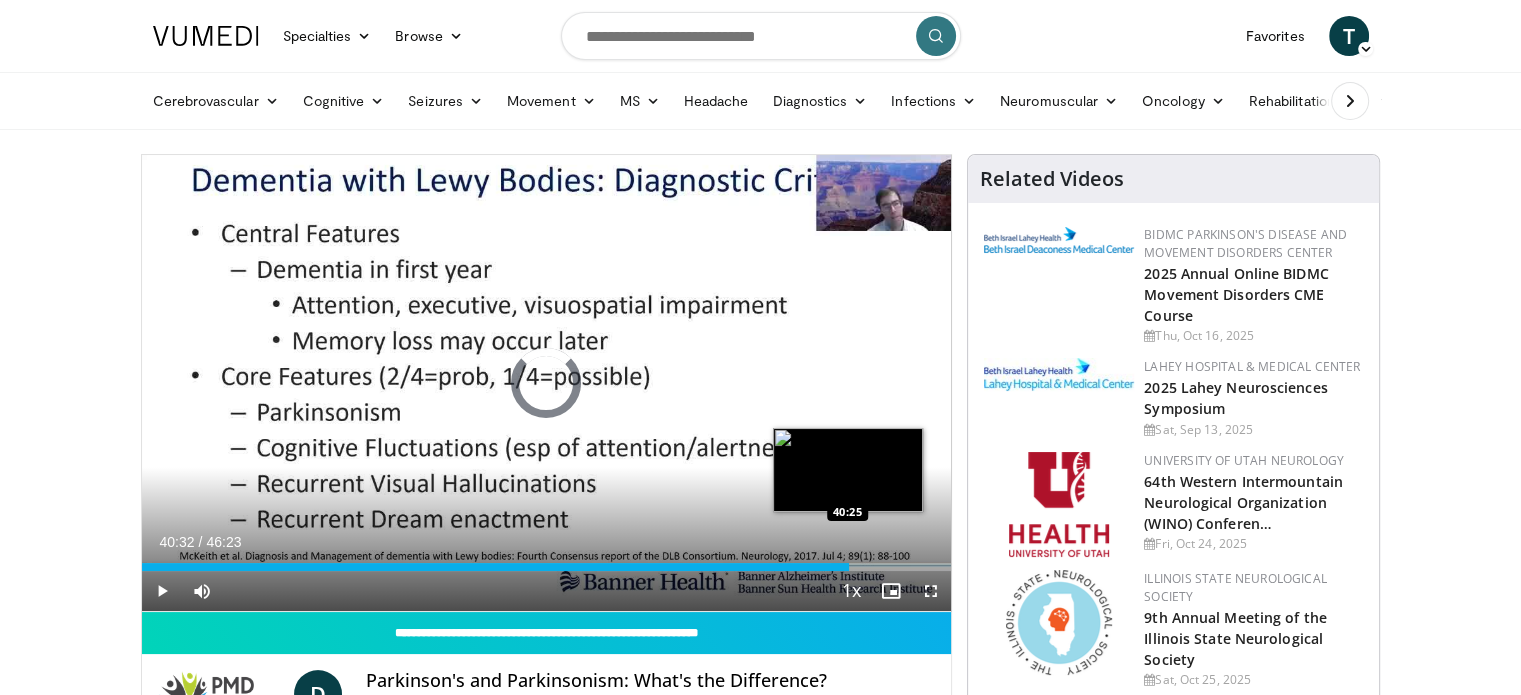 click on "Loaded :  86.24% 39:35 40:25" at bounding box center [547, 561] 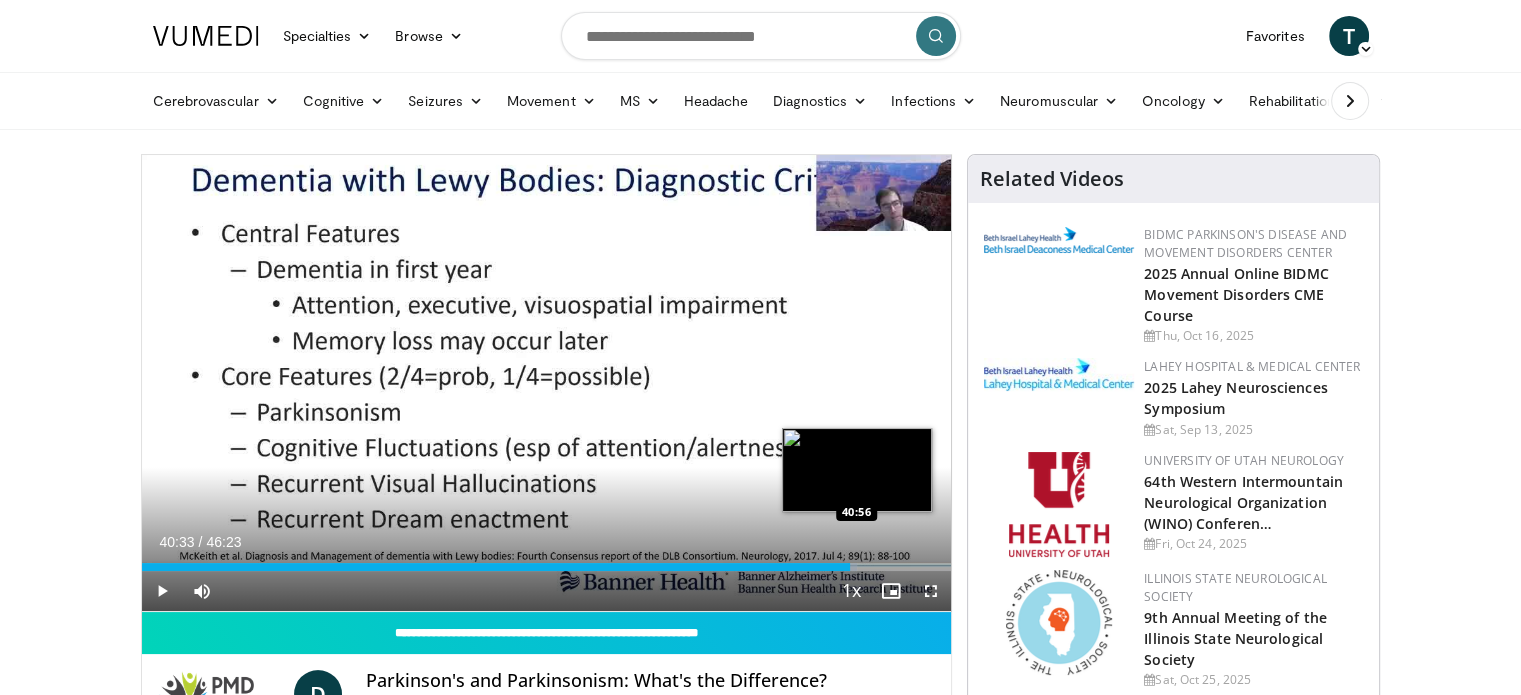 click on "Loaded :  88.39% 40:33 40:56" at bounding box center [547, 561] 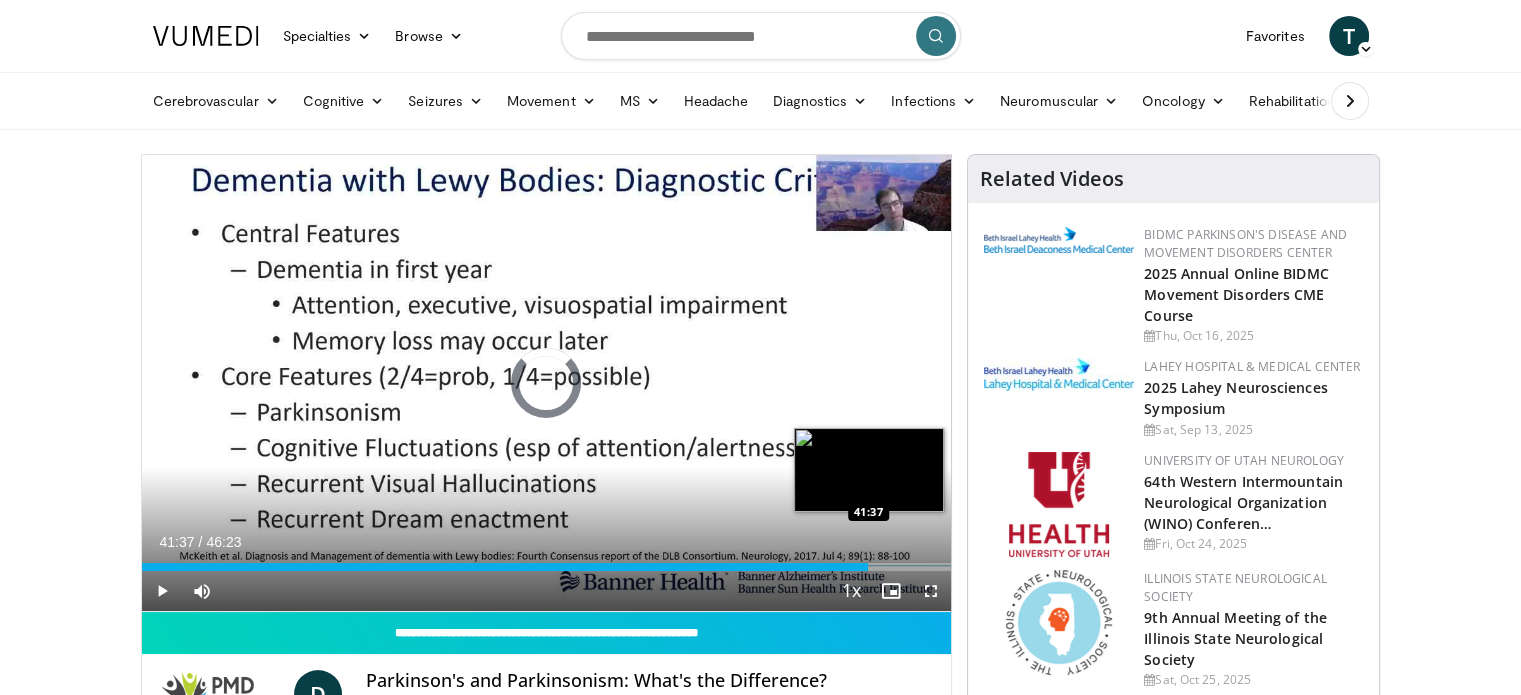 click on "Loaded :  0.00% 40:57 41:37" at bounding box center (547, 561) 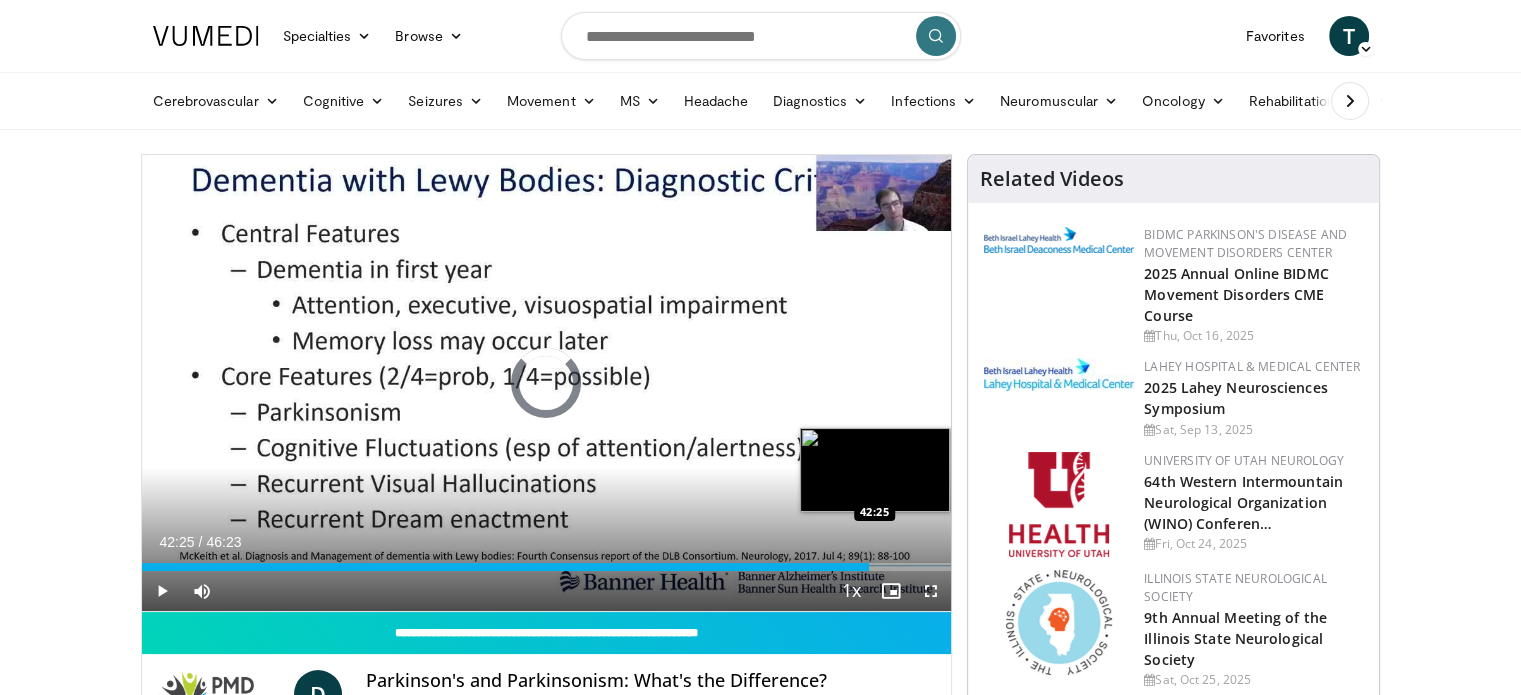 click on "Loaded :  0.00% 42:25 42:25" at bounding box center (547, 561) 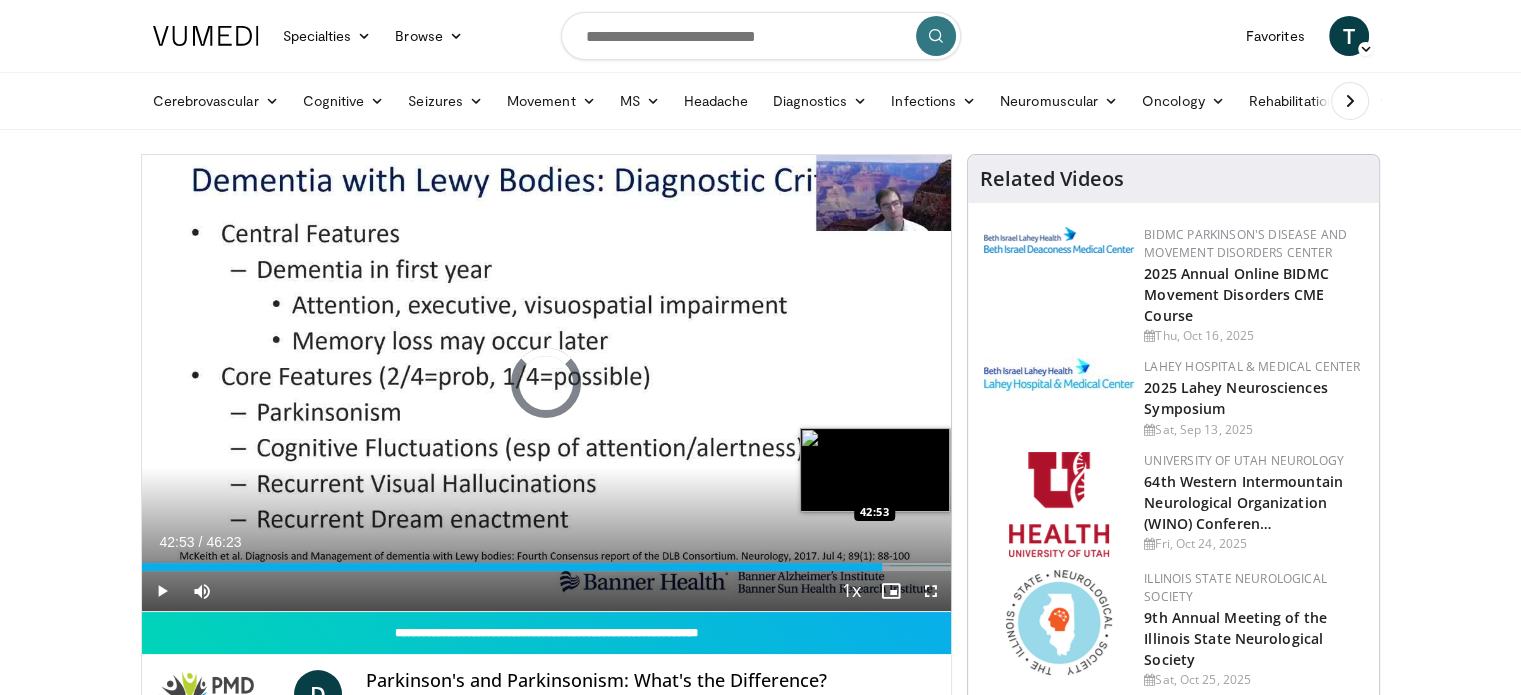click on "Loaded :  92.35% 42:26 42:53" at bounding box center [547, 561] 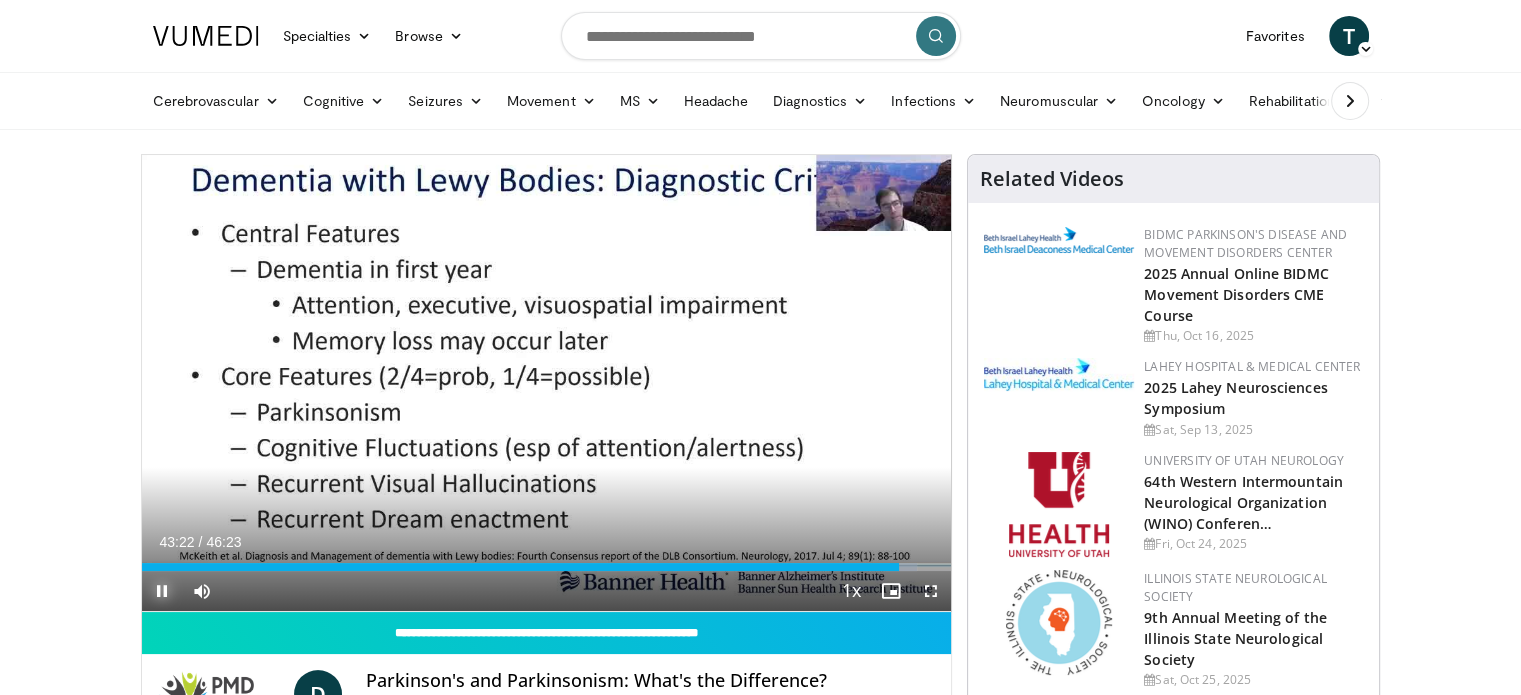 click at bounding box center (162, 591) 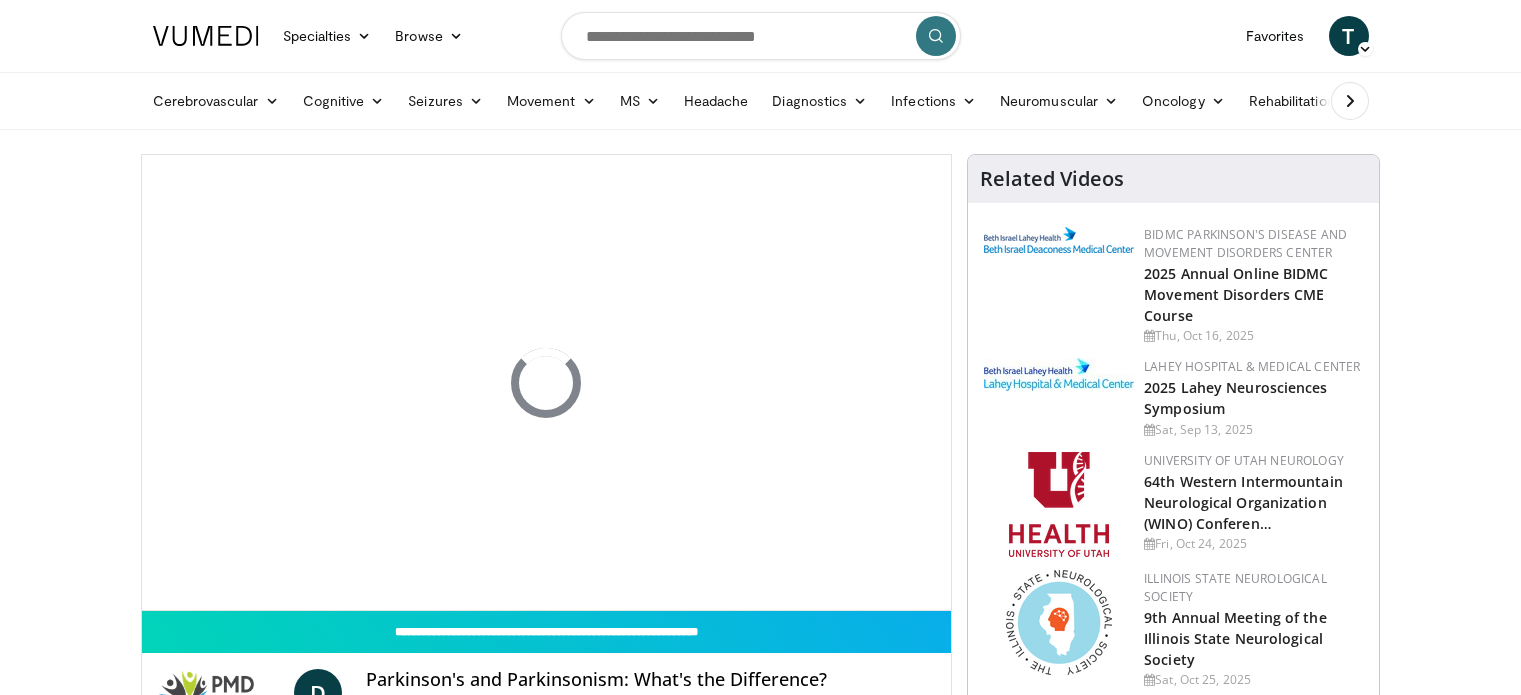 scroll, scrollTop: 0, scrollLeft: 0, axis: both 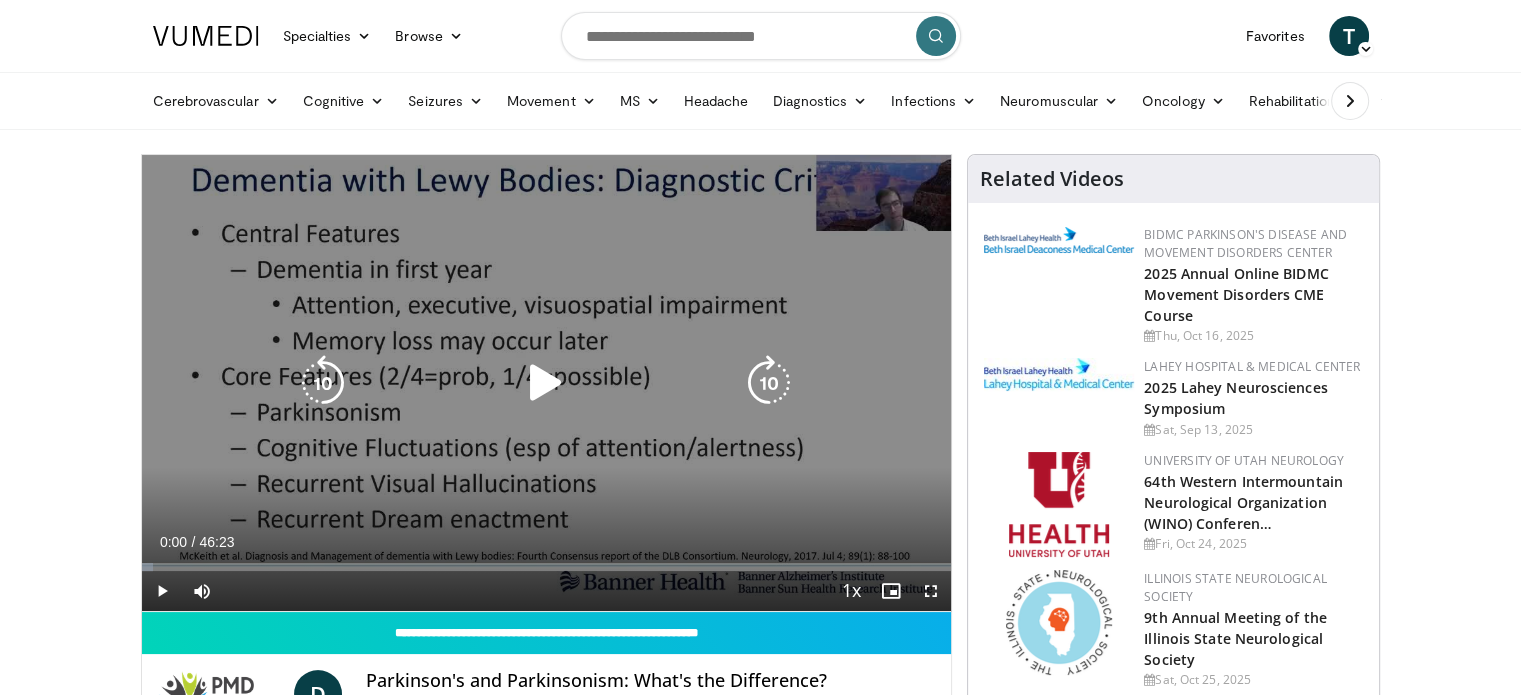 click at bounding box center (769, 383) 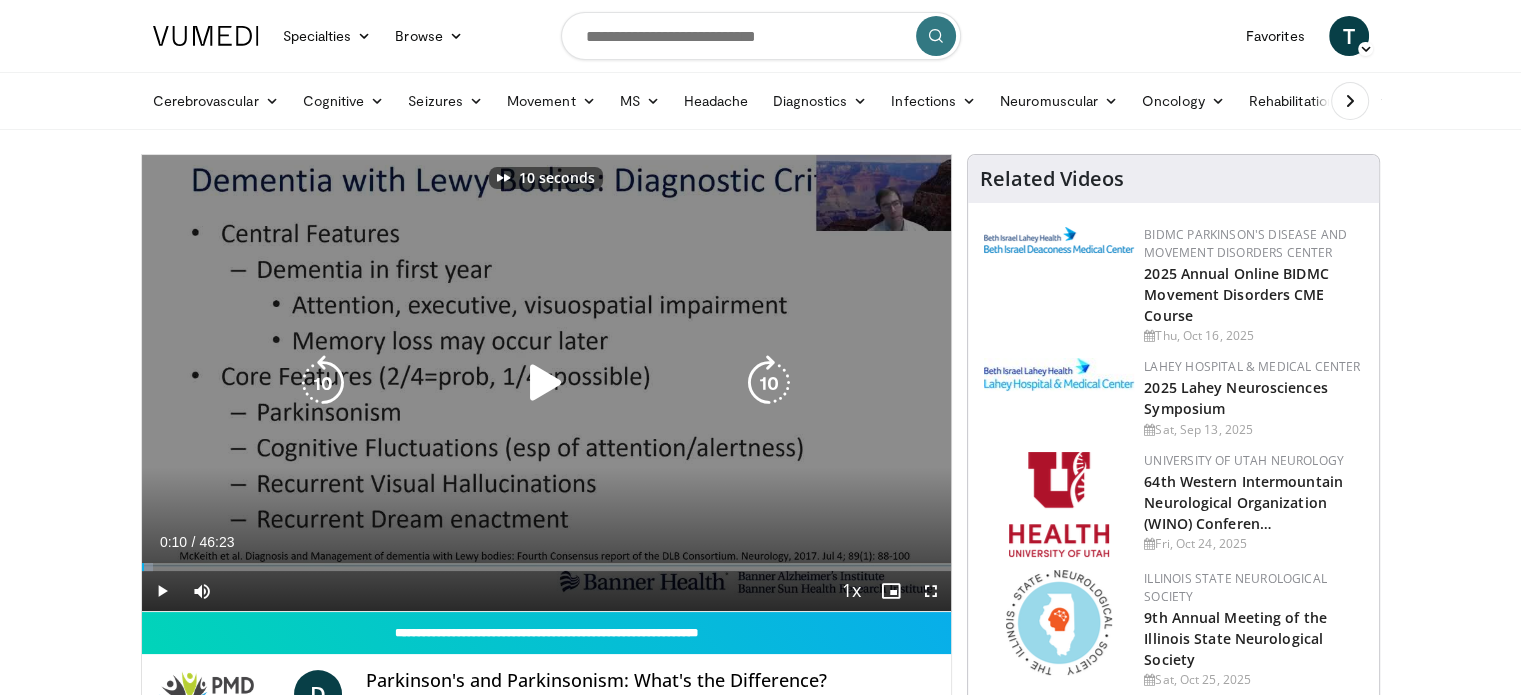 click at bounding box center [769, 383] 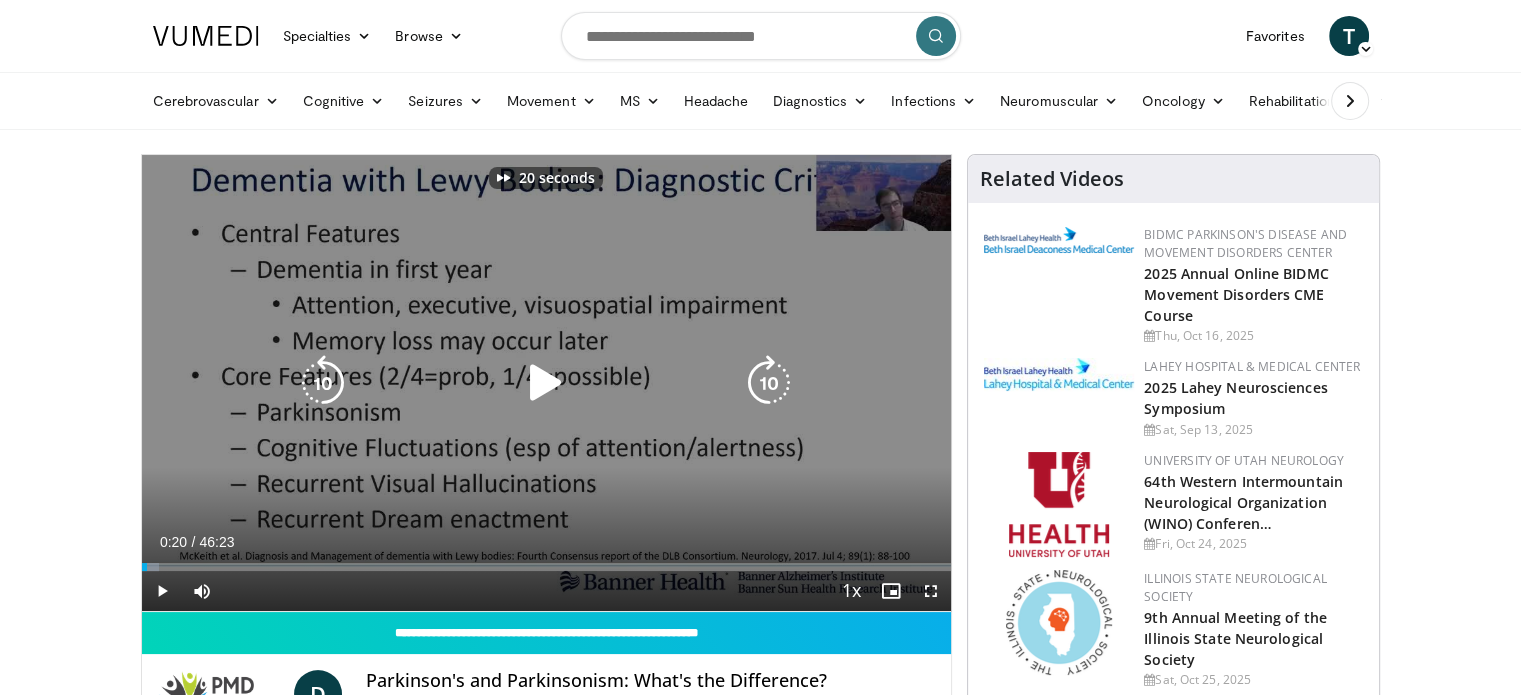 click at bounding box center (769, 383) 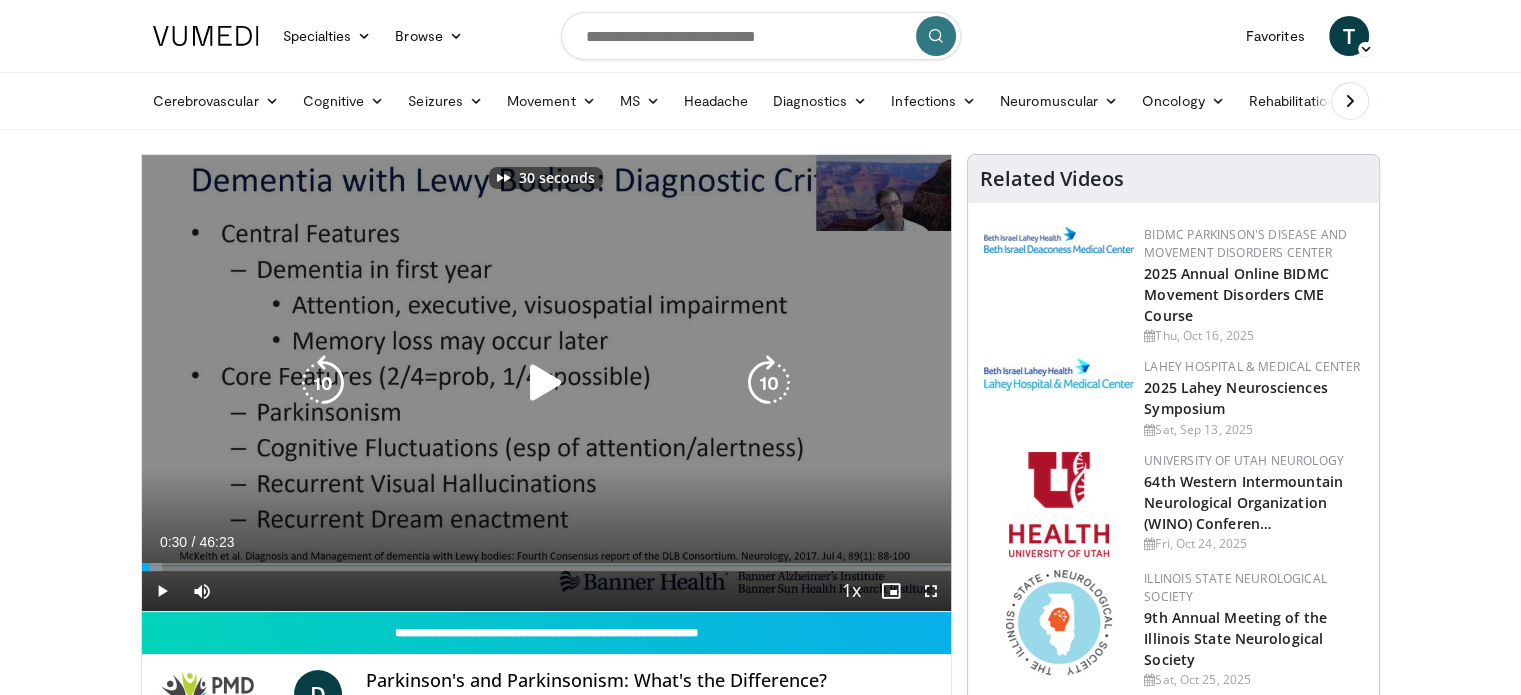 click at bounding box center [769, 383] 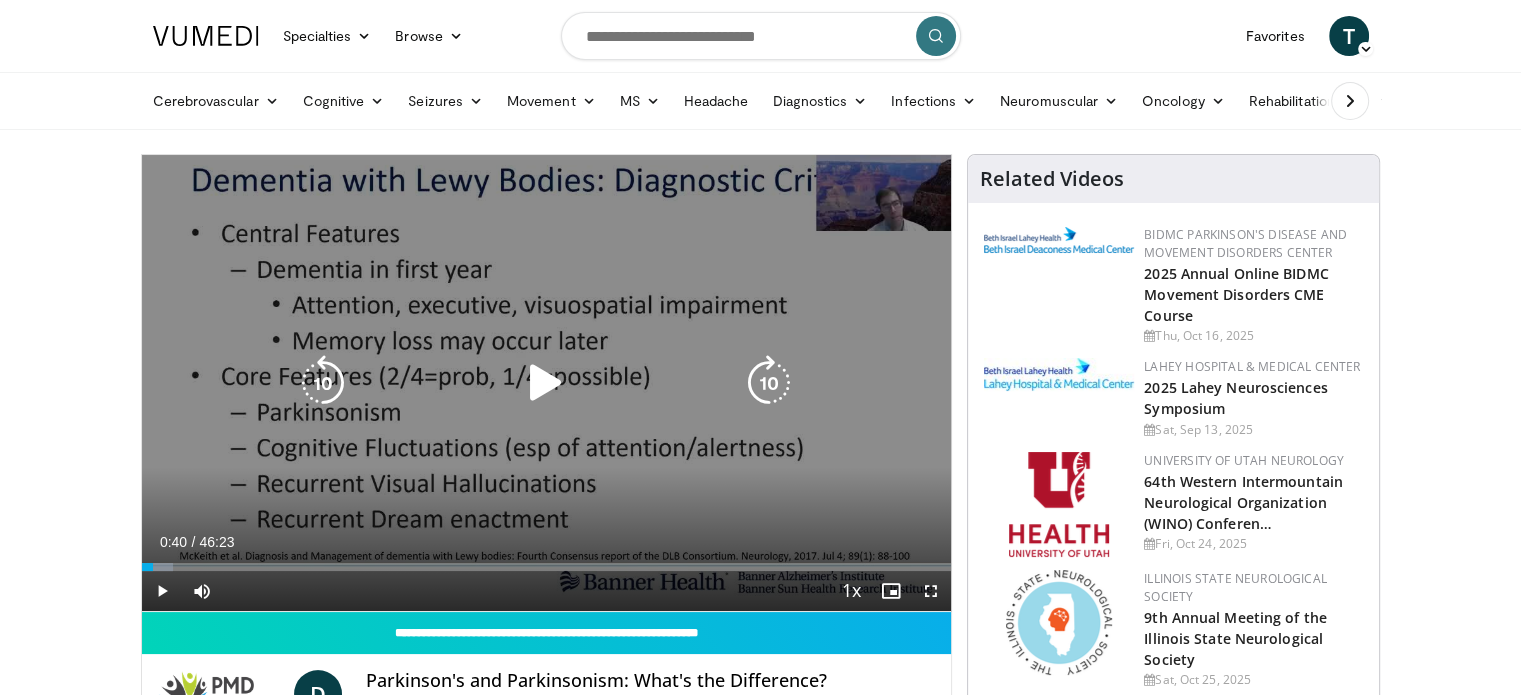 click at bounding box center [769, 383] 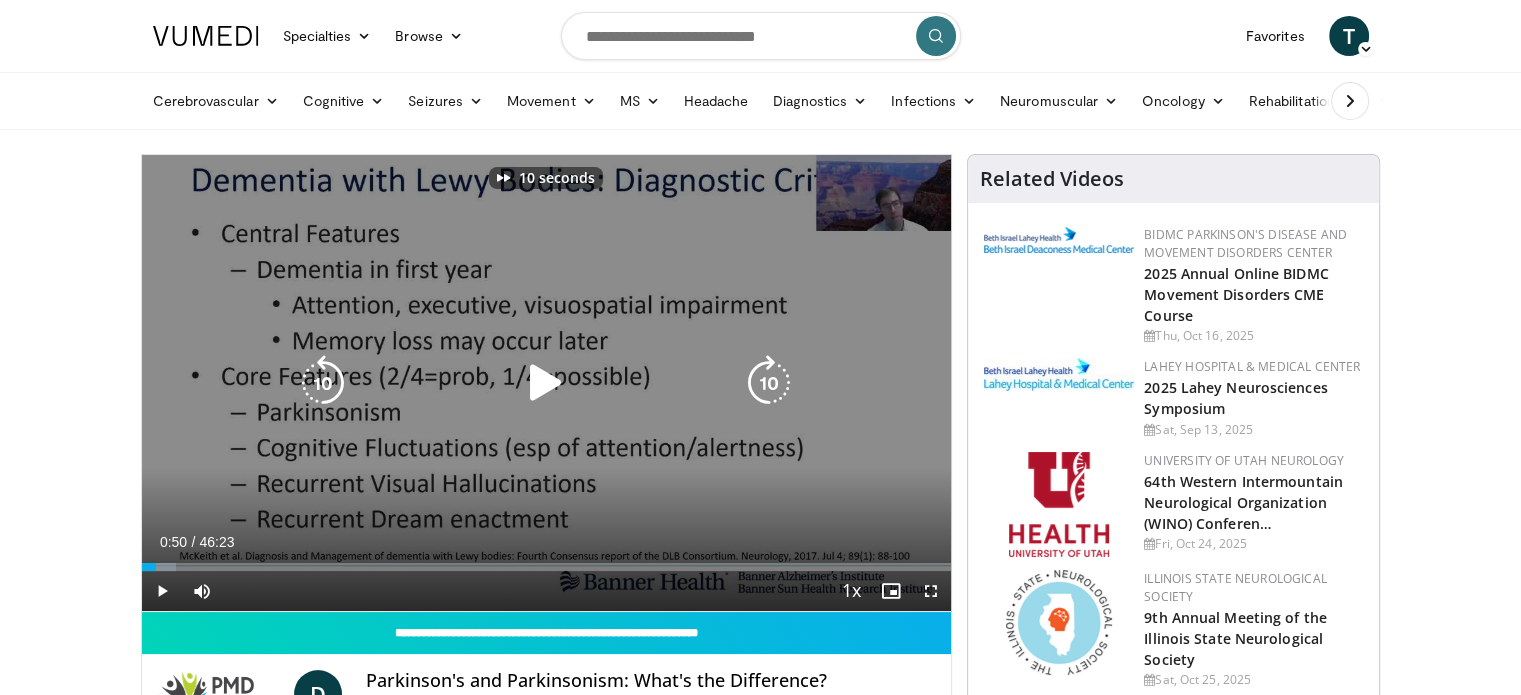 click at bounding box center [769, 383] 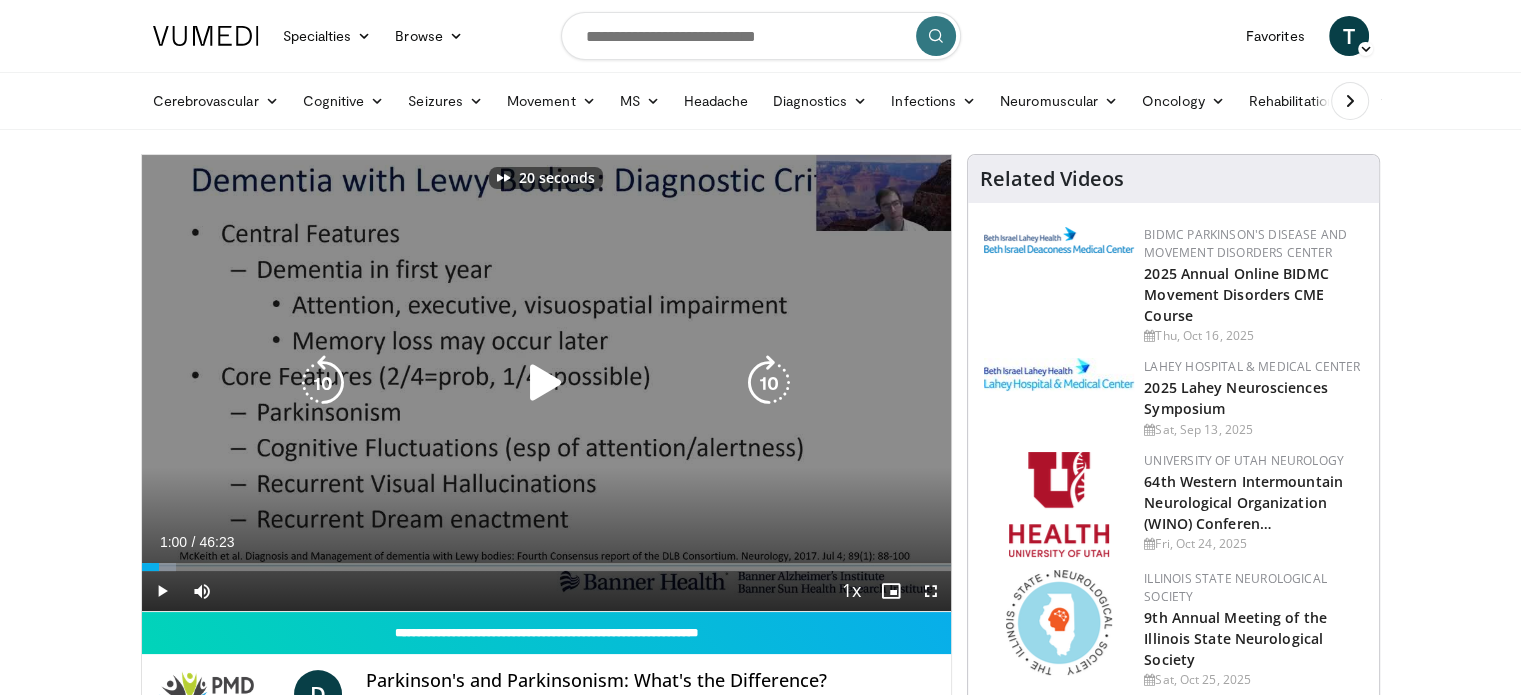 click at bounding box center (769, 383) 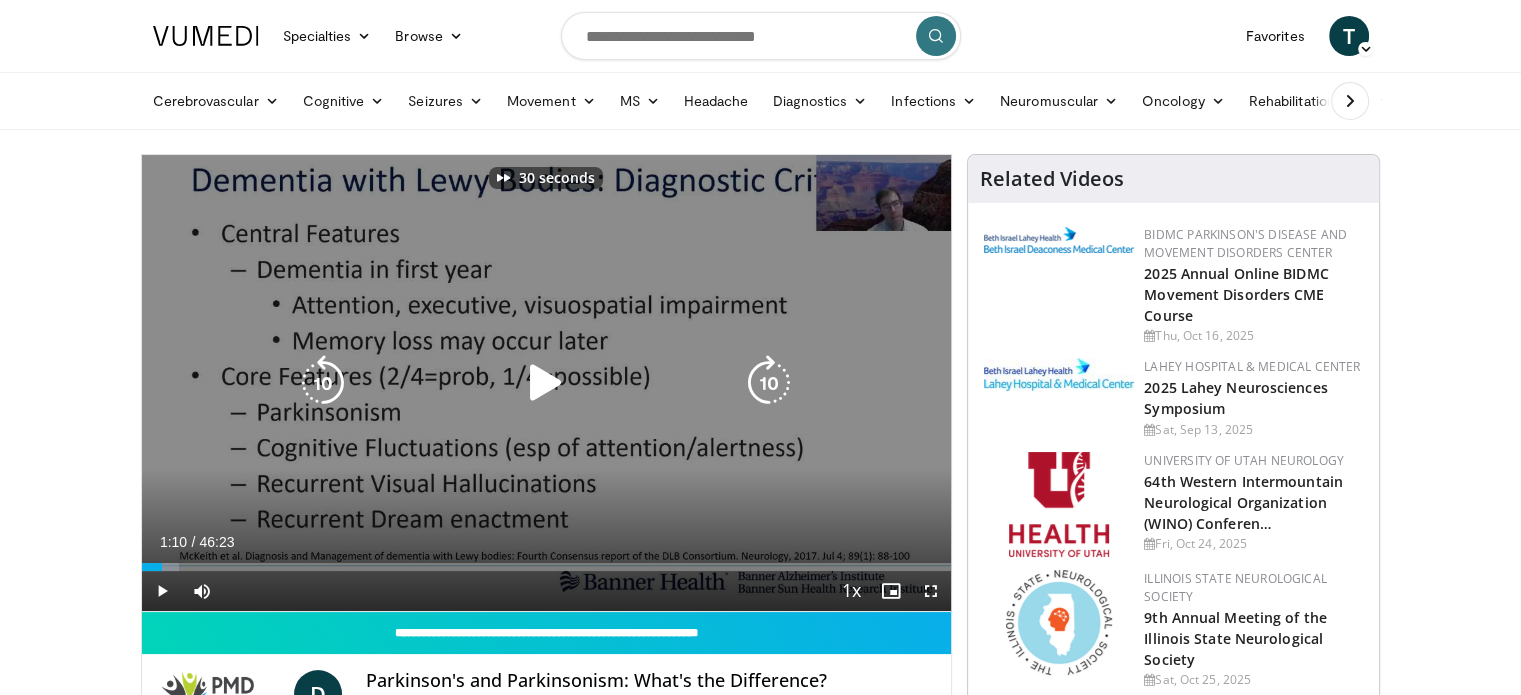 click at bounding box center [769, 383] 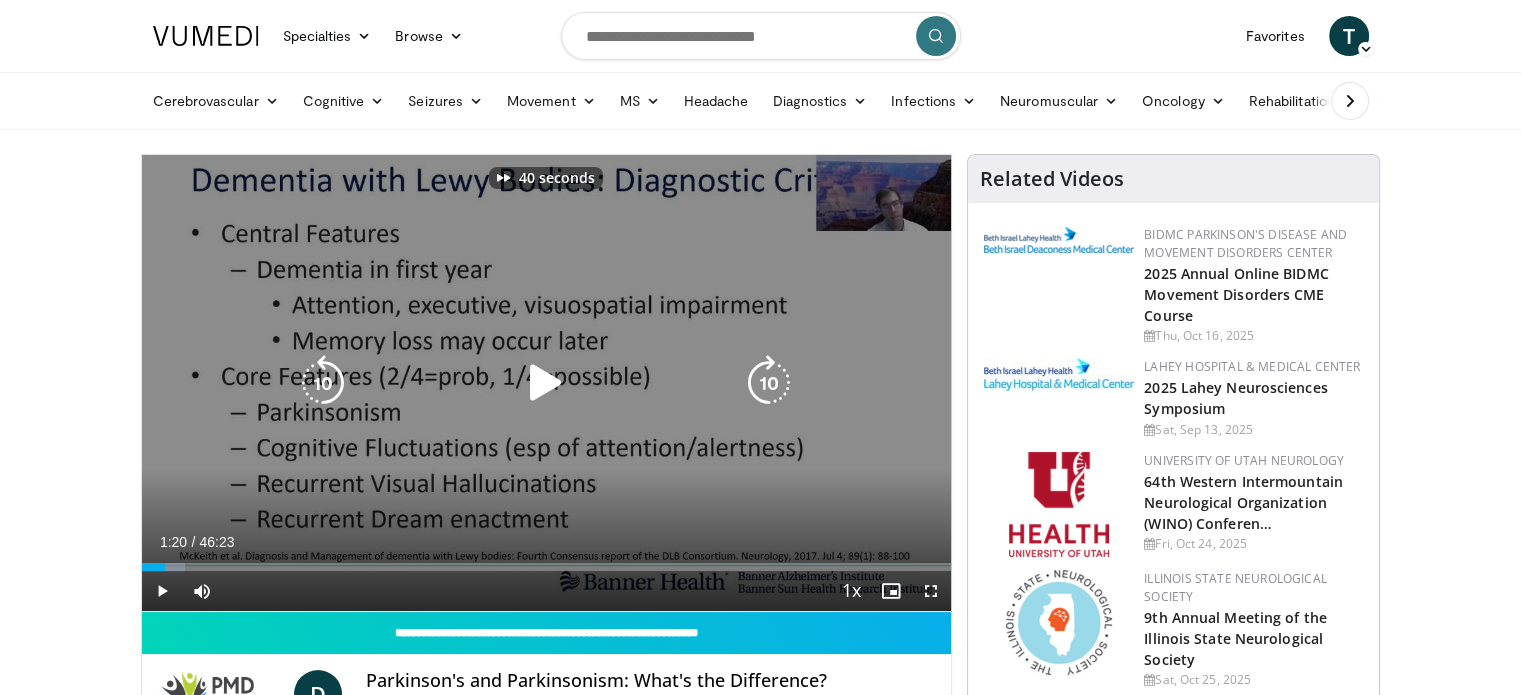 click at bounding box center [769, 383] 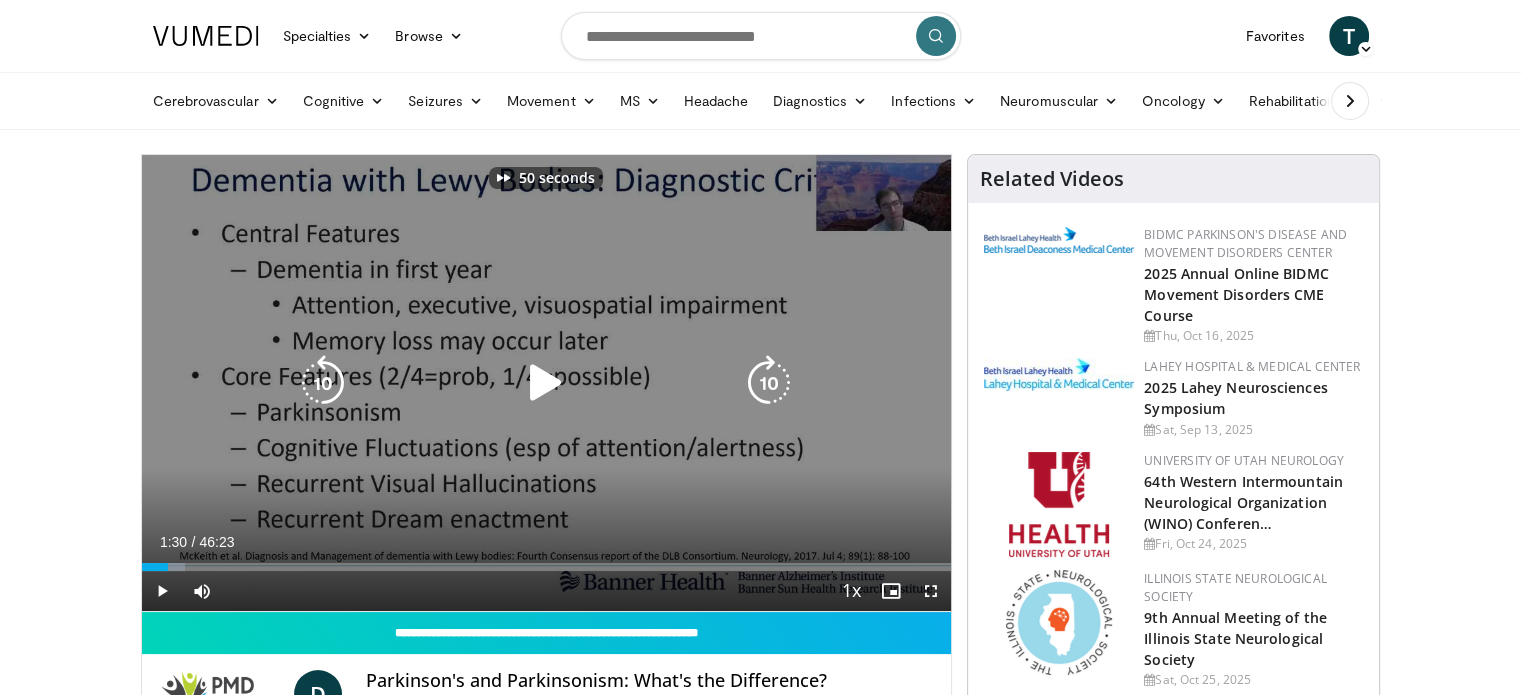 click at bounding box center (769, 383) 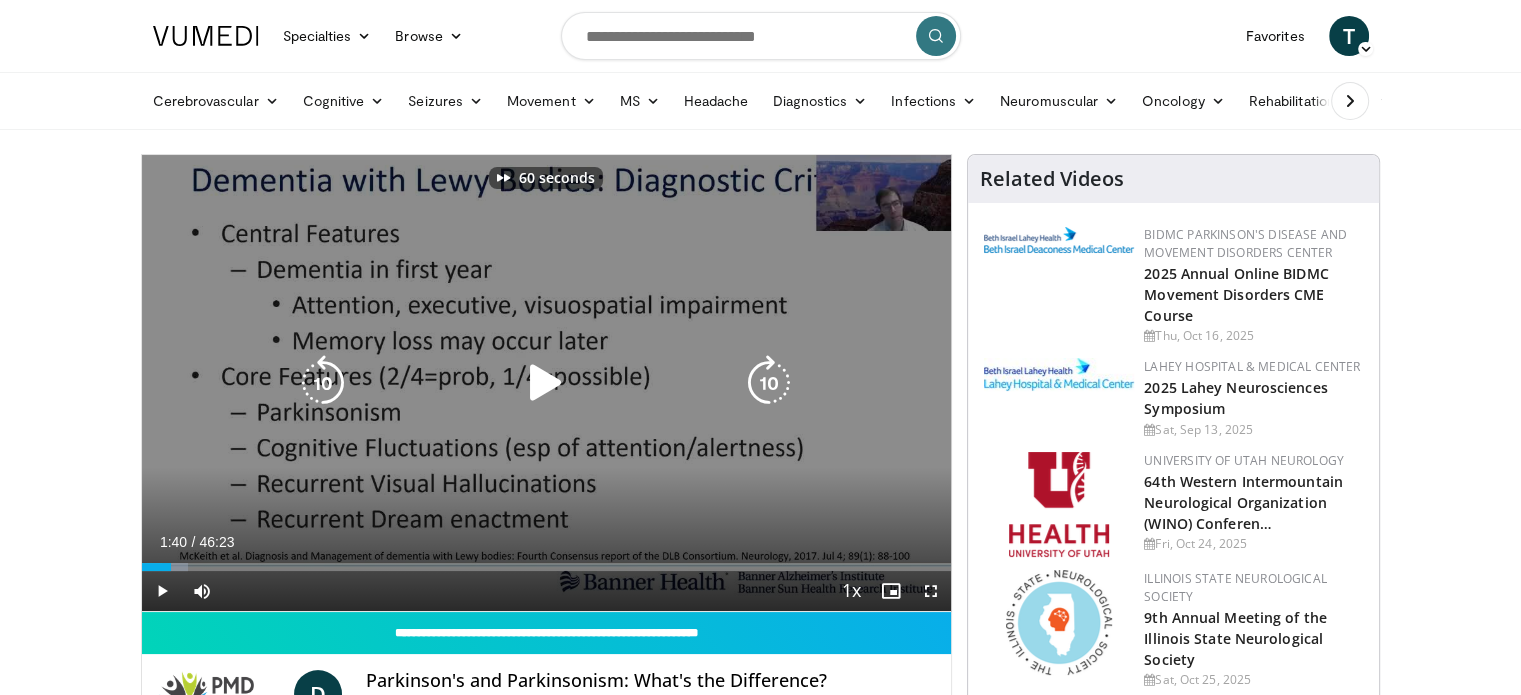 click at bounding box center [769, 383] 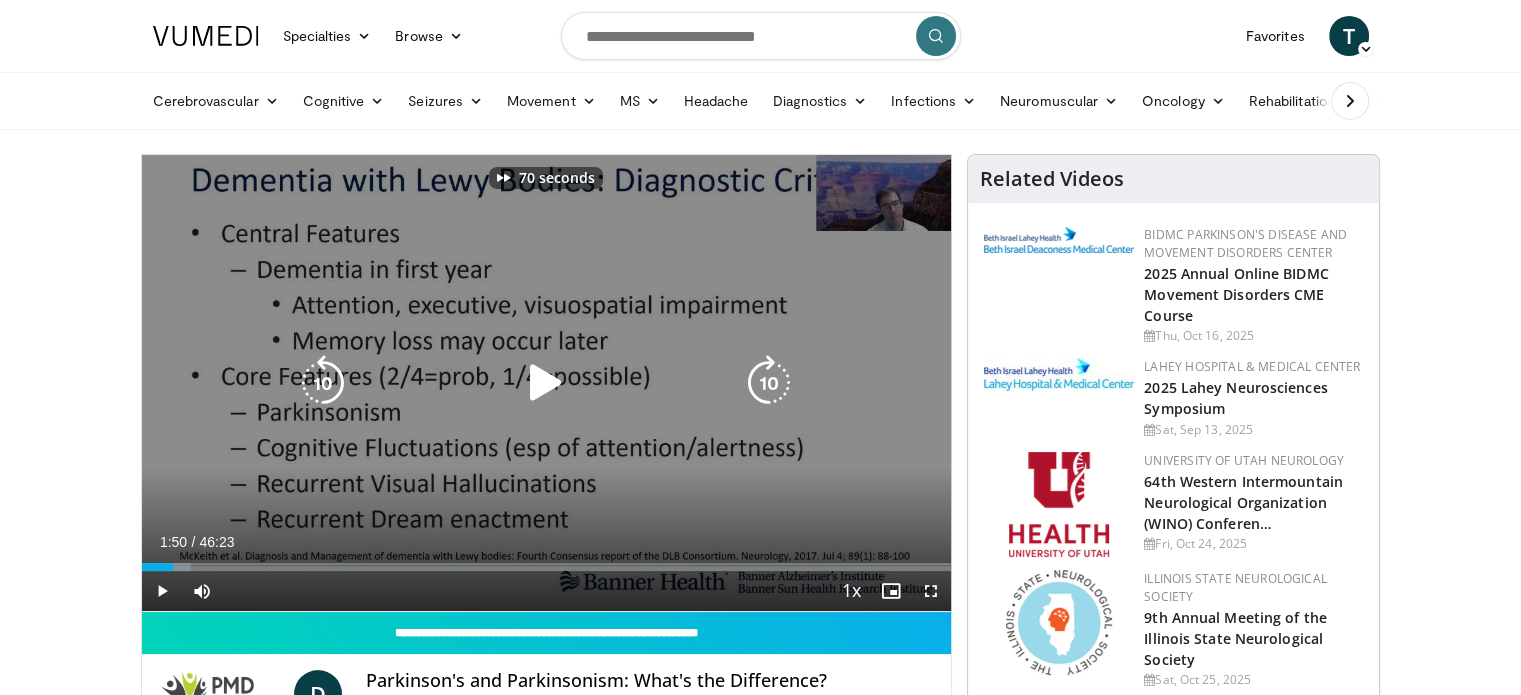 click at bounding box center [769, 383] 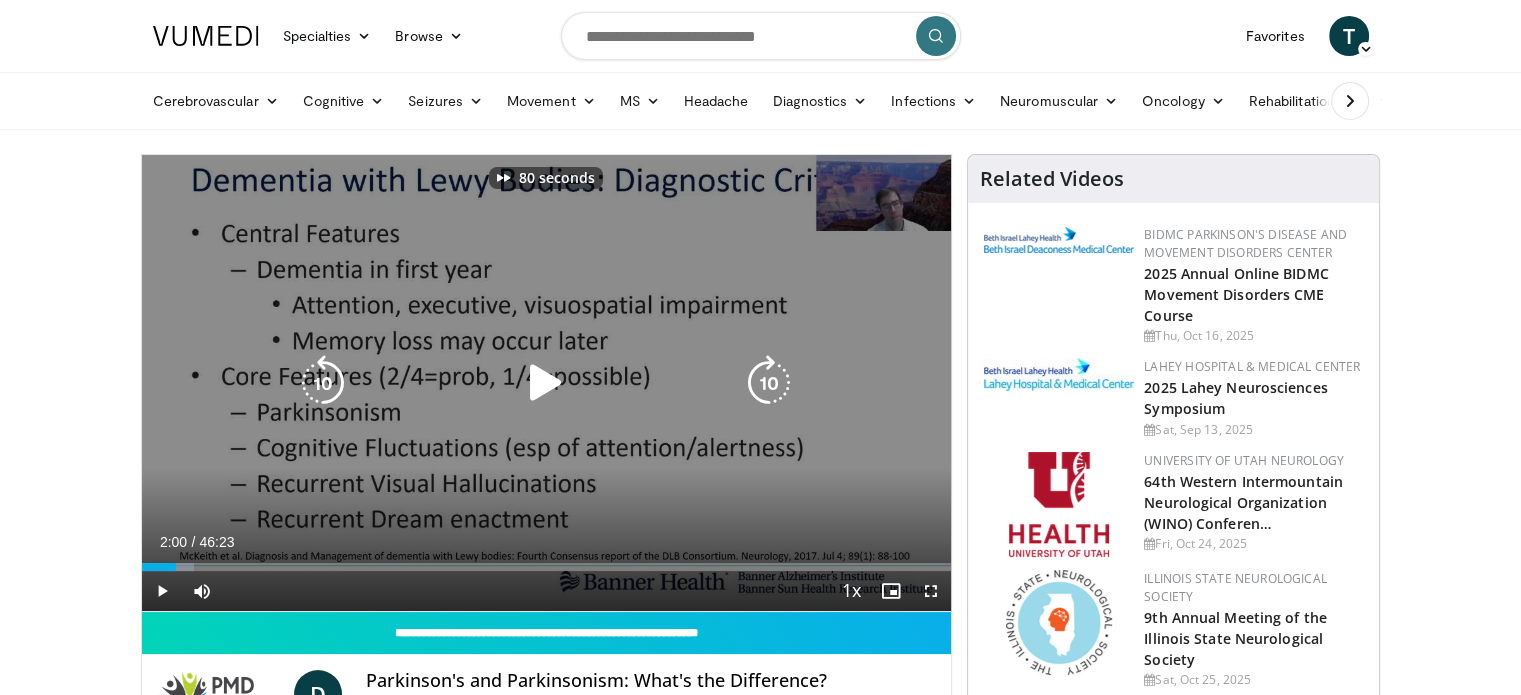 click at bounding box center [769, 383] 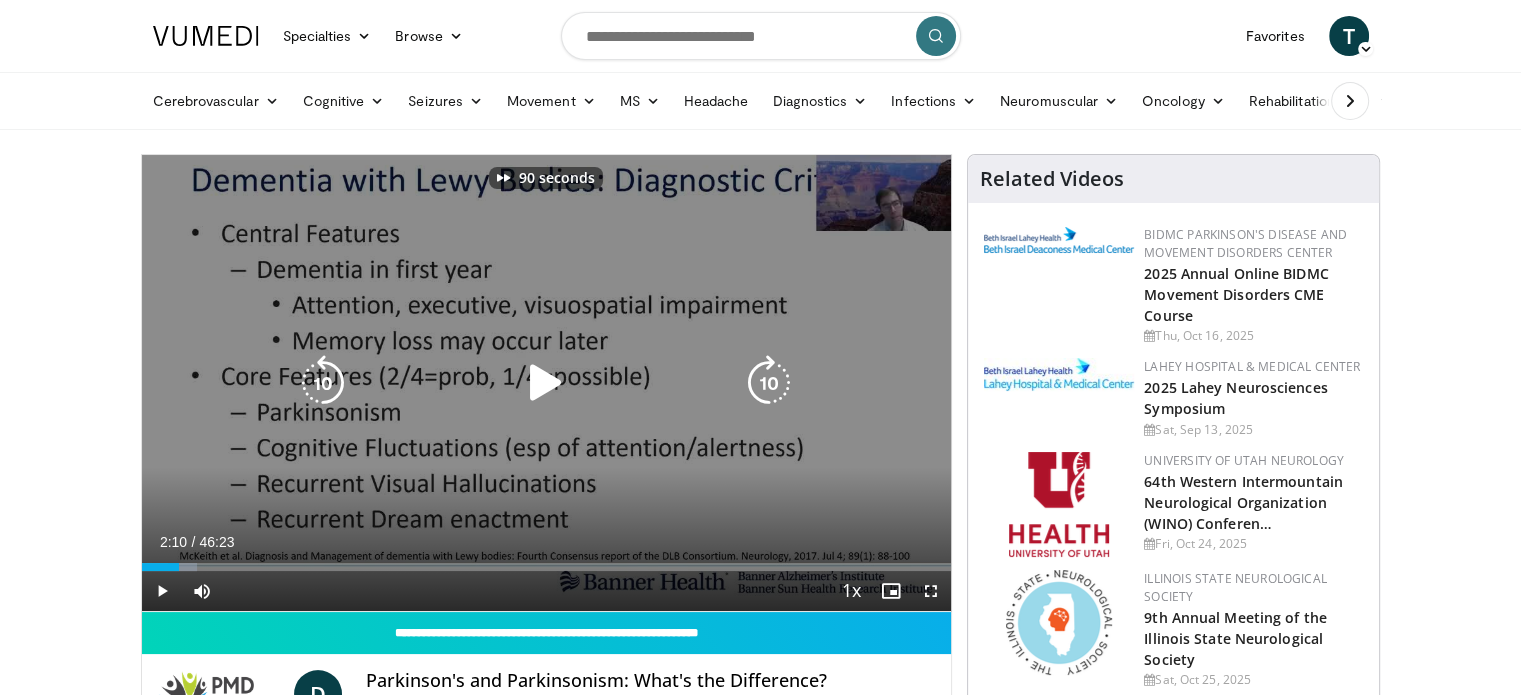 click at bounding box center (769, 383) 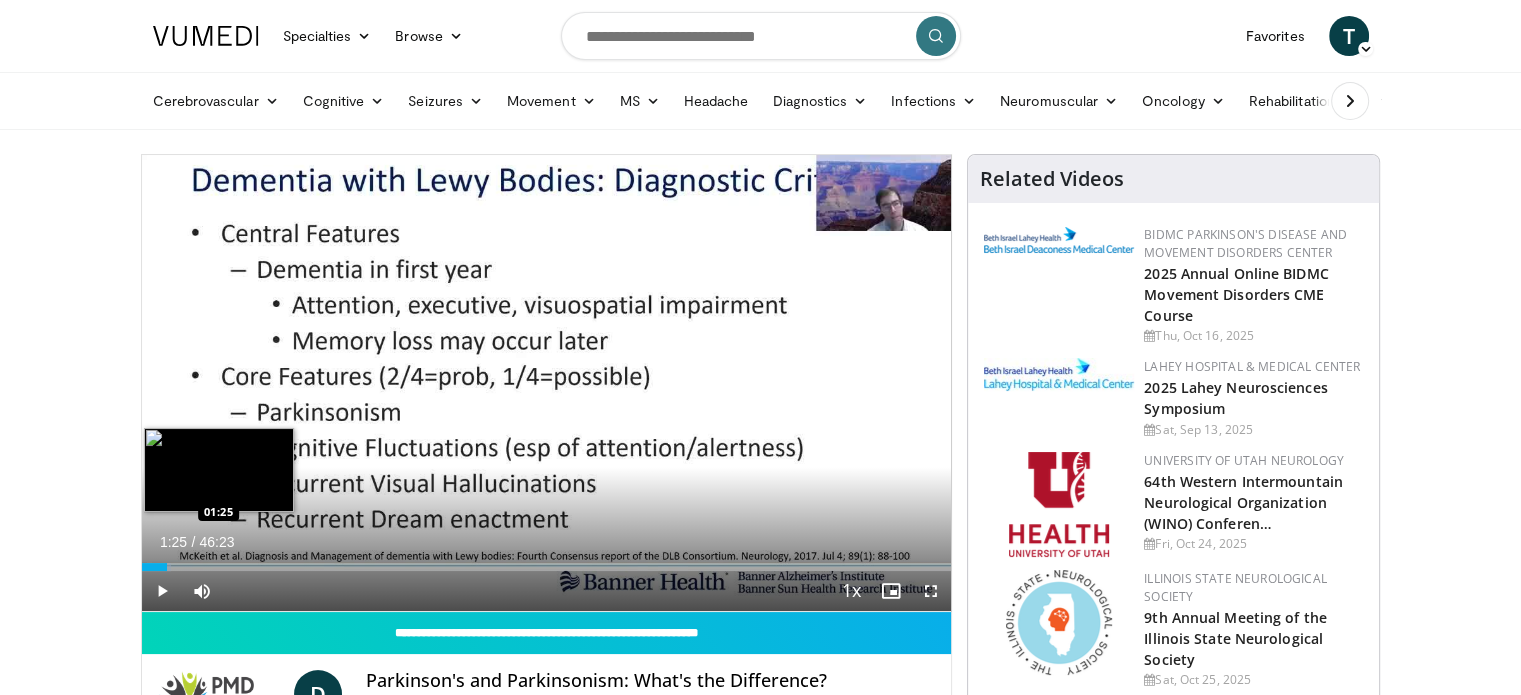 click on "Loaded :  3.59% 01:25 01:25" at bounding box center (547, 567) 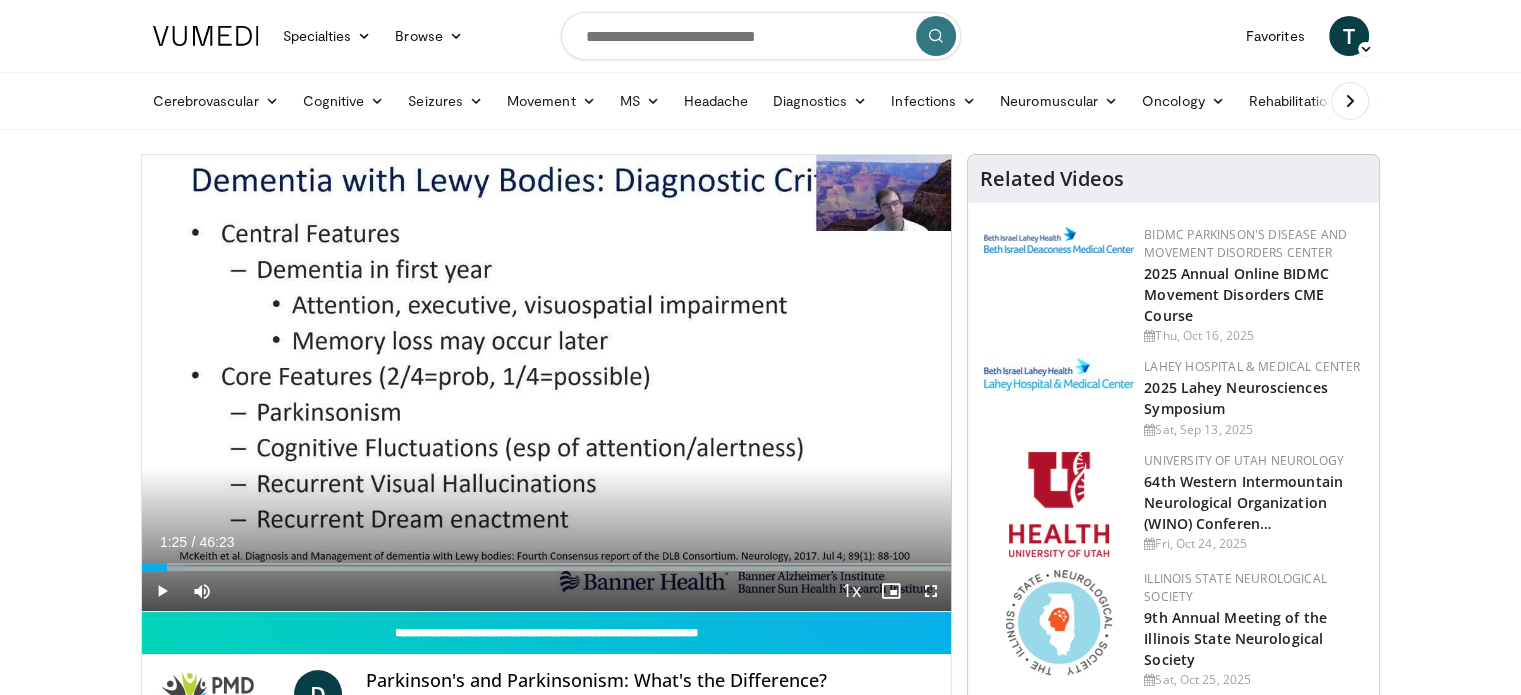 click on "Specialties
Adult & Family Medicine
Allergy, Asthma, Immunology
Anesthesiology
Cardiology
Dental
Dermatology
Endocrinology
Gastroenterology & Hepatology
General Surgery
Hematology & Oncology
Infectious Disease
Nephrology
Neurology
Neurosurgery
Obstetrics & Gynecology
Ophthalmology
Oral Maxillofacial
Orthopaedics
Otolaryngology
Pediatrics
Plastic Surgery
Podiatry
Psychiatry
Pulmonology
Radiation Oncology
Radiology
Rheumatology
Urology" at bounding box center (760, 1806) 